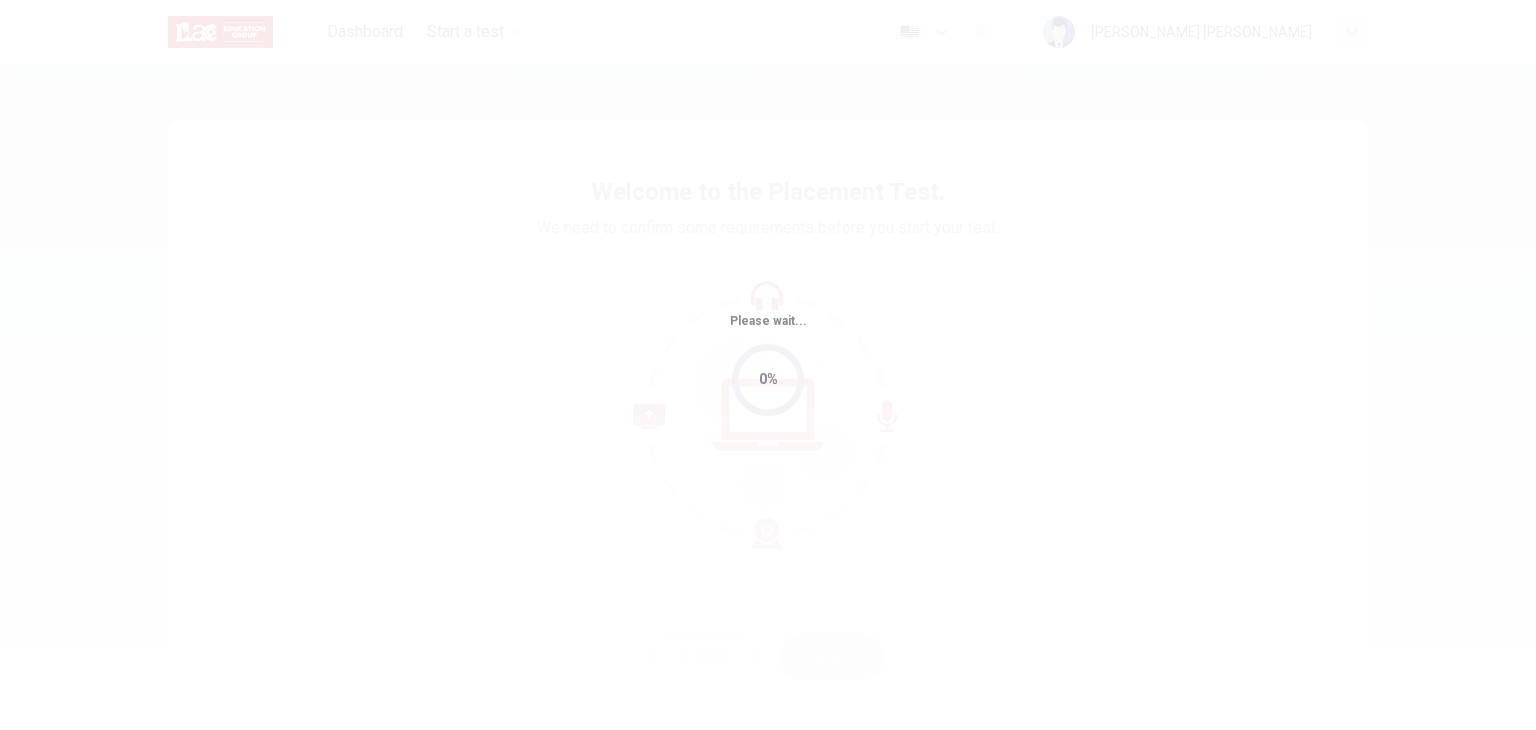 scroll, scrollTop: 0, scrollLeft: 0, axis: both 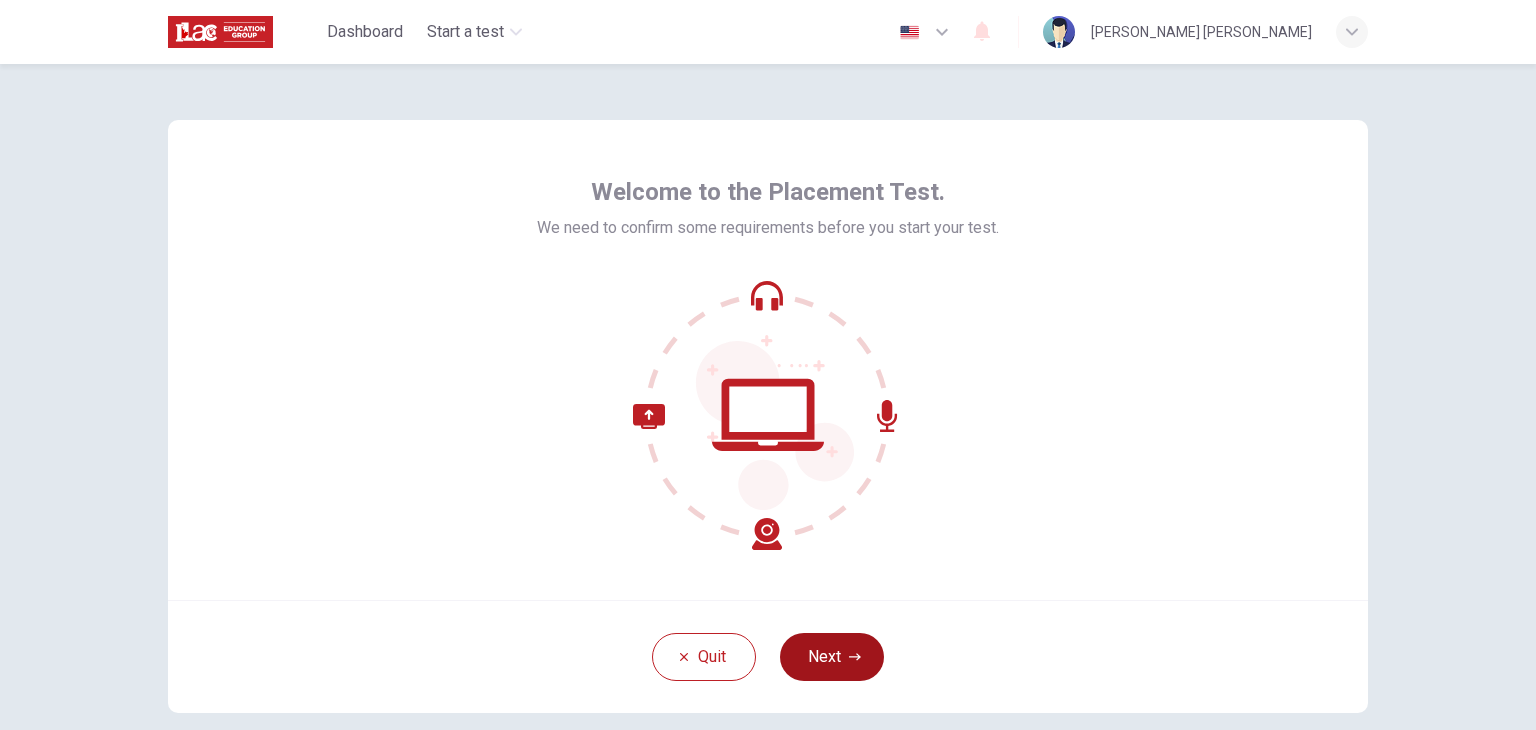 click 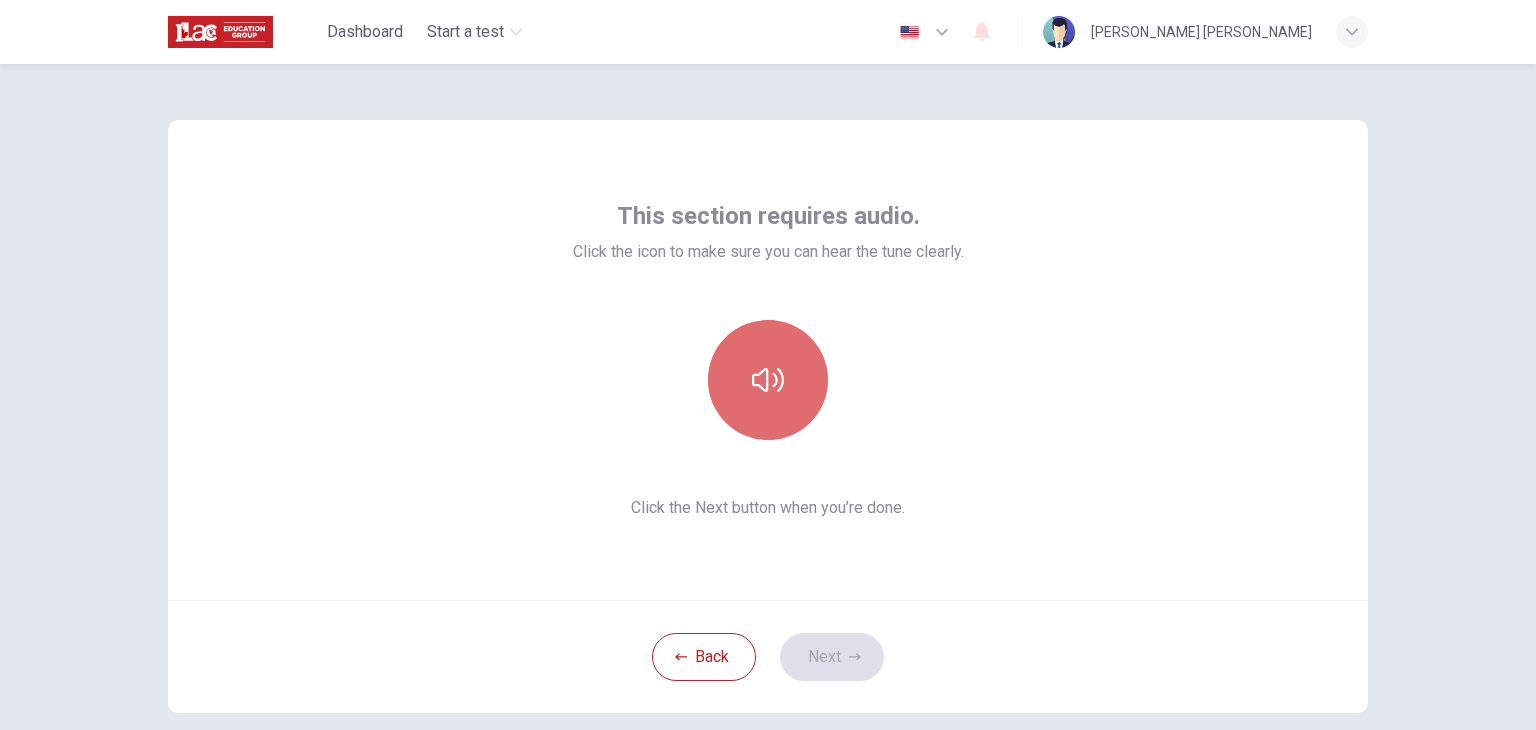 click at bounding box center (768, 380) 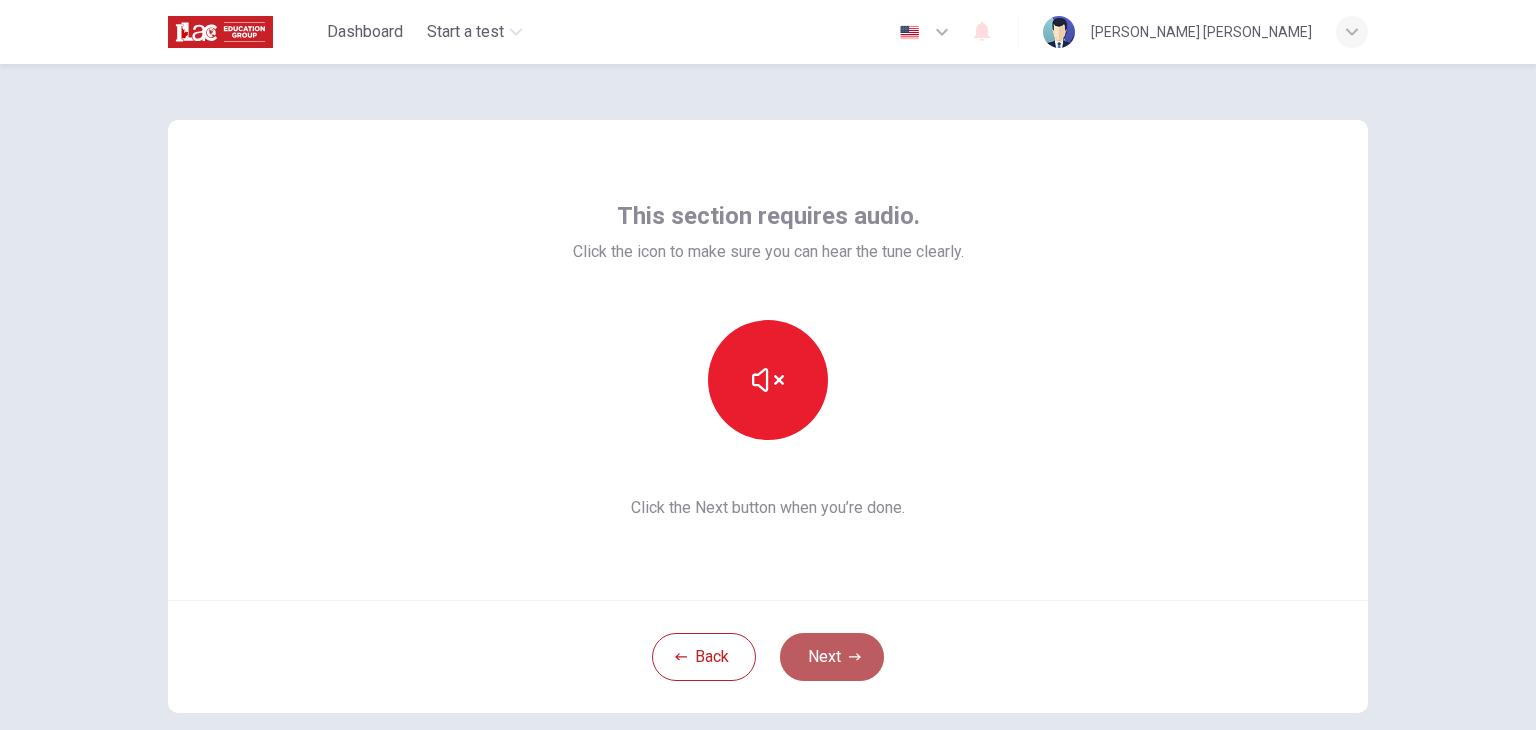 click 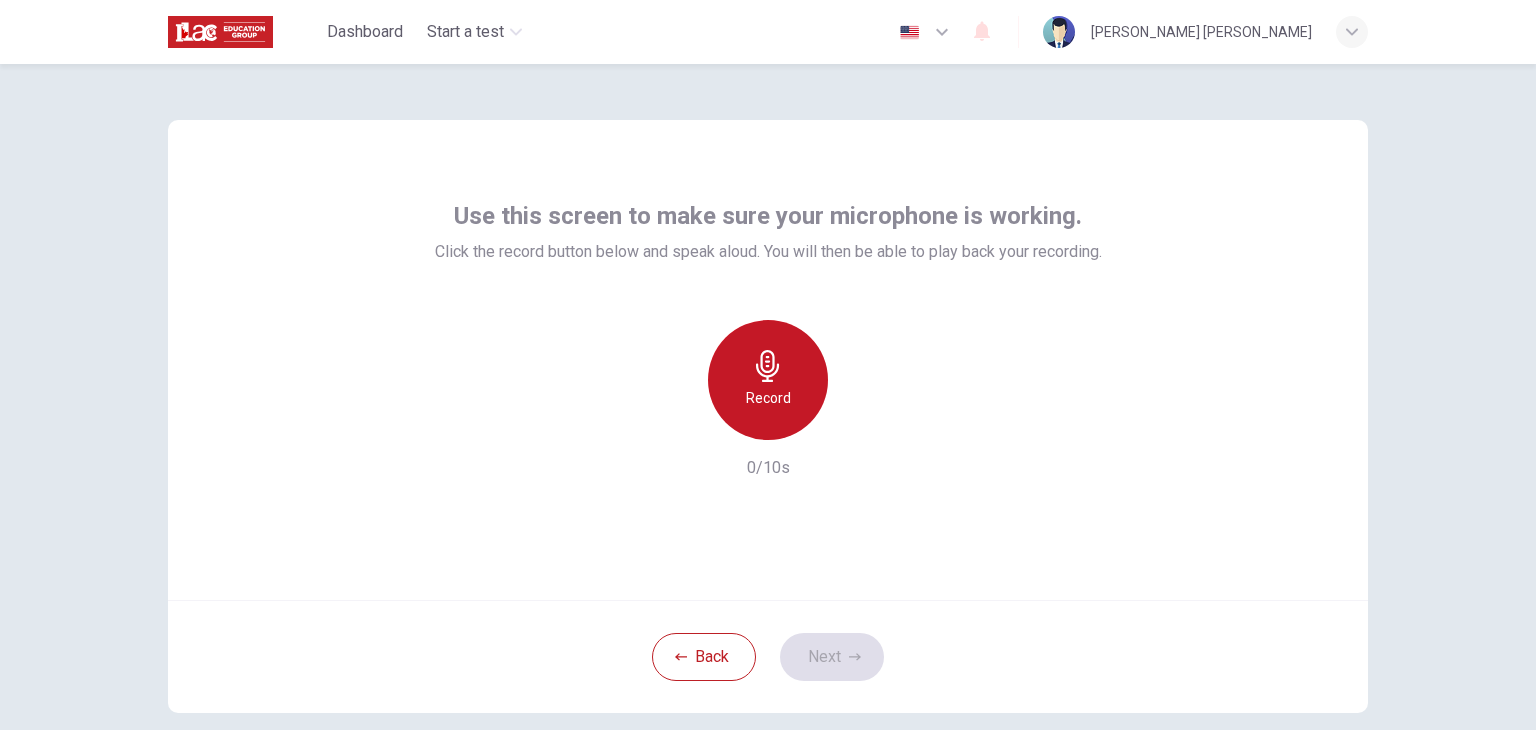 click on "Record" at bounding box center (768, 380) 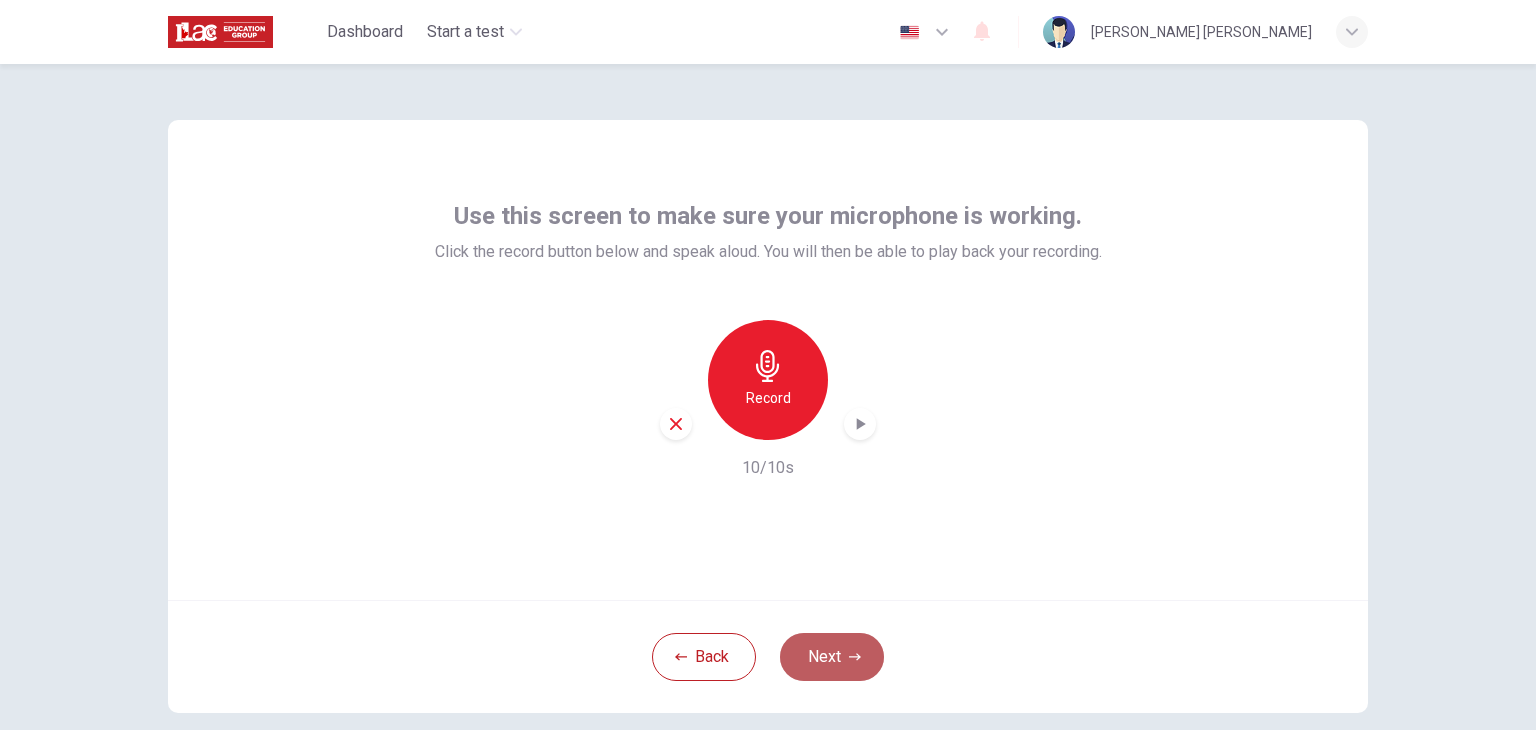 click on "Next" at bounding box center [832, 657] 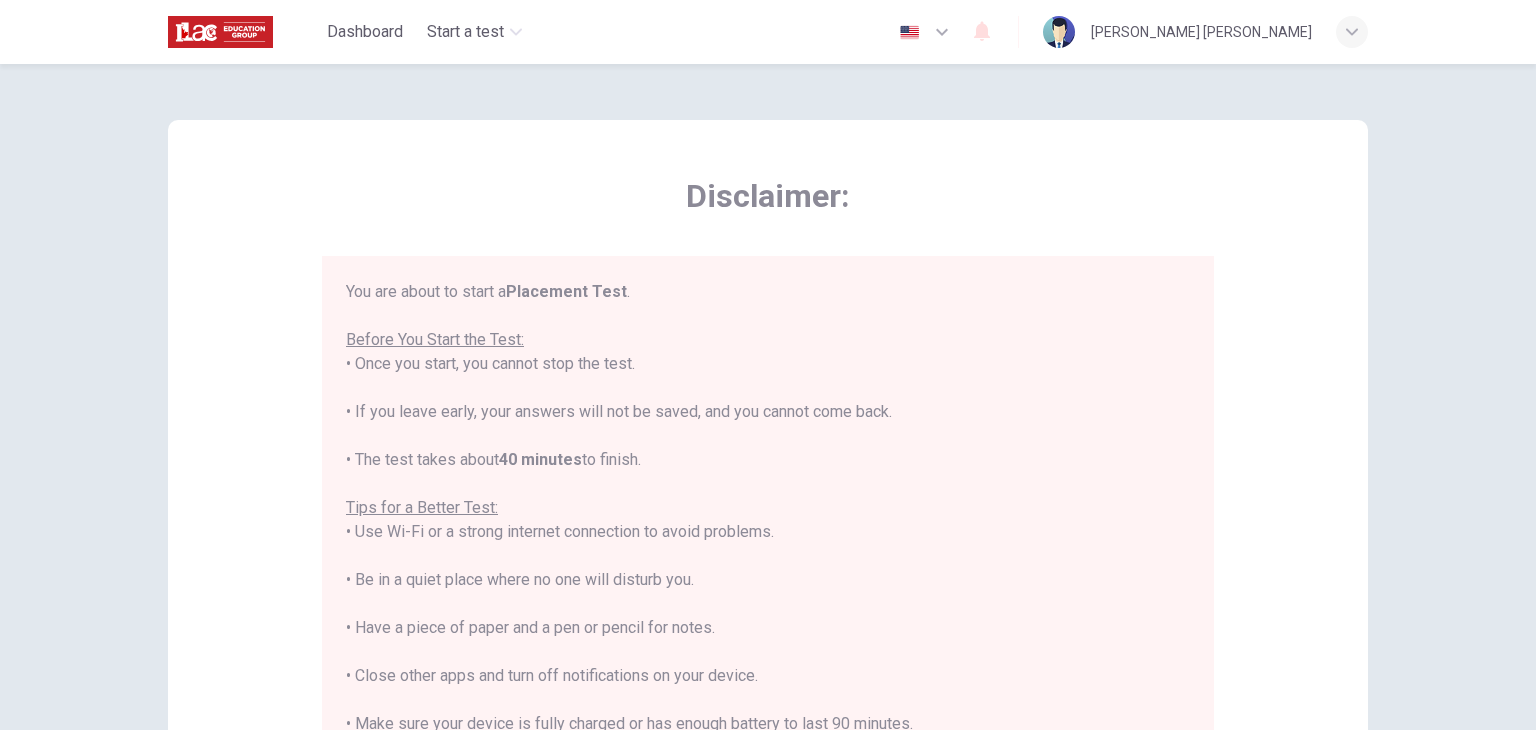 scroll, scrollTop: 23, scrollLeft: 0, axis: vertical 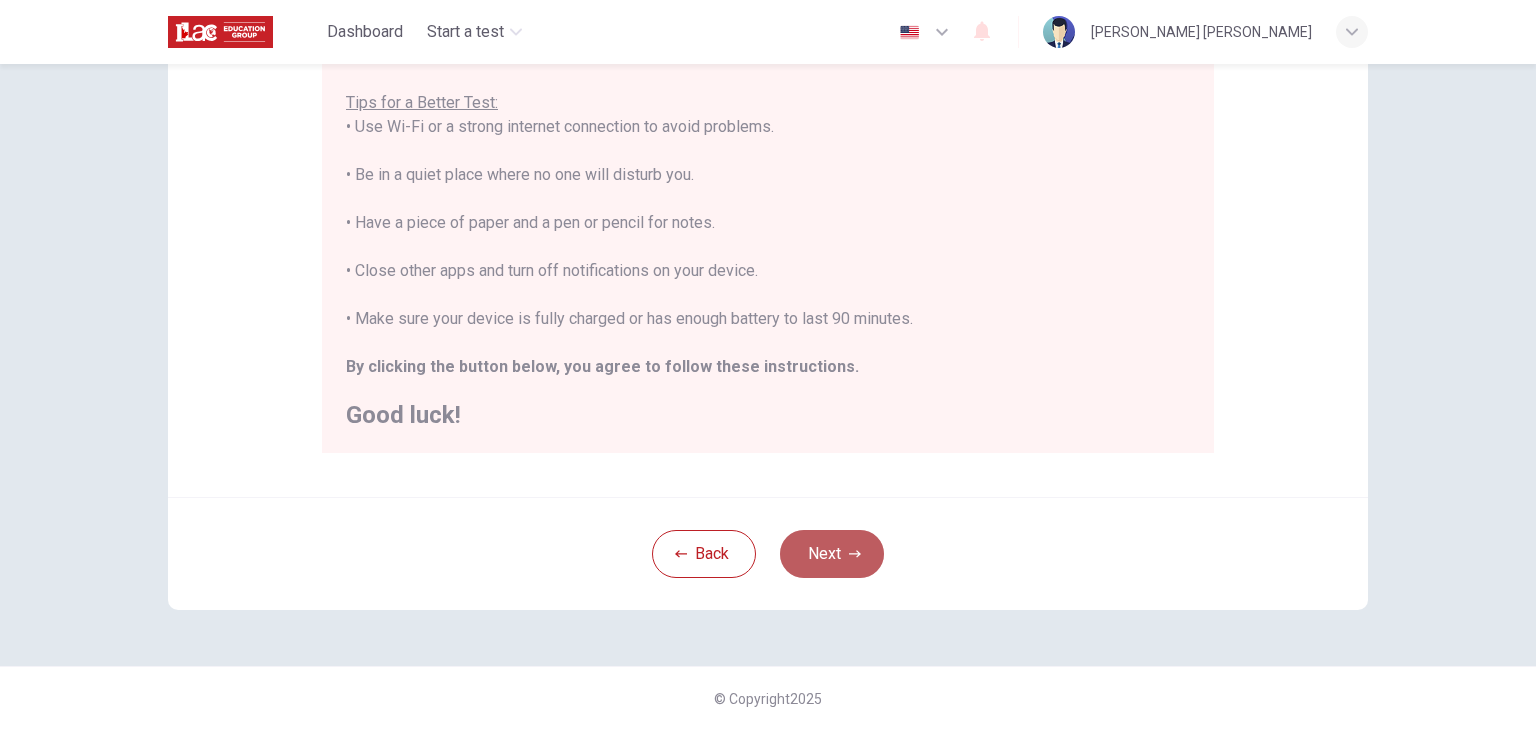 click on "Next" at bounding box center [832, 554] 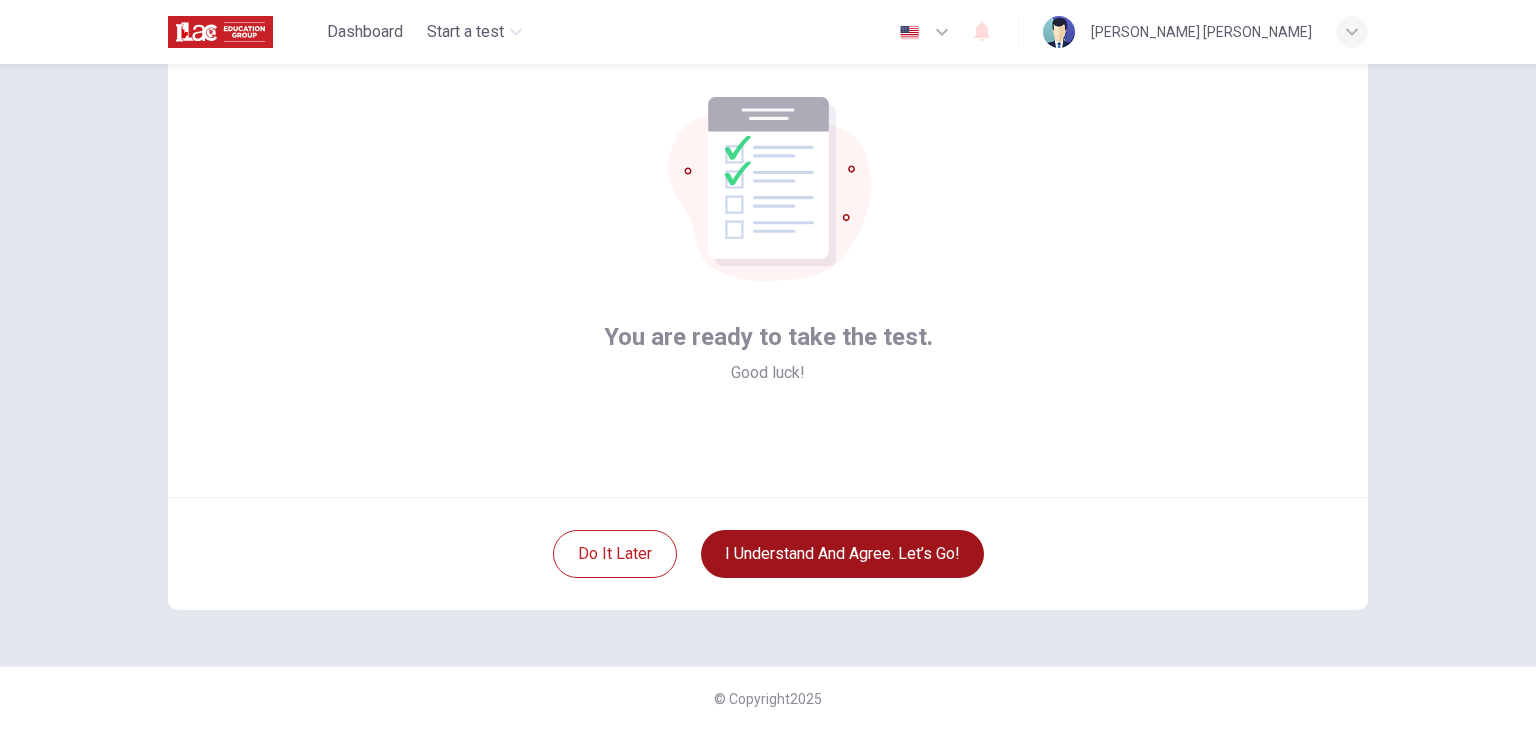 scroll, scrollTop: 103, scrollLeft: 0, axis: vertical 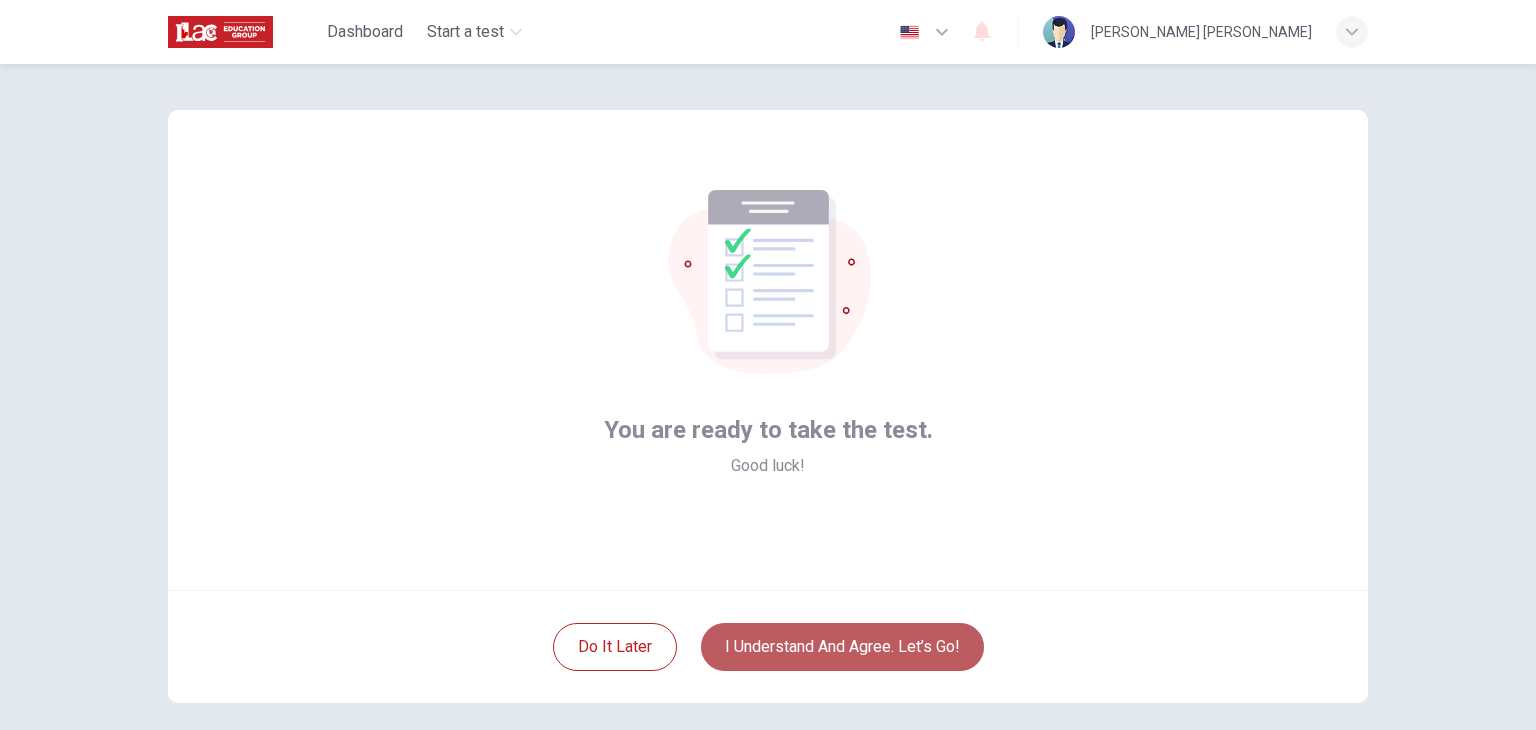 click on "I understand and agree. Let’s go!" at bounding box center (842, 647) 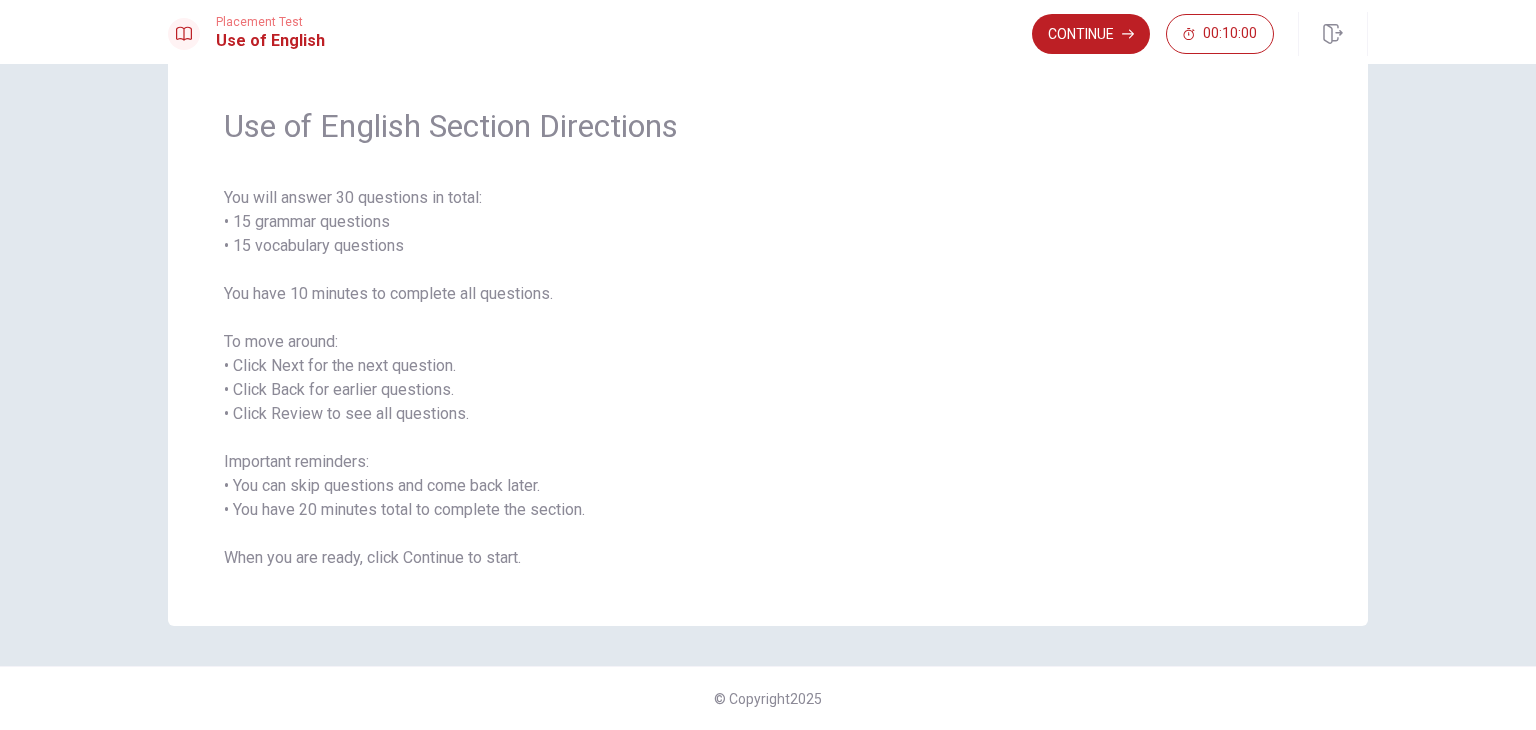 scroll, scrollTop: 0, scrollLeft: 0, axis: both 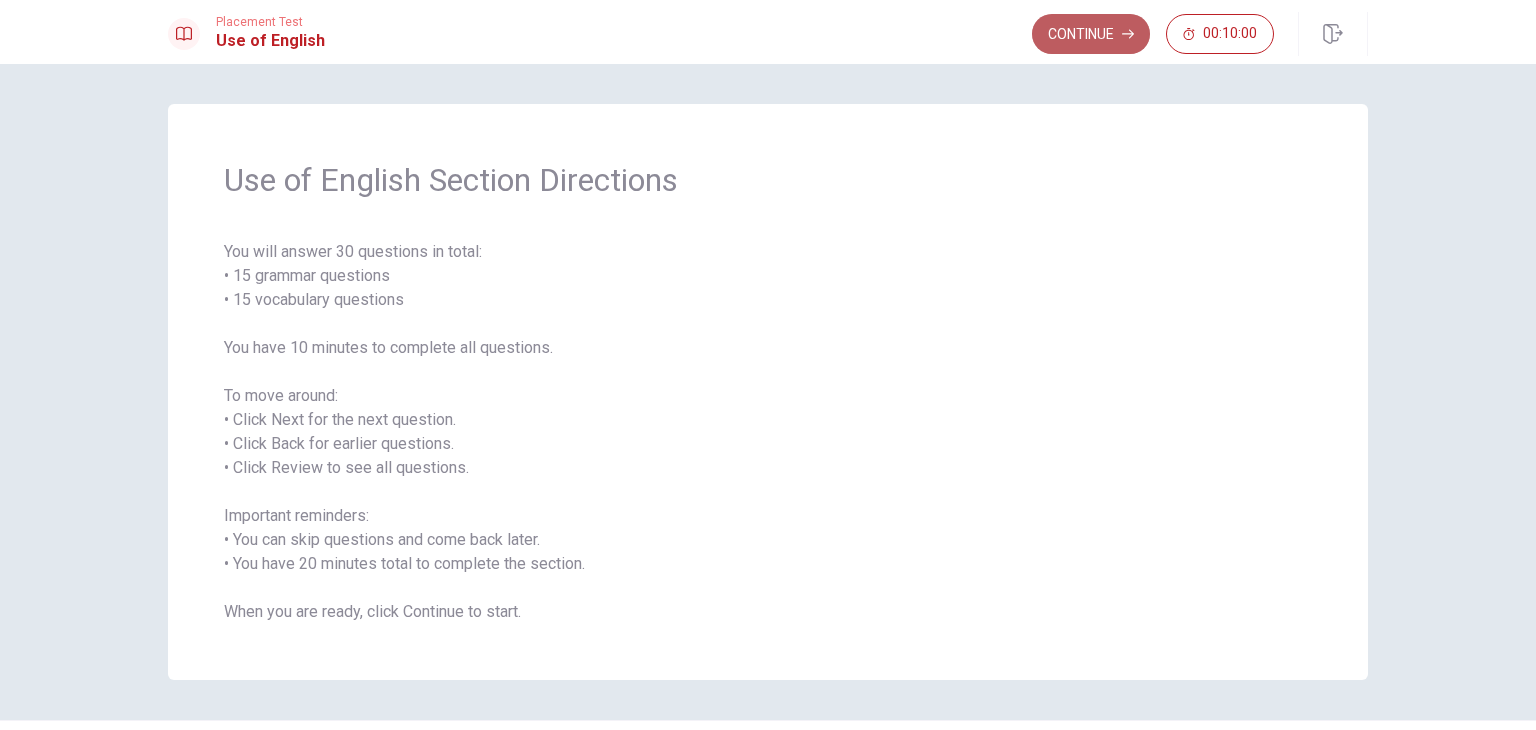 click on "Continue" at bounding box center (1091, 34) 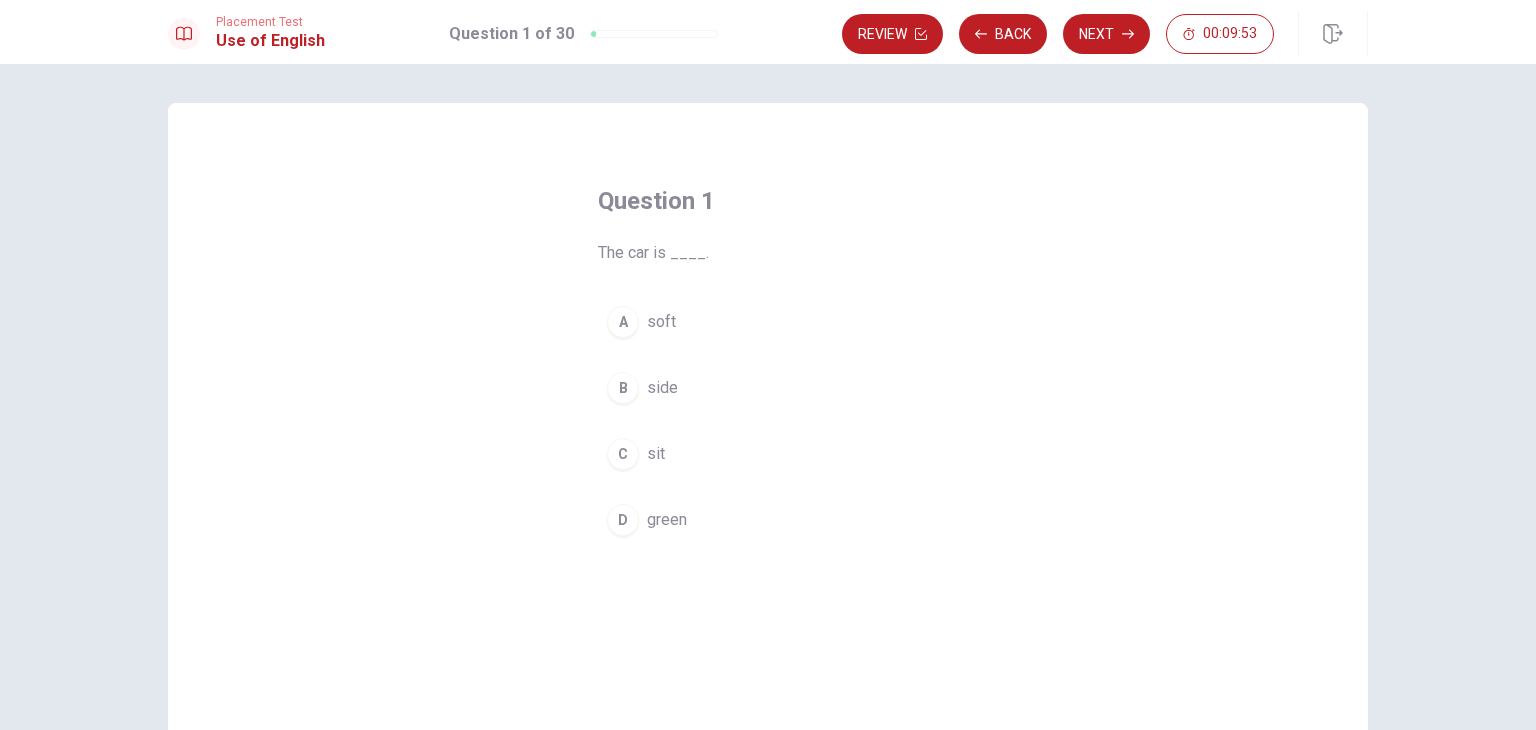 scroll, scrollTop: 0, scrollLeft: 0, axis: both 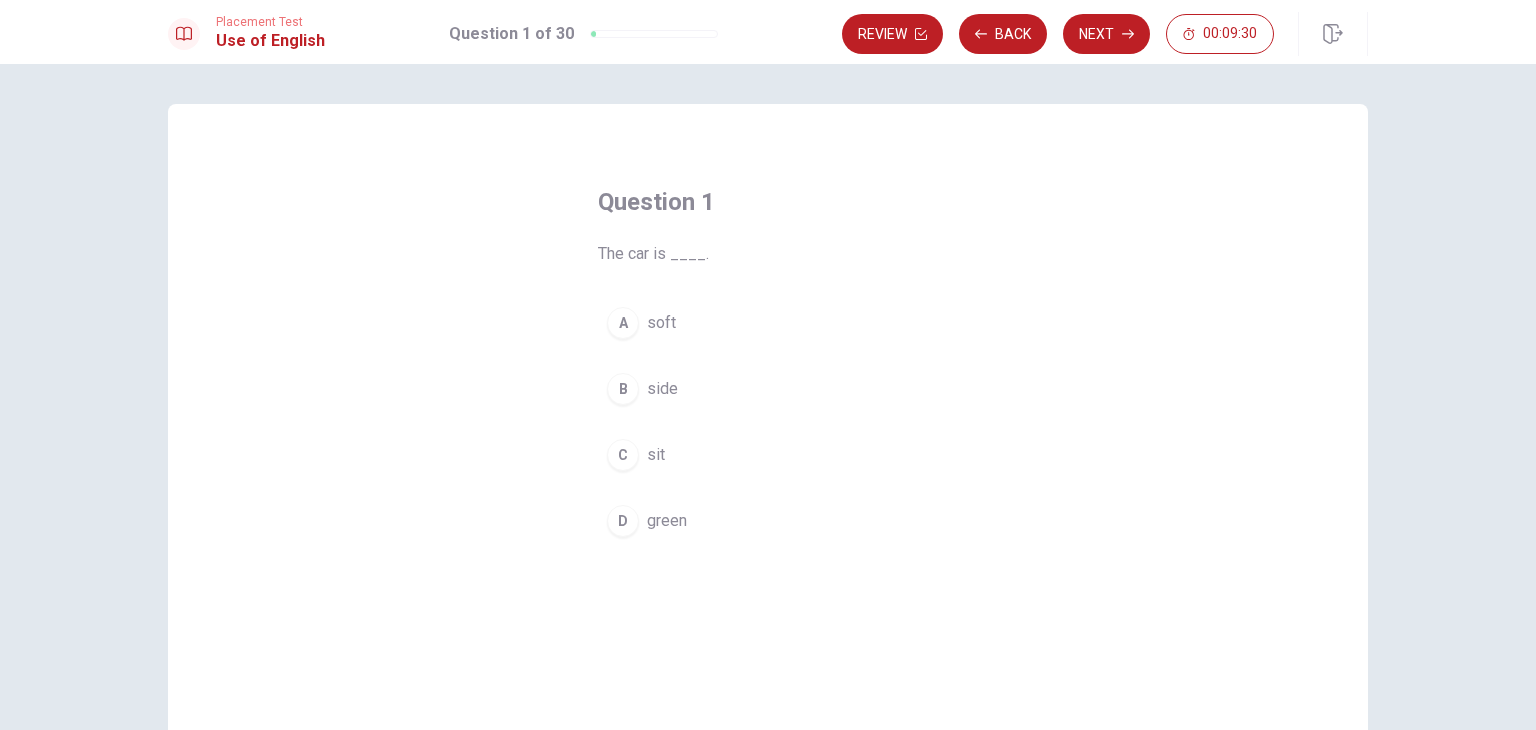 click on "green" at bounding box center [667, 521] 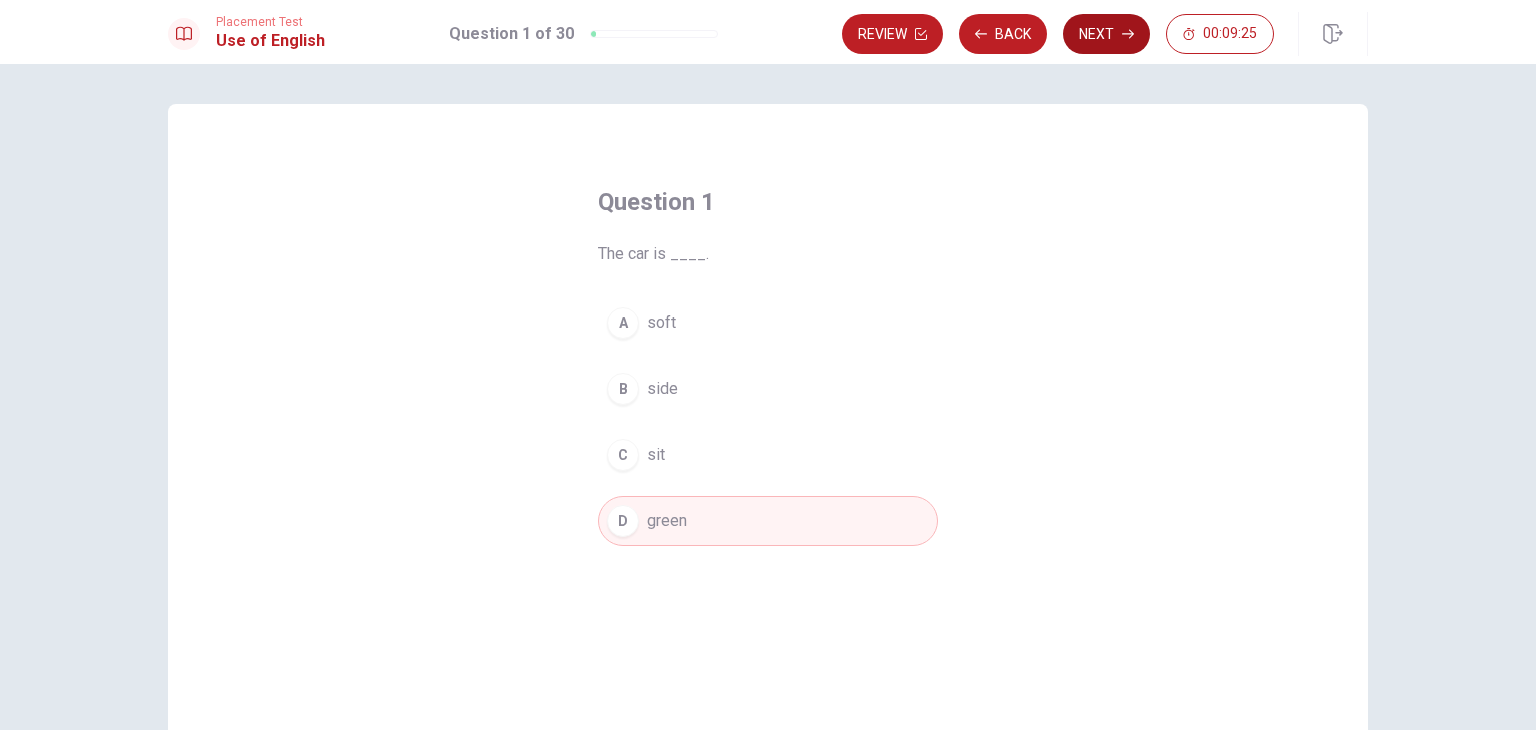 click on "Next" at bounding box center [1106, 34] 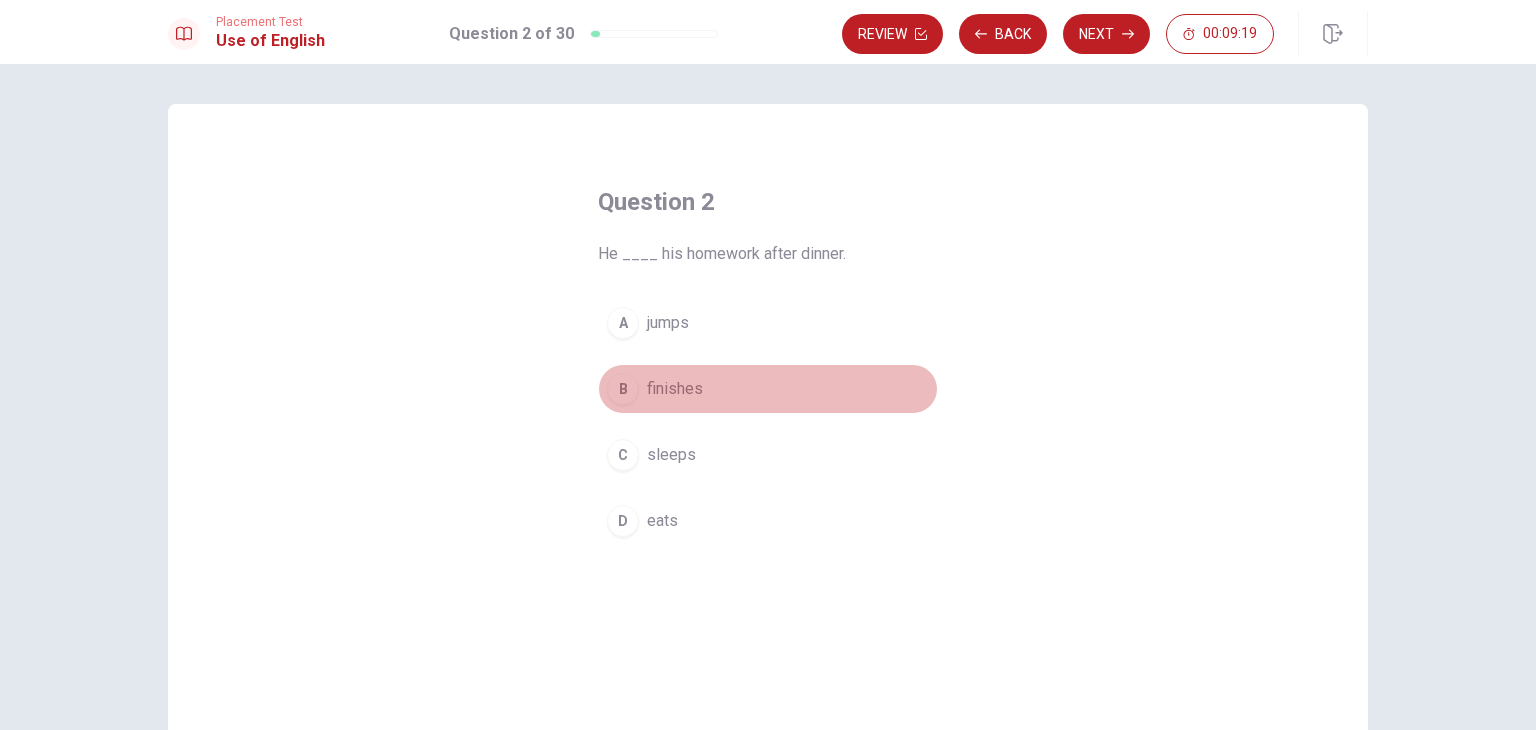 click on "finishes" at bounding box center (675, 389) 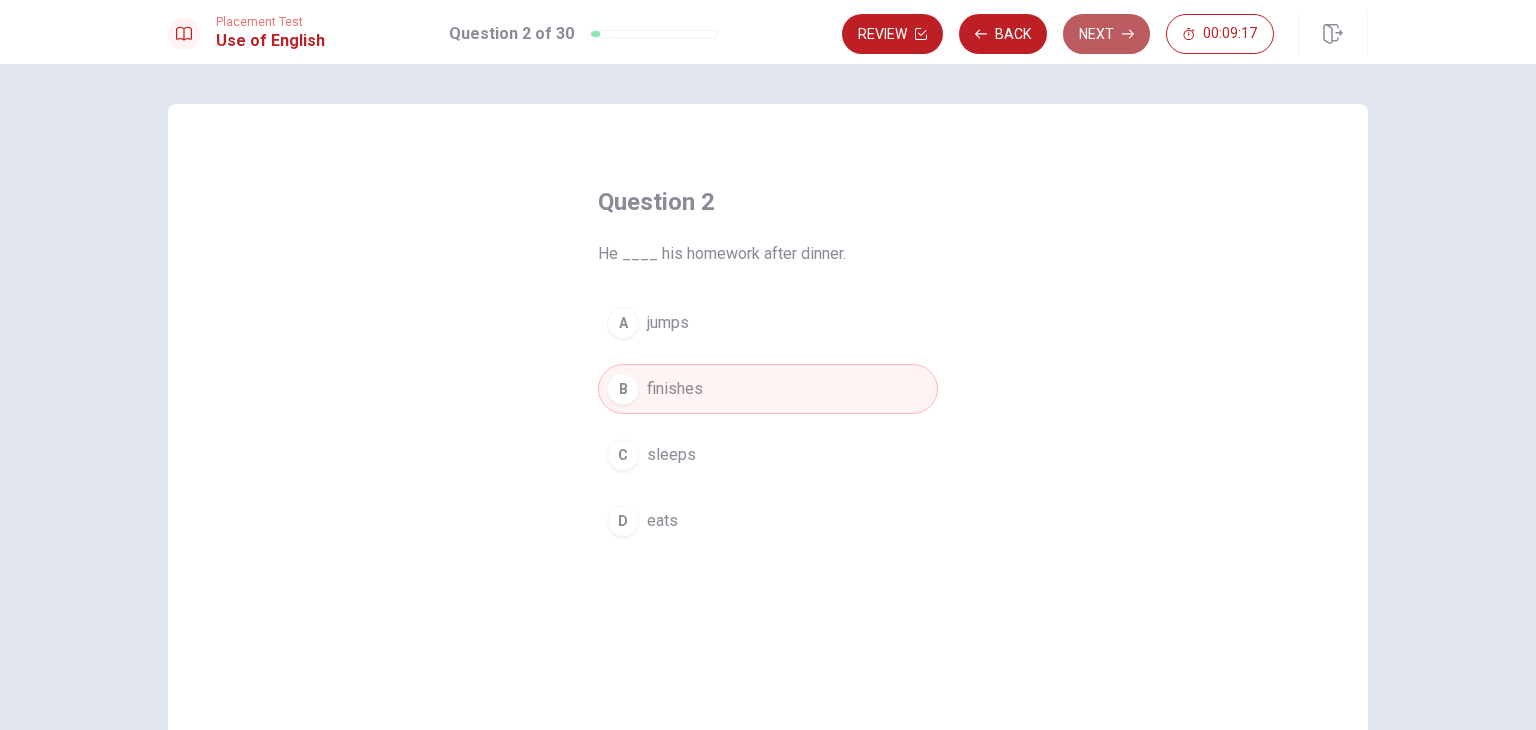 click on "Next" at bounding box center [1106, 34] 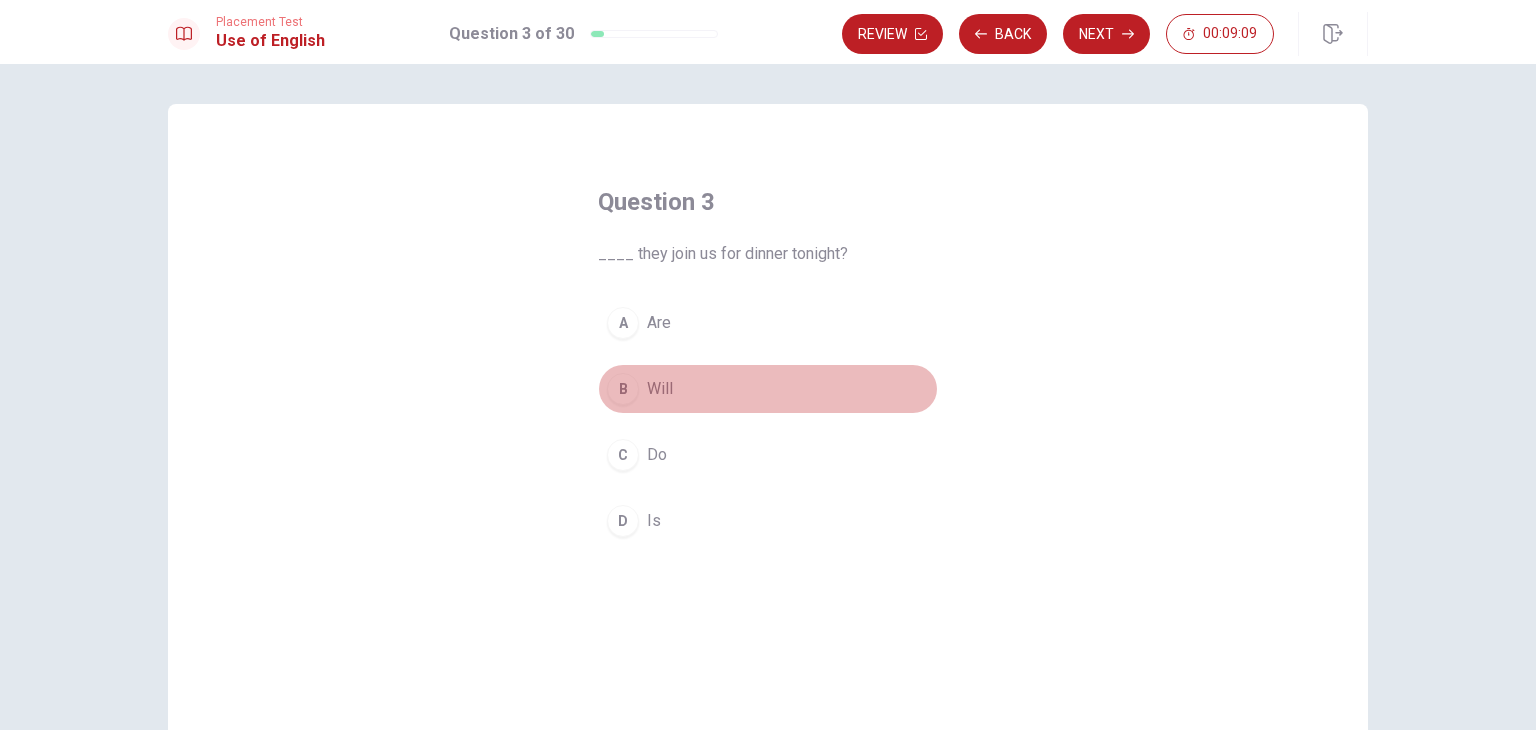 click on "Will" at bounding box center [660, 389] 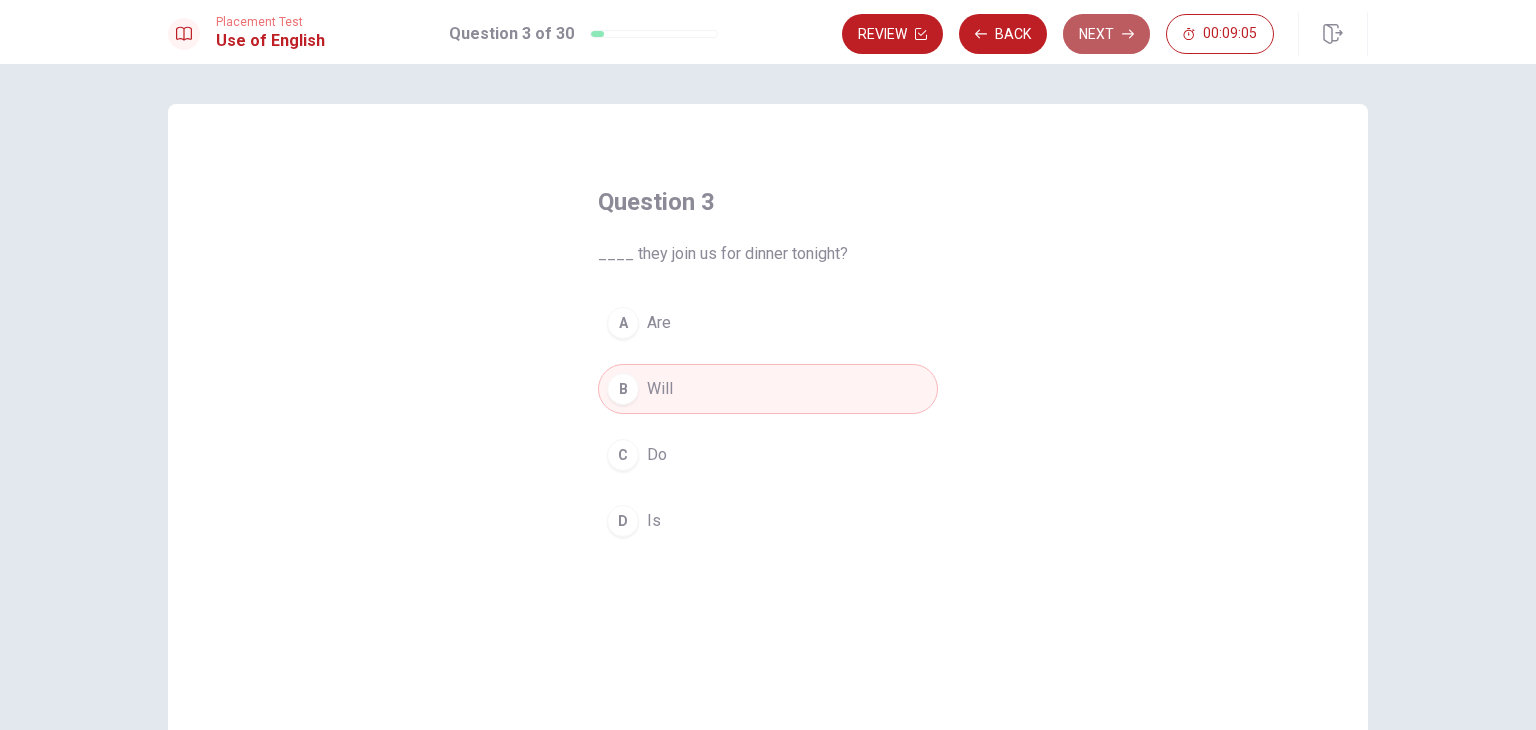 click on "Next" at bounding box center [1106, 34] 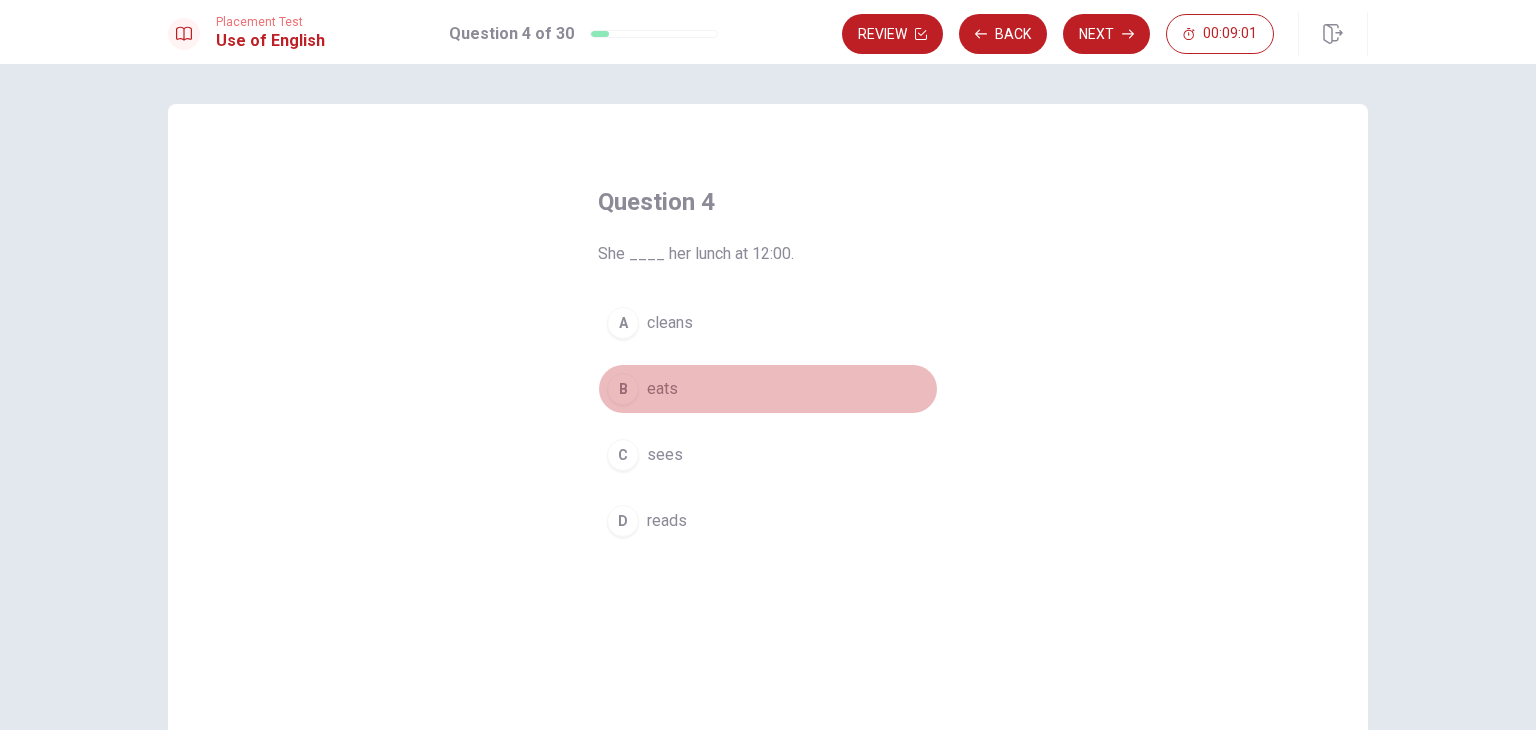 click on "B eats" at bounding box center [768, 389] 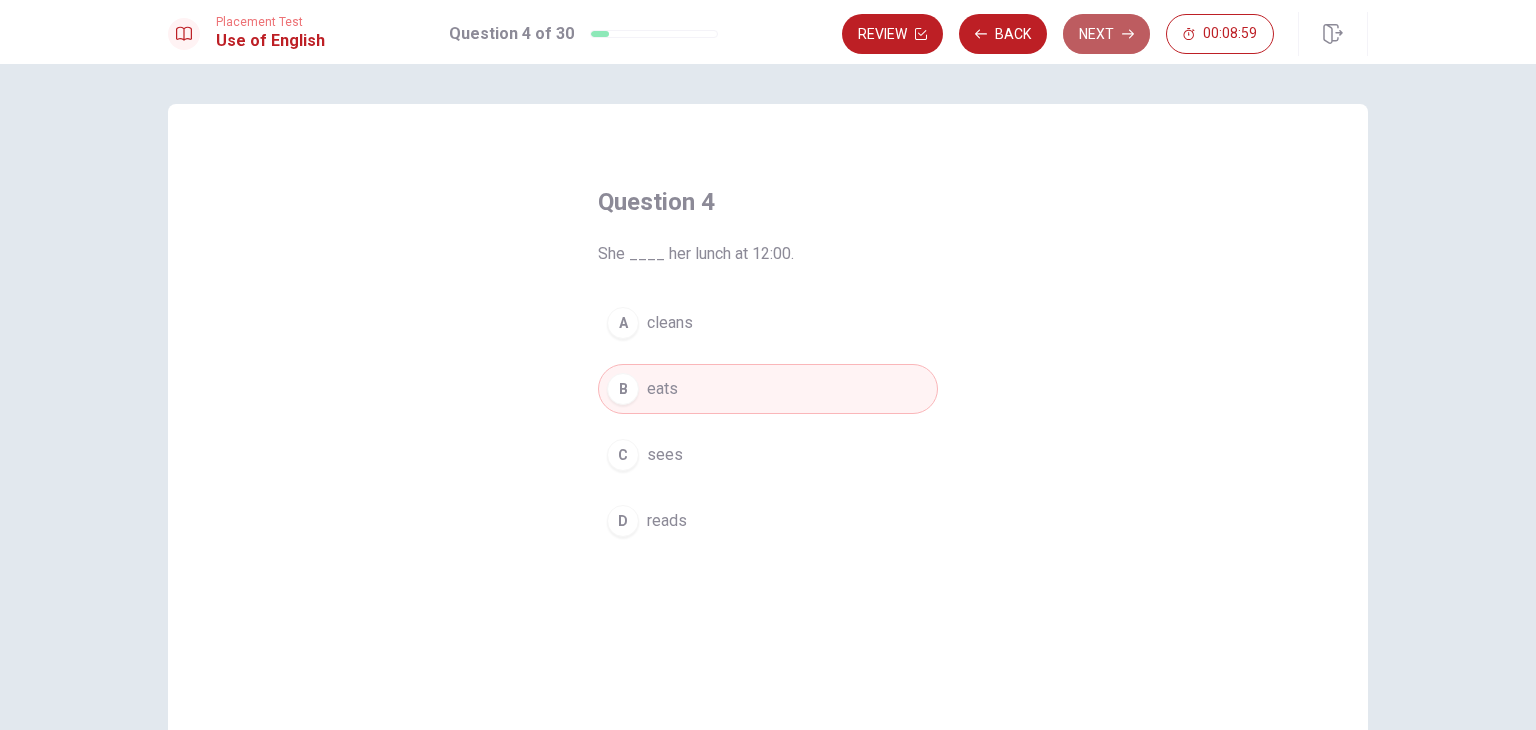 click on "Next" at bounding box center [1106, 34] 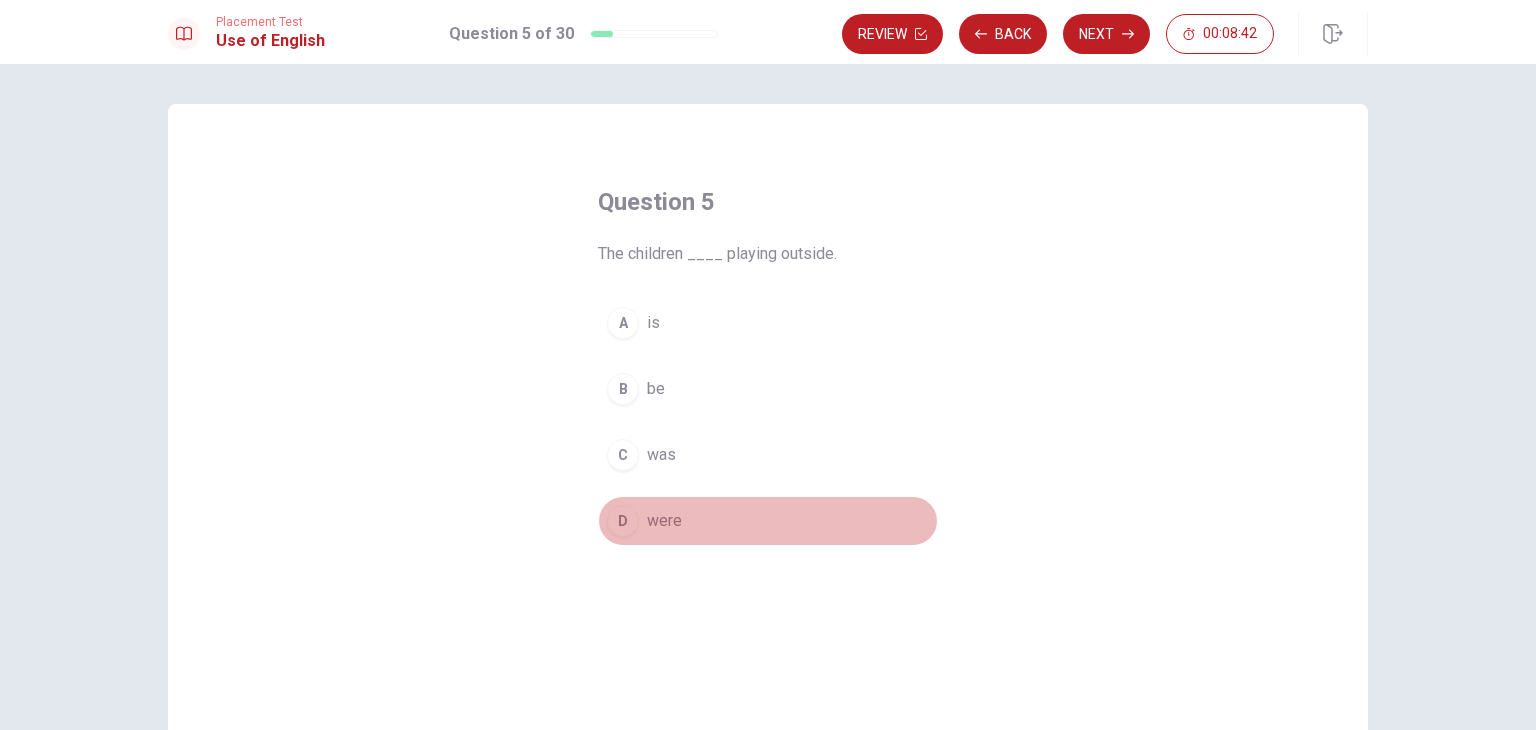 click on "were" at bounding box center [664, 521] 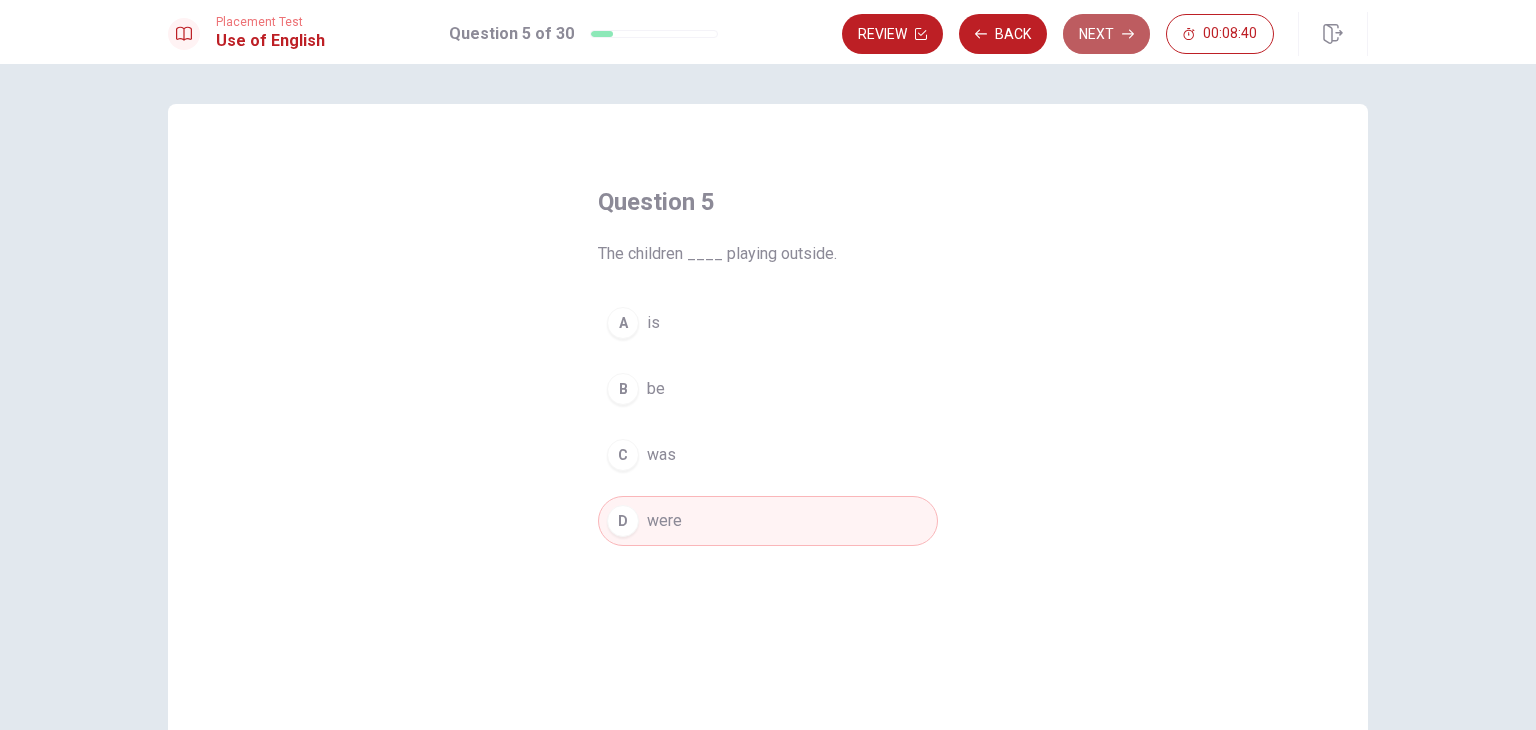 click on "Next" at bounding box center [1106, 34] 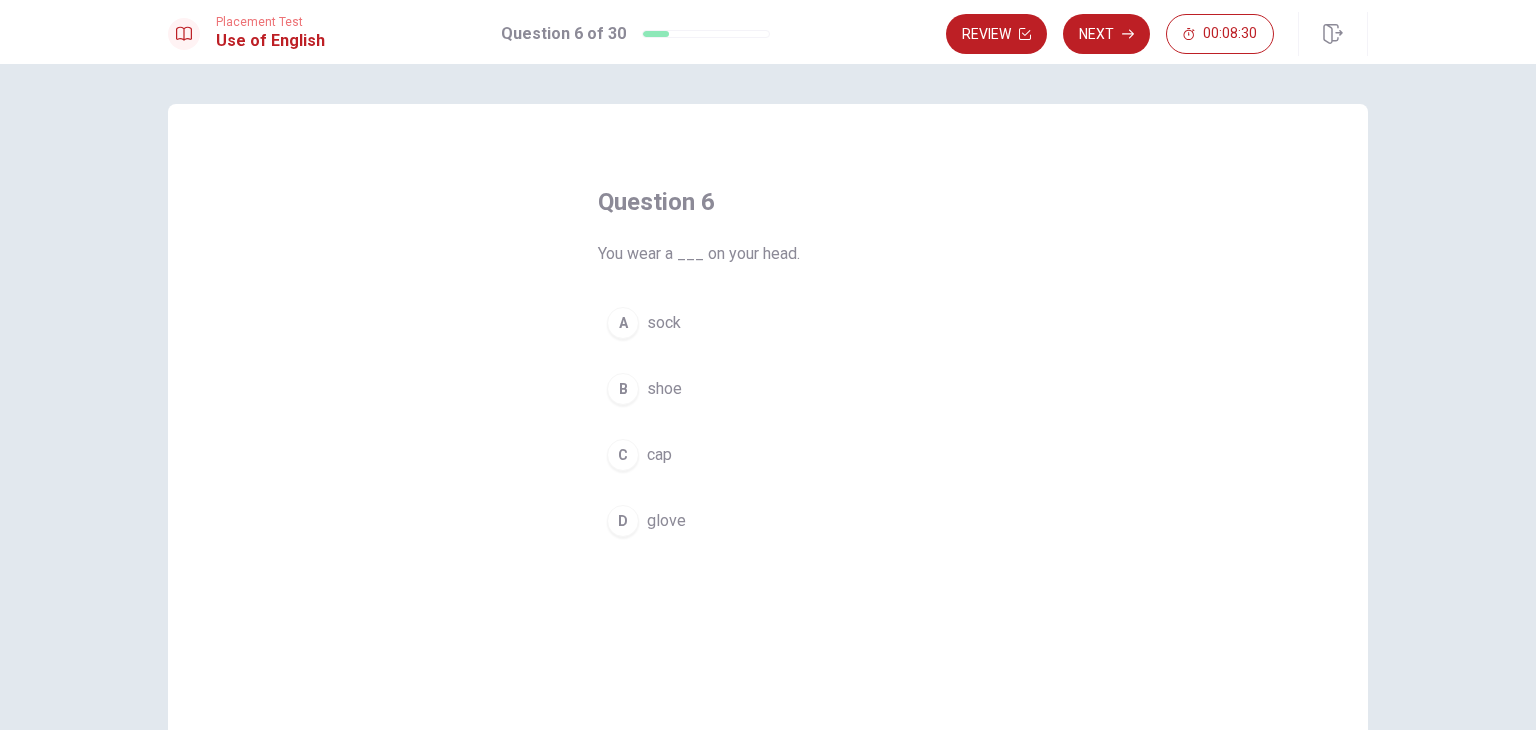 click on "cap" at bounding box center [659, 455] 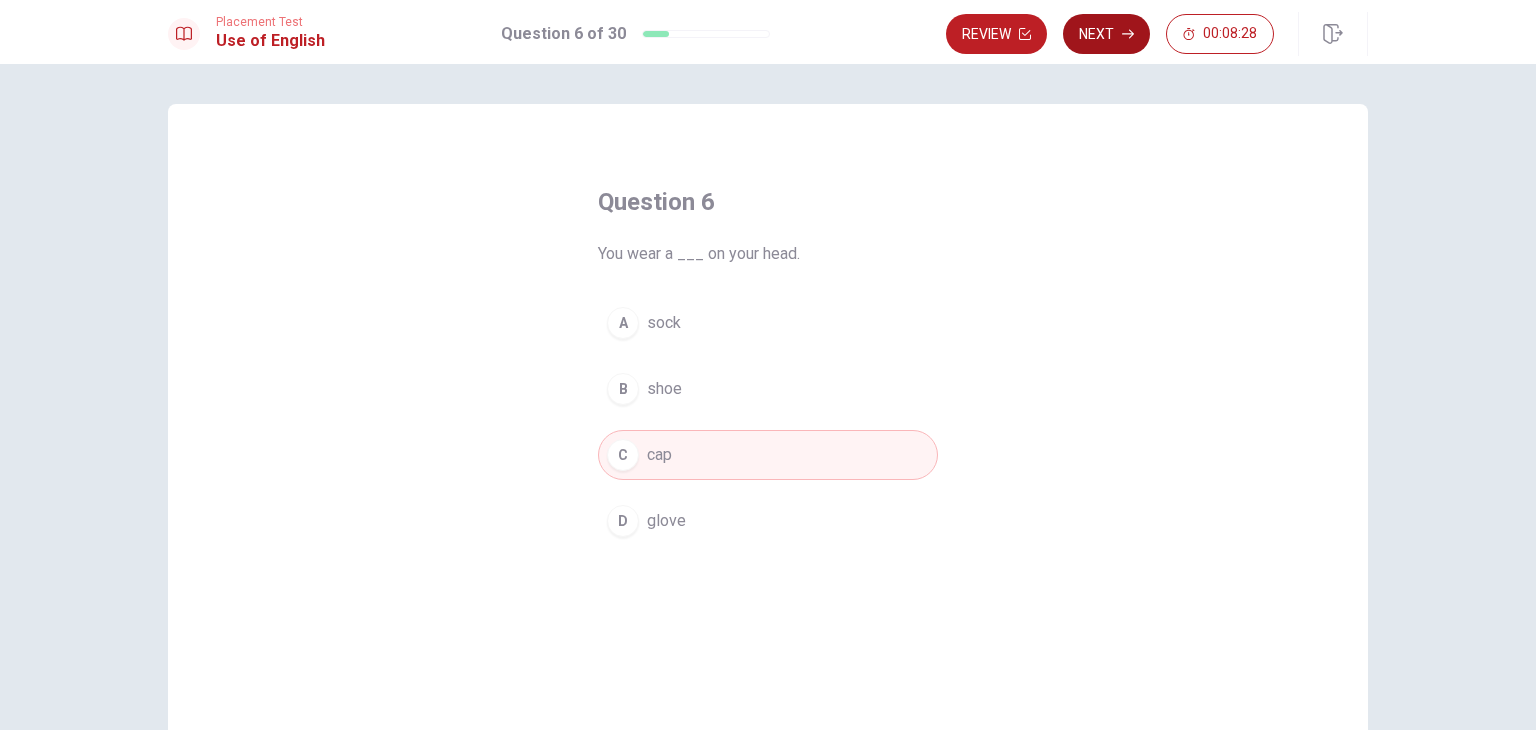 click on "Next" at bounding box center (1106, 34) 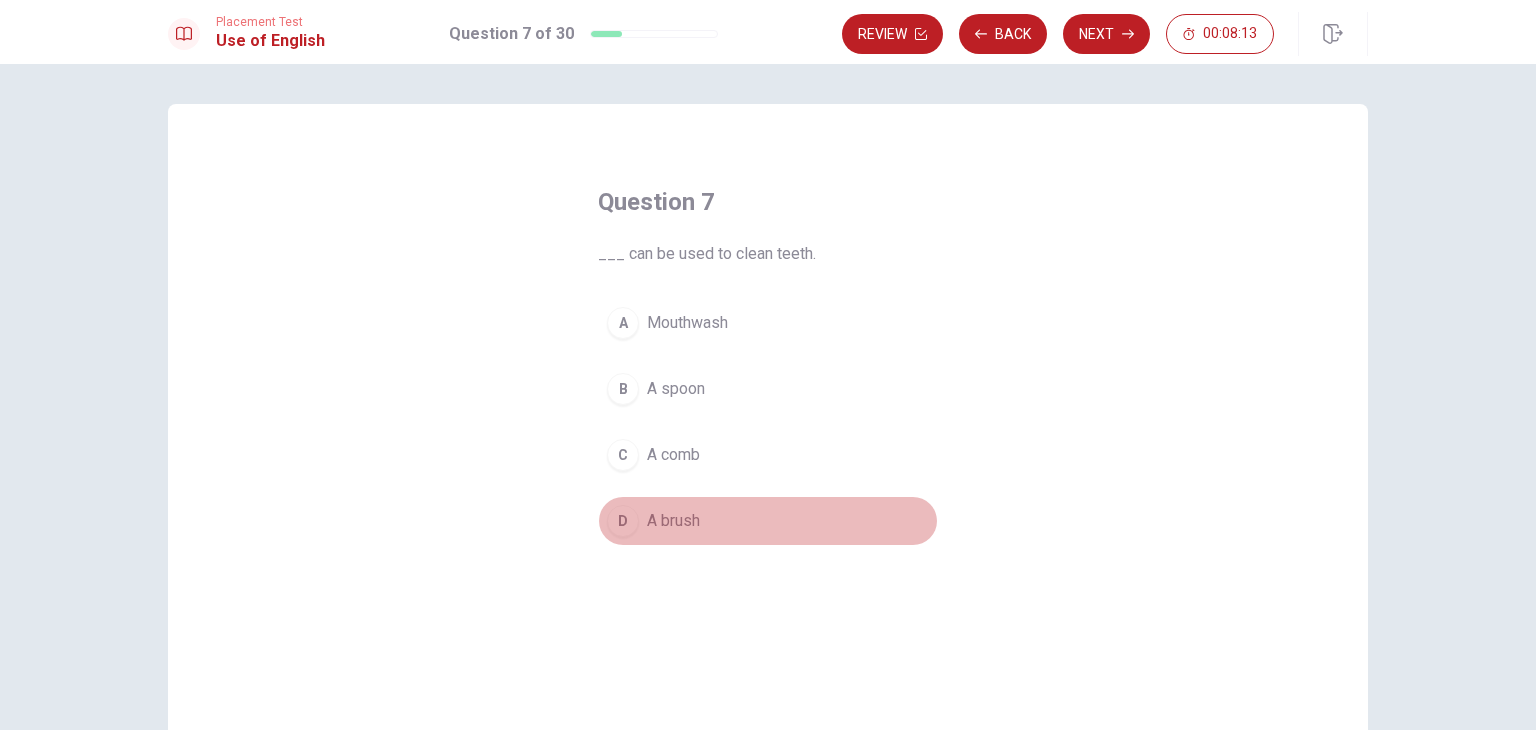 click on "A brush" at bounding box center [673, 521] 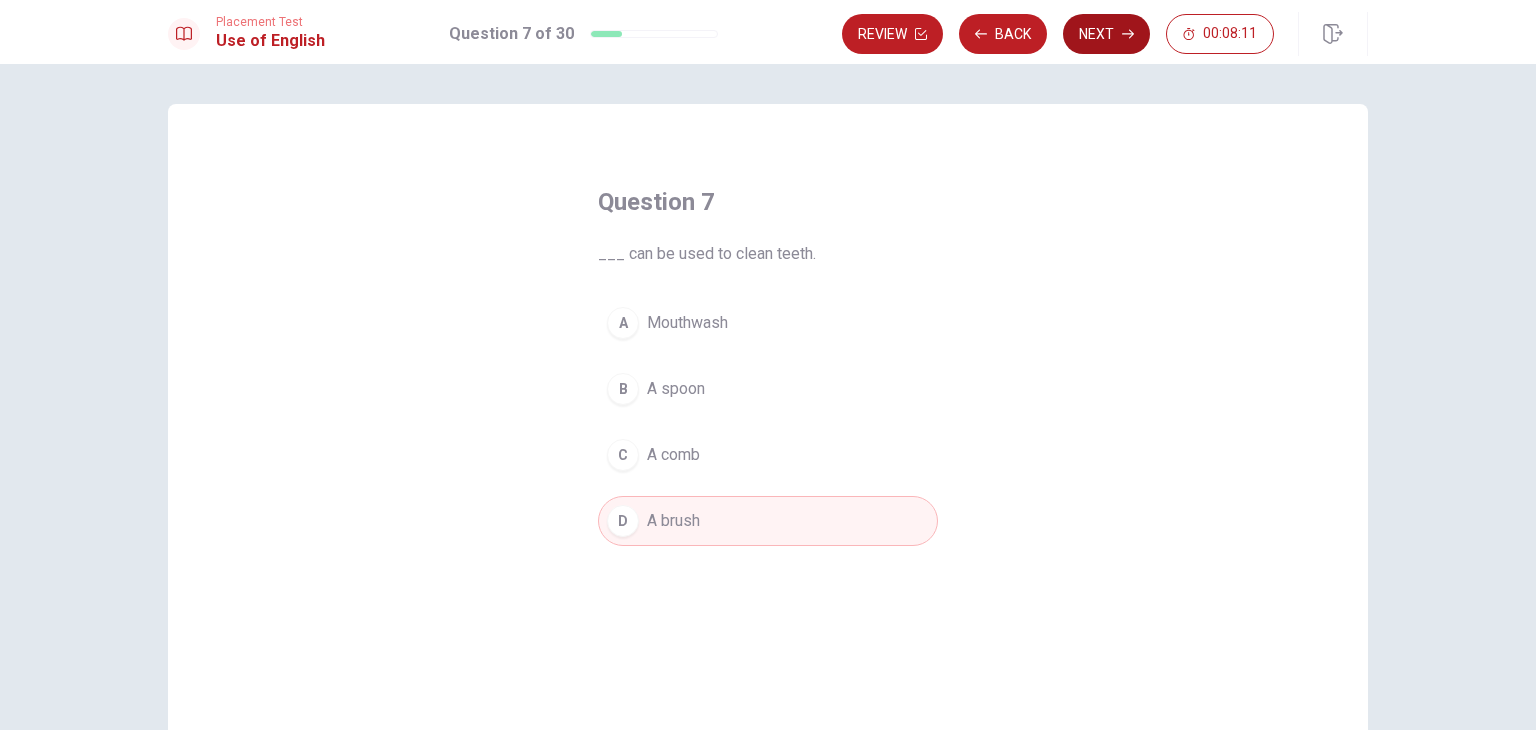 click on "Next" at bounding box center (1106, 34) 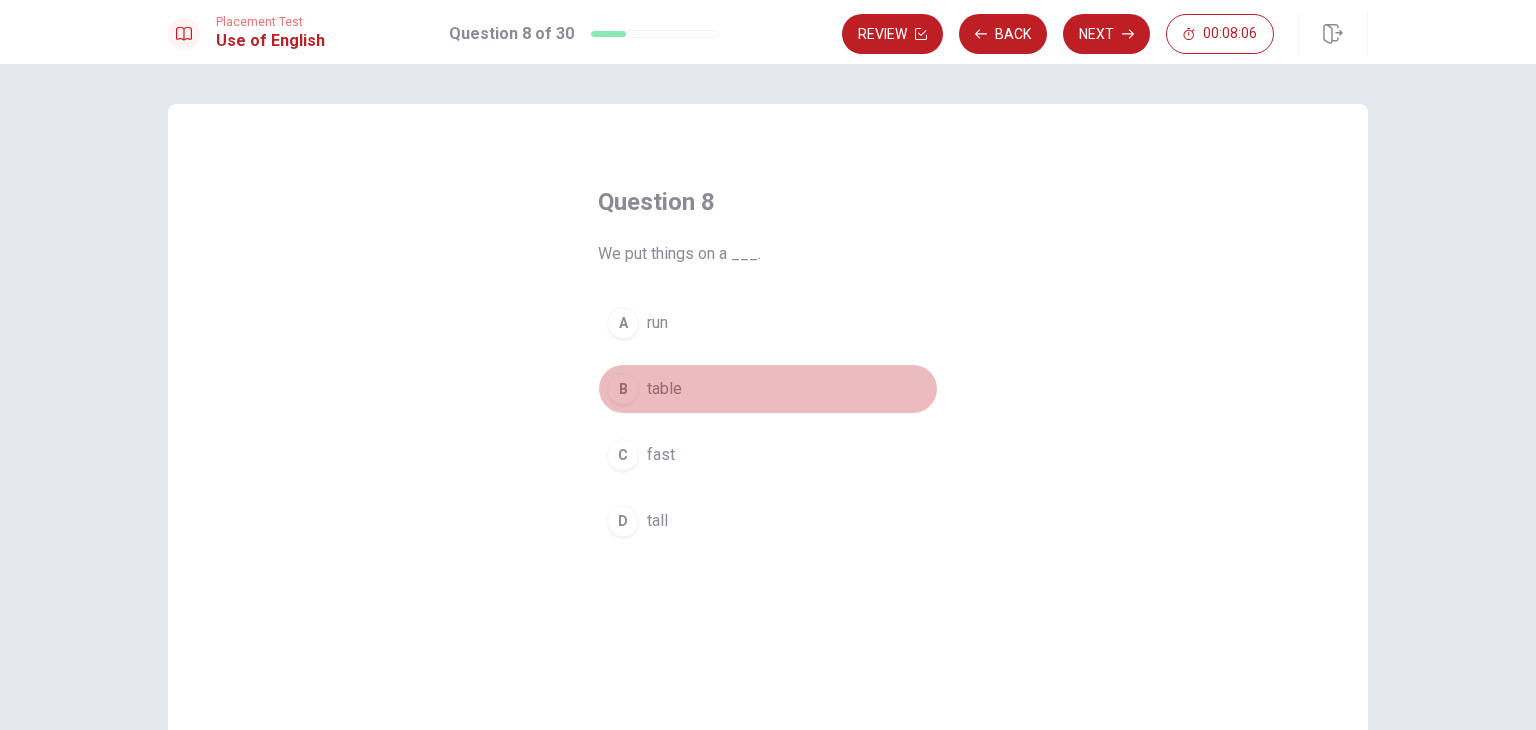 click on "B table" at bounding box center [768, 389] 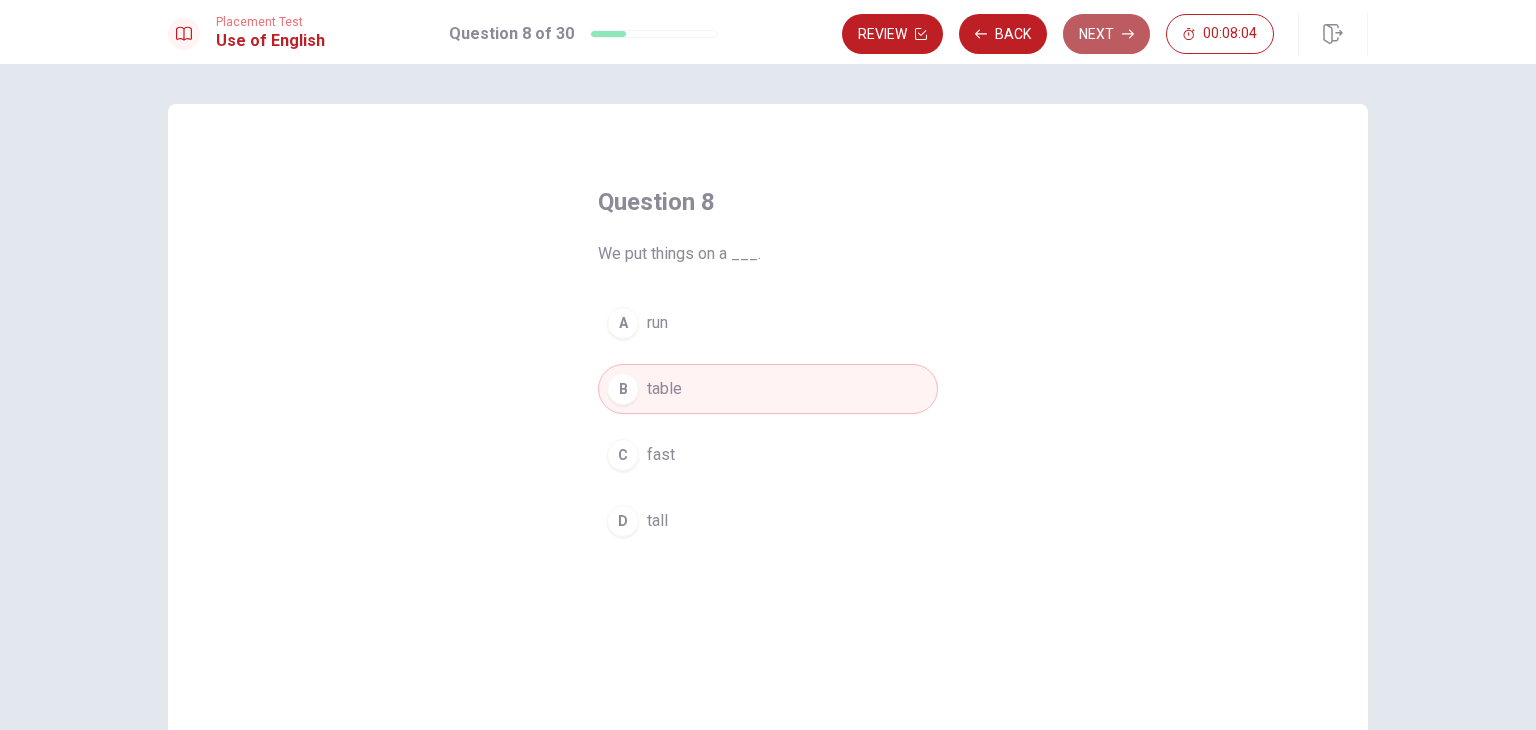 click on "Next" at bounding box center [1106, 34] 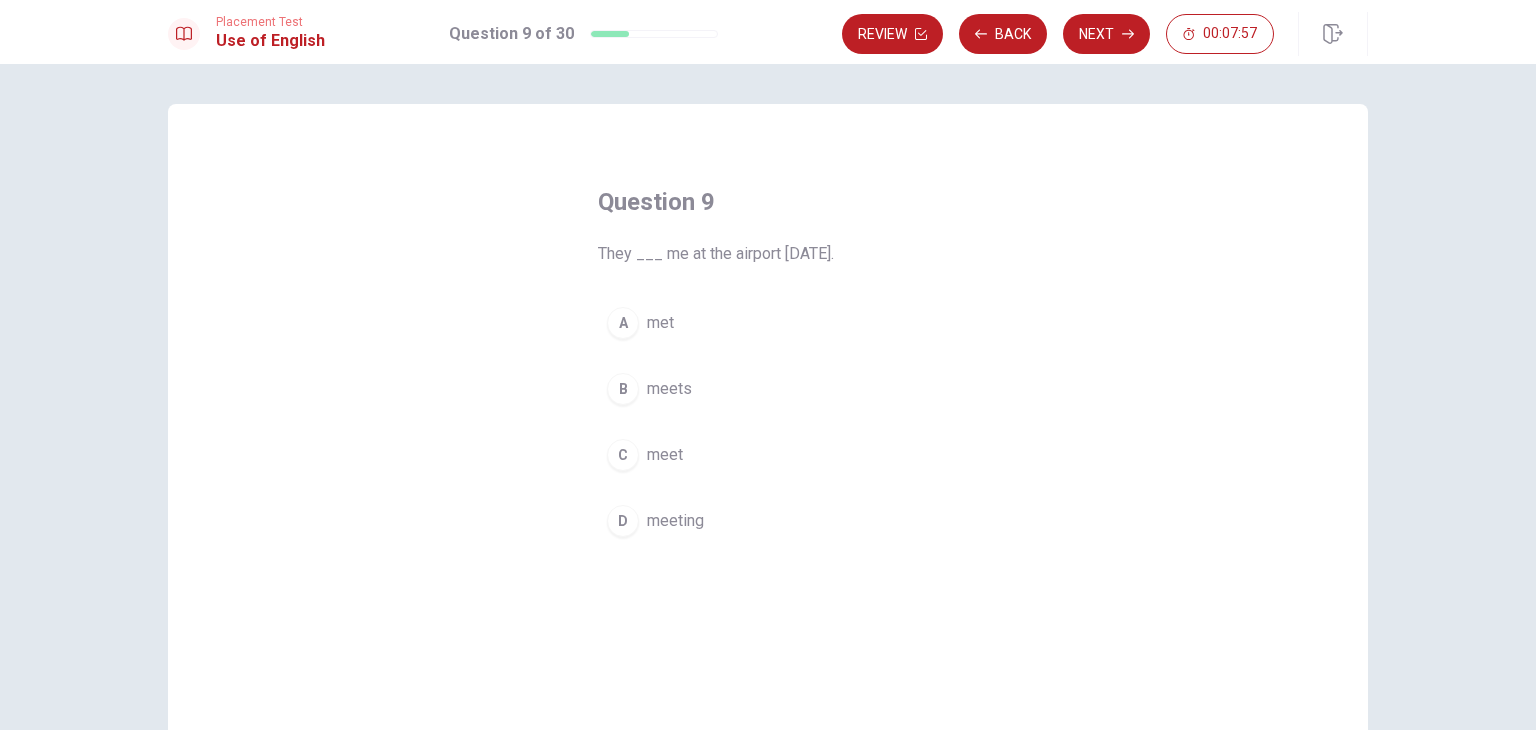 click on "met" at bounding box center (660, 323) 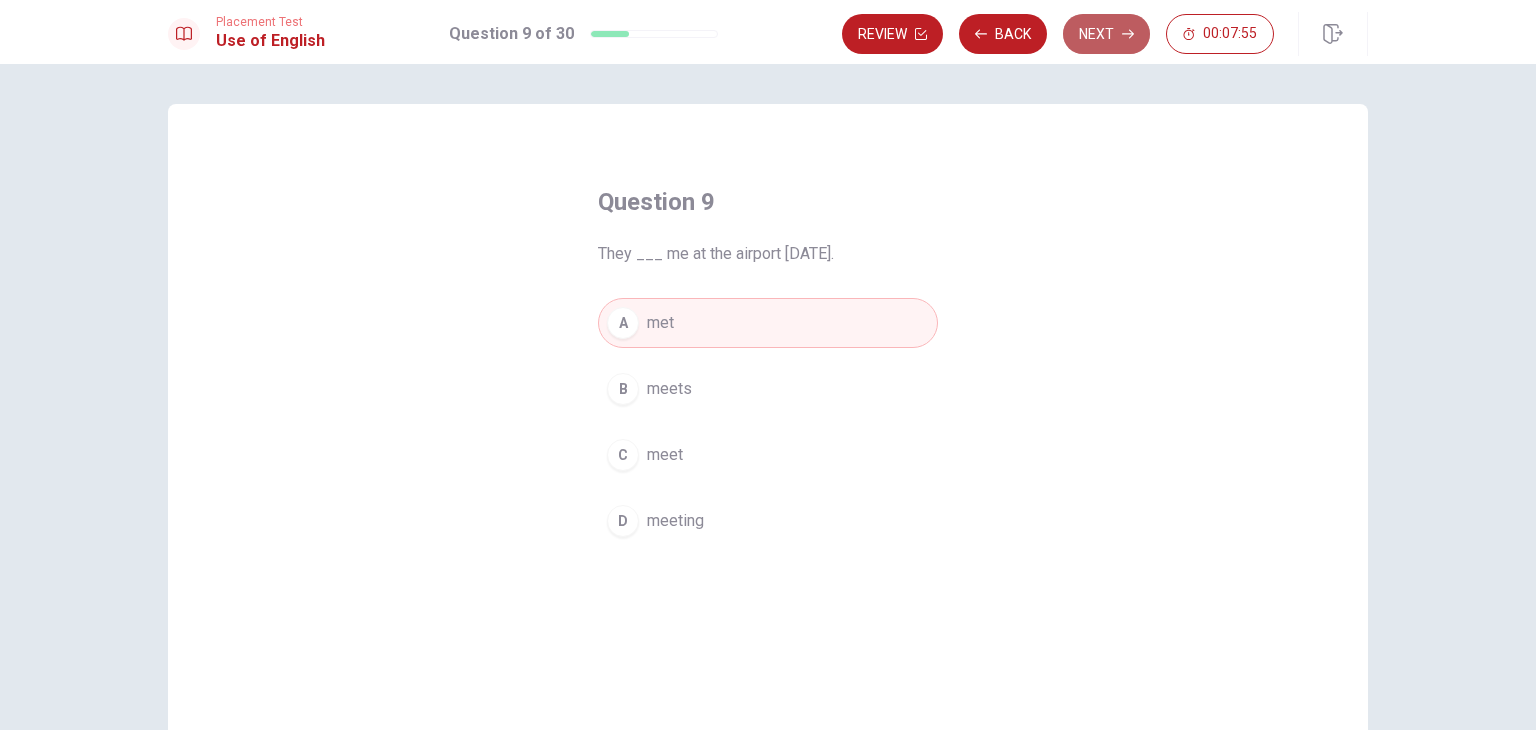 click on "Next" at bounding box center (1106, 34) 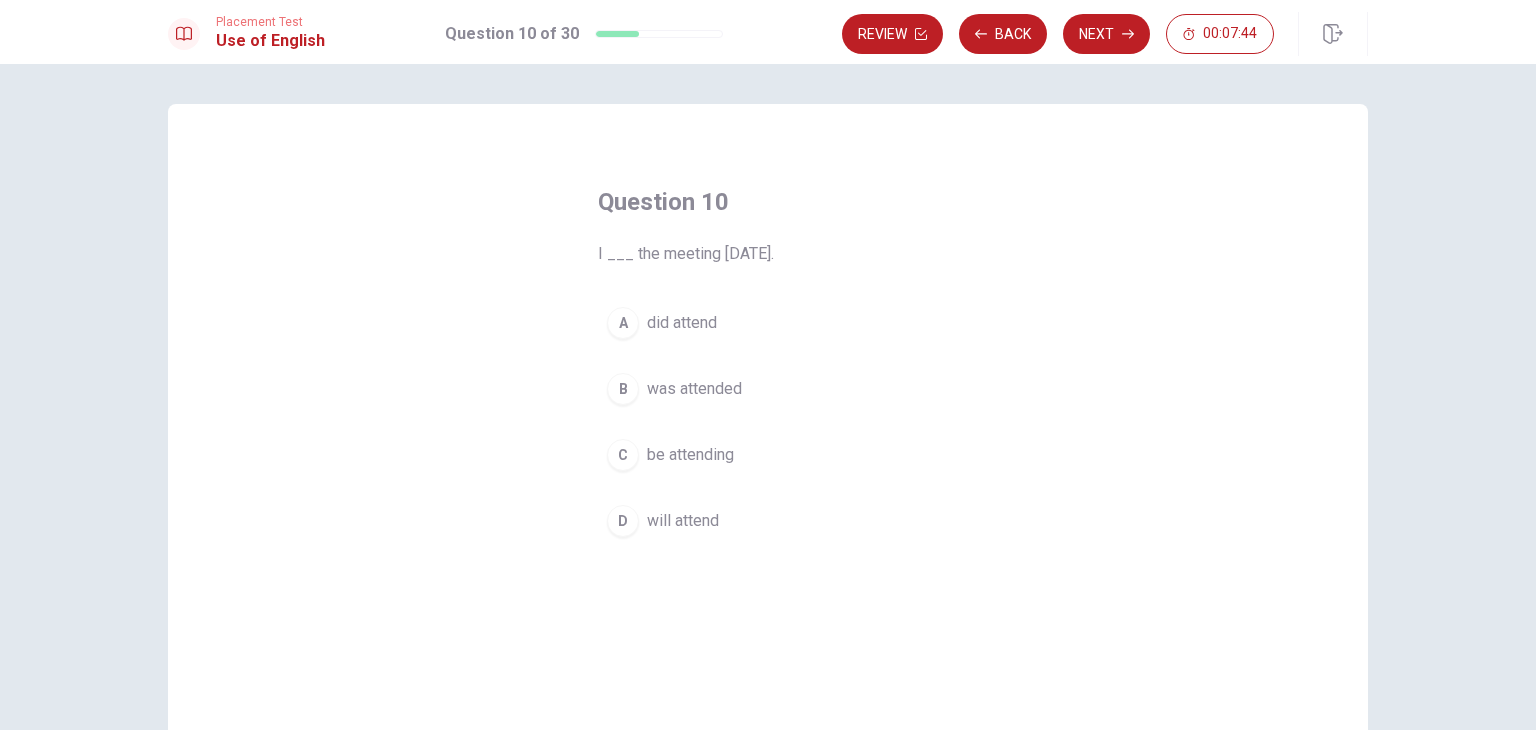 click on "will attend" at bounding box center (683, 521) 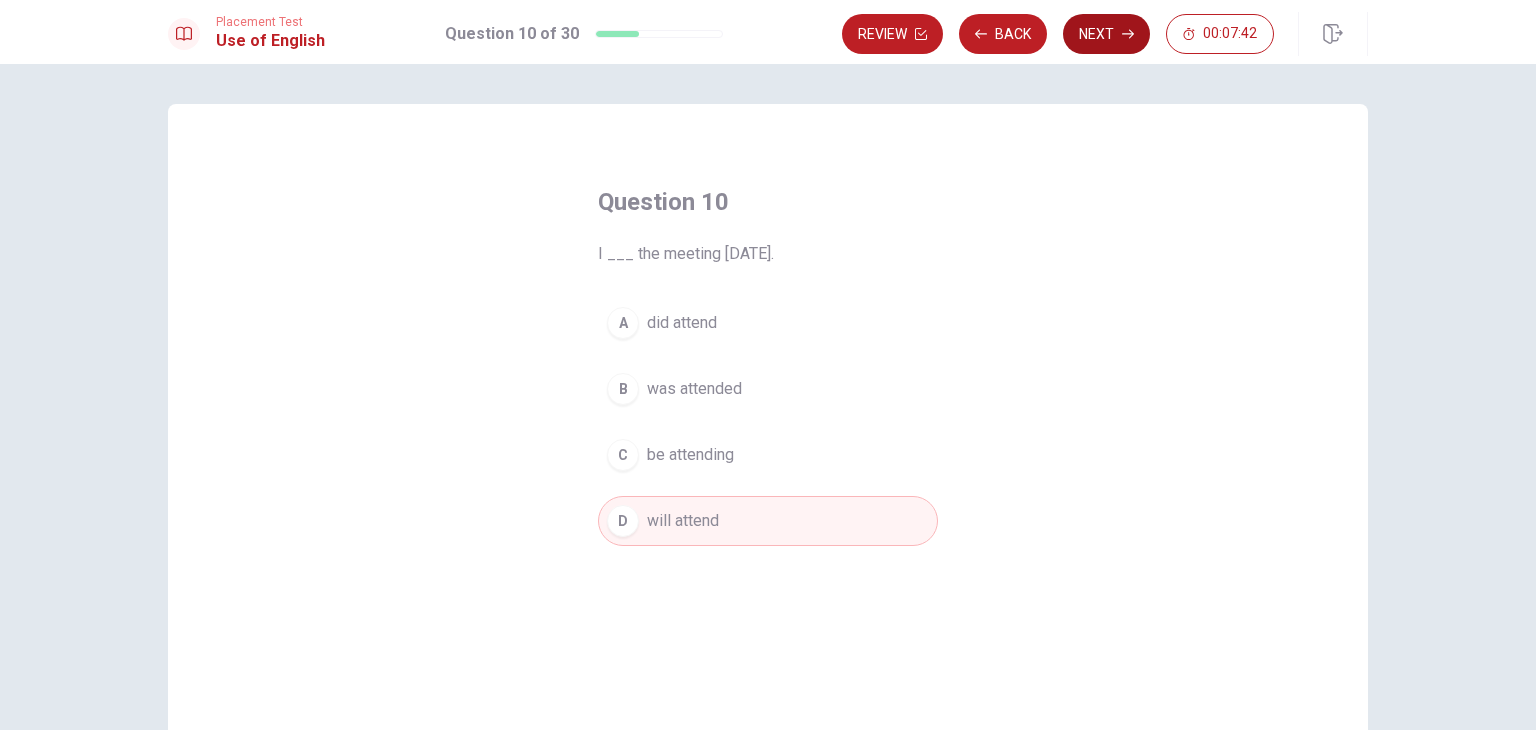 click on "Next" at bounding box center (1106, 34) 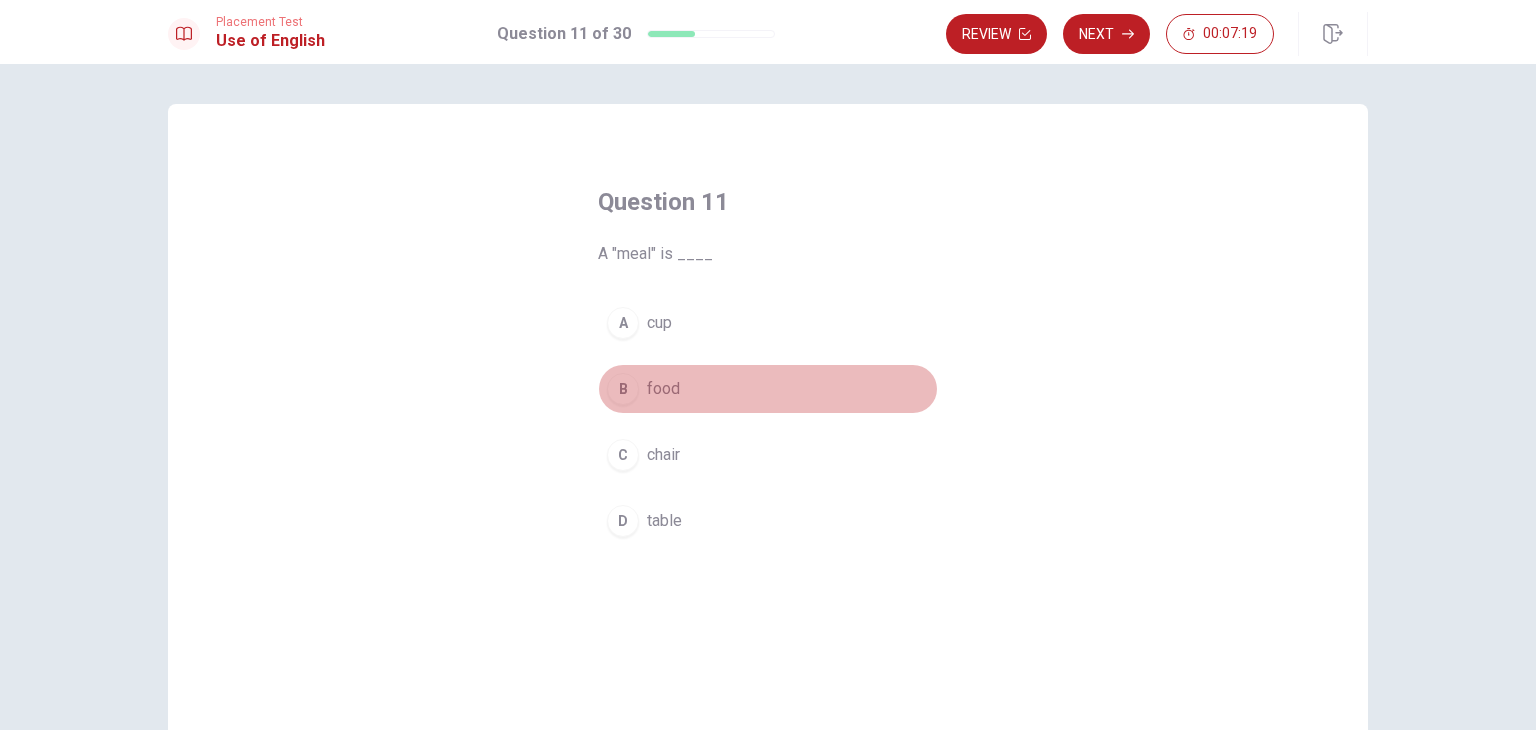 click on "food" at bounding box center [663, 389] 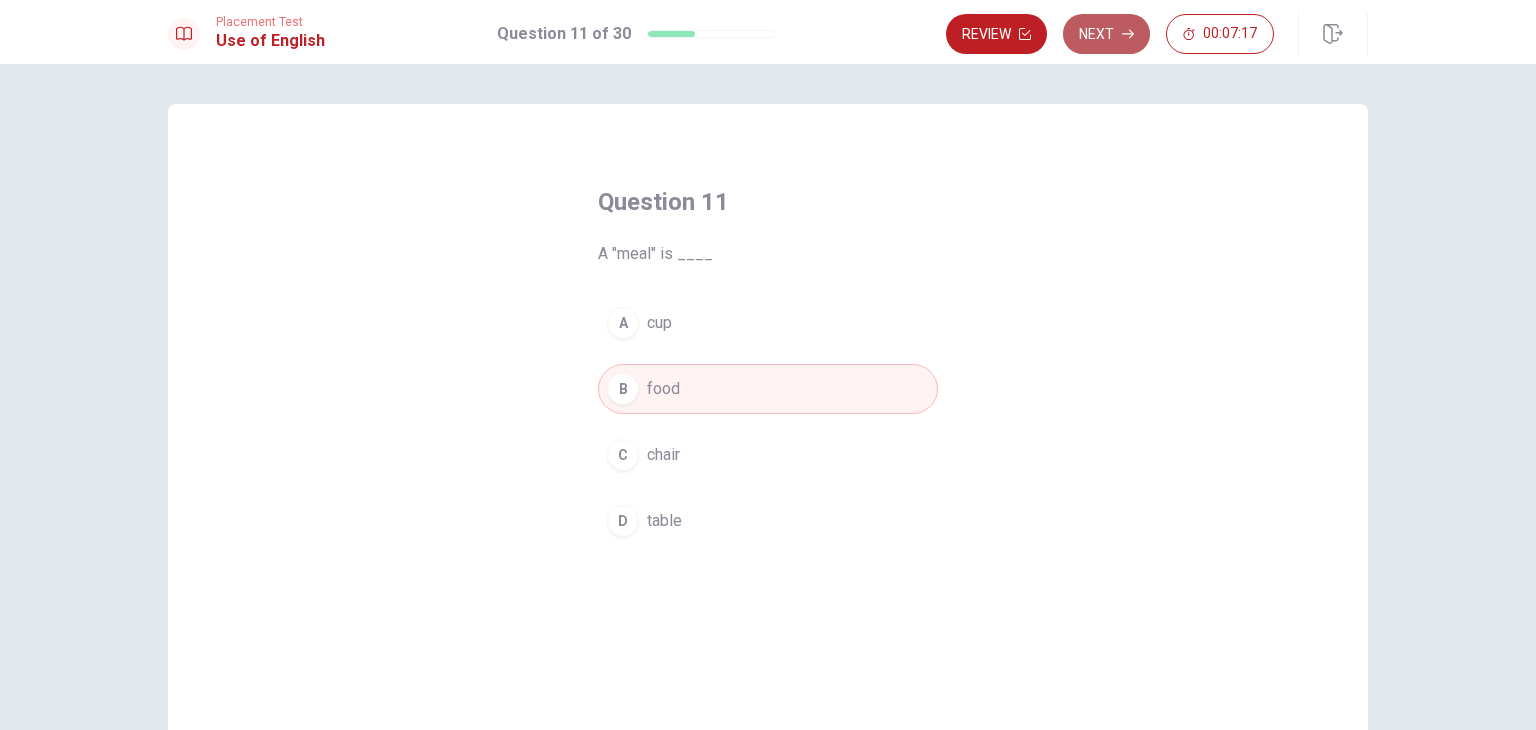 click on "Next" at bounding box center [1106, 34] 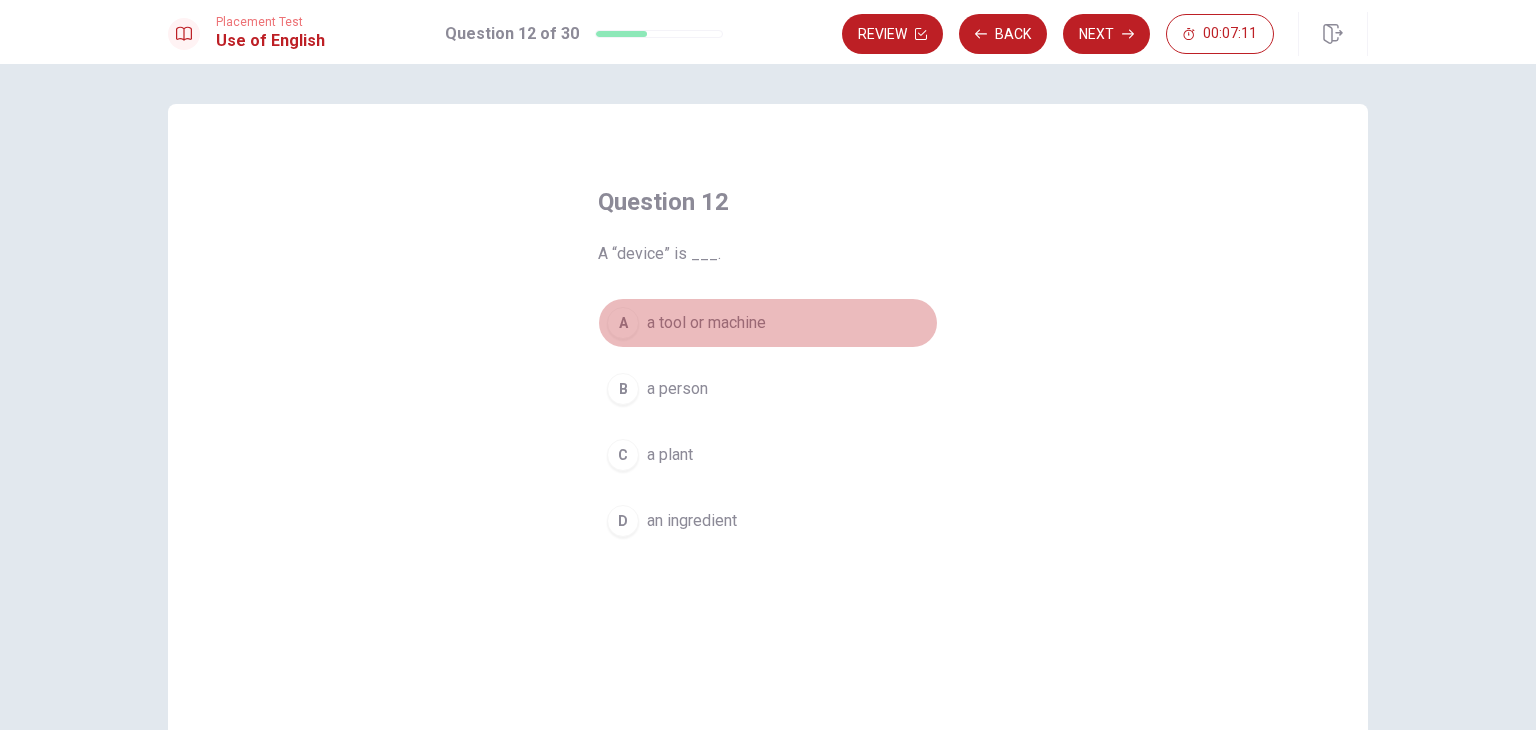 click on "a tool or machine" at bounding box center [706, 323] 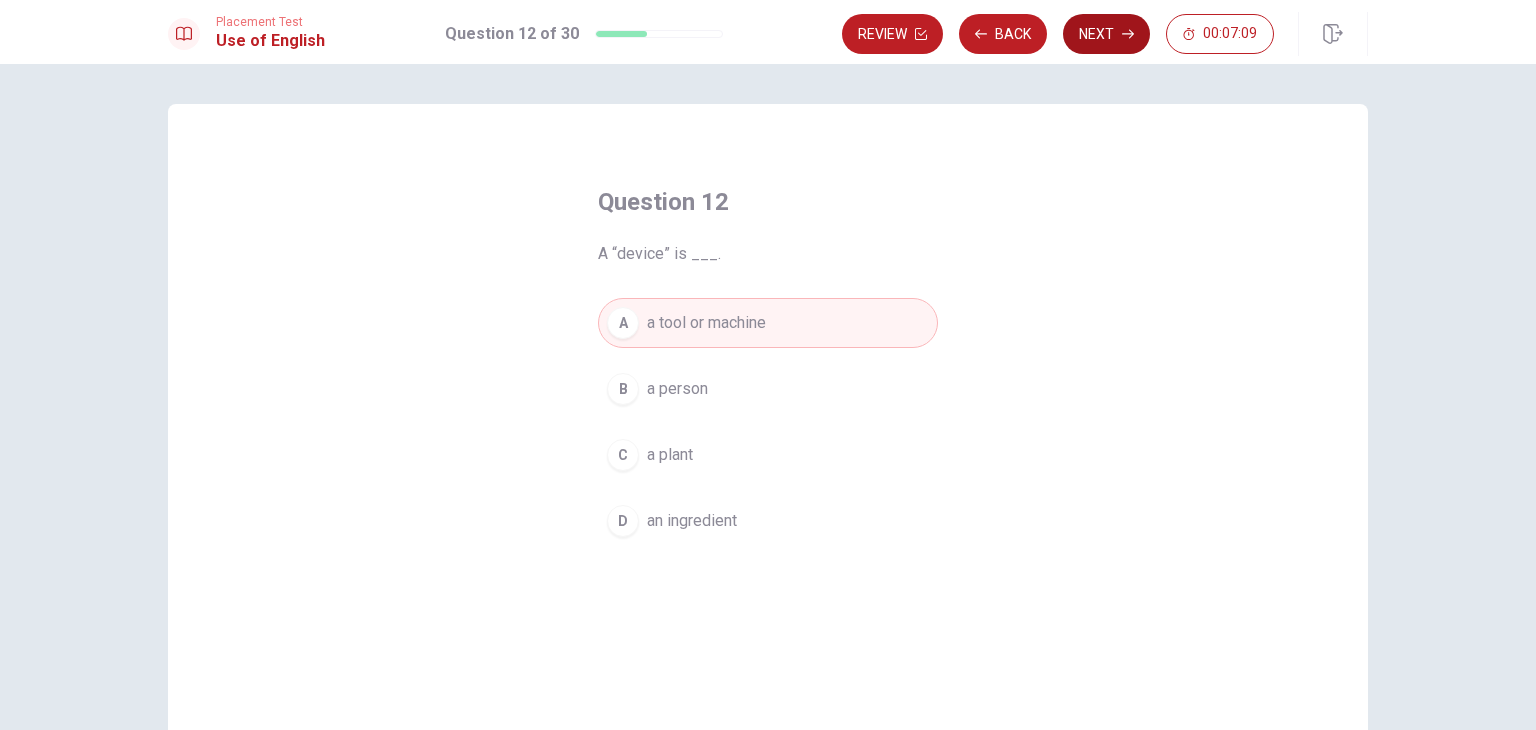 click on "Next" at bounding box center (1106, 34) 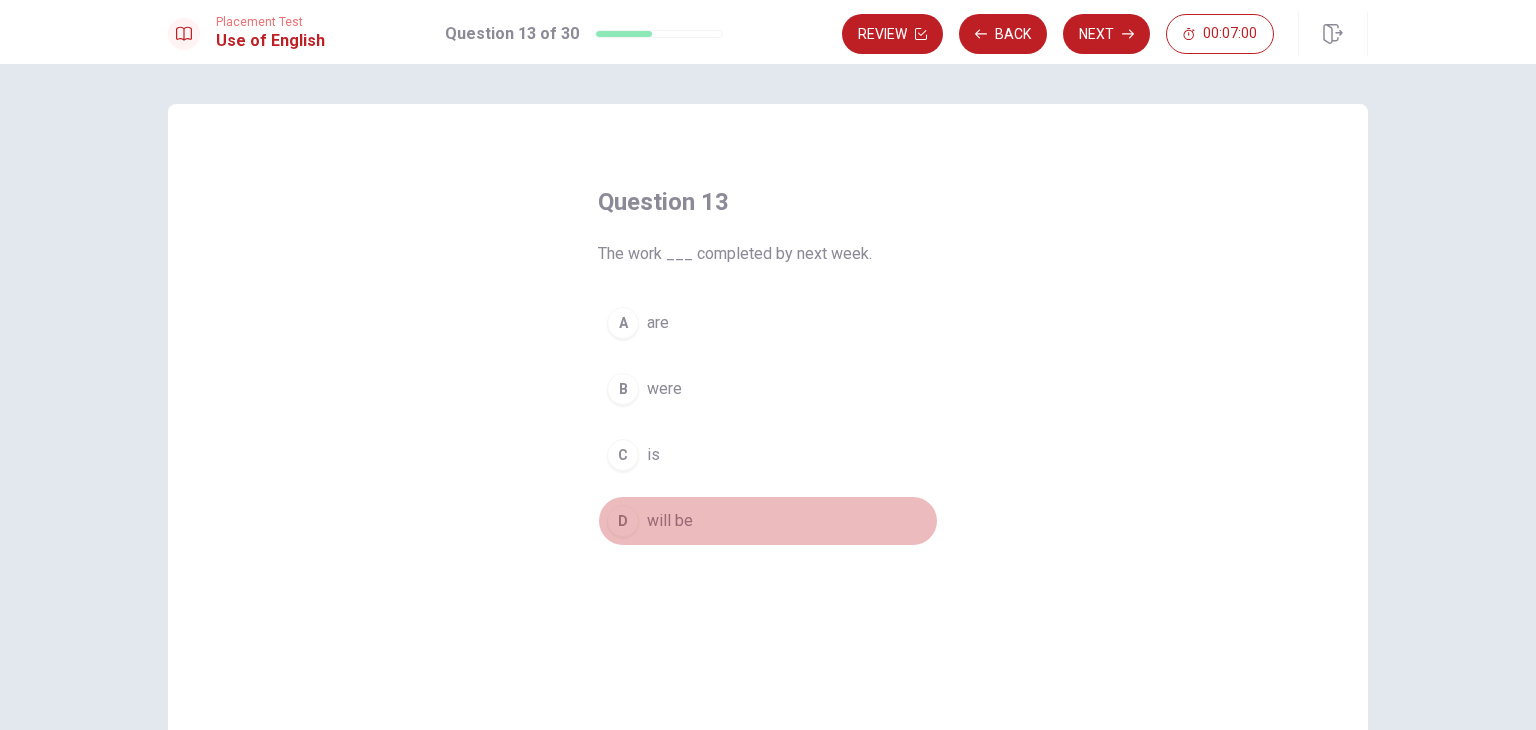 click on "will be" at bounding box center [670, 521] 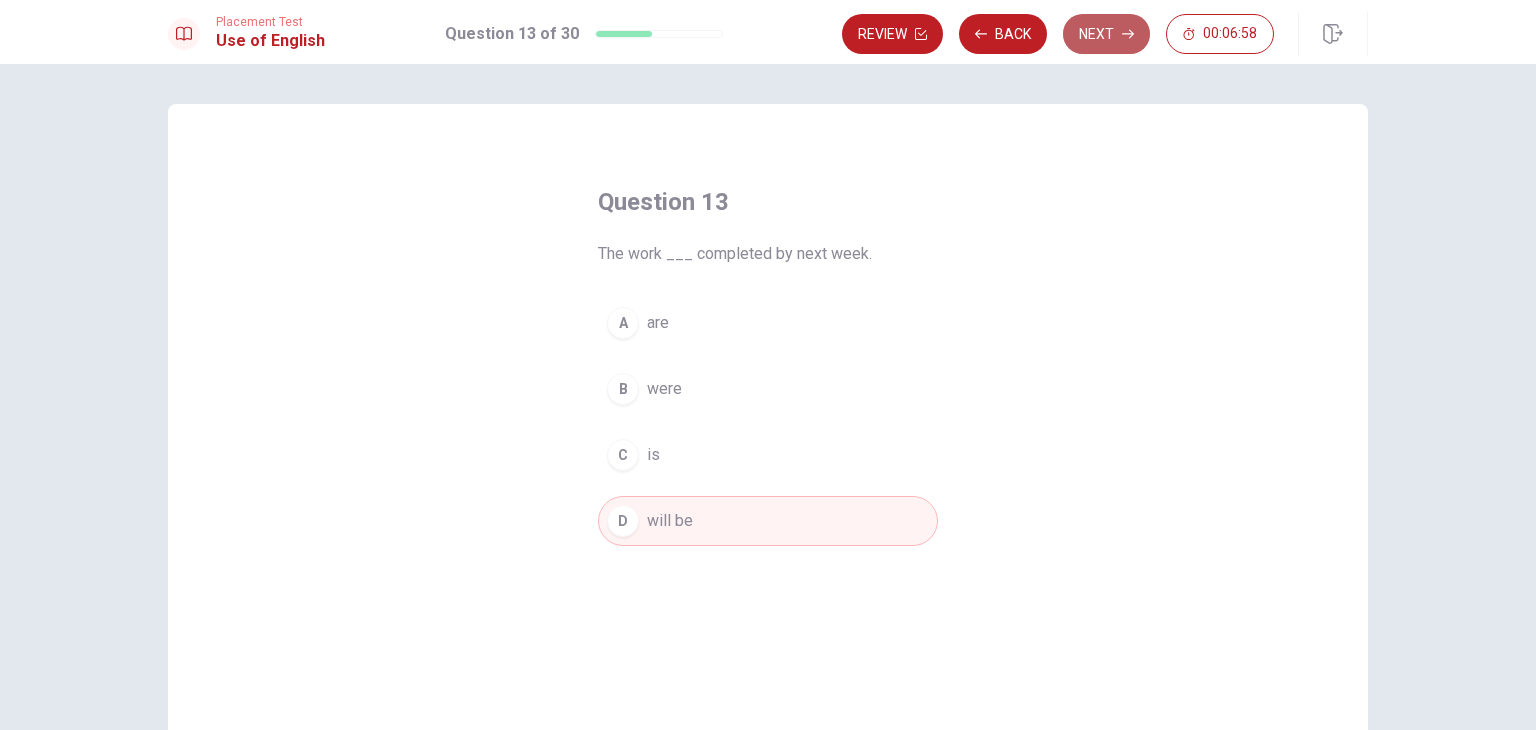click on "Next" at bounding box center [1106, 34] 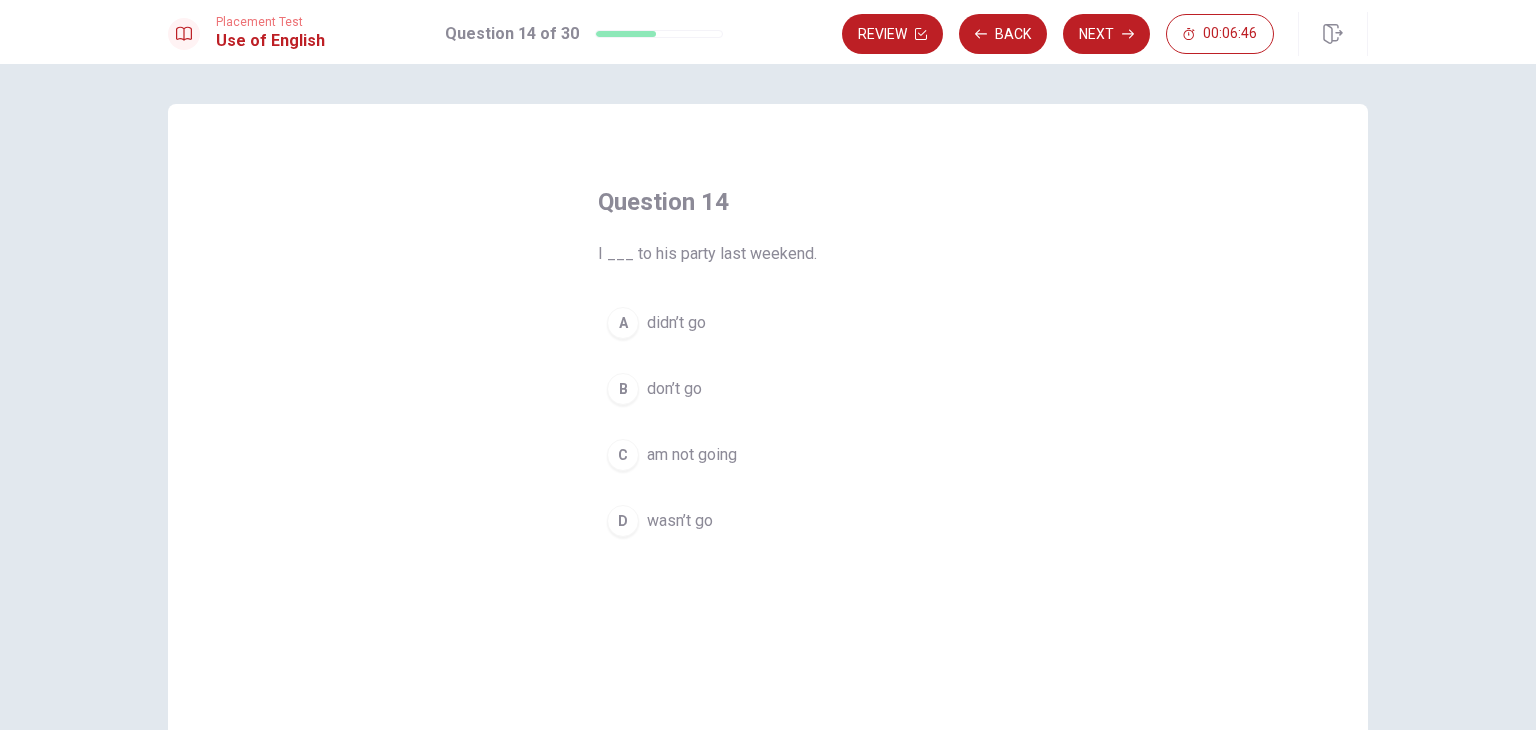 click on "didn’t go" at bounding box center (676, 323) 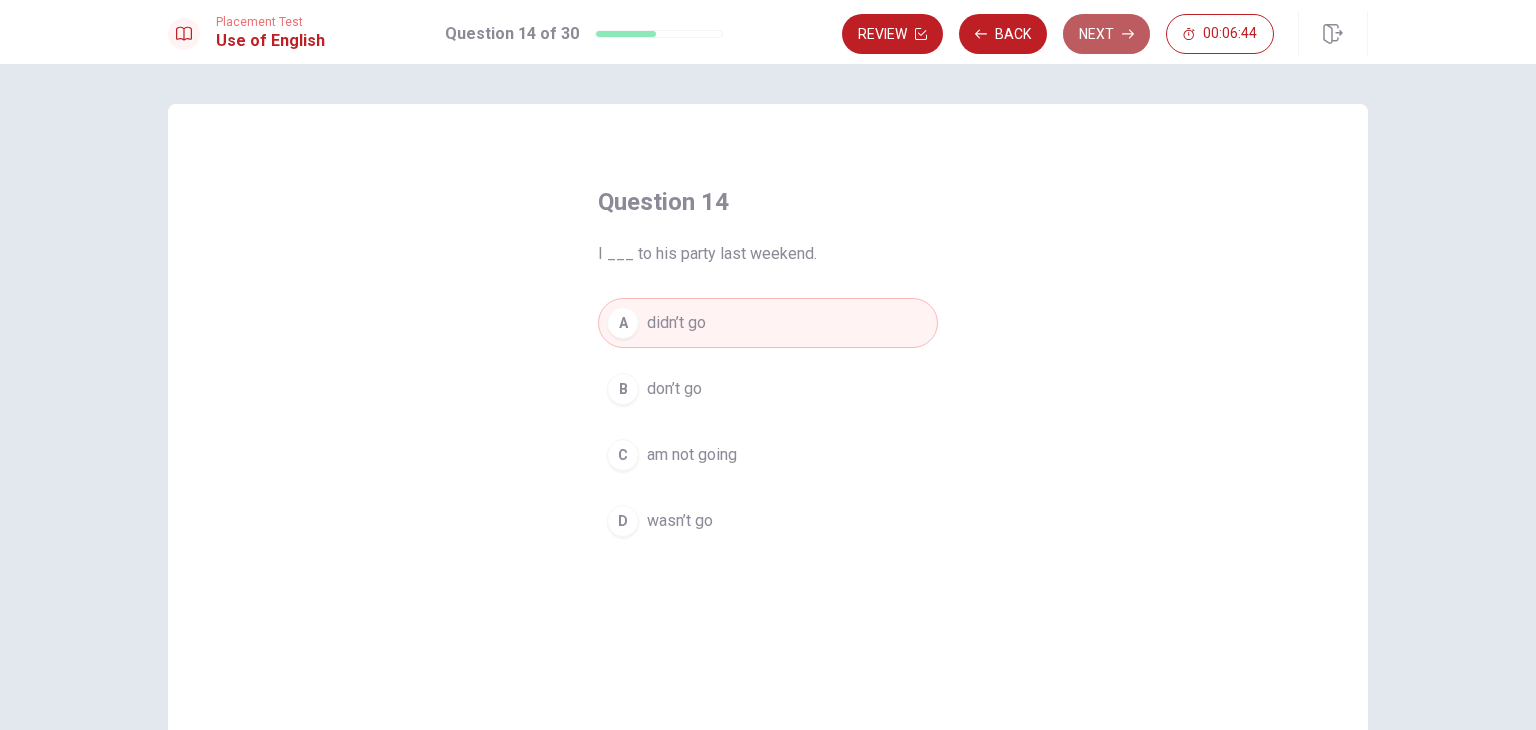 click on "Next" at bounding box center [1106, 34] 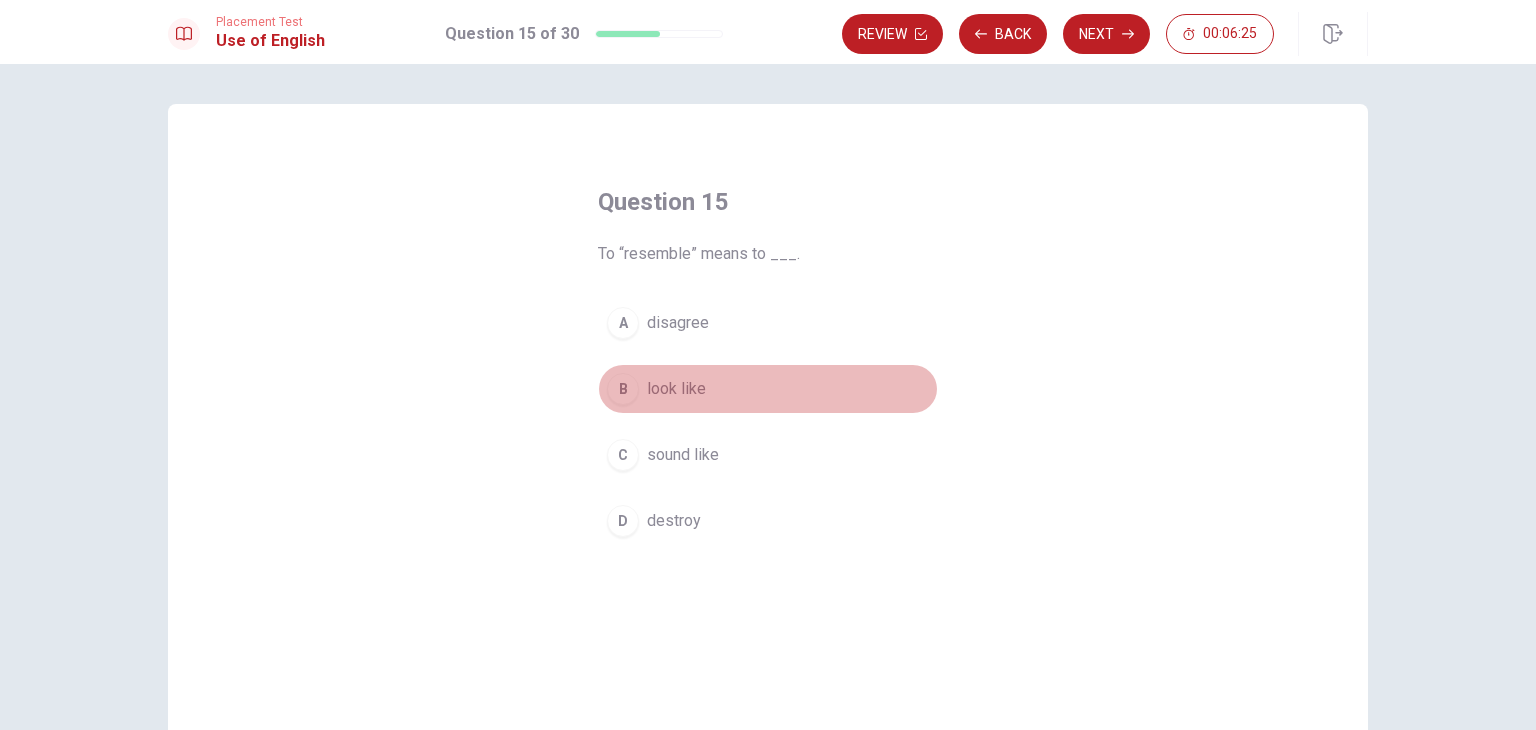 click on "B look like" at bounding box center (768, 389) 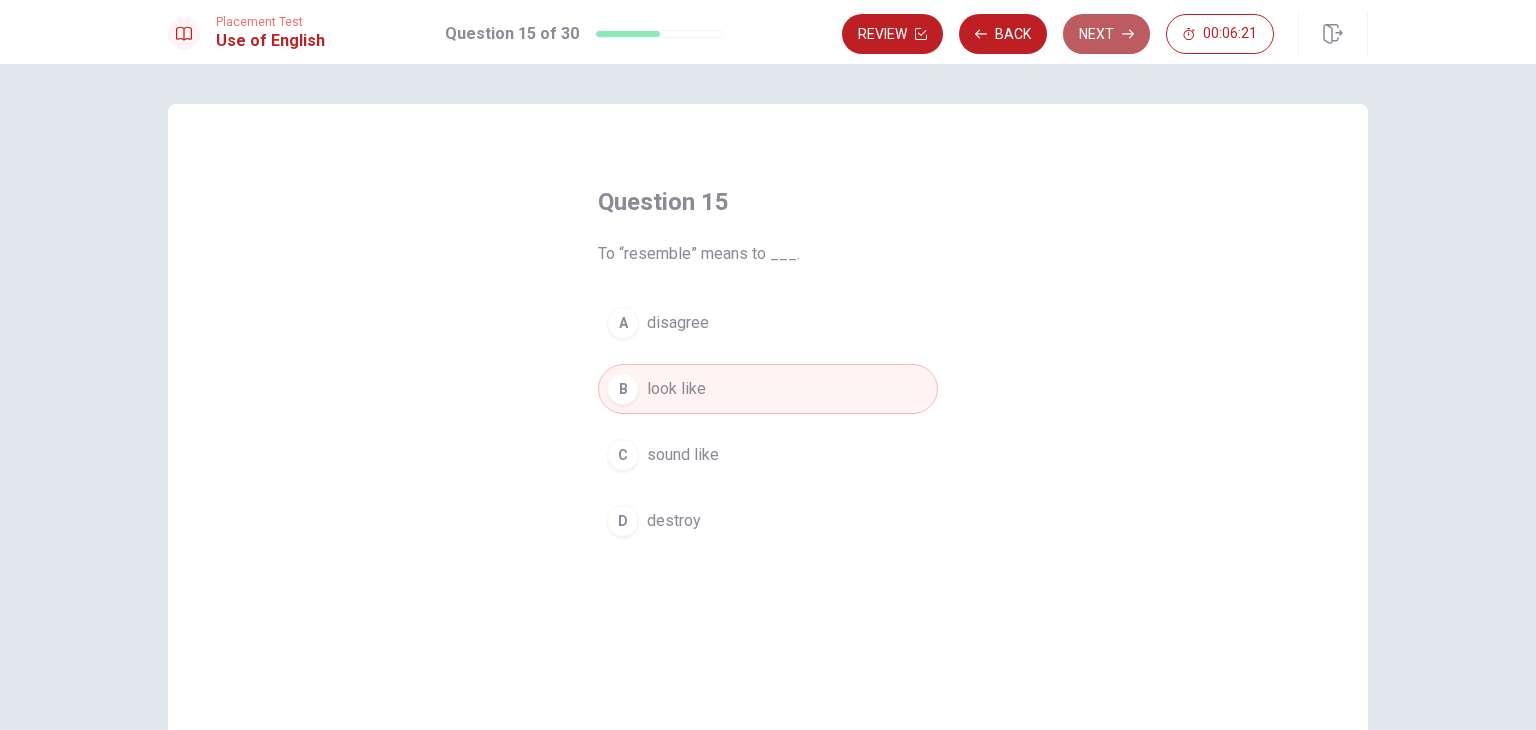 click on "Next" at bounding box center [1106, 34] 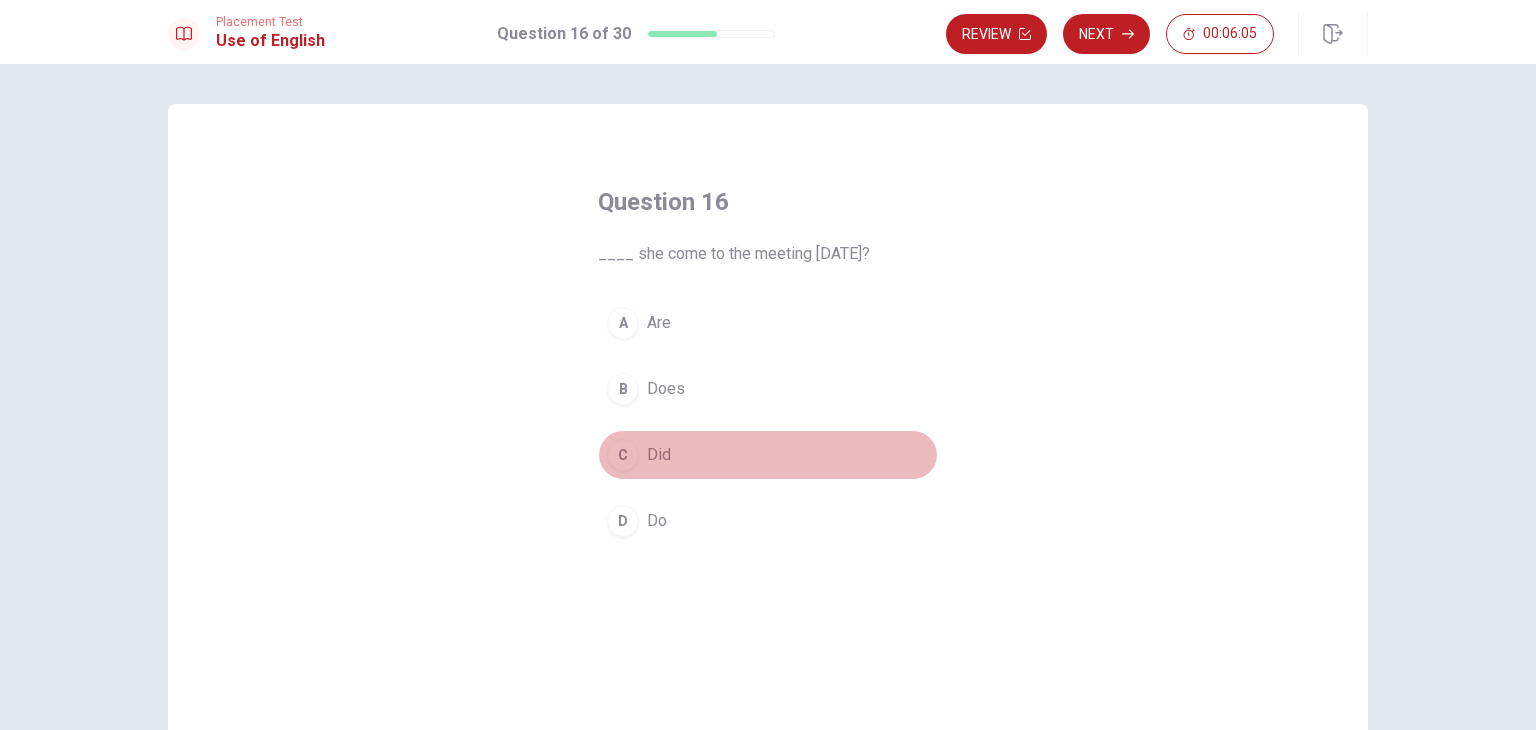 click on "Did" at bounding box center [659, 455] 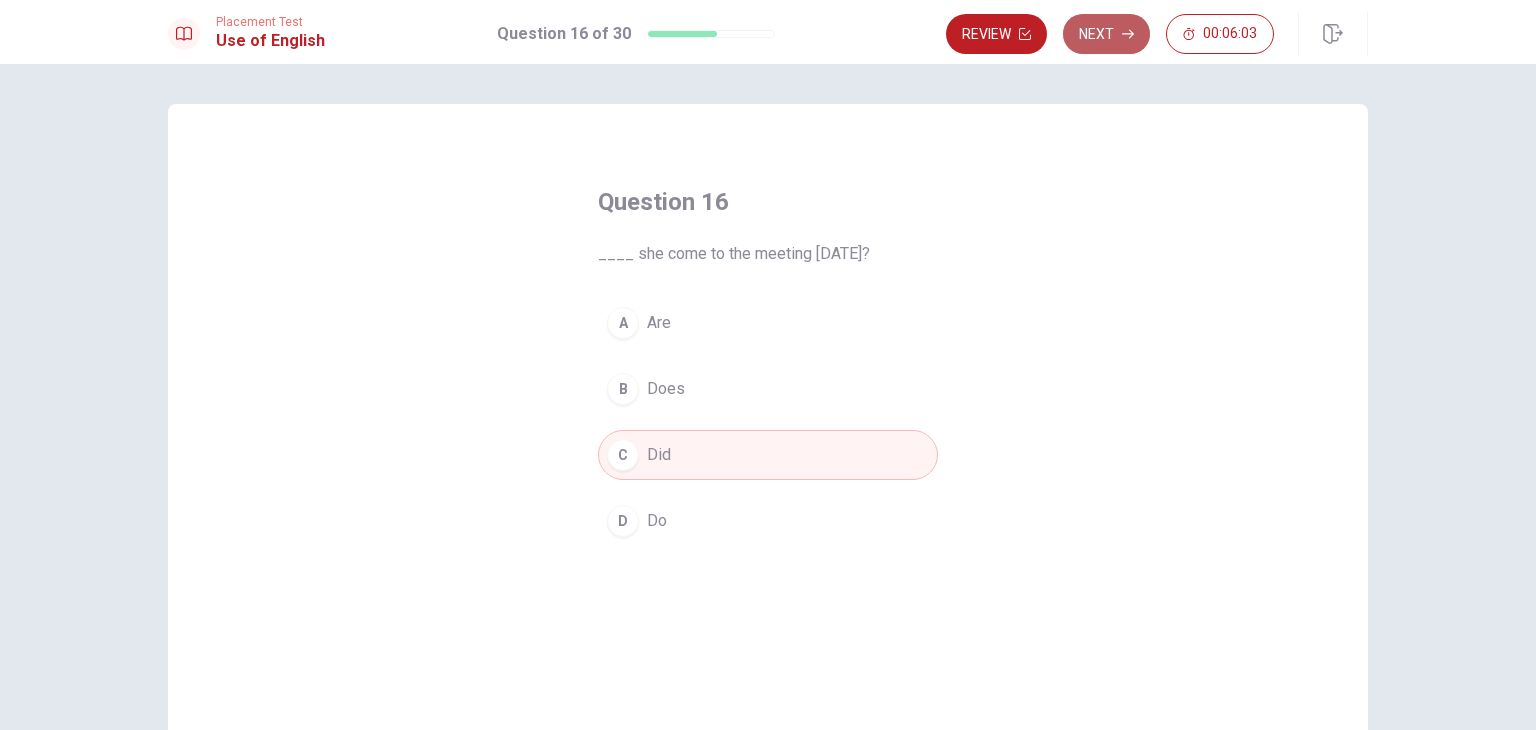 click on "Next" at bounding box center (1106, 34) 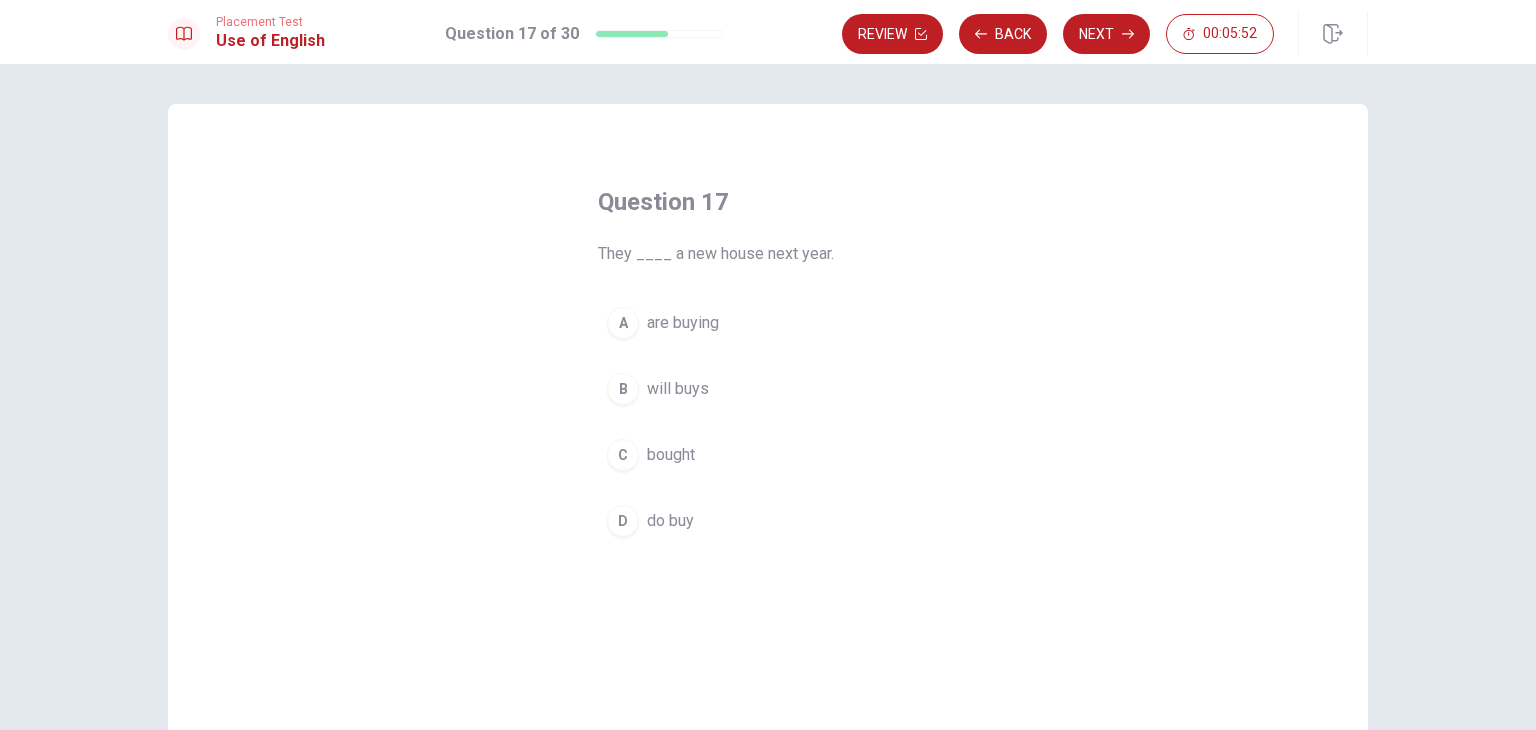 click on "will buys" at bounding box center [678, 389] 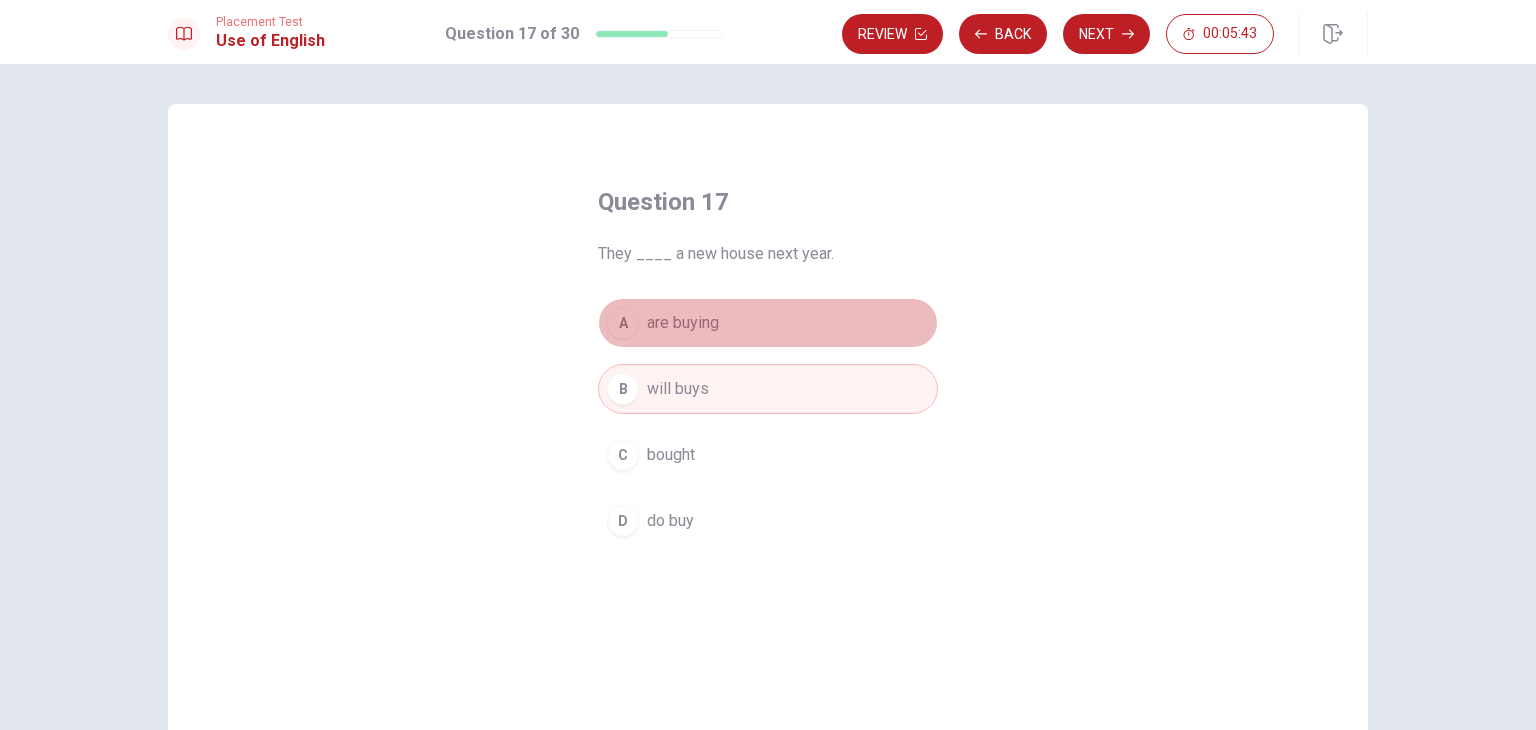 click on "A are buying" at bounding box center (768, 323) 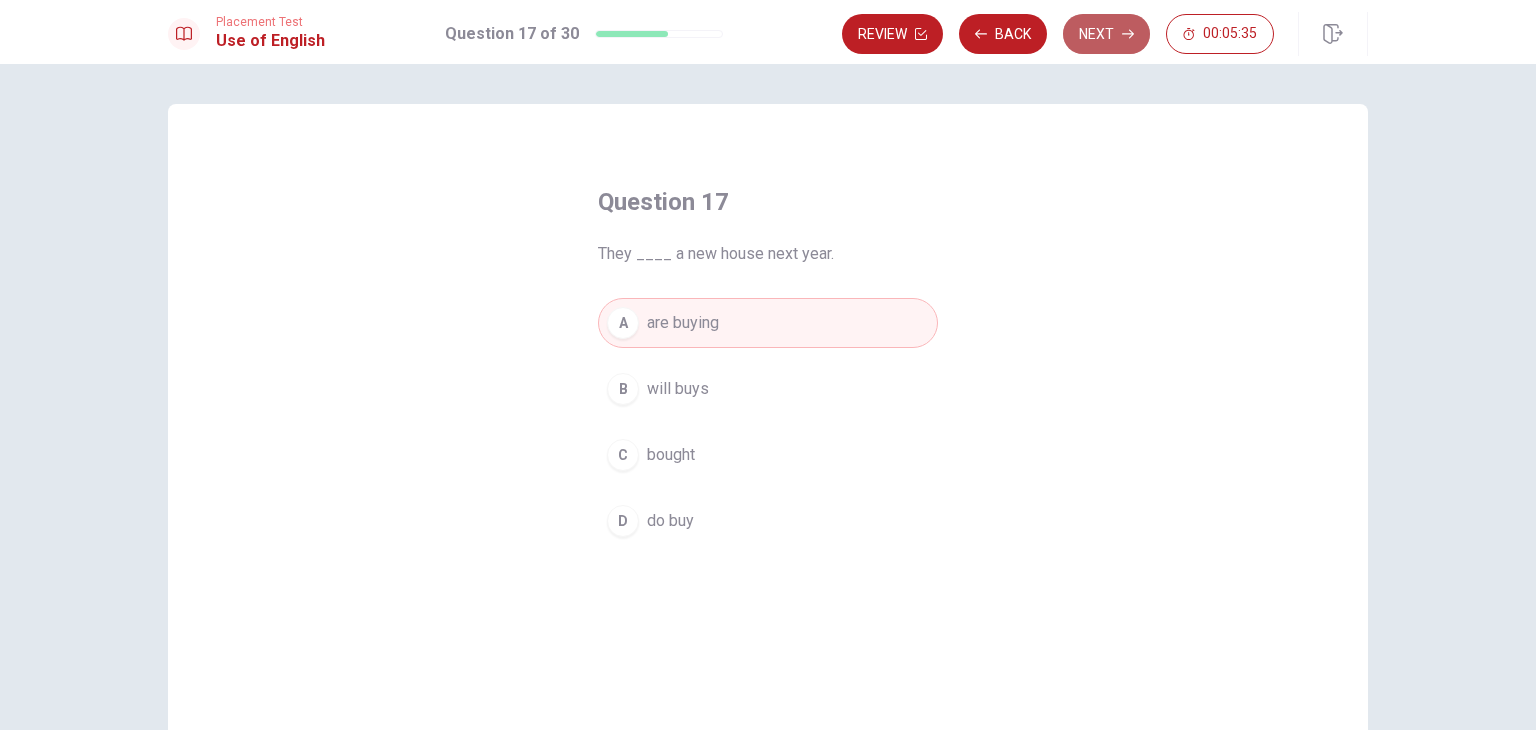 click on "Next" at bounding box center (1106, 34) 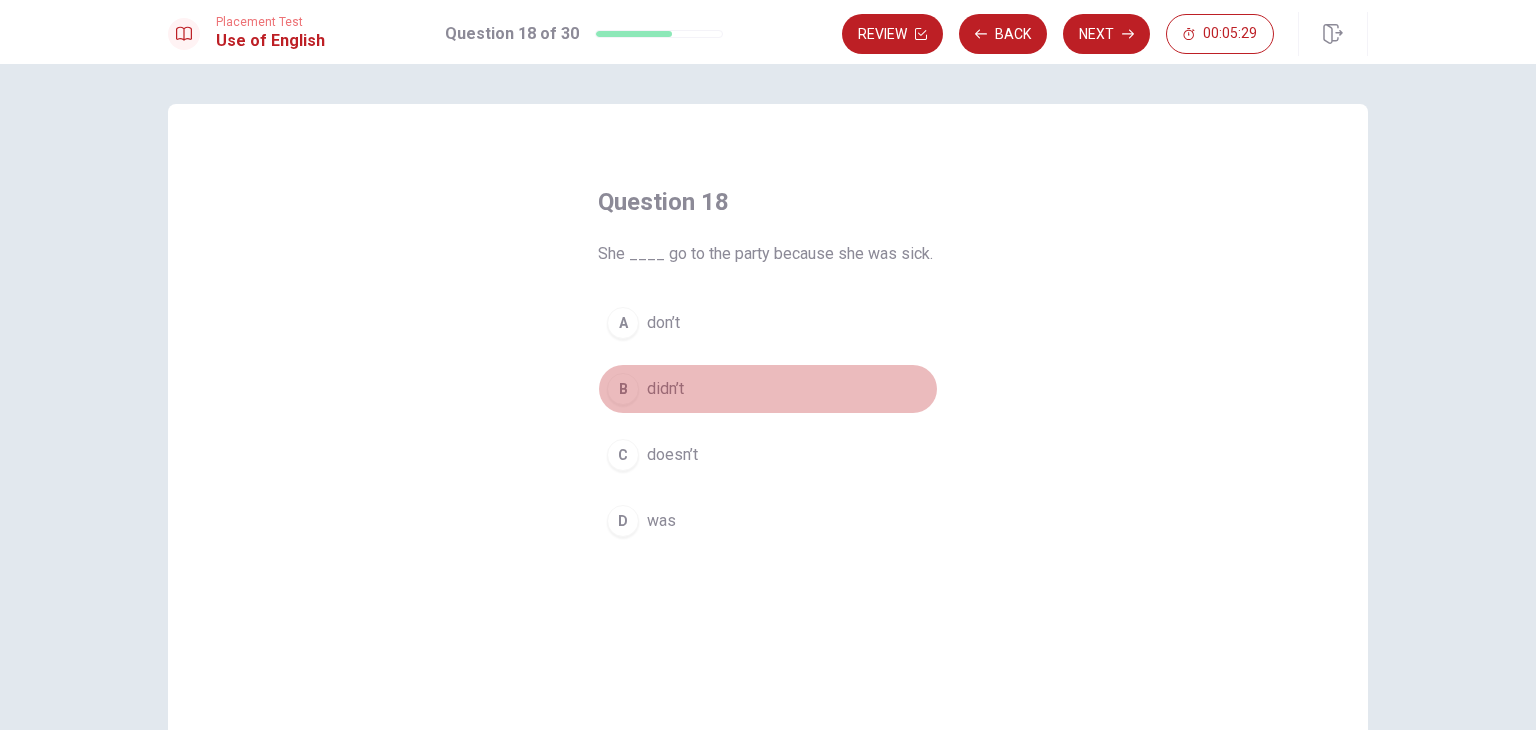 click on "didn’t" at bounding box center (665, 389) 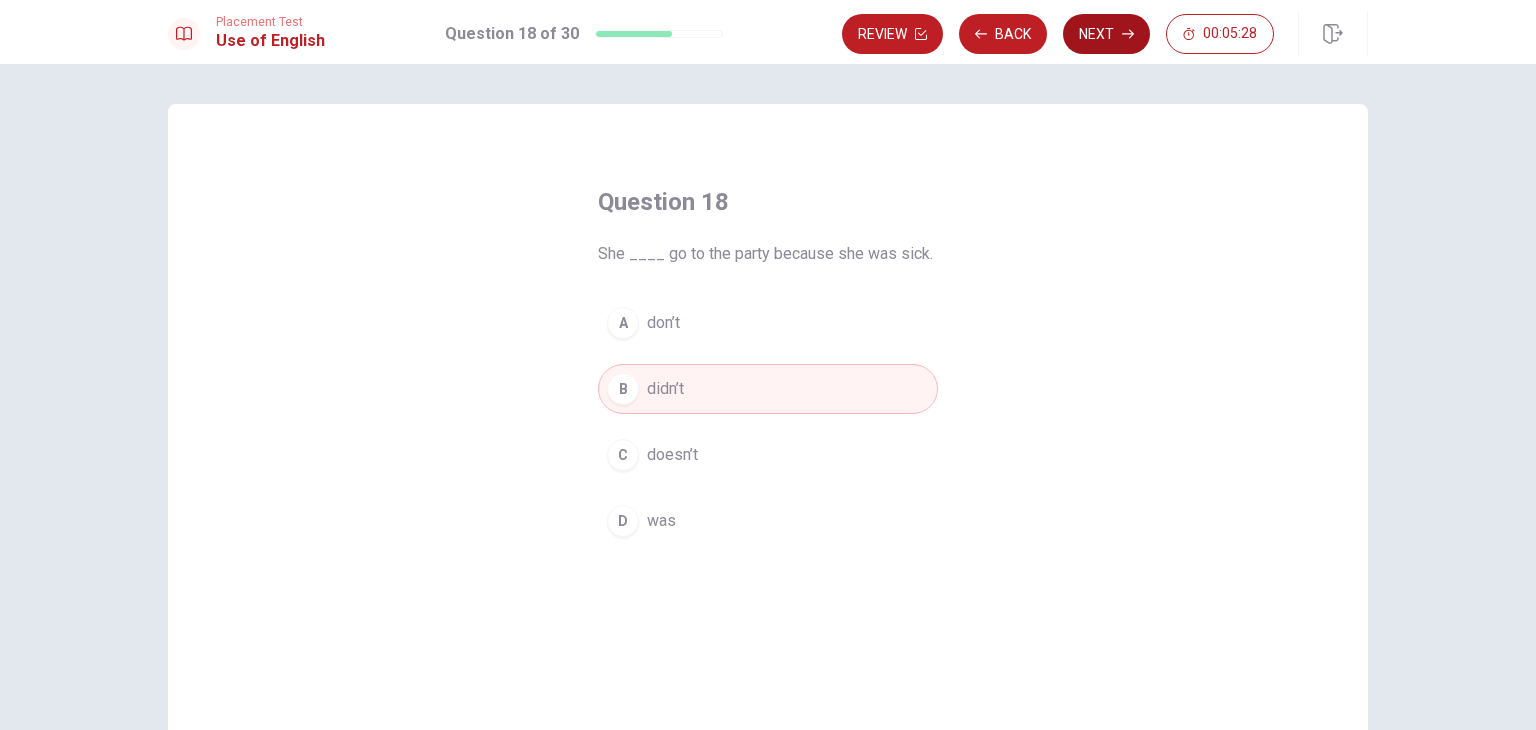 click on "Next" at bounding box center [1106, 34] 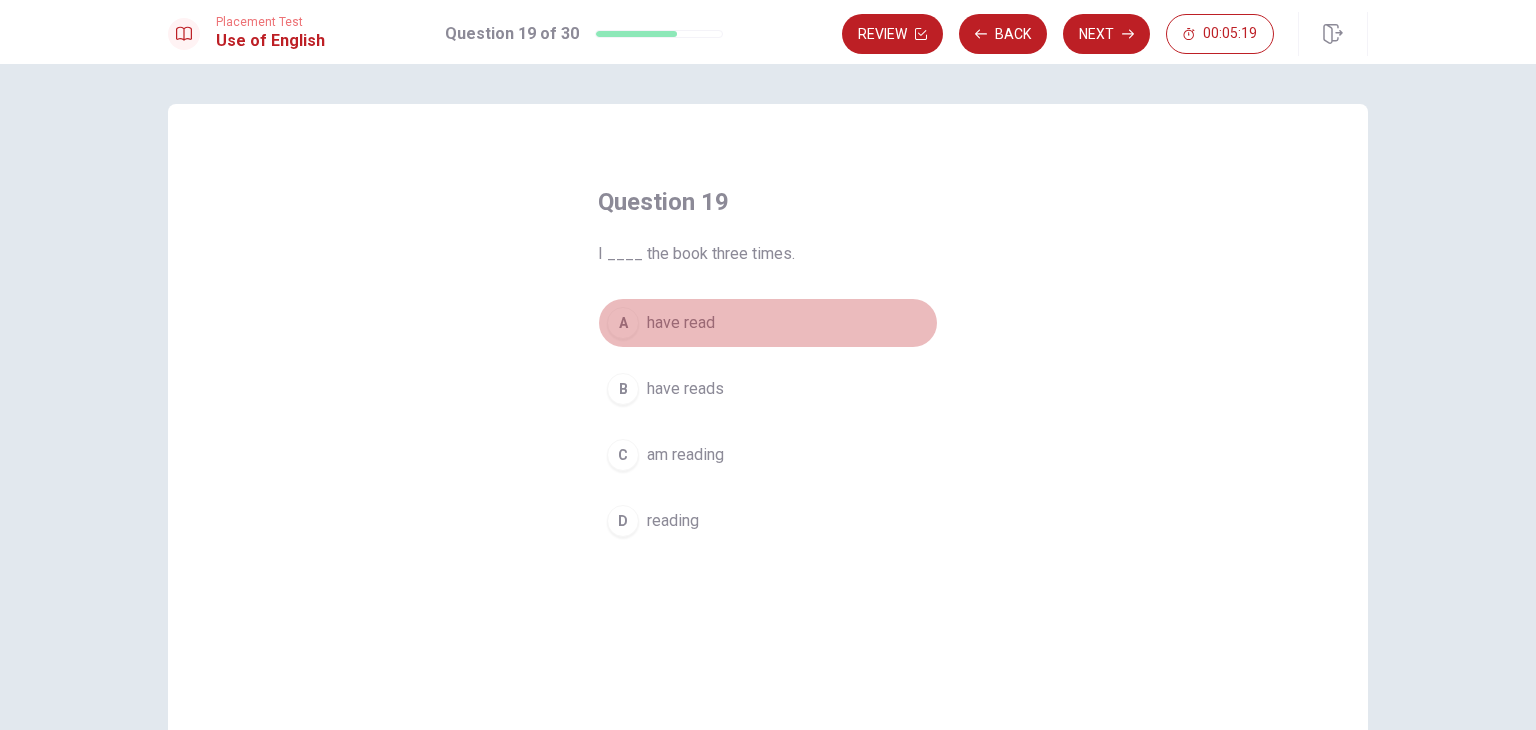 click on "have read" at bounding box center [681, 323] 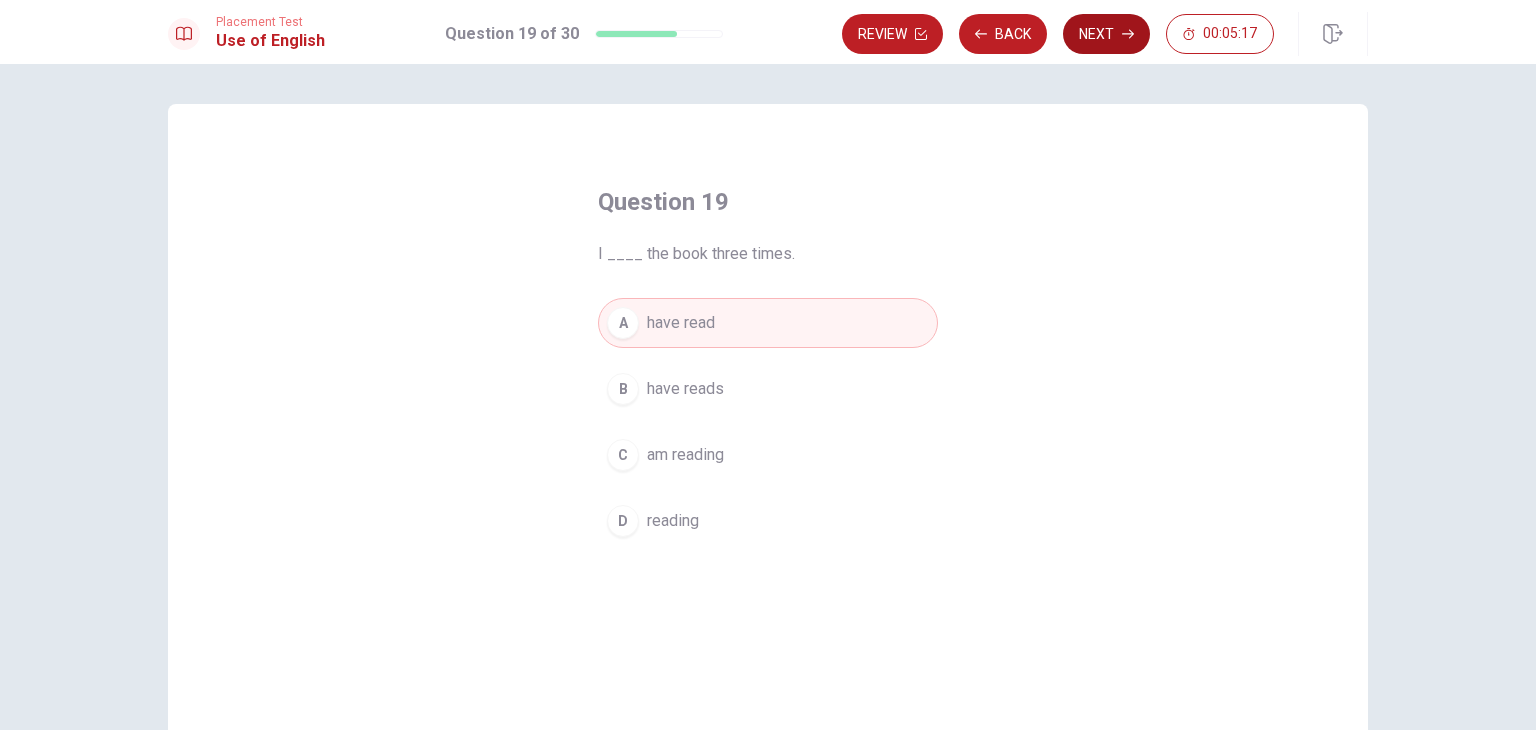click on "Next" at bounding box center (1106, 34) 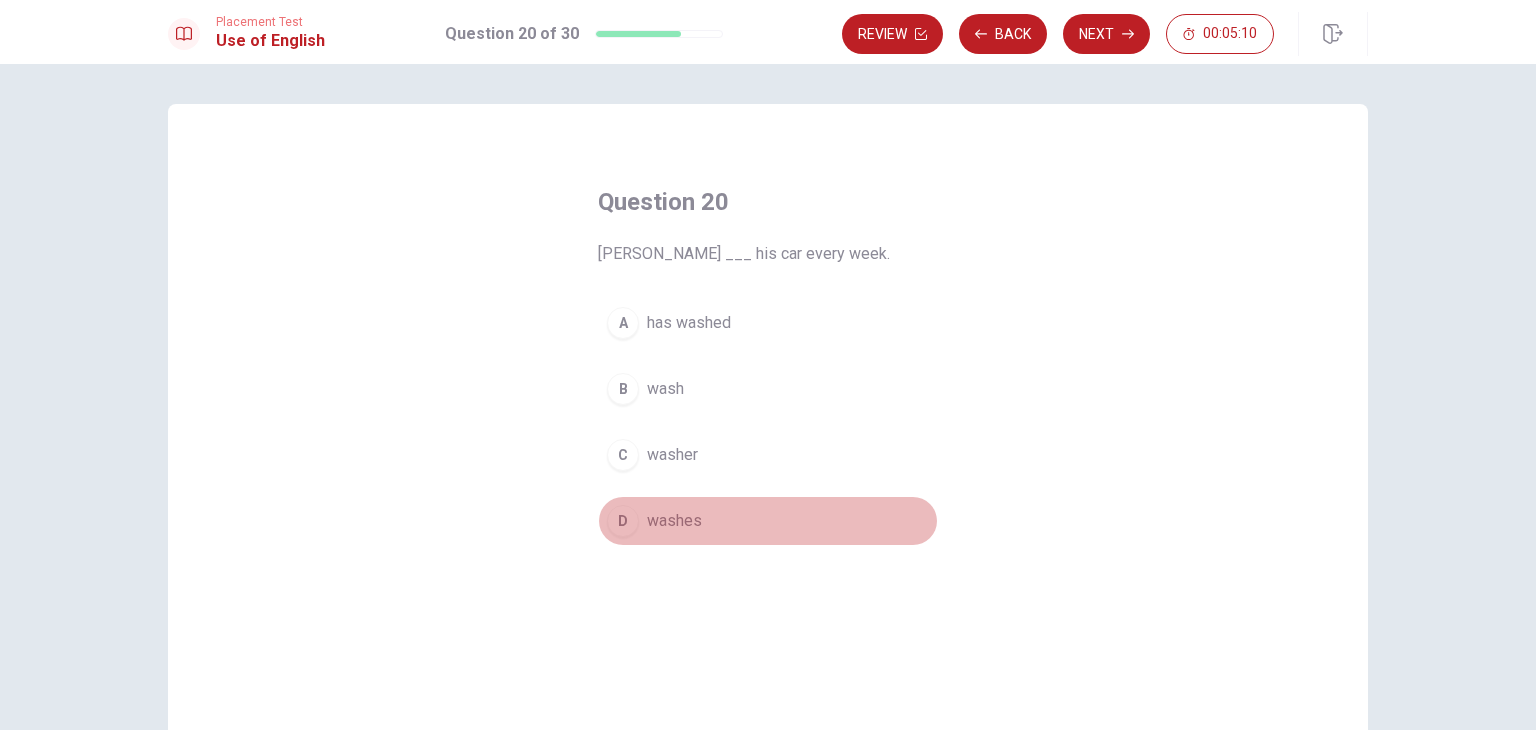 click on "washes" at bounding box center [674, 521] 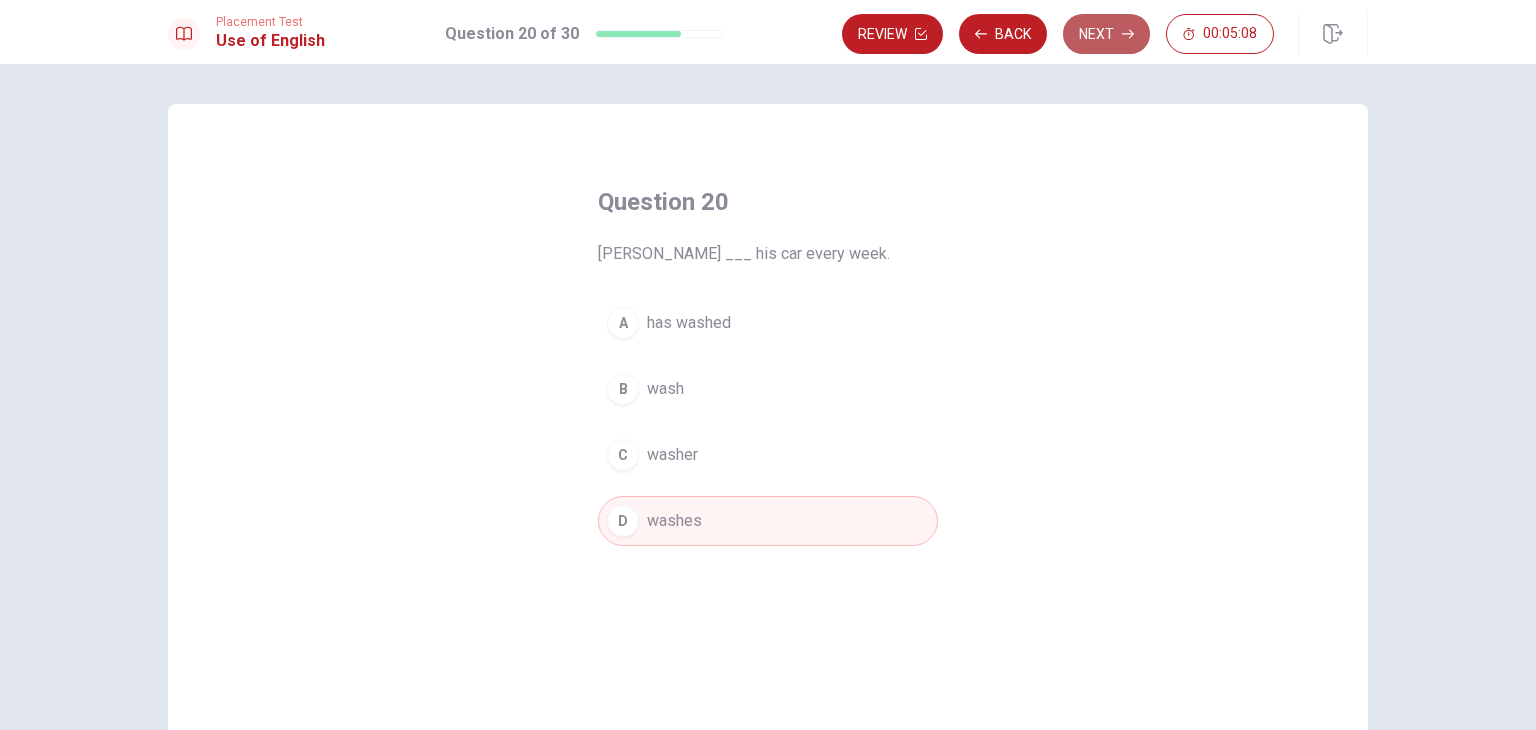 click on "Next" at bounding box center (1106, 34) 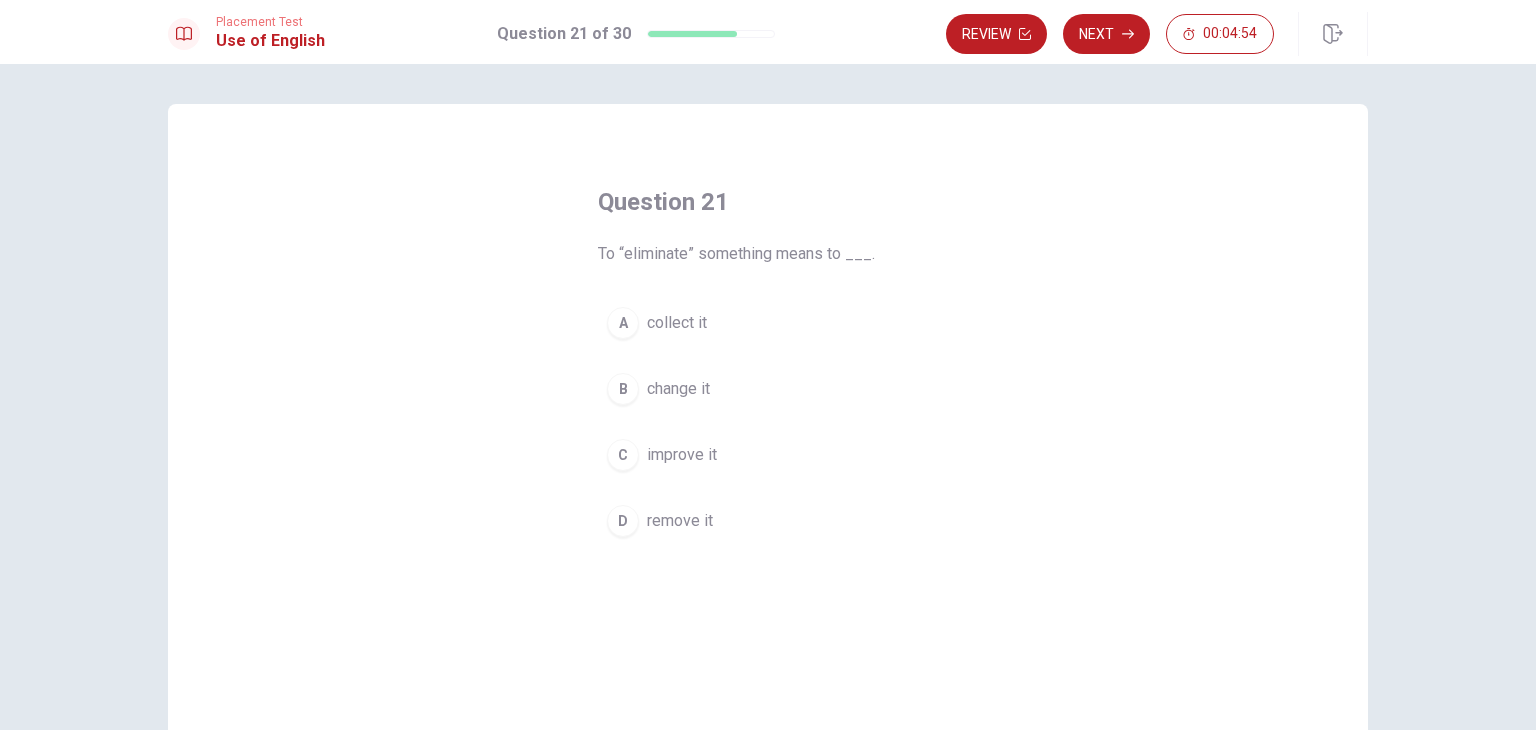 click on "remove it" at bounding box center [680, 521] 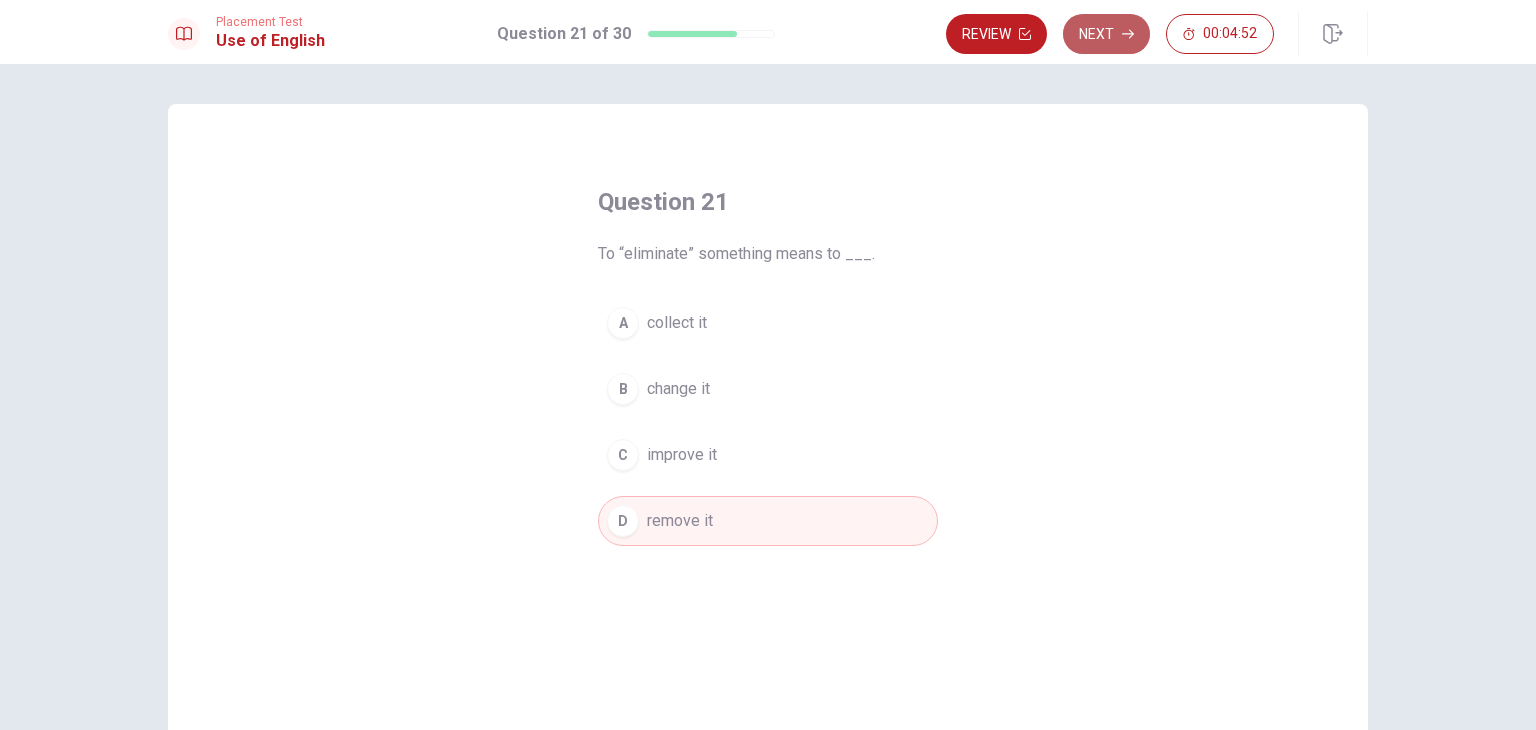 click on "Next" at bounding box center (1106, 34) 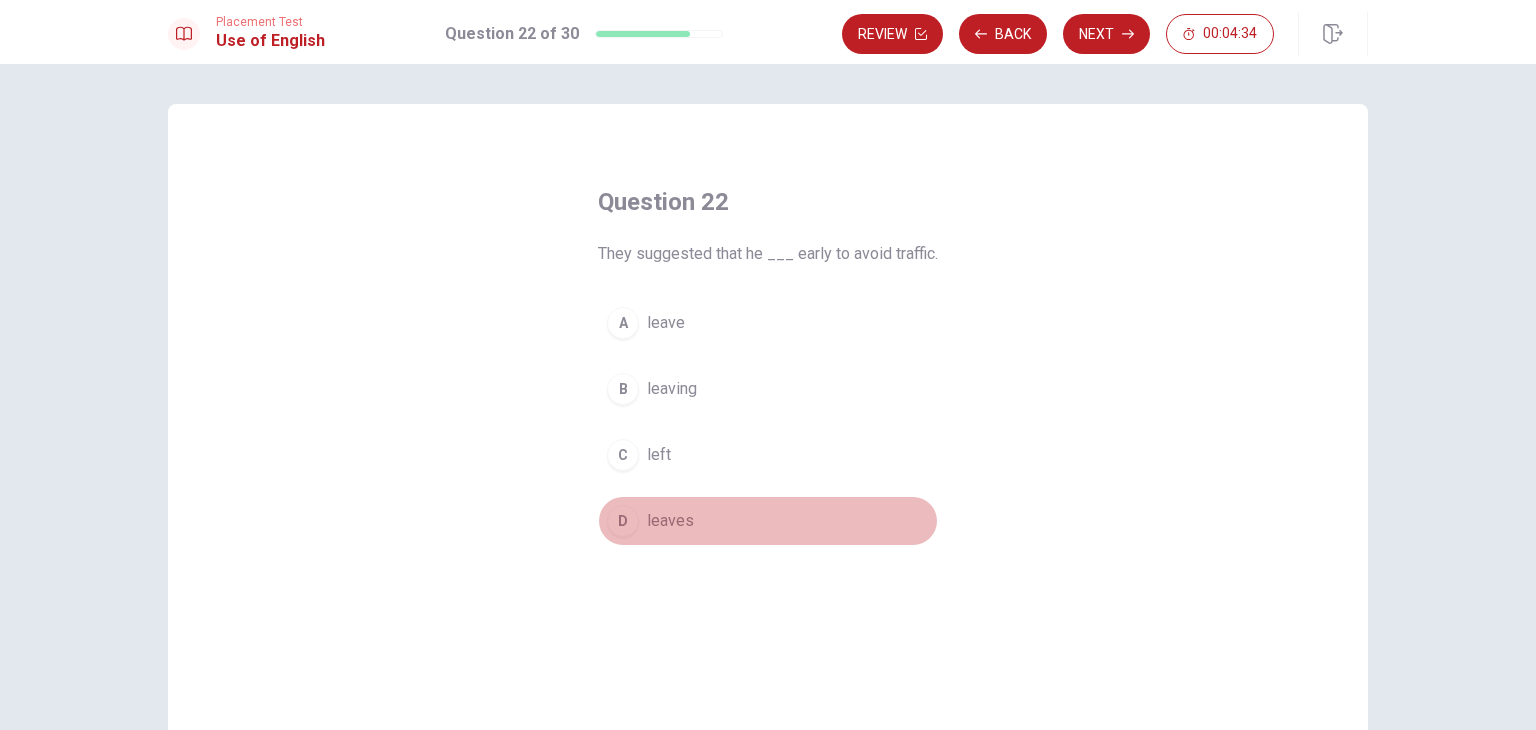 click on "leaves" at bounding box center [670, 521] 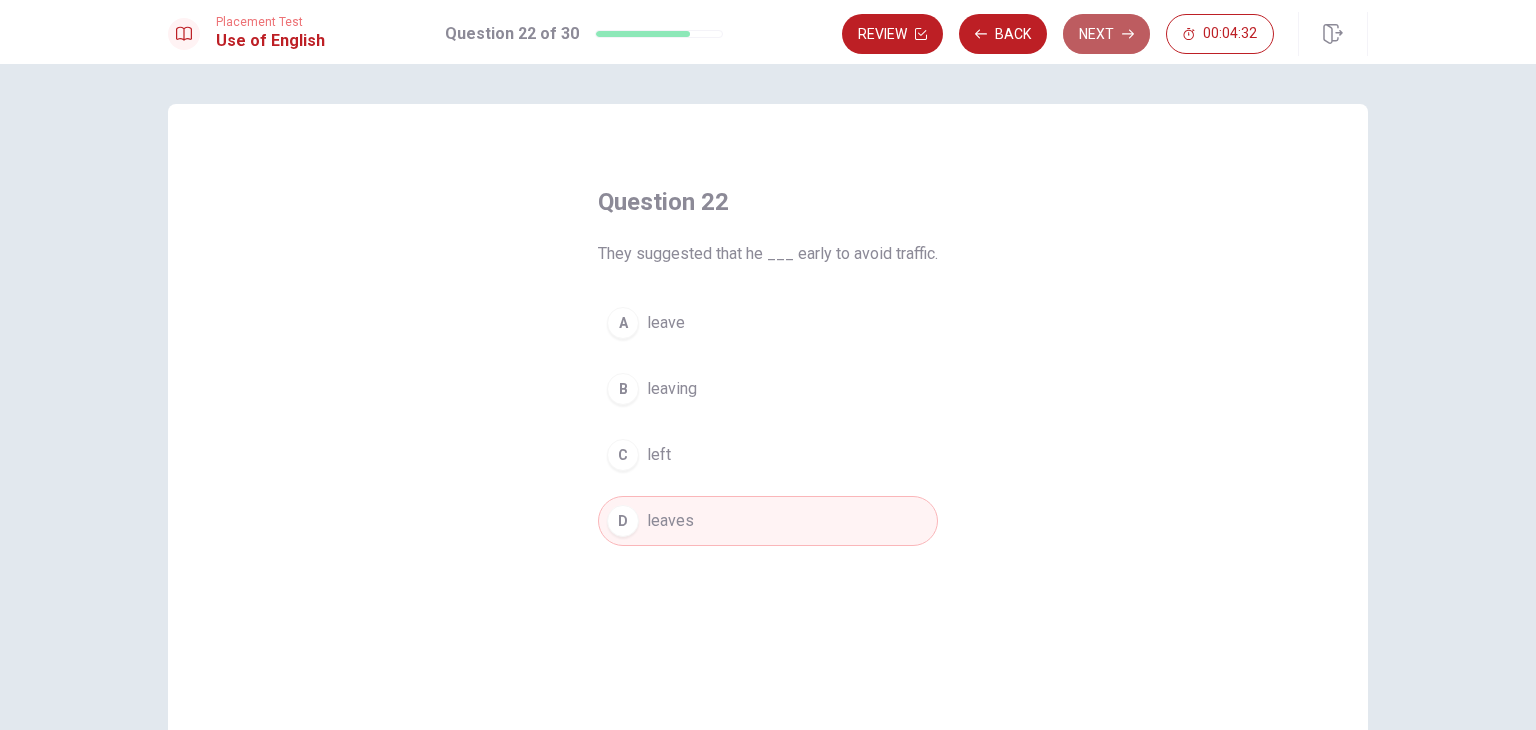 click on "Next" at bounding box center (1106, 34) 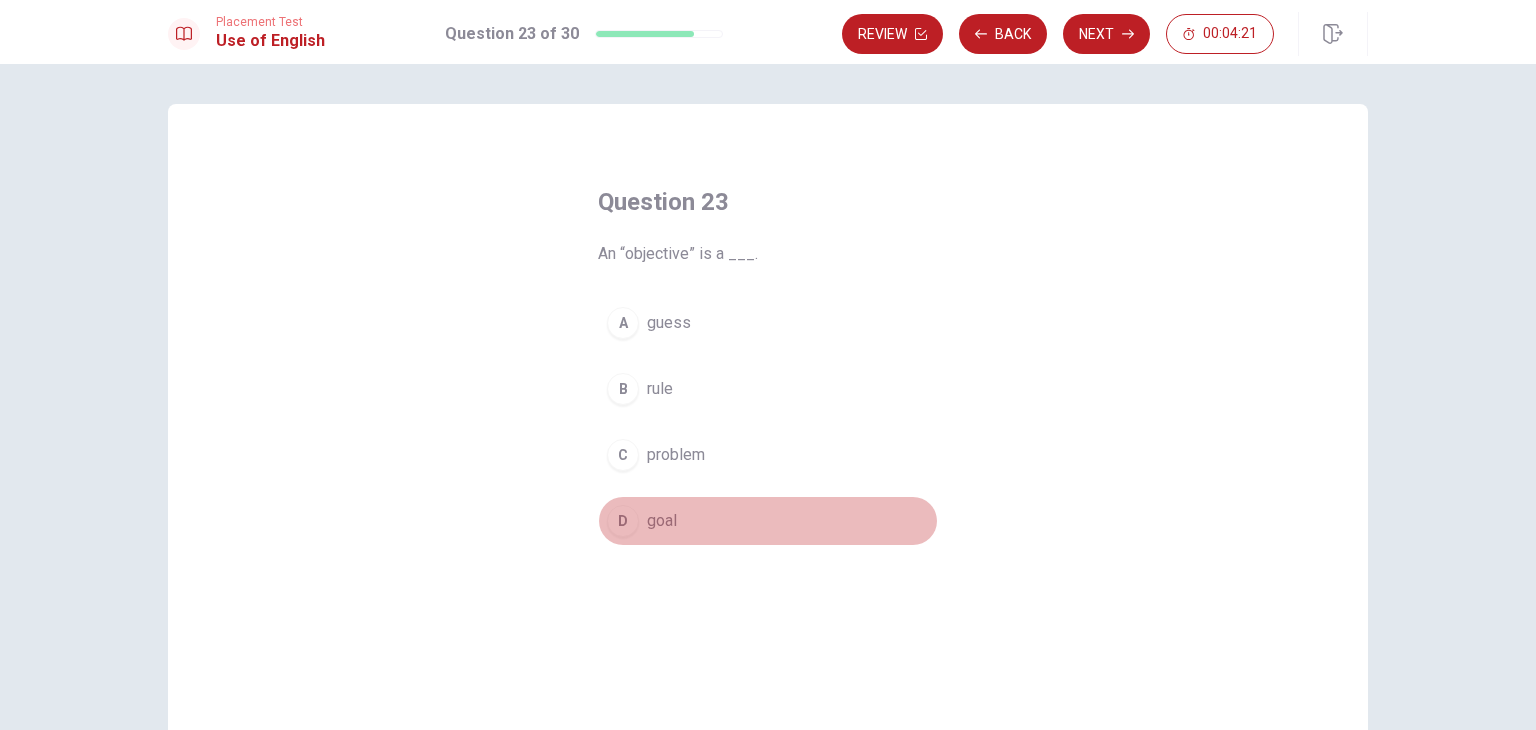 click on "goal" at bounding box center (662, 521) 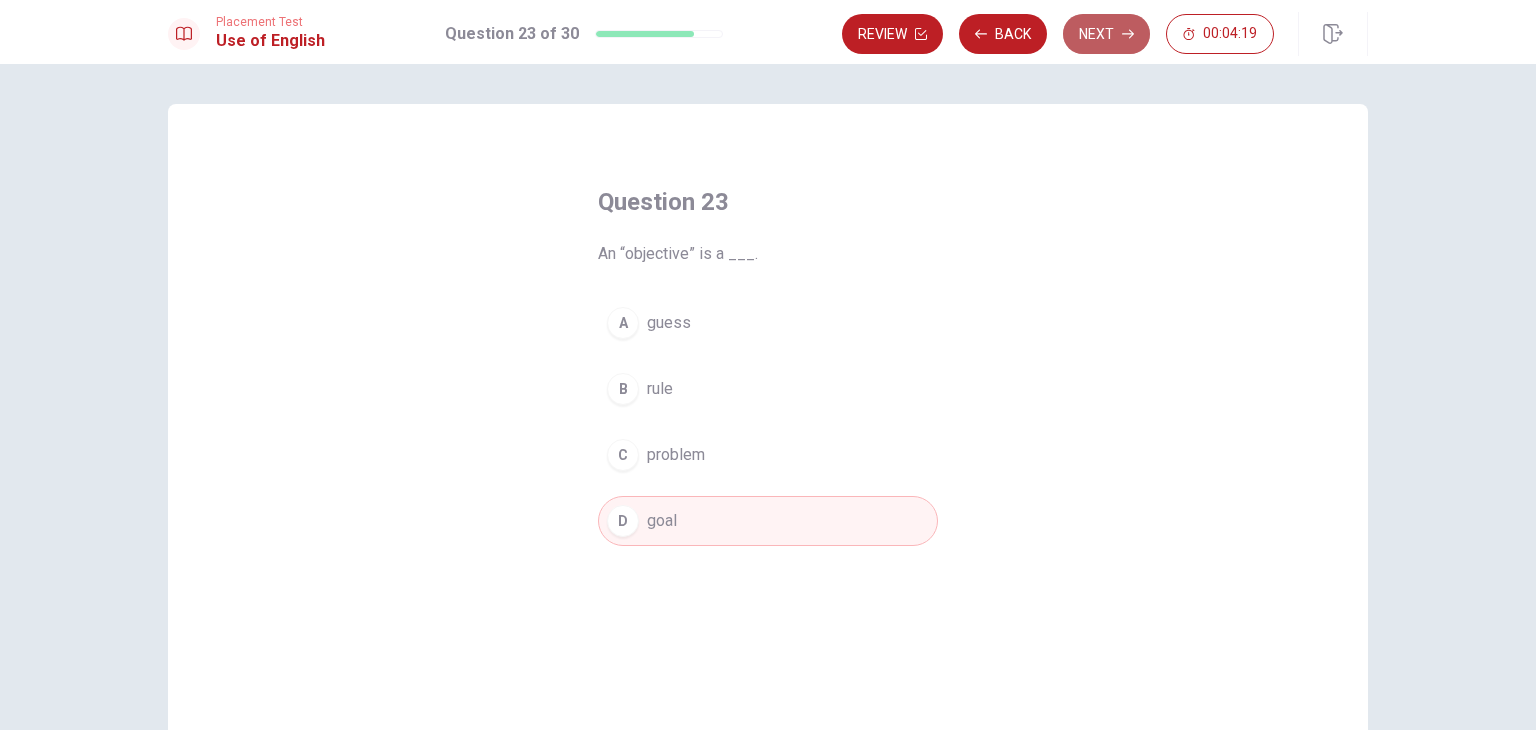 click on "Next" at bounding box center [1106, 34] 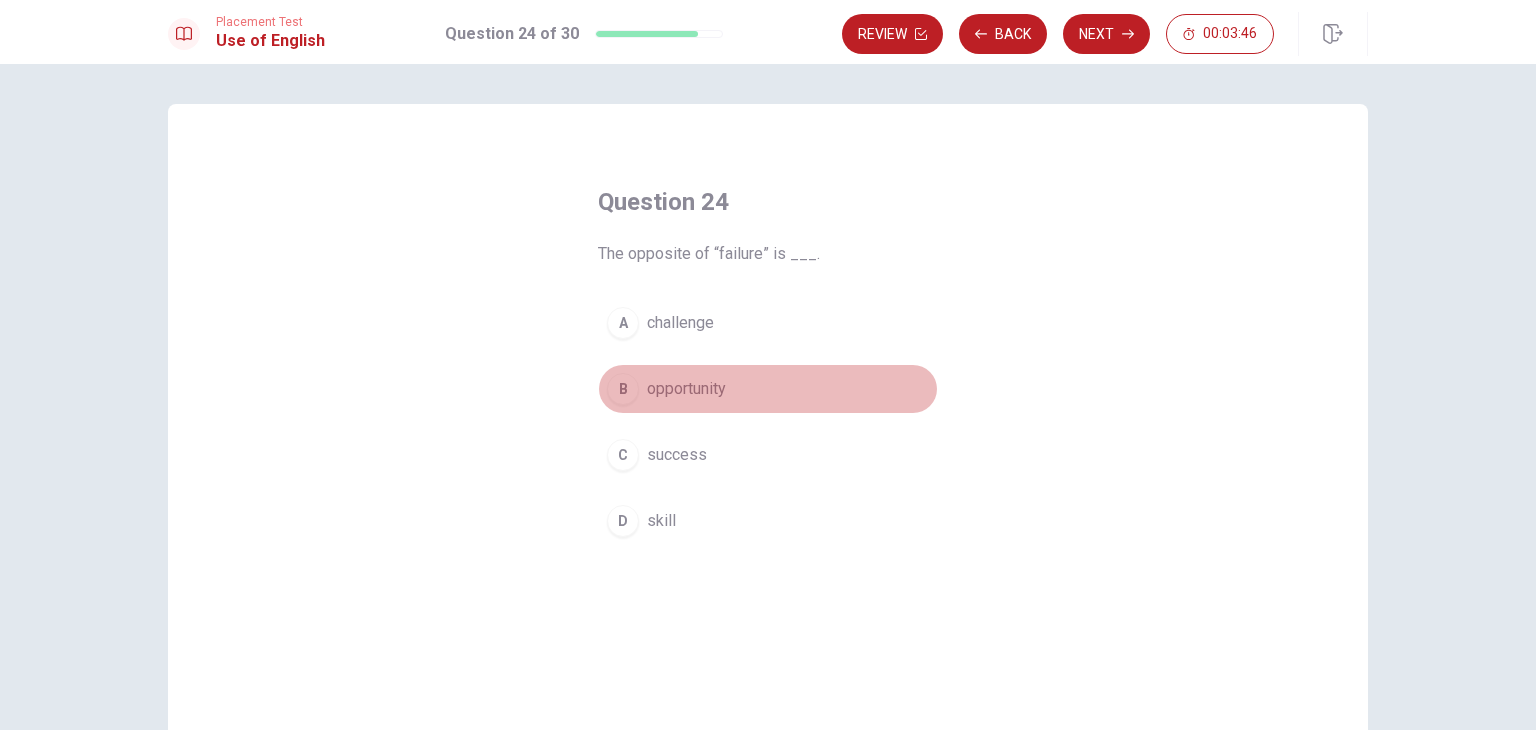 click on "opportunity" at bounding box center [686, 389] 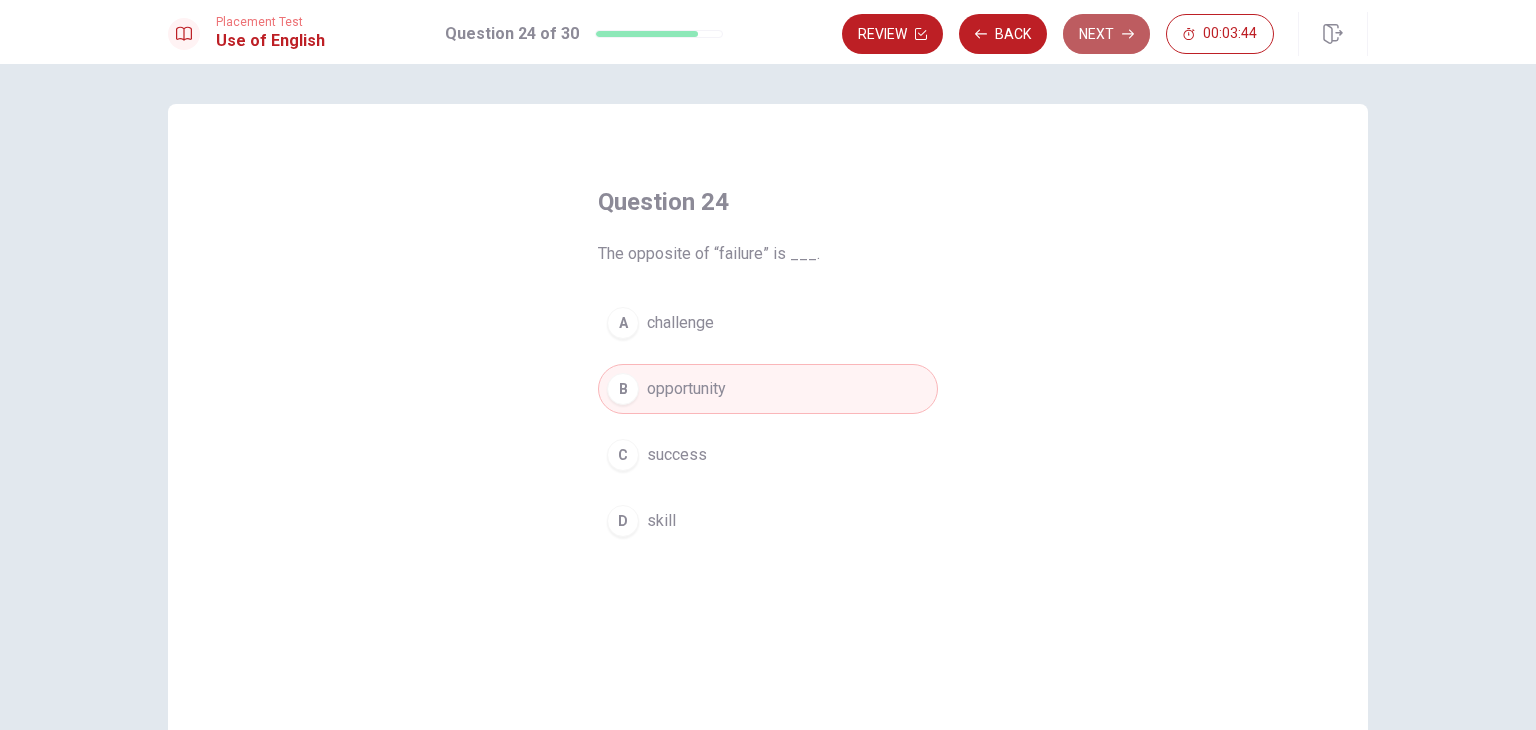 click on "Next" at bounding box center (1106, 34) 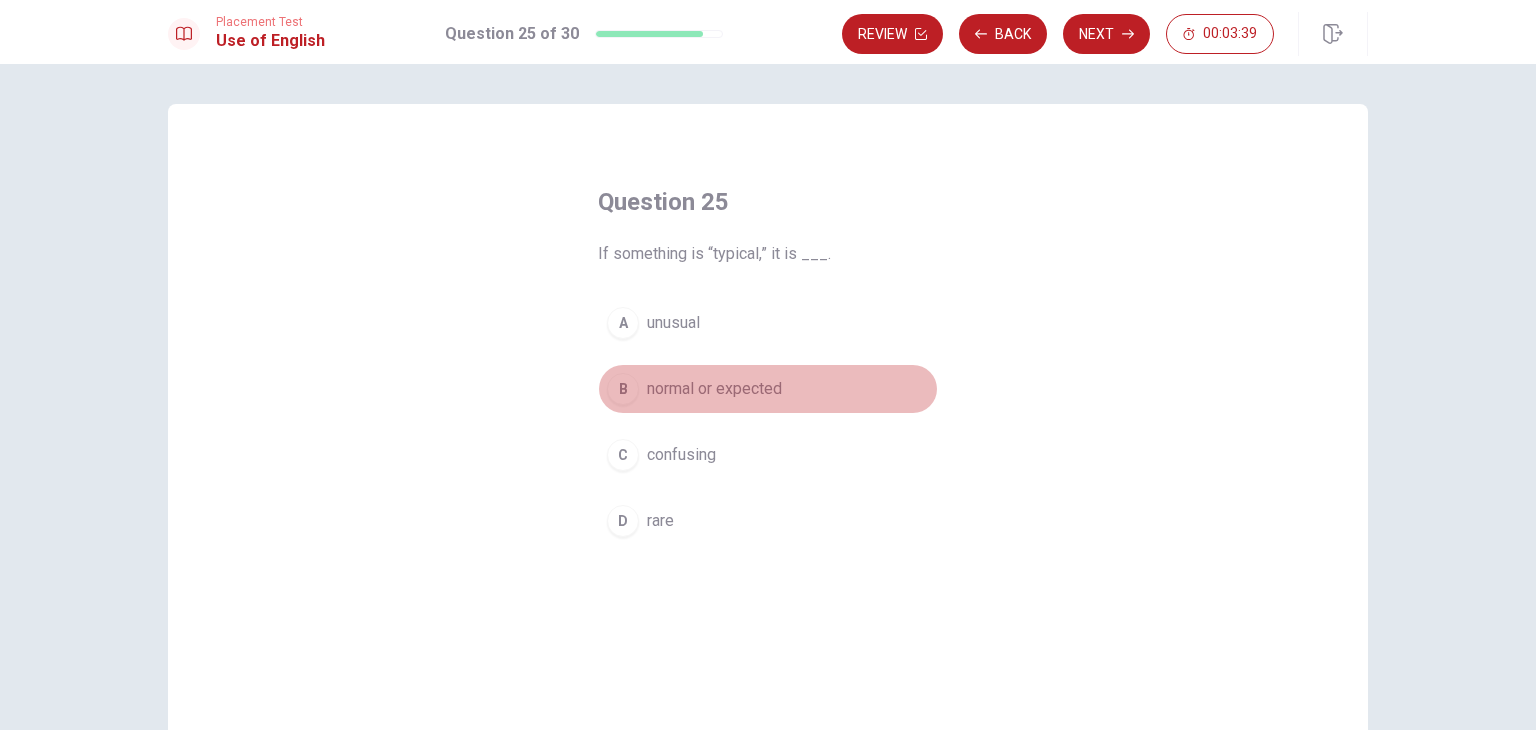 click on "normal or expected" at bounding box center [714, 389] 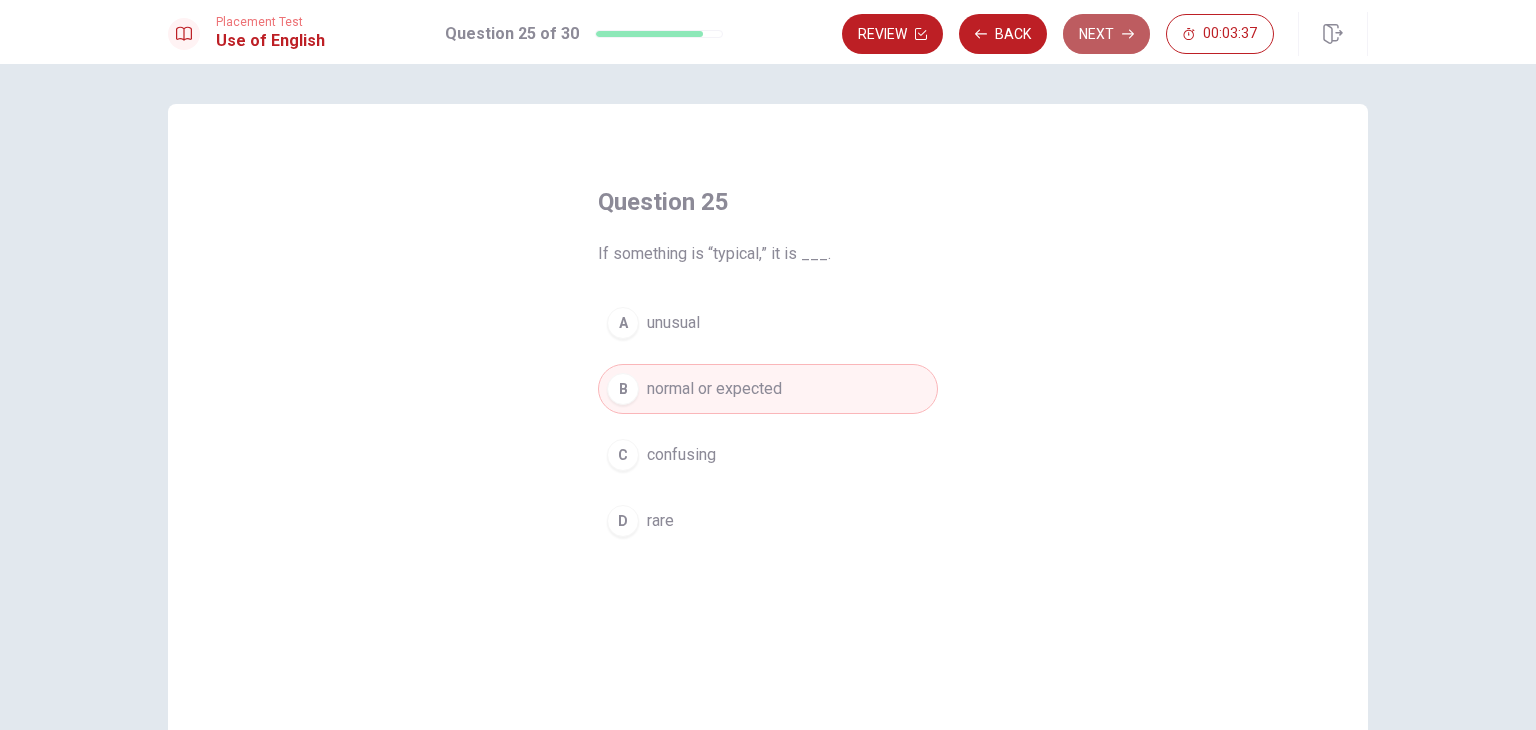 click on "Next" at bounding box center (1106, 34) 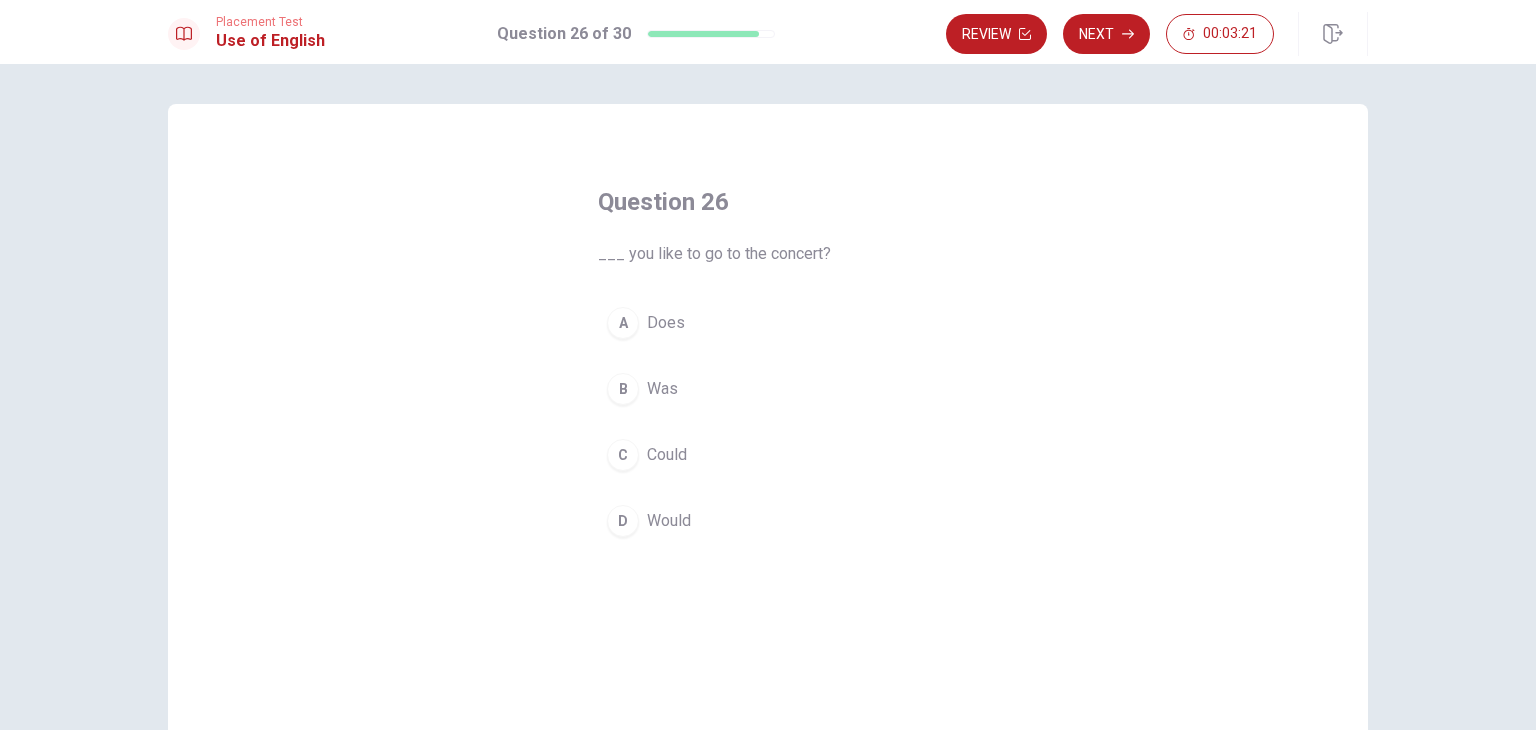 click on "Could" at bounding box center (667, 455) 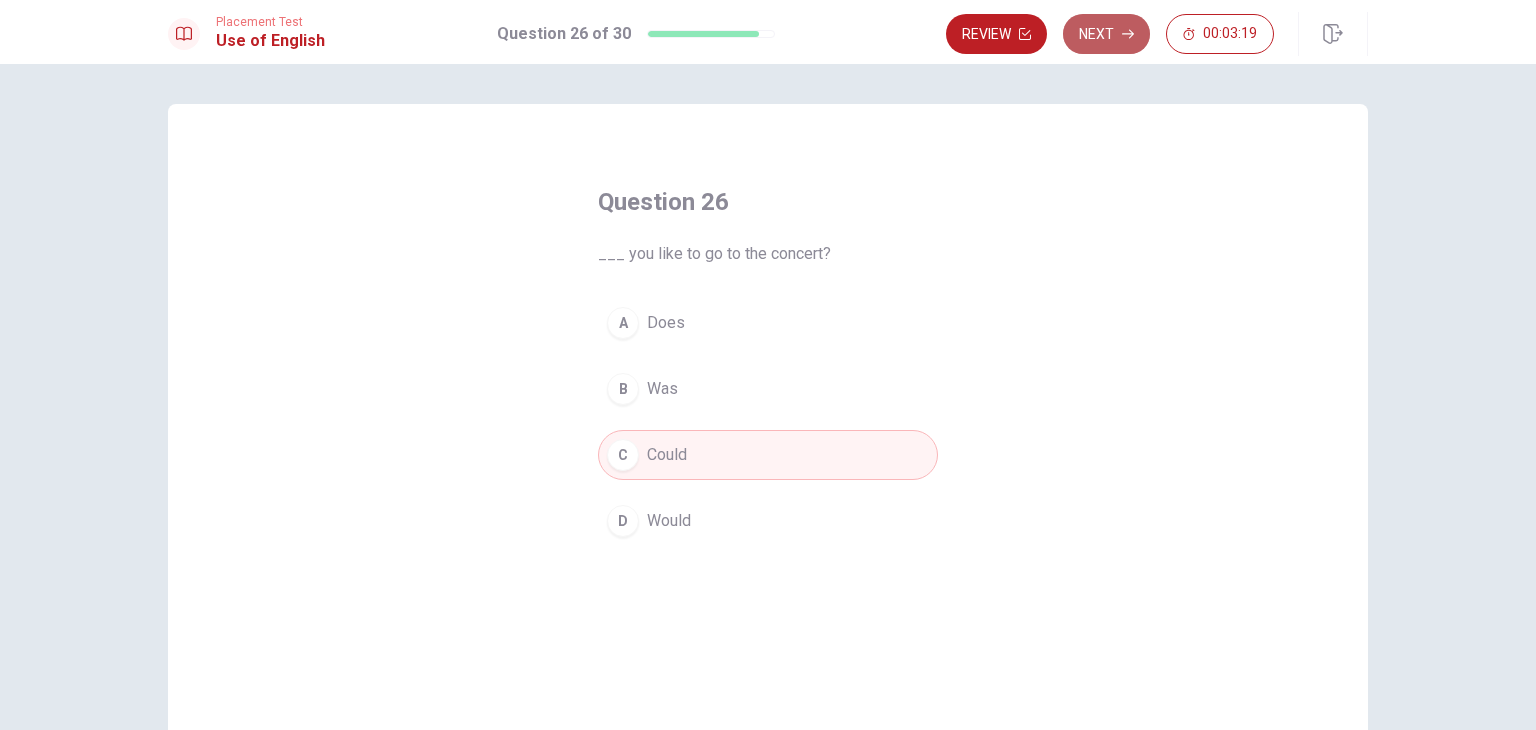 click on "Next" at bounding box center [1106, 34] 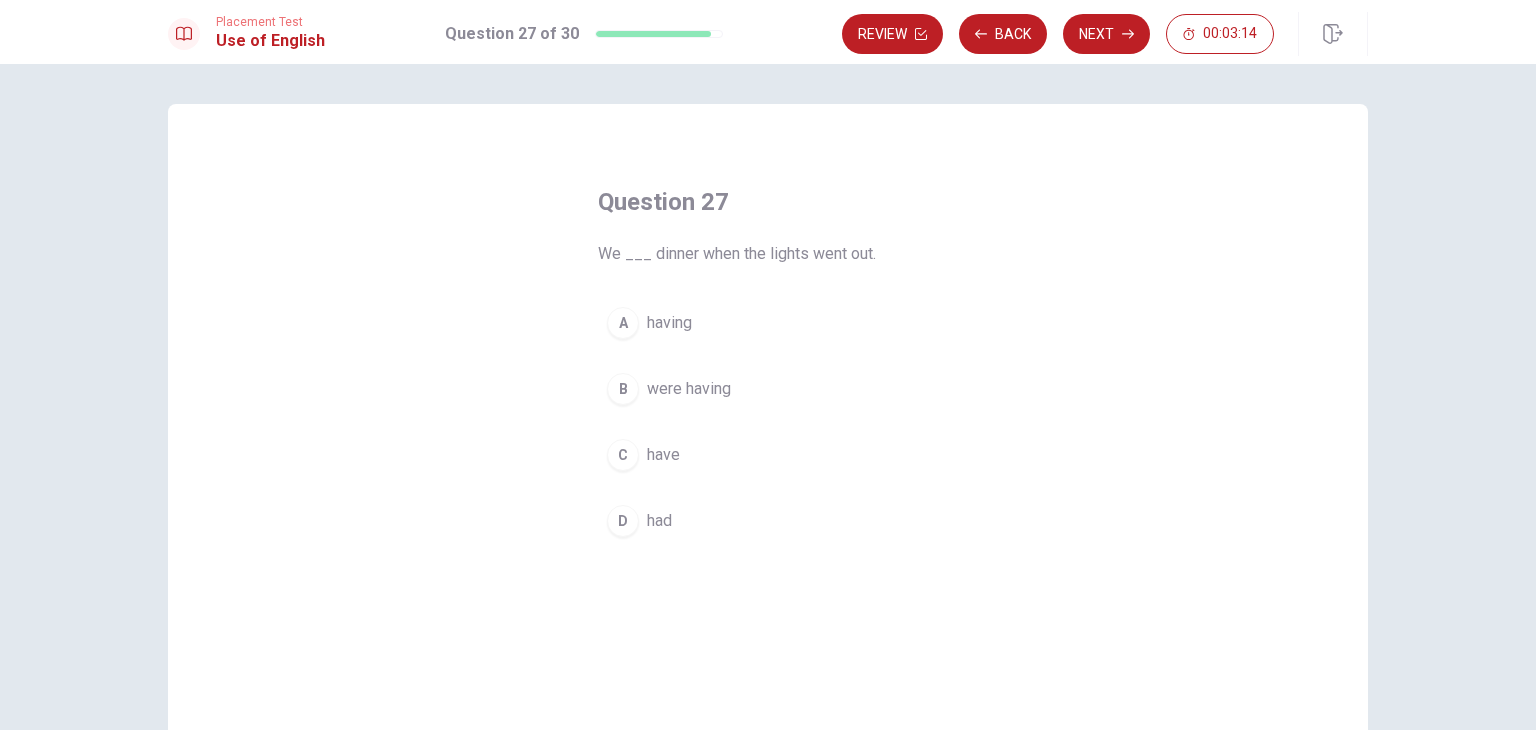 click on "were having" at bounding box center (689, 389) 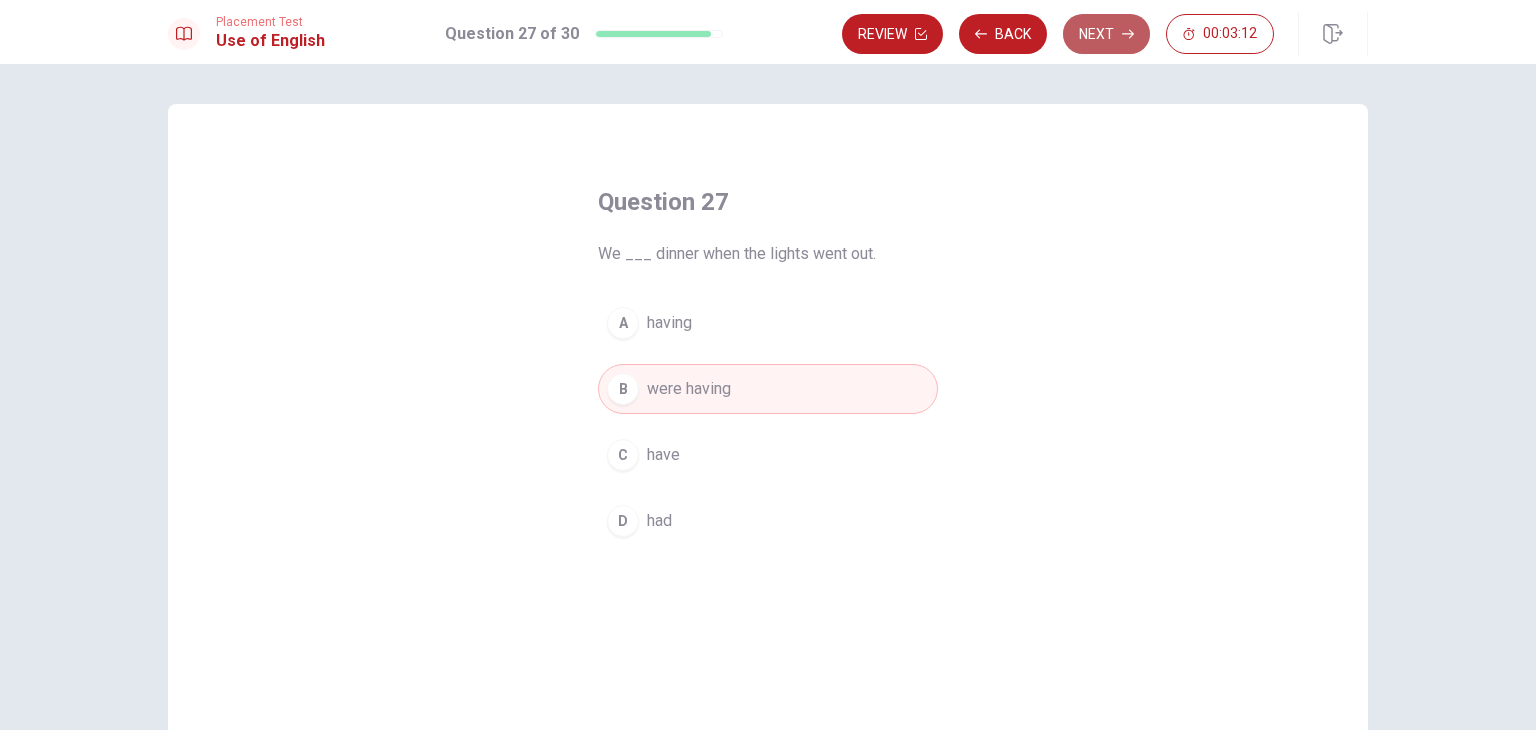 click on "Next" at bounding box center (1106, 34) 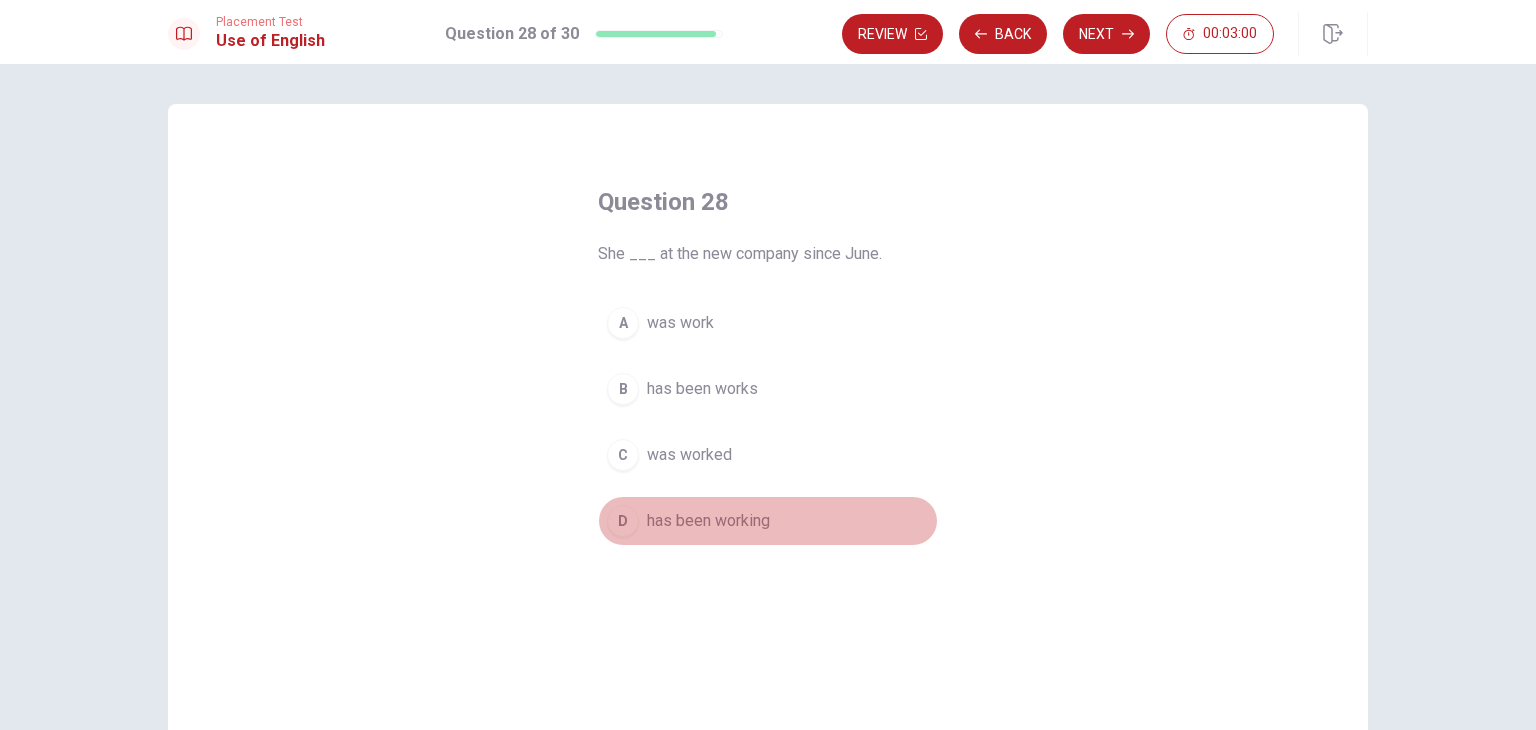 click on "has been working" at bounding box center (708, 521) 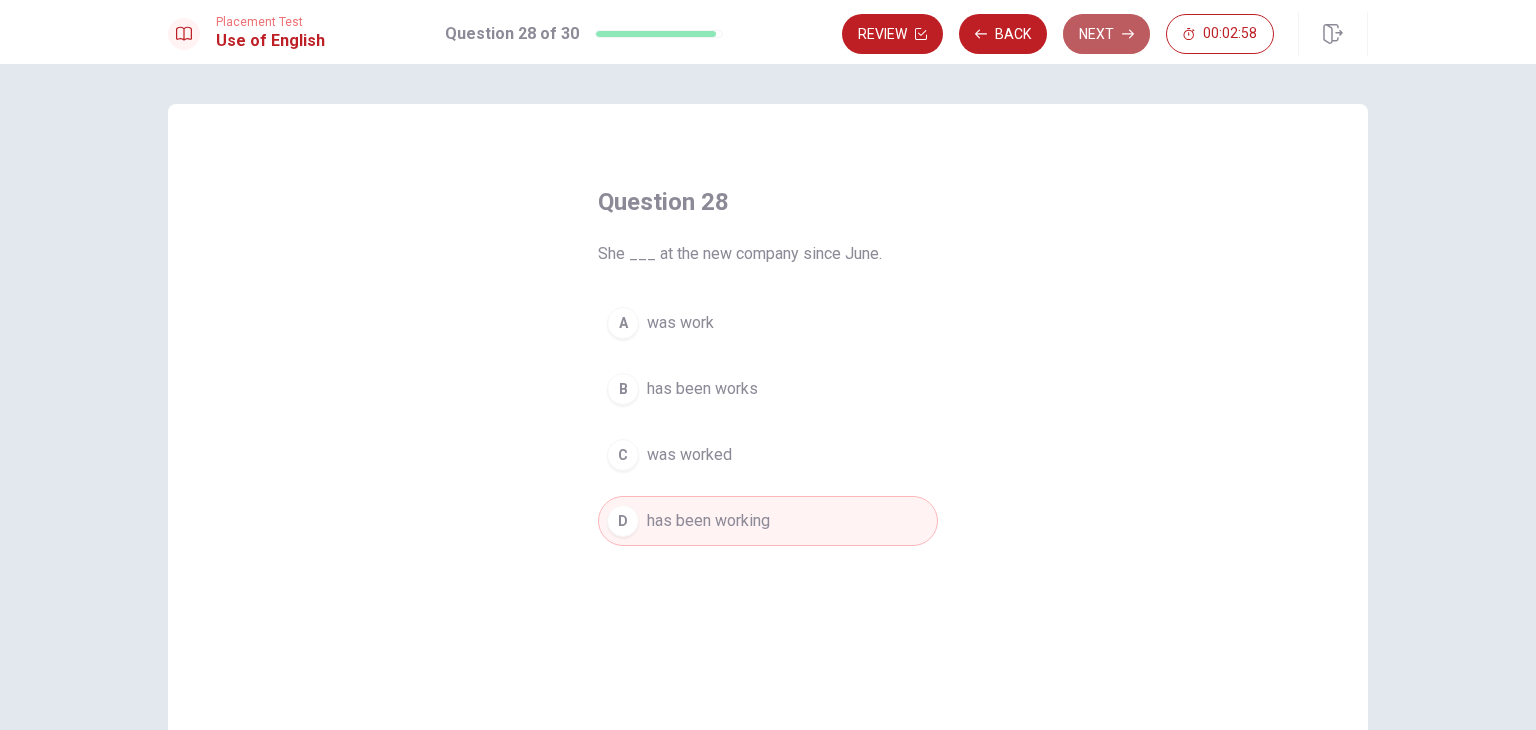 click on "Next" at bounding box center [1106, 34] 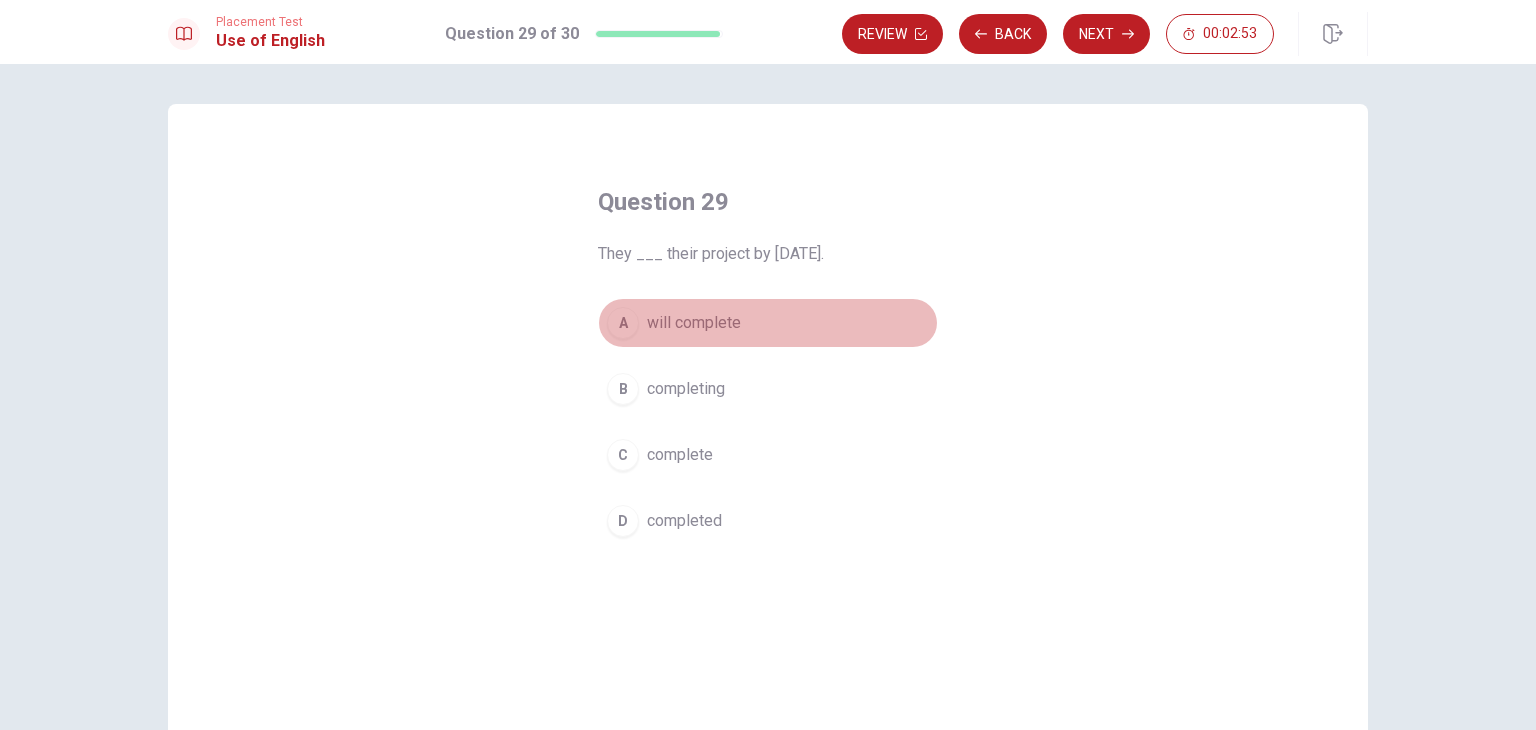 click on "will complete" at bounding box center (694, 323) 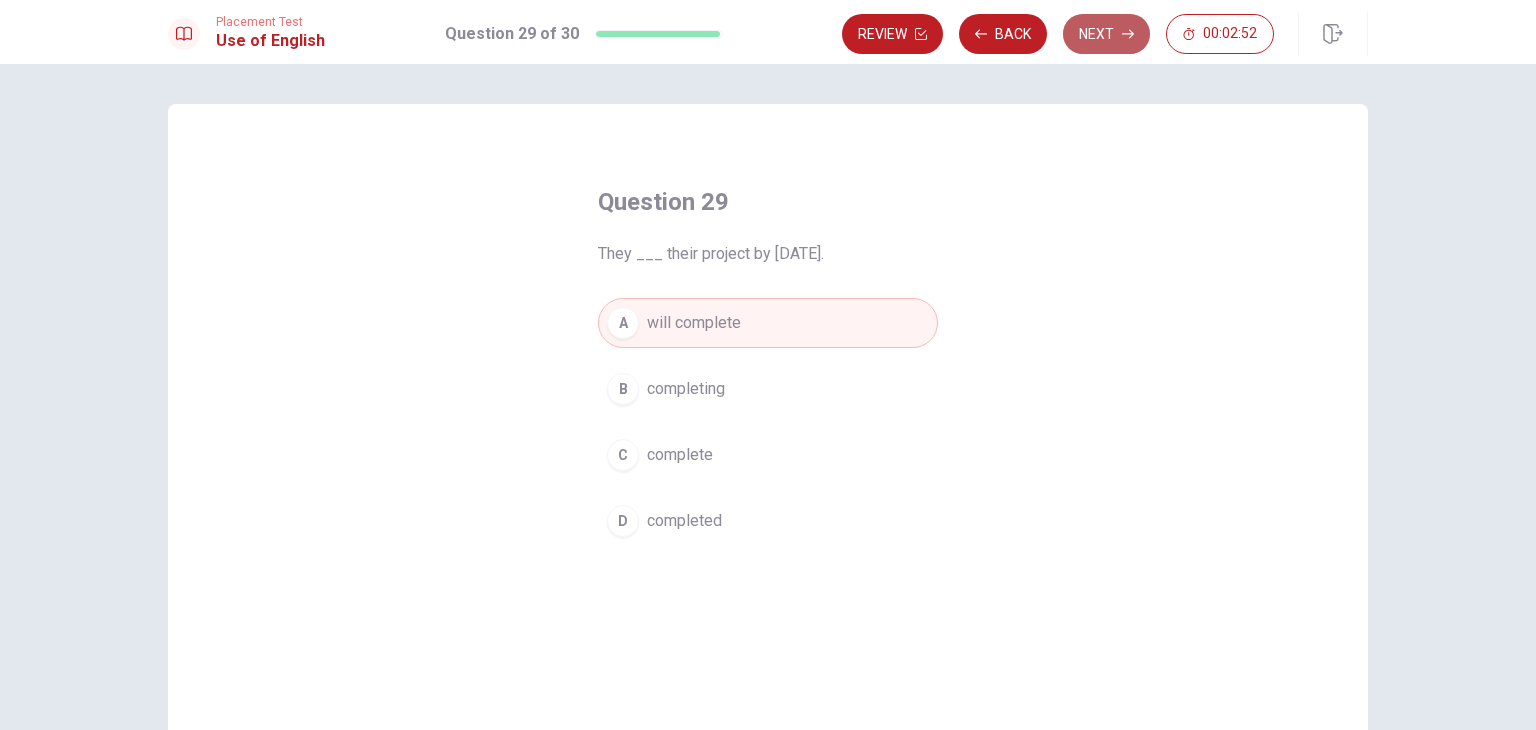 click on "Next" at bounding box center [1106, 34] 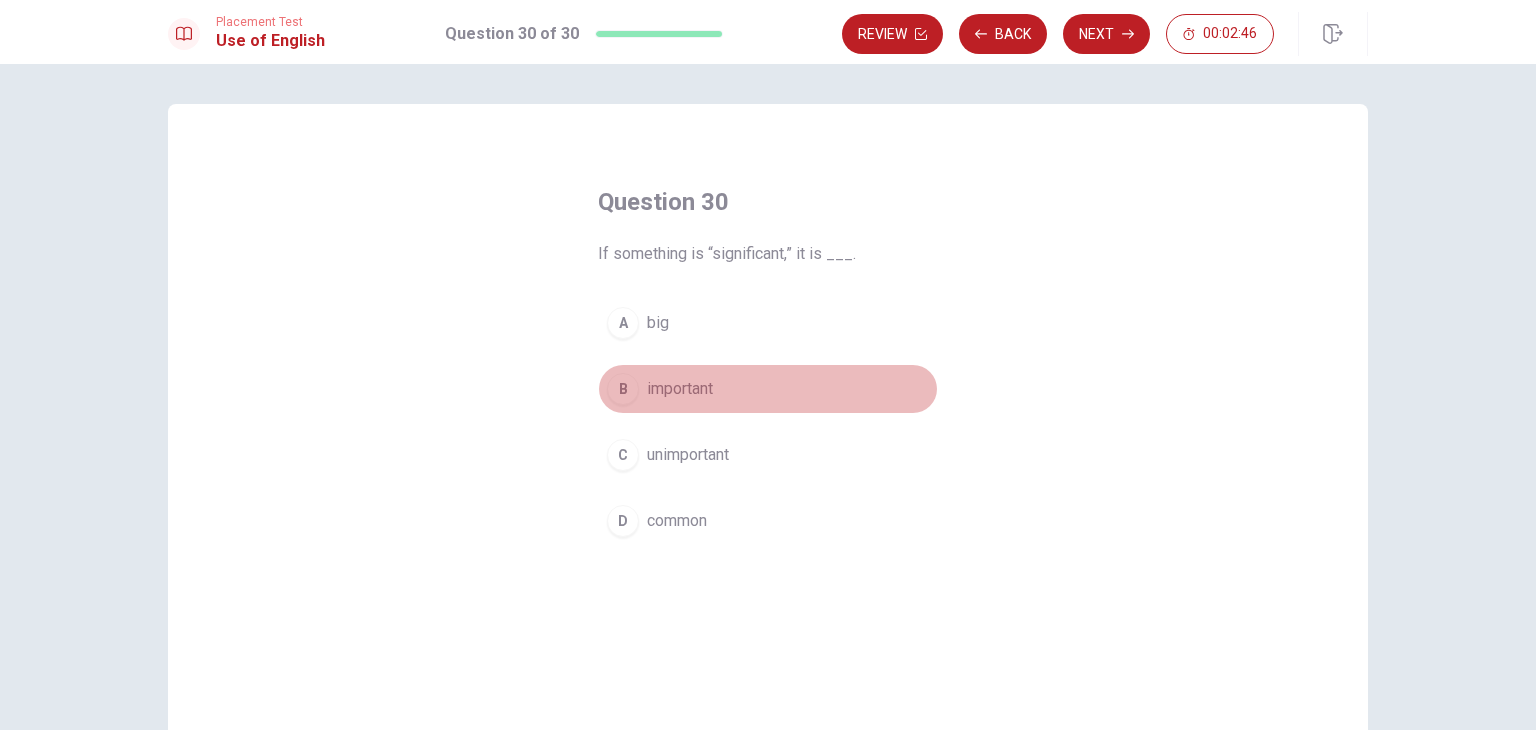click on "important" at bounding box center (680, 389) 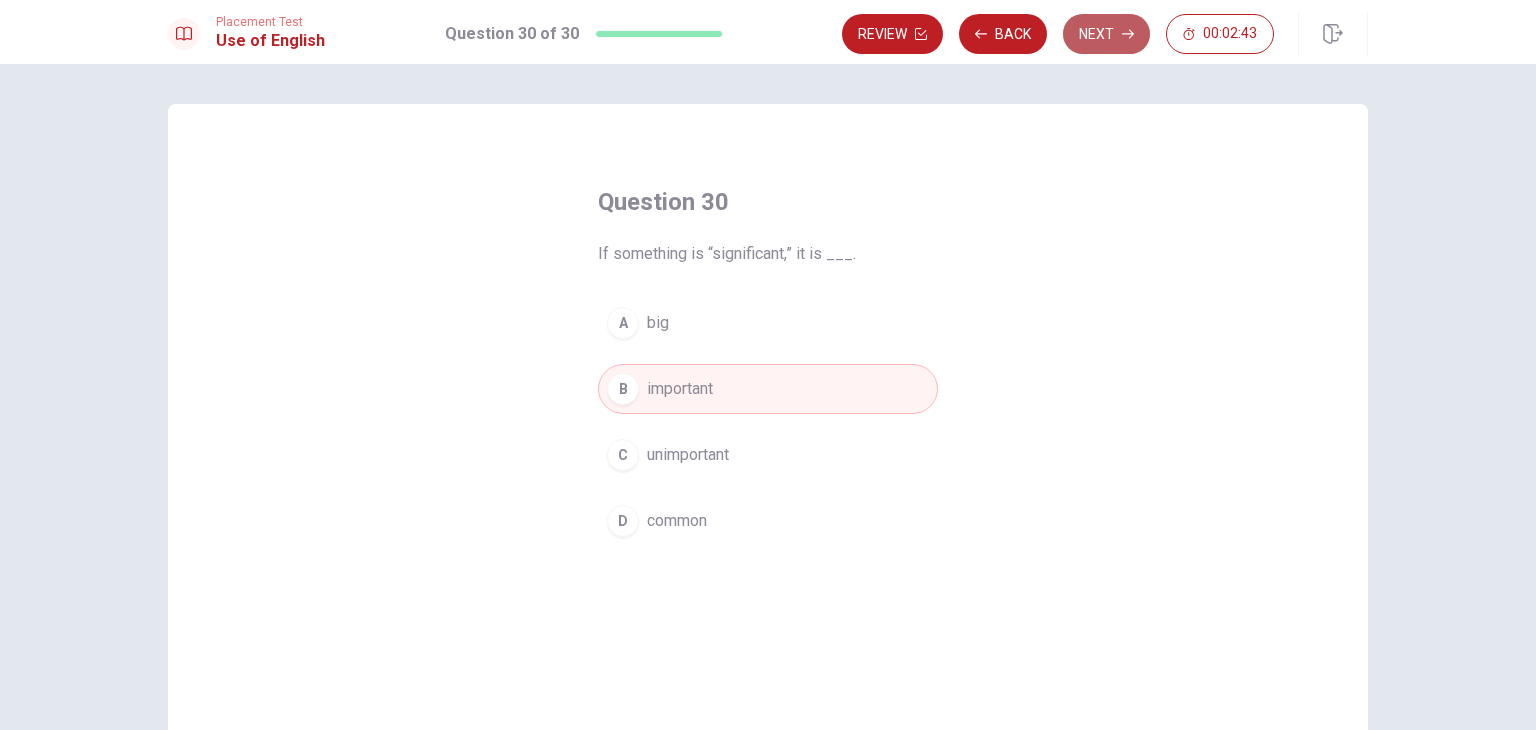 click on "Next" at bounding box center (1106, 34) 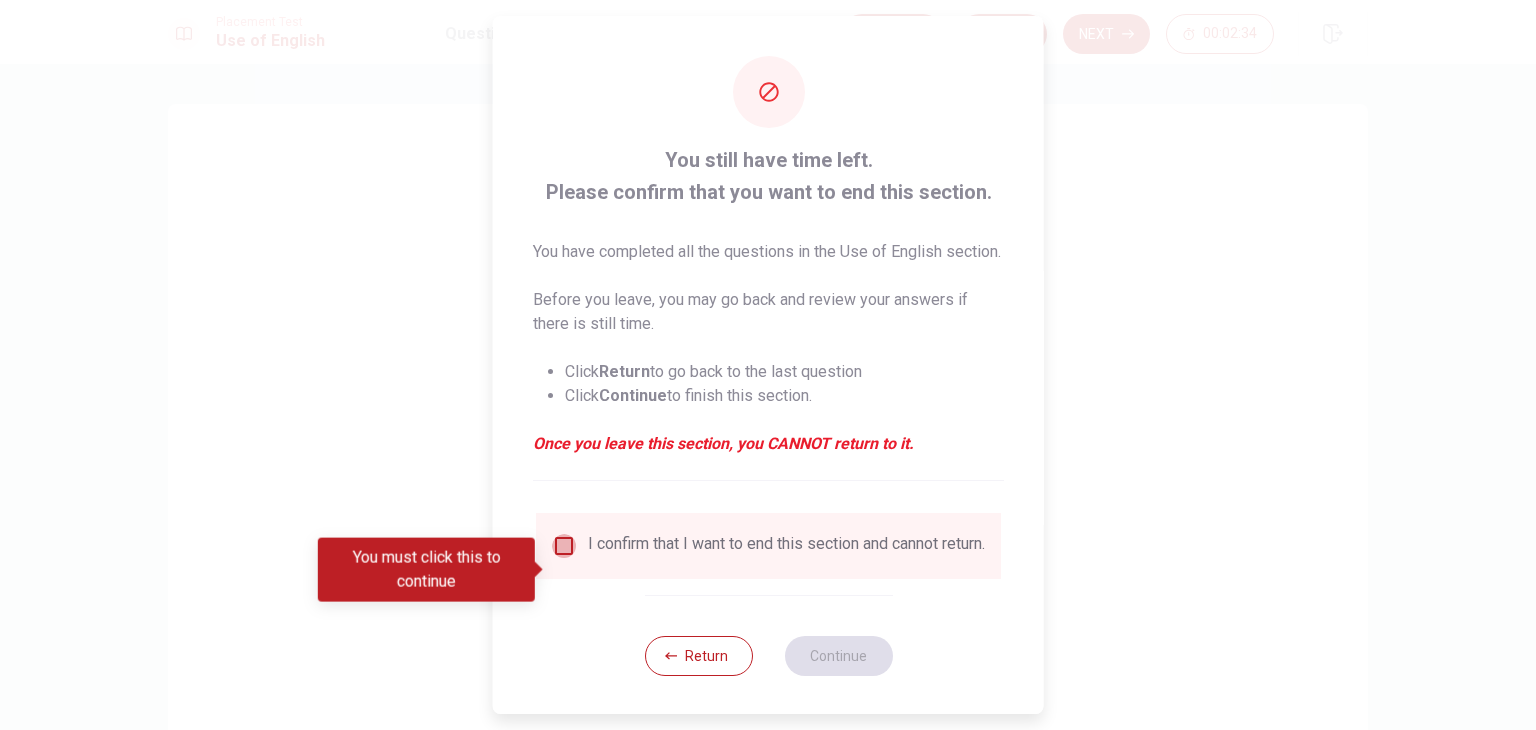 click at bounding box center [564, 546] 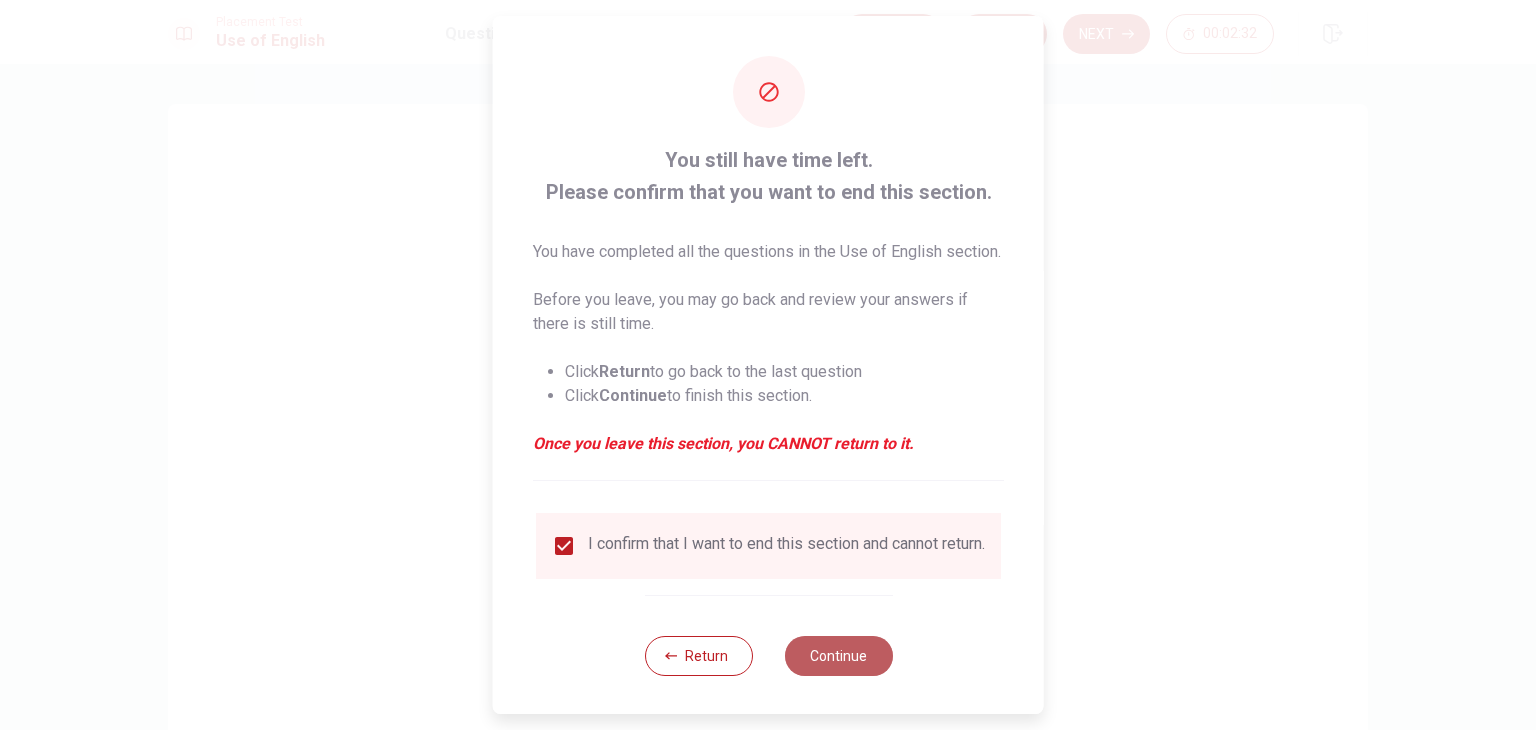 click on "Continue" at bounding box center (838, 656) 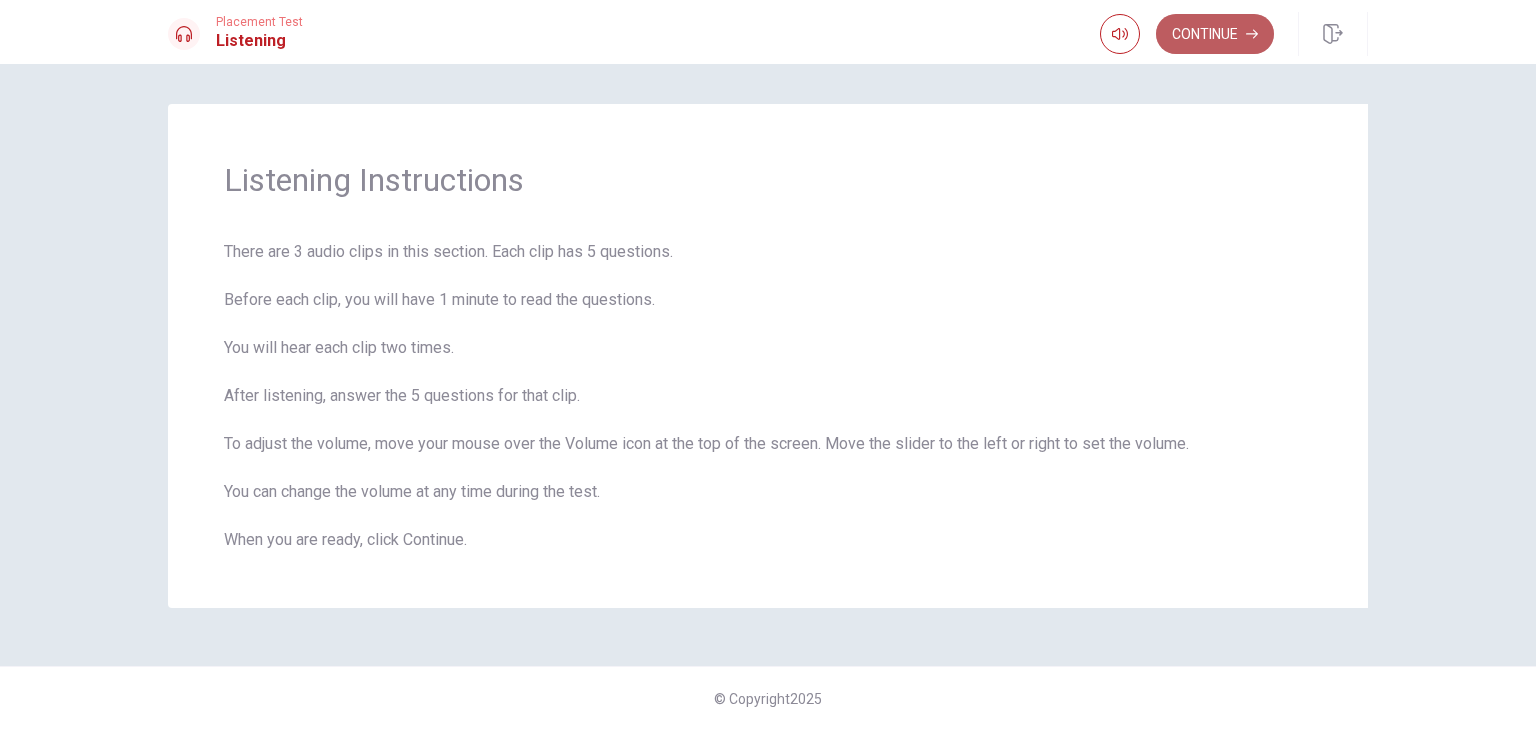 click on "Continue" at bounding box center (1215, 34) 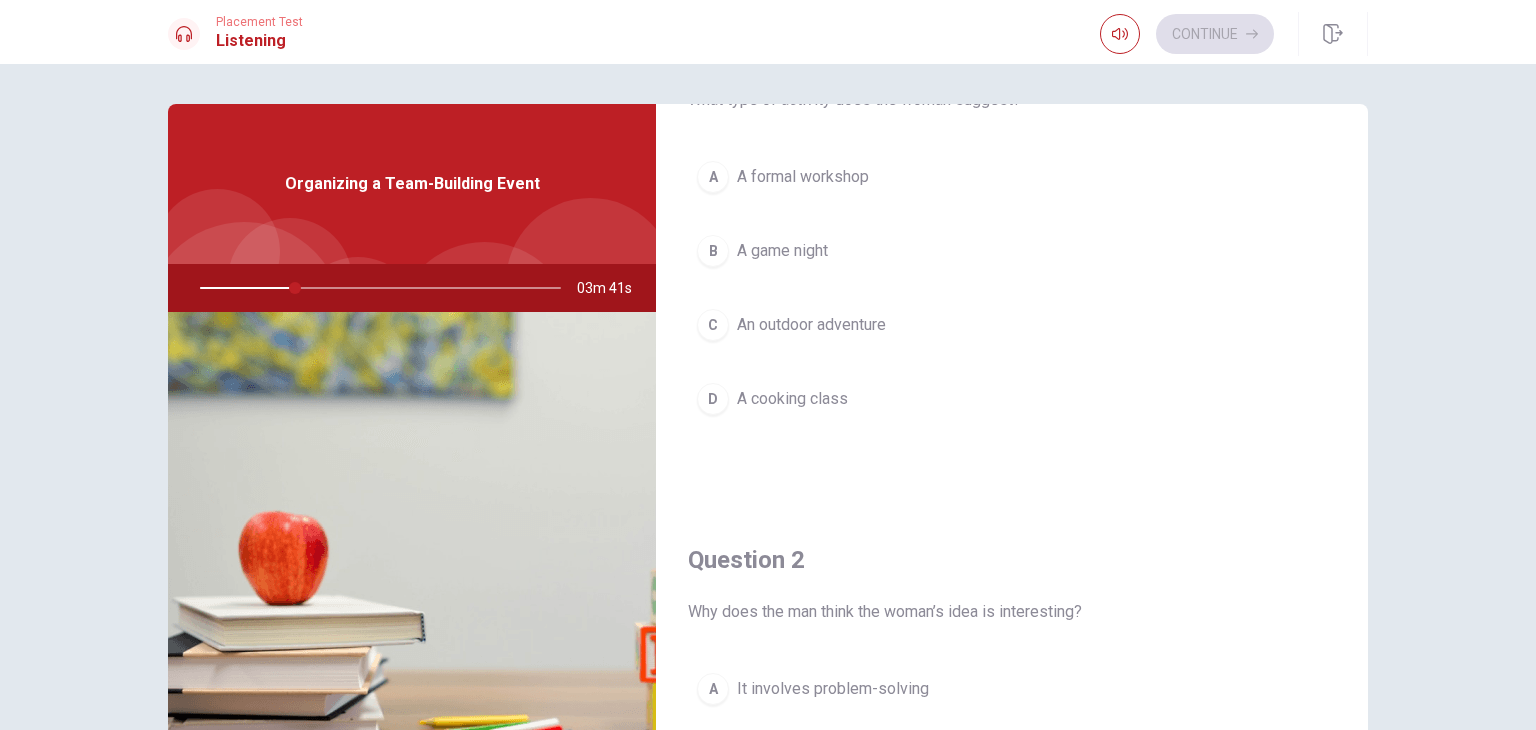scroll, scrollTop: 0, scrollLeft: 0, axis: both 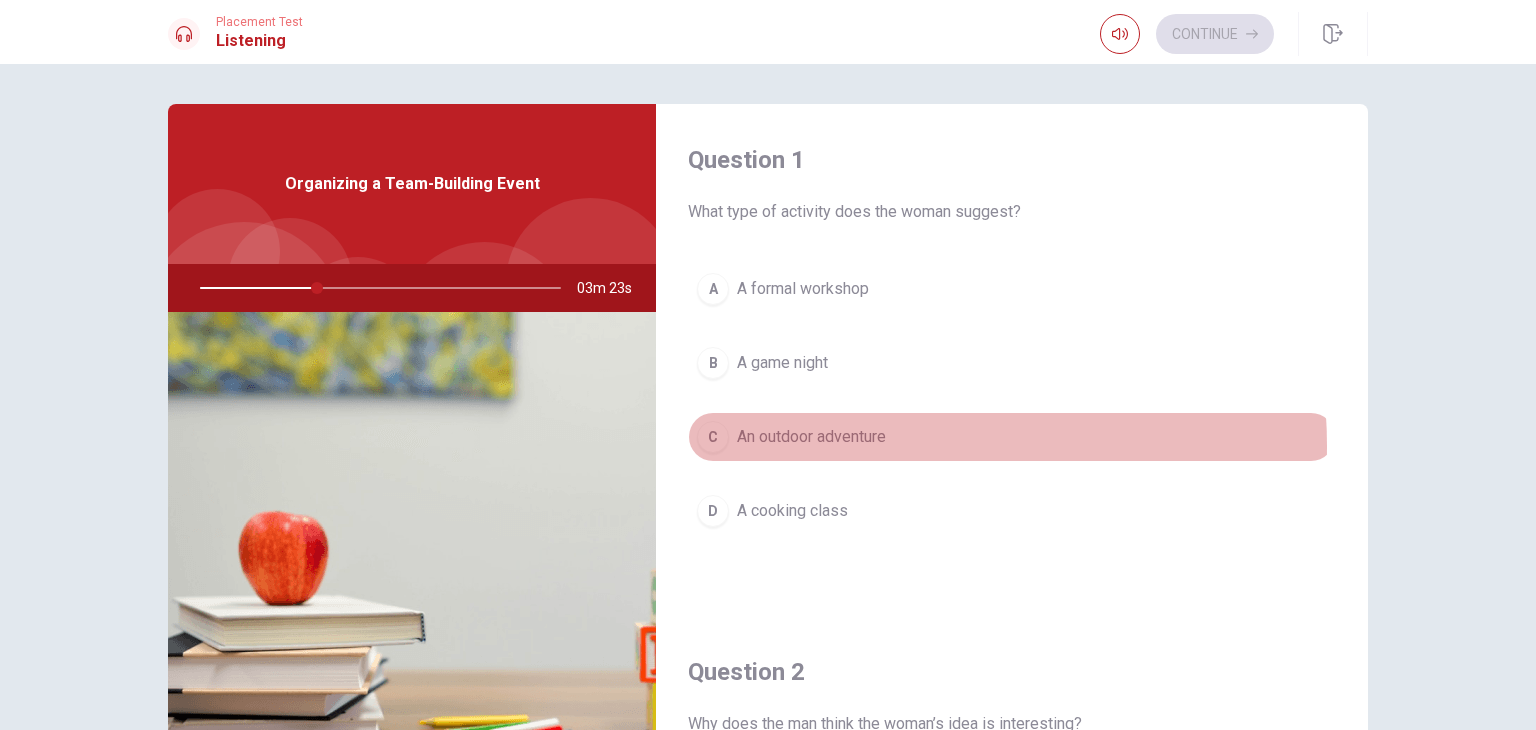 click on "An outdoor adventure" at bounding box center (811, 437) 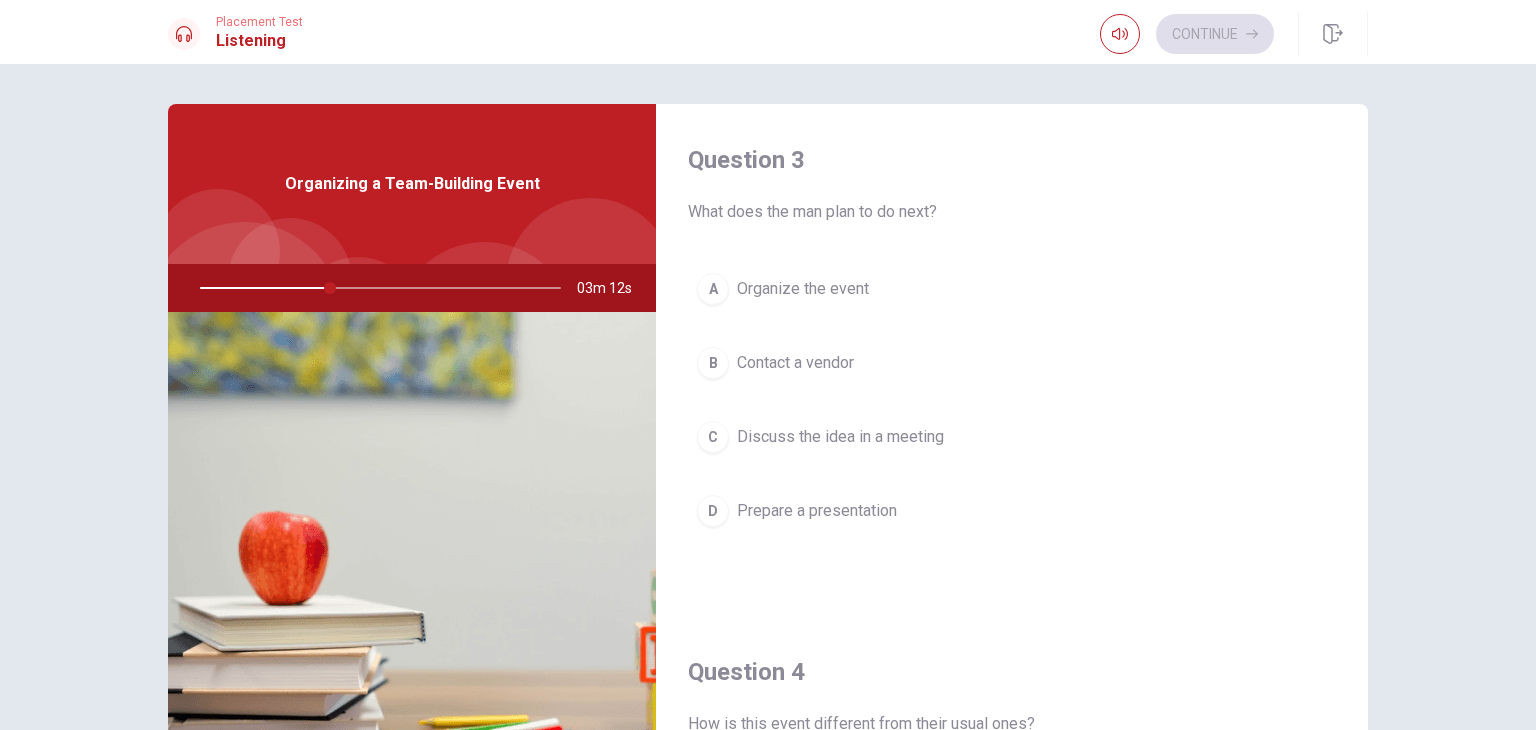 scroll, scrollTop: 1012, scrollLeft: 0, axis: vertical 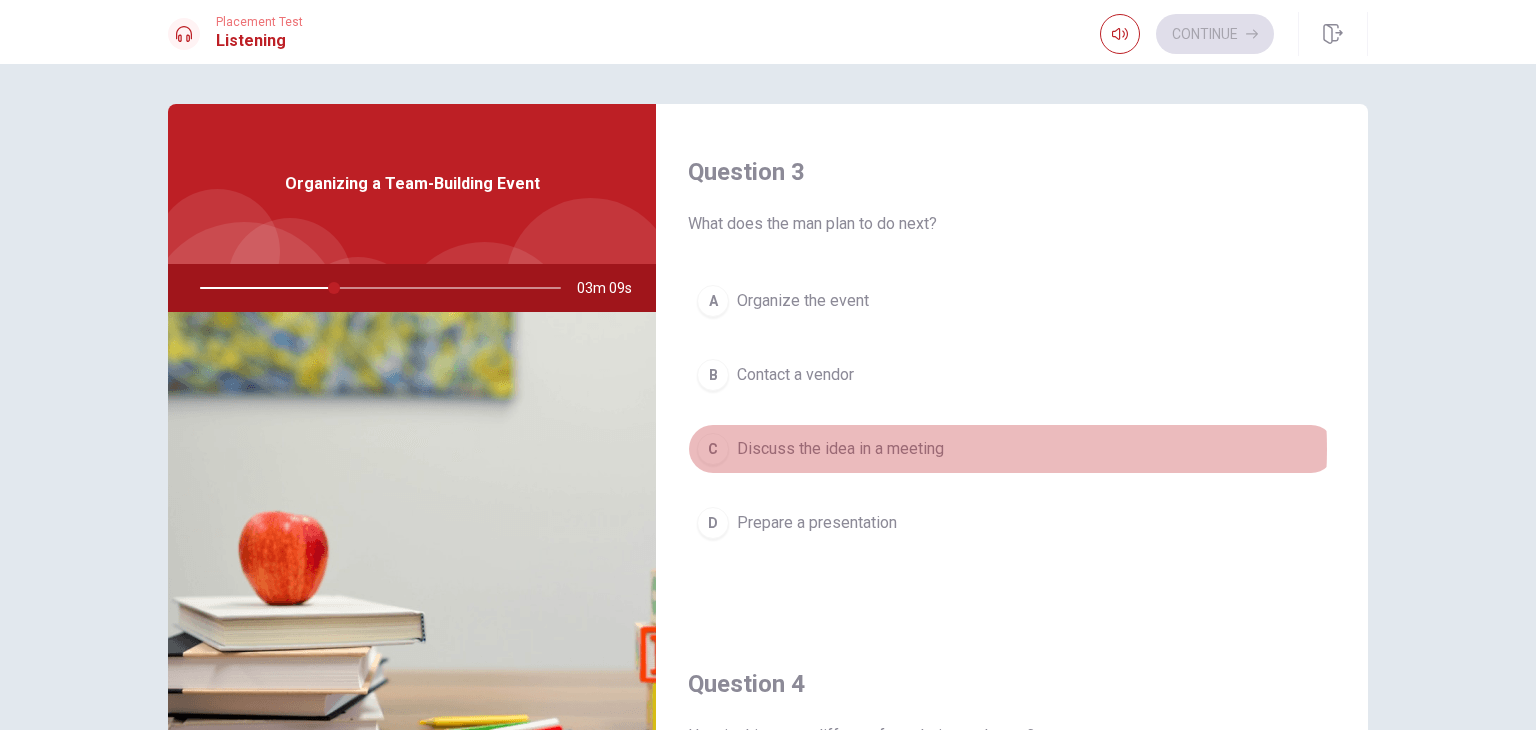 click on "Discuss the idea in a meeting" at bounding box center (840, 449) 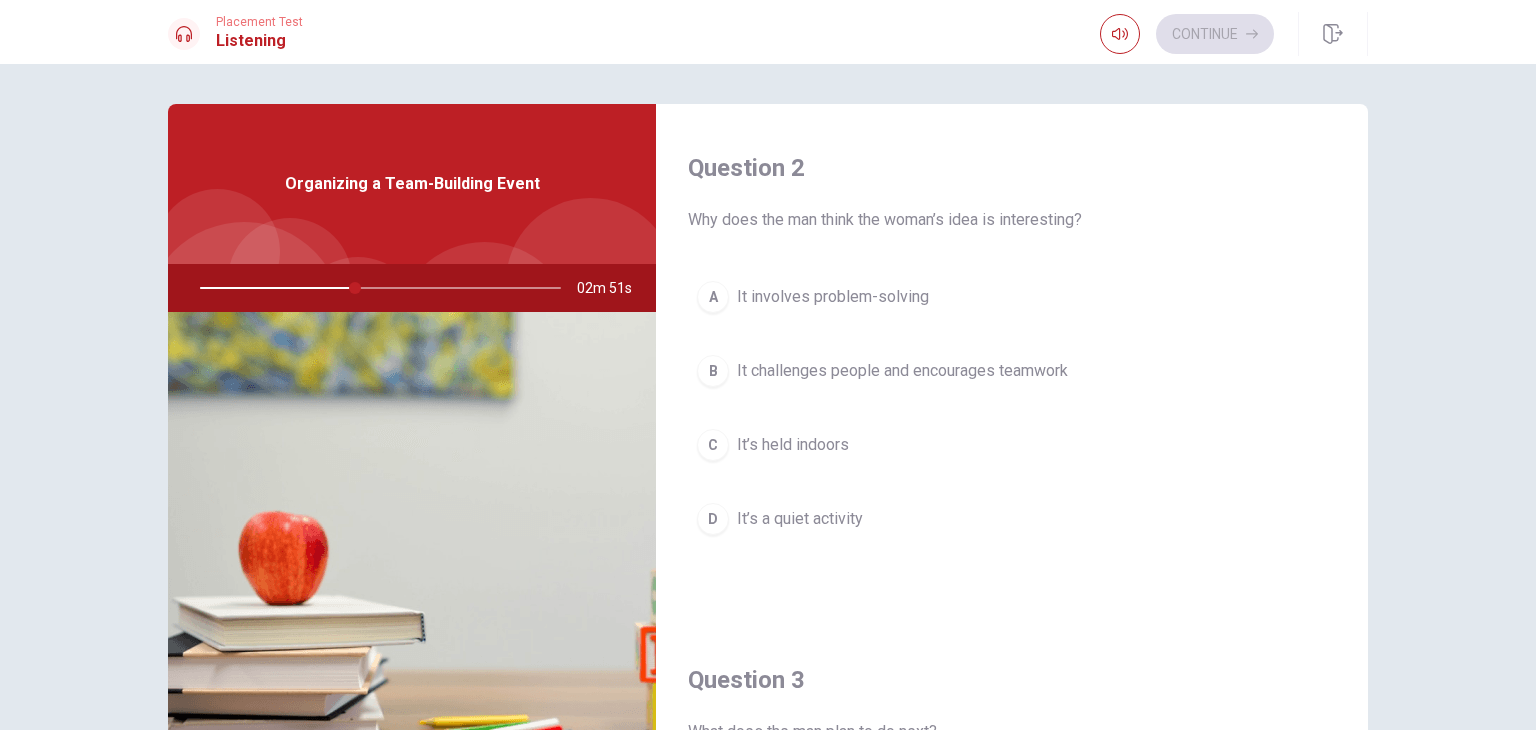 scroll, scrollTop: 509, scrollLeft: 0, axis: vertical 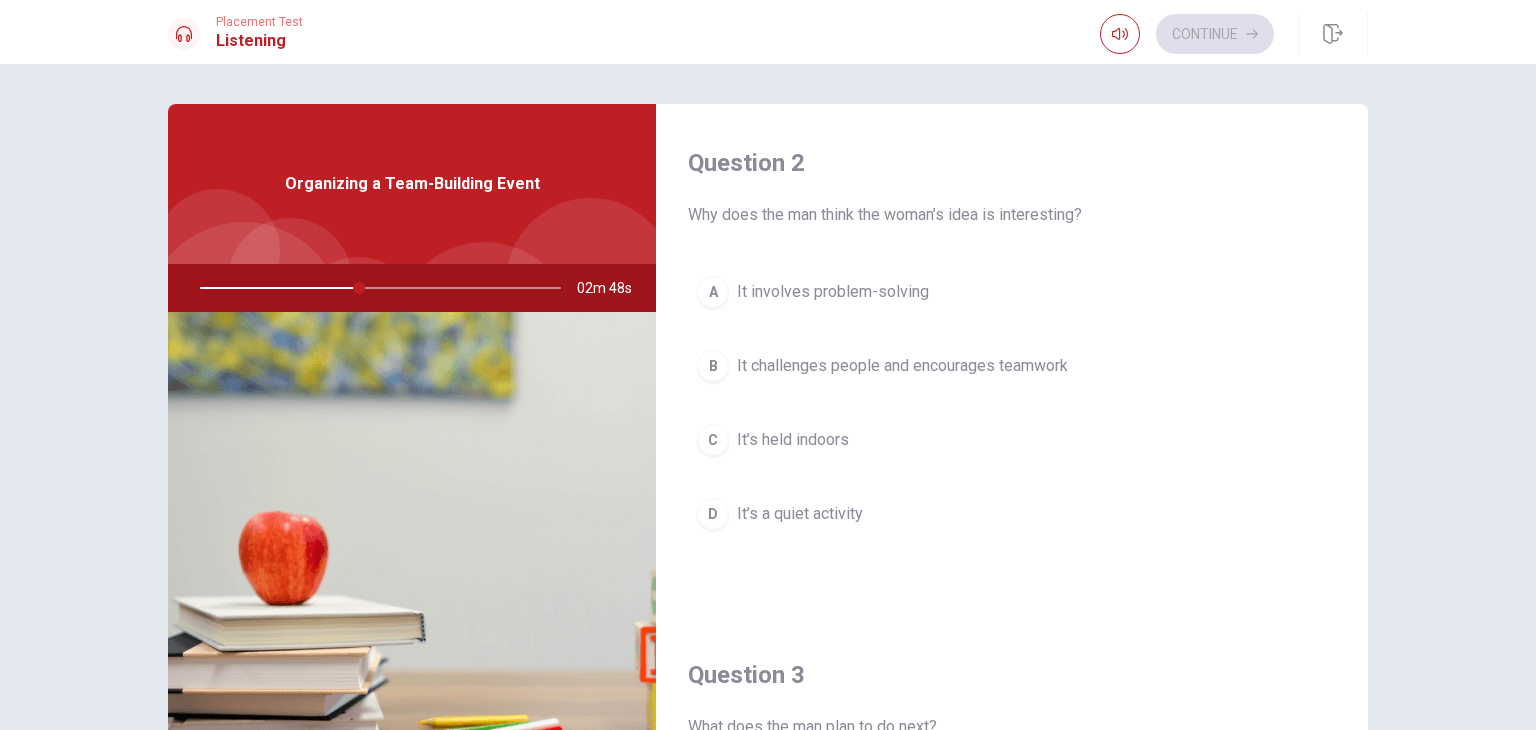 click on "It challenges people and encourages teamwork" at bounding box center (902, 366) 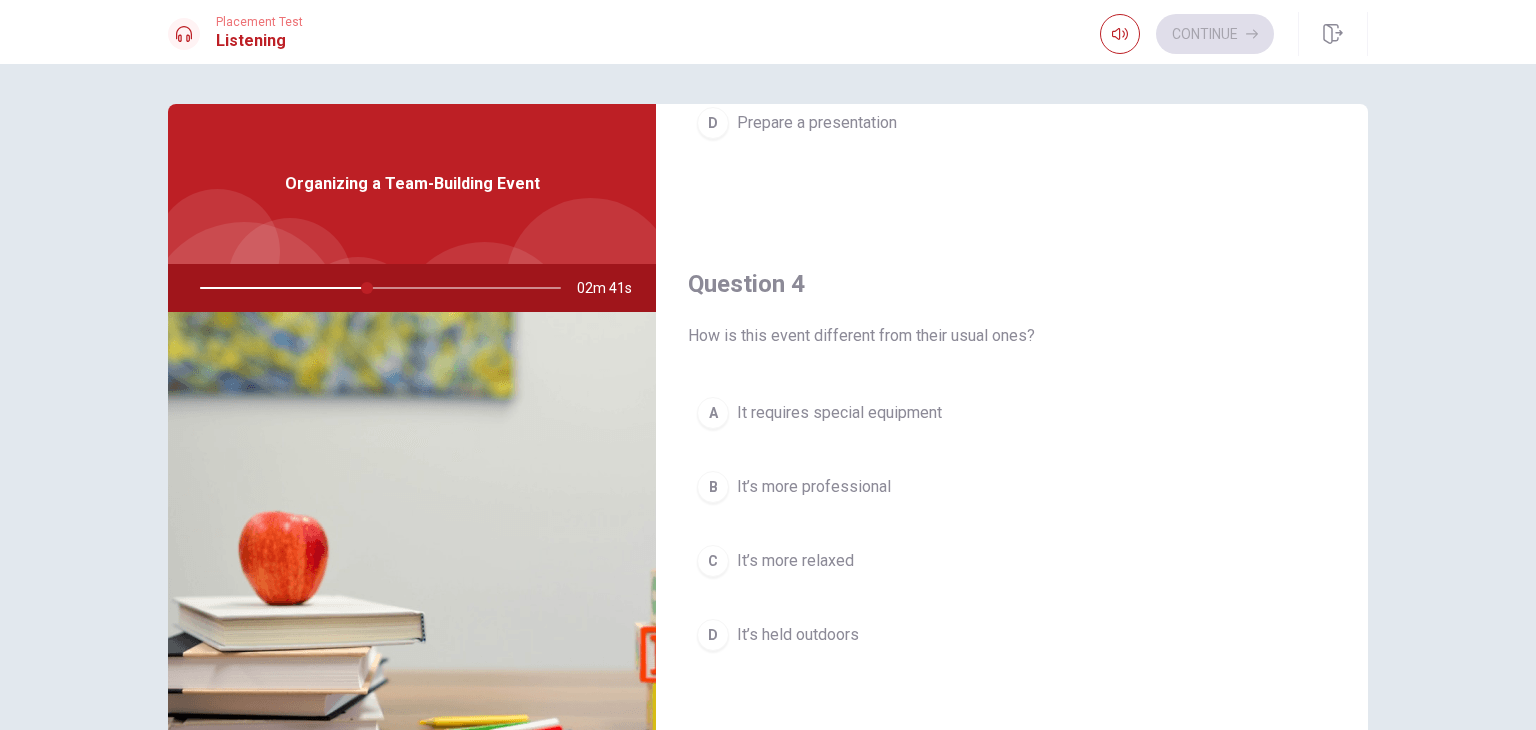 scroll, scrollTop: 1419, scrollLeft: 0, axis: vertical 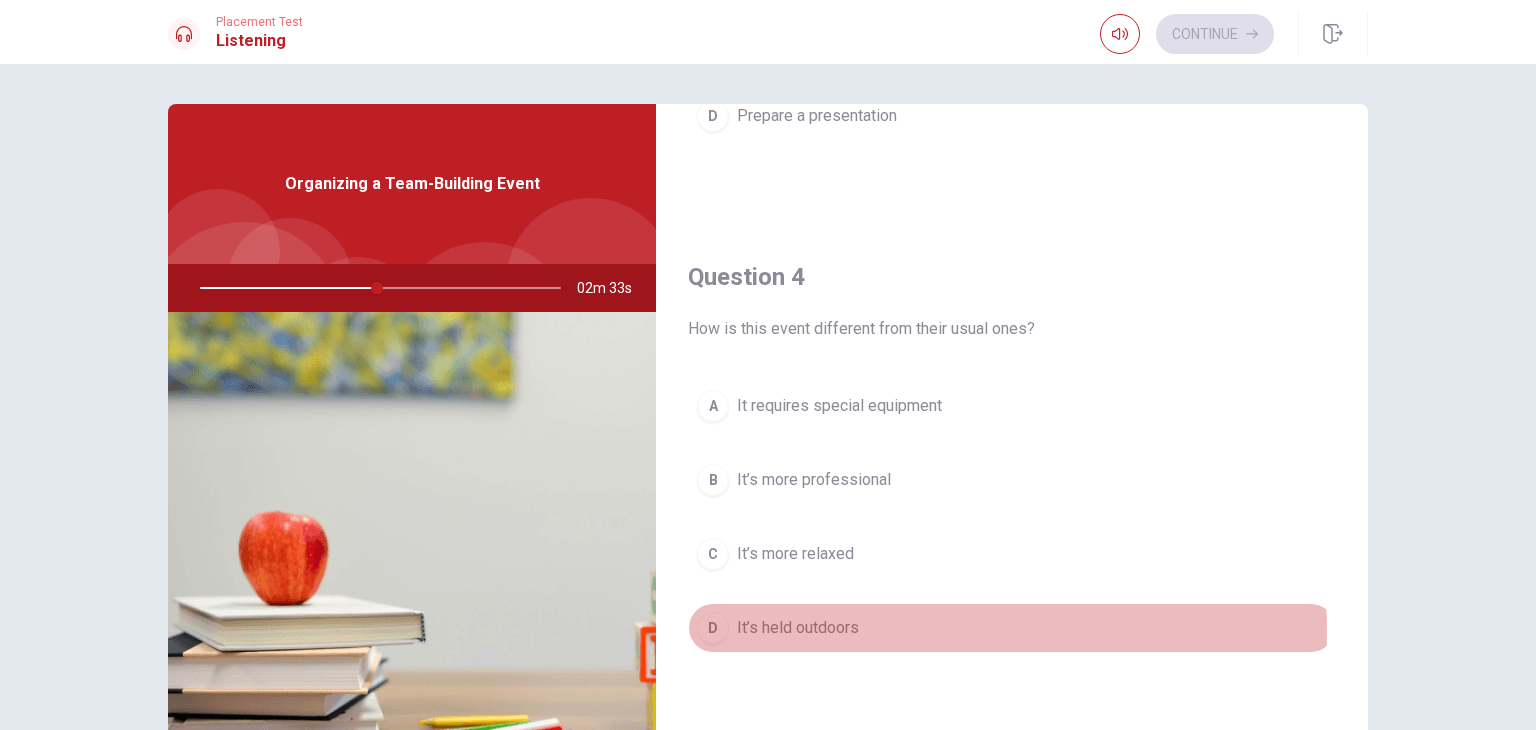 click on "It’s held outdoors" at bounding box center (798, 628) 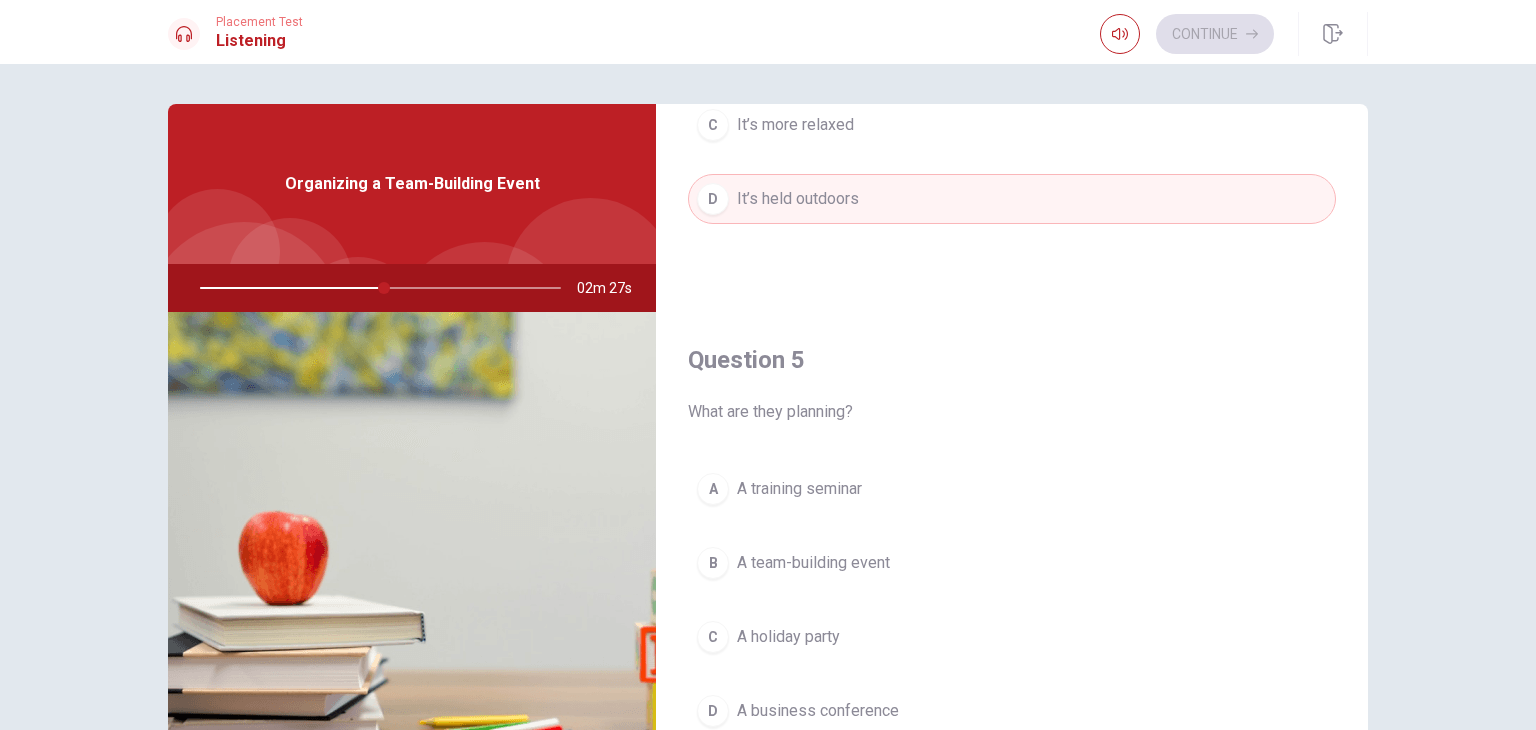 scroll, scrollTop: 1856, scrollLeft: 0, axis: vertical 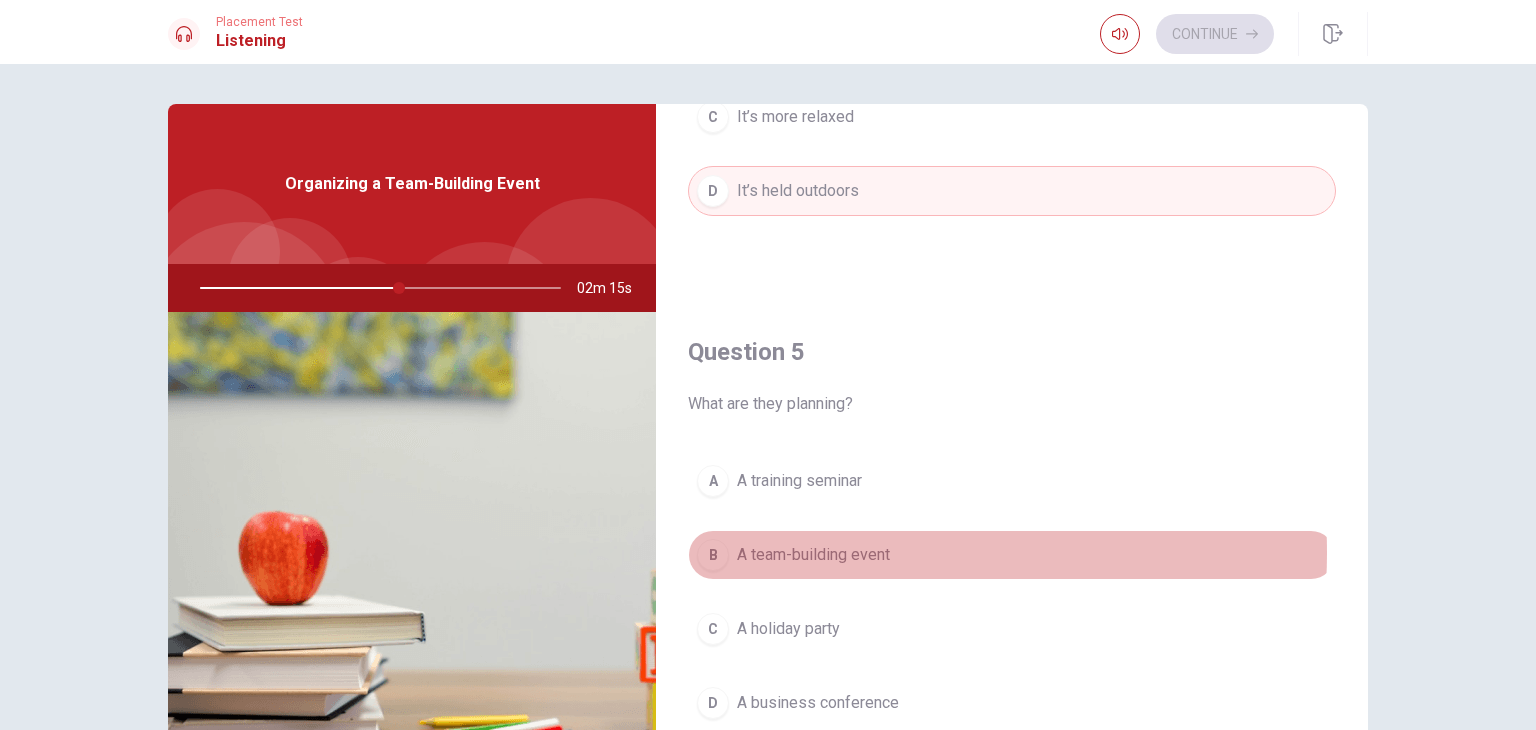click on "A team-building event" at bounding box center (813, 555) 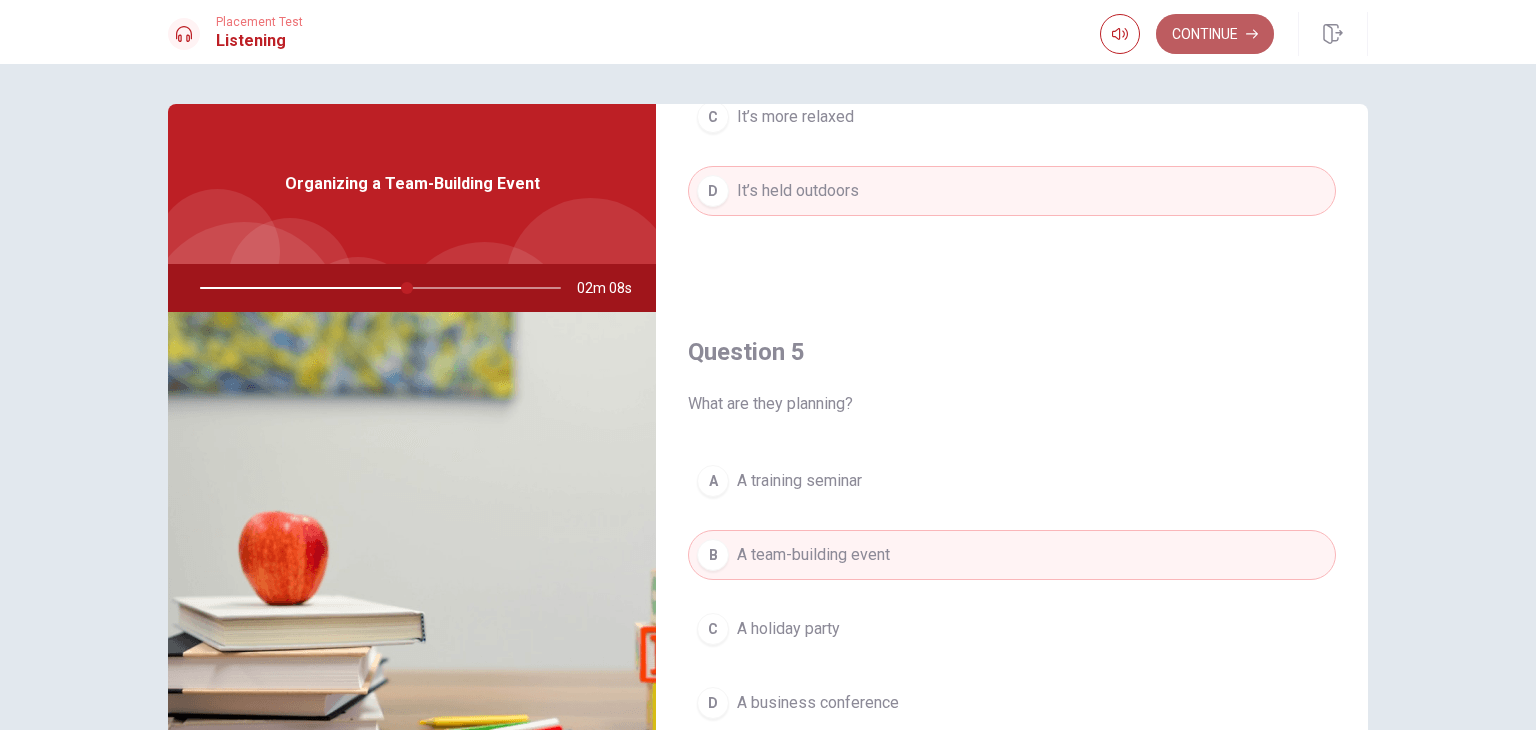 click 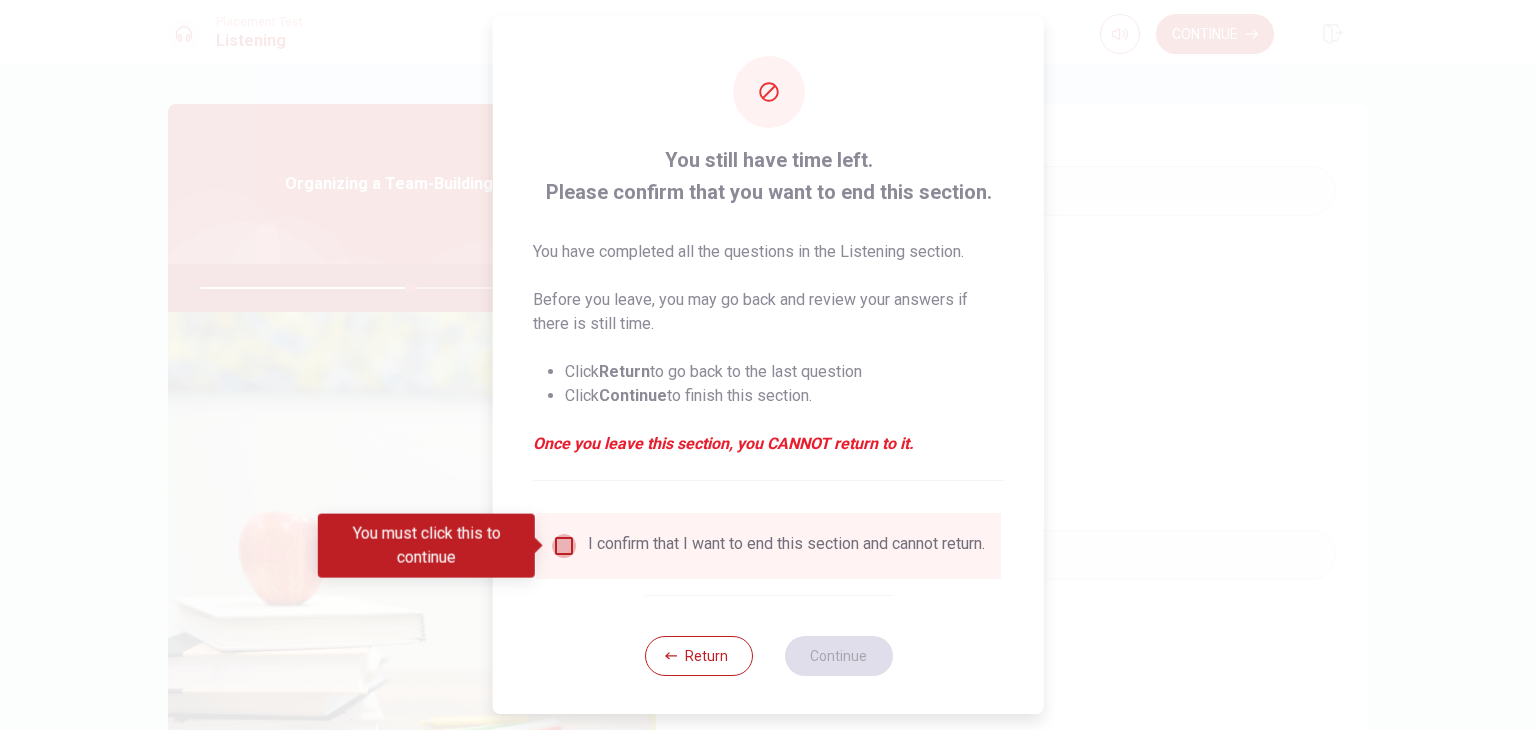 click at bounding box center [564, 546] 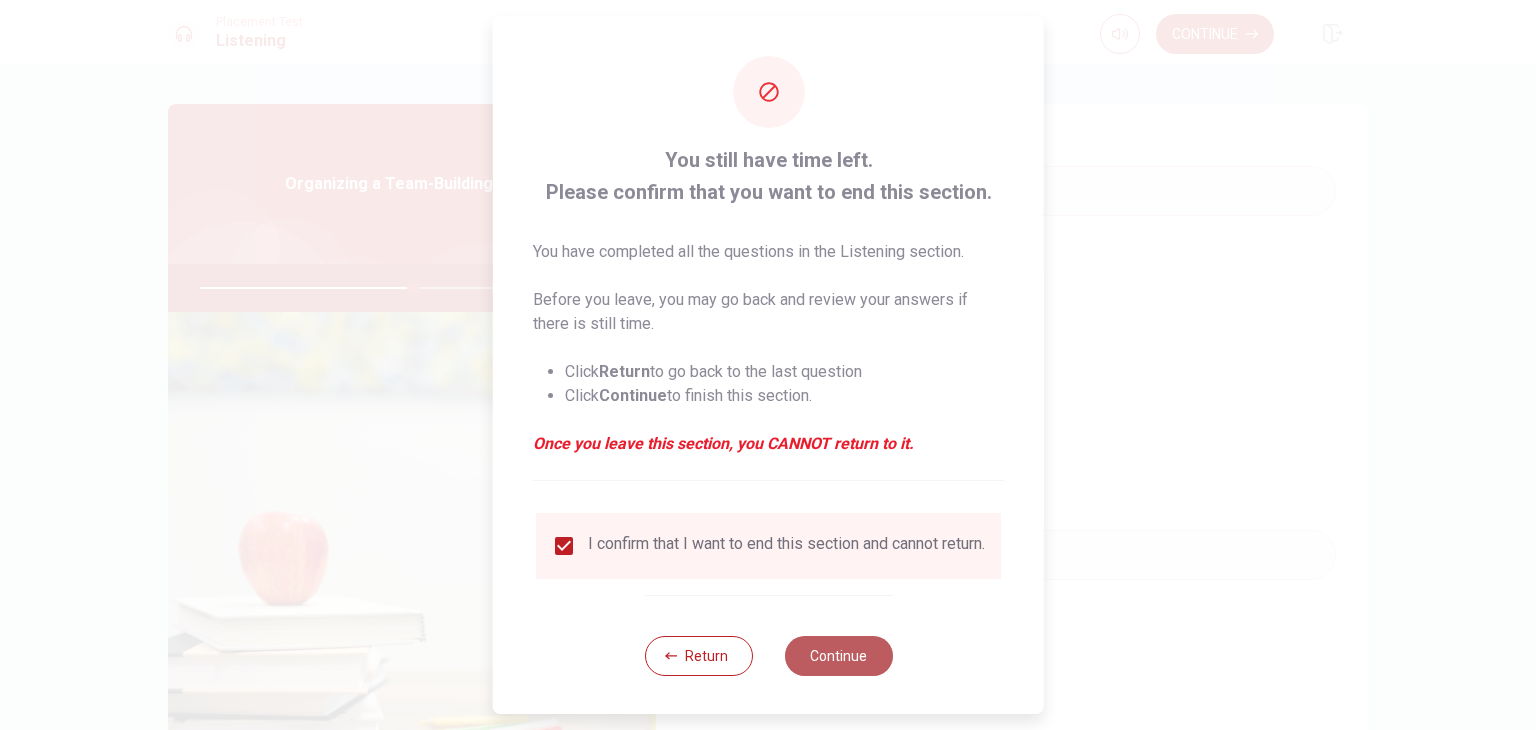click on "Continue" at bounding box center [838, 656] 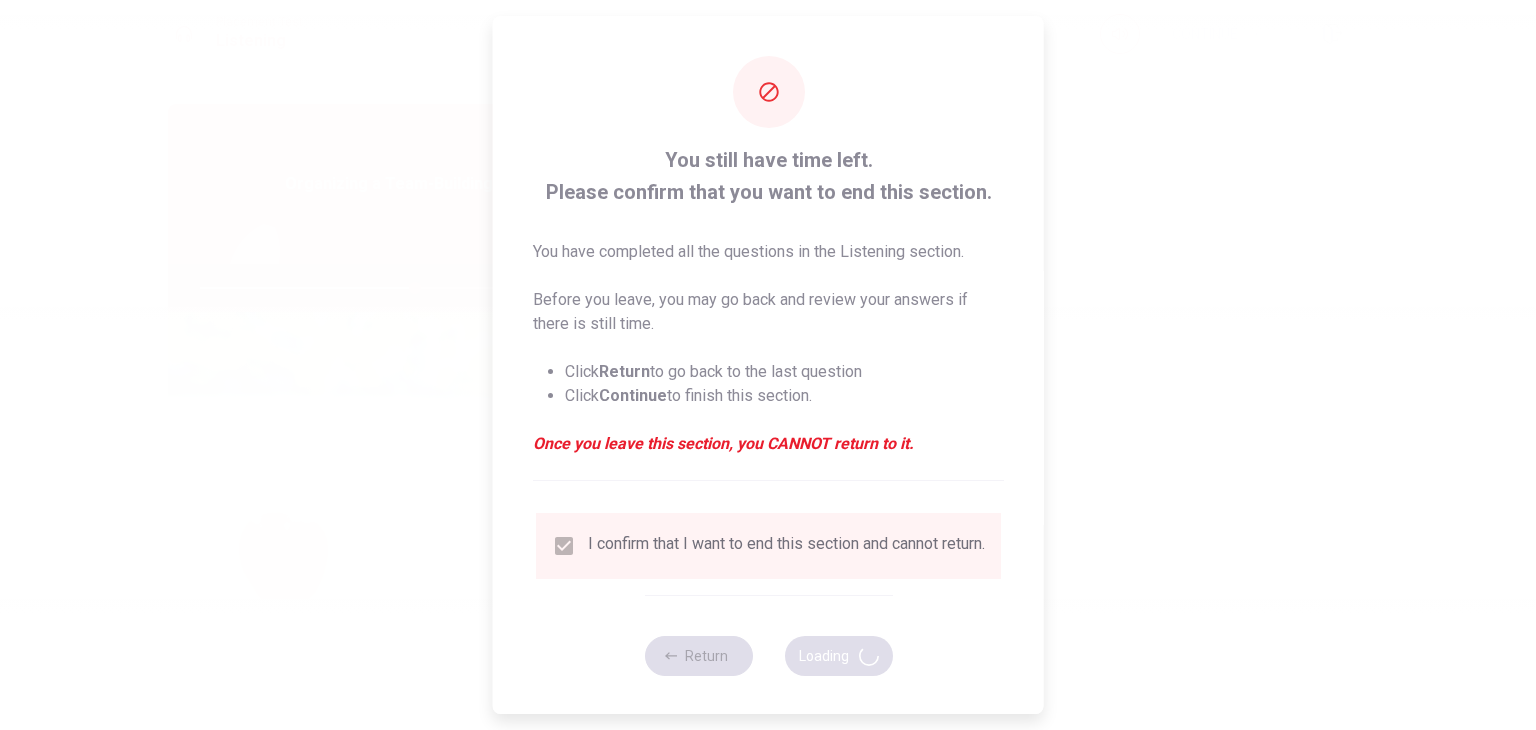 type on "60" 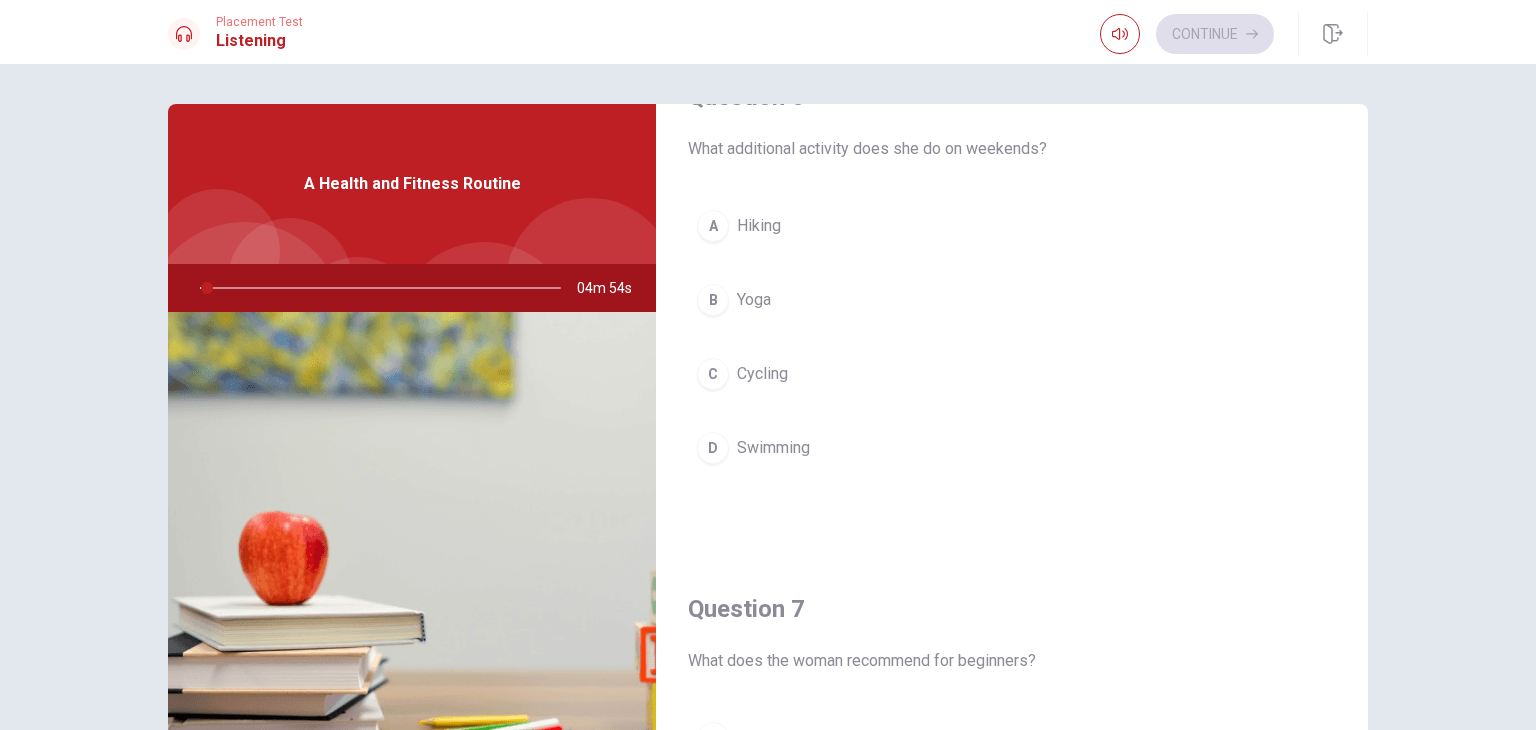 scroll, scrollTop: 66, scrollLeft: 0, axis: vertical 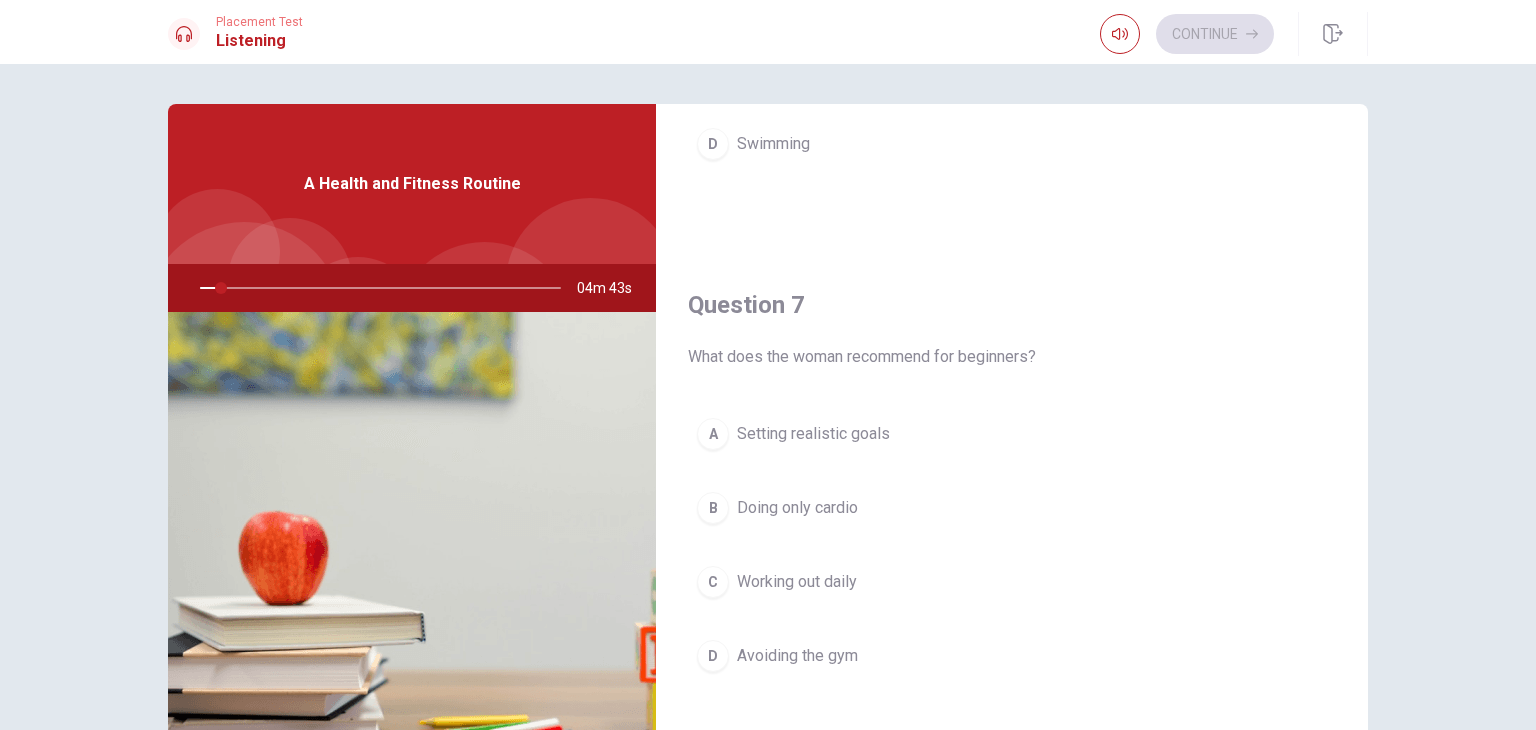 drag, startPoint x: 1364, startPoint y: 373, endPoint x: 1357, endPoint y: 446, distance: 73.33485 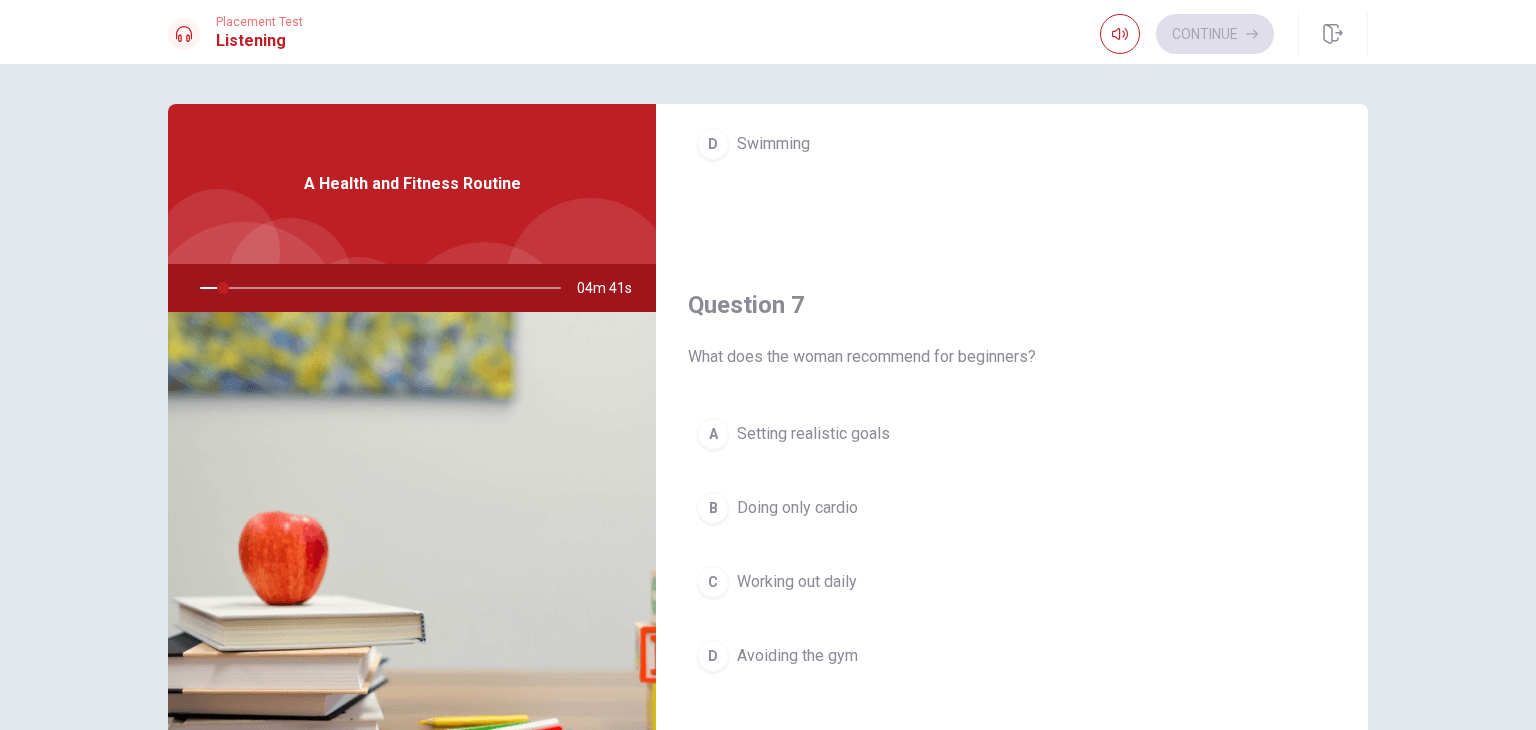 drag, startPoint x: 1364, startPoint y: 381, endPoint x: 1364, endPoint y: 449, distance: 68 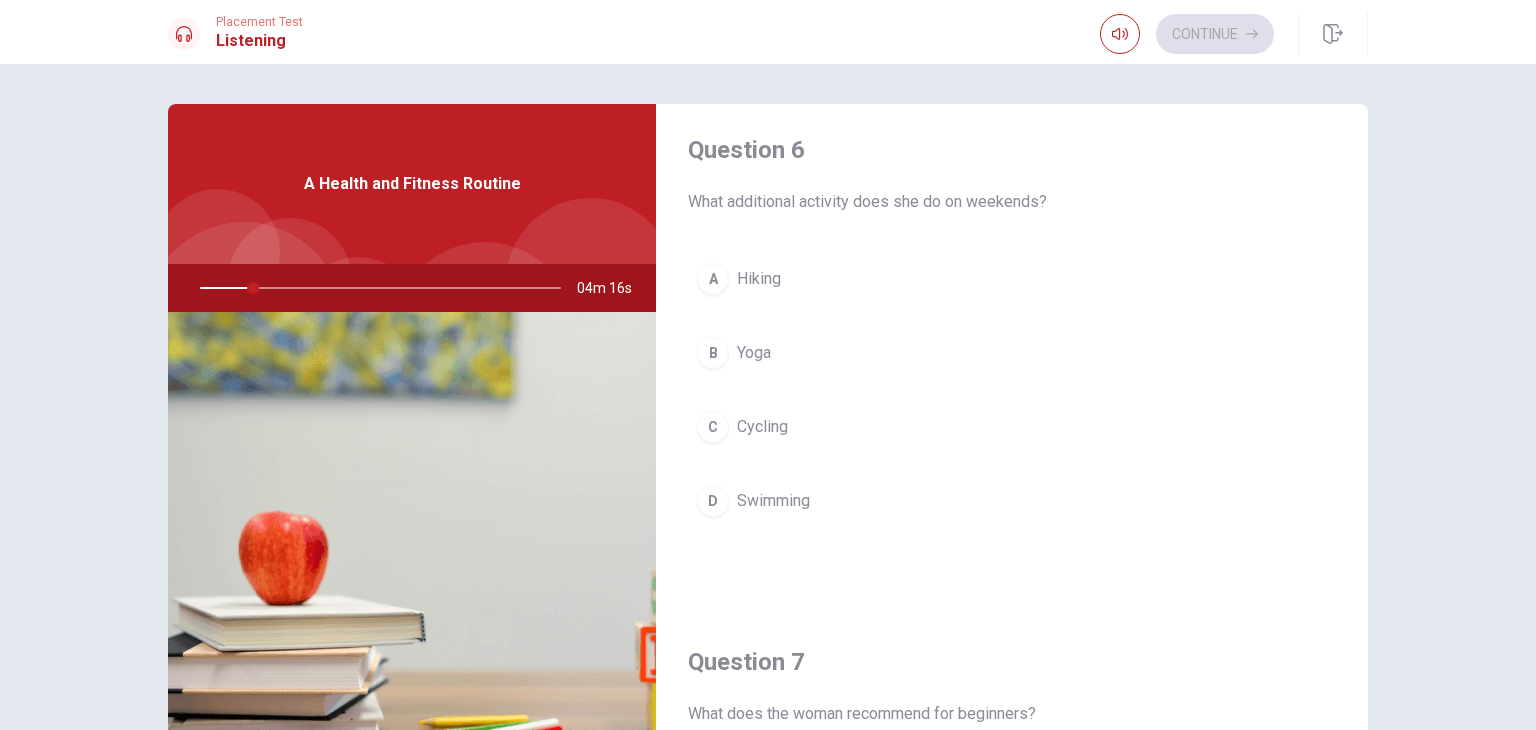 scroll, scrollTop: 0, scrollLeft: 0, axis: both 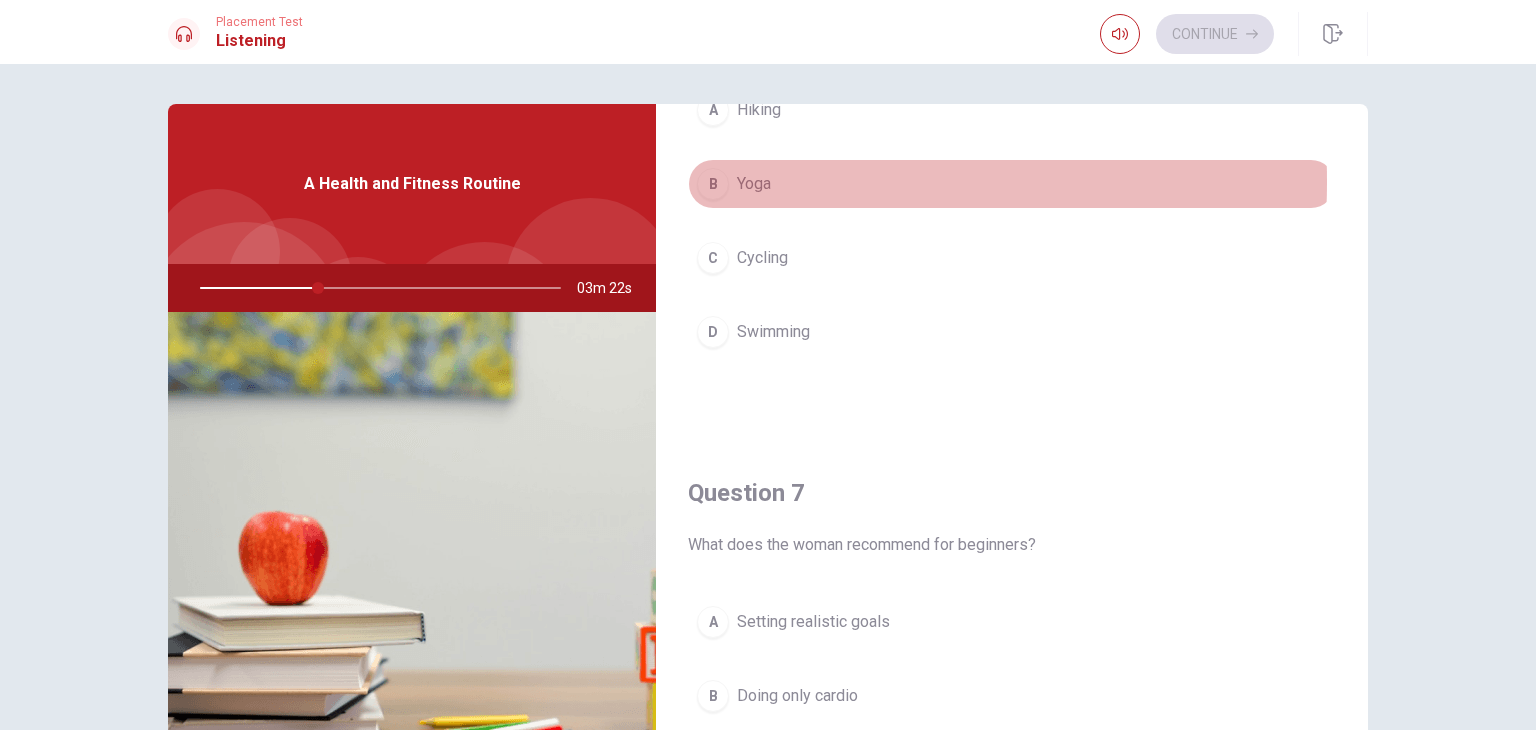 click on "B" at bounding box center (713, 184) 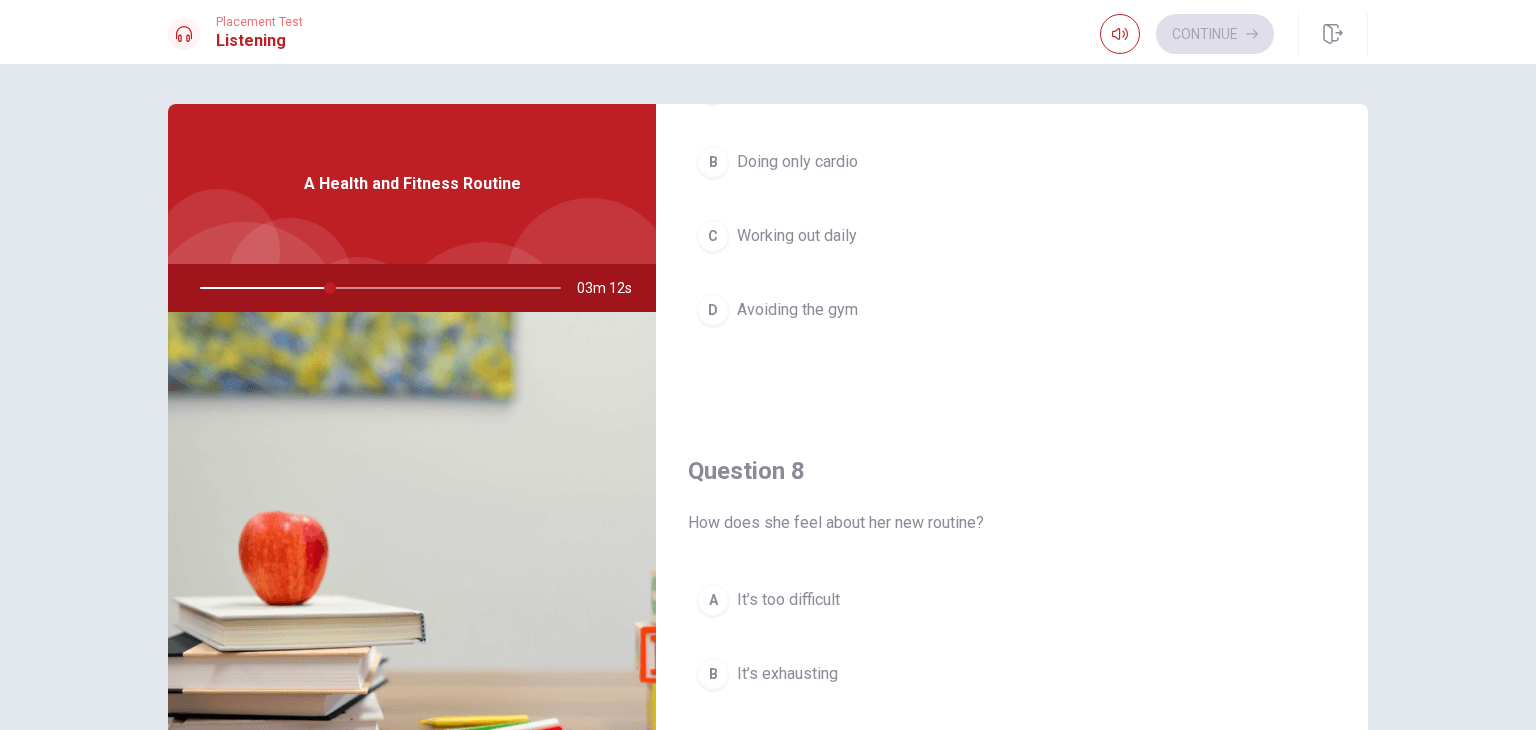 scroll, scrollTop: 708, scrollLeft: 0, axis: vertical 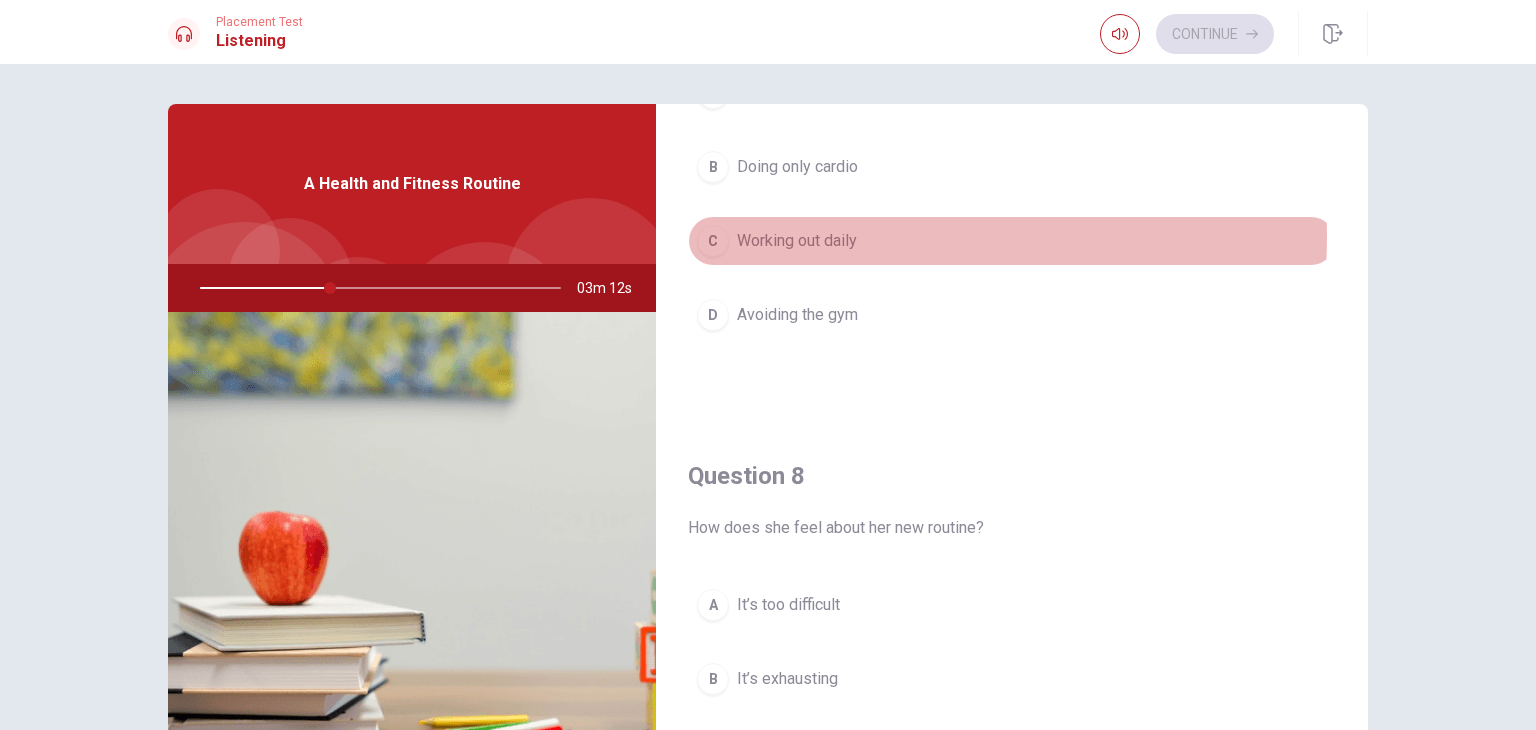 click on "Working out daily" at bounding box center (797, 241) 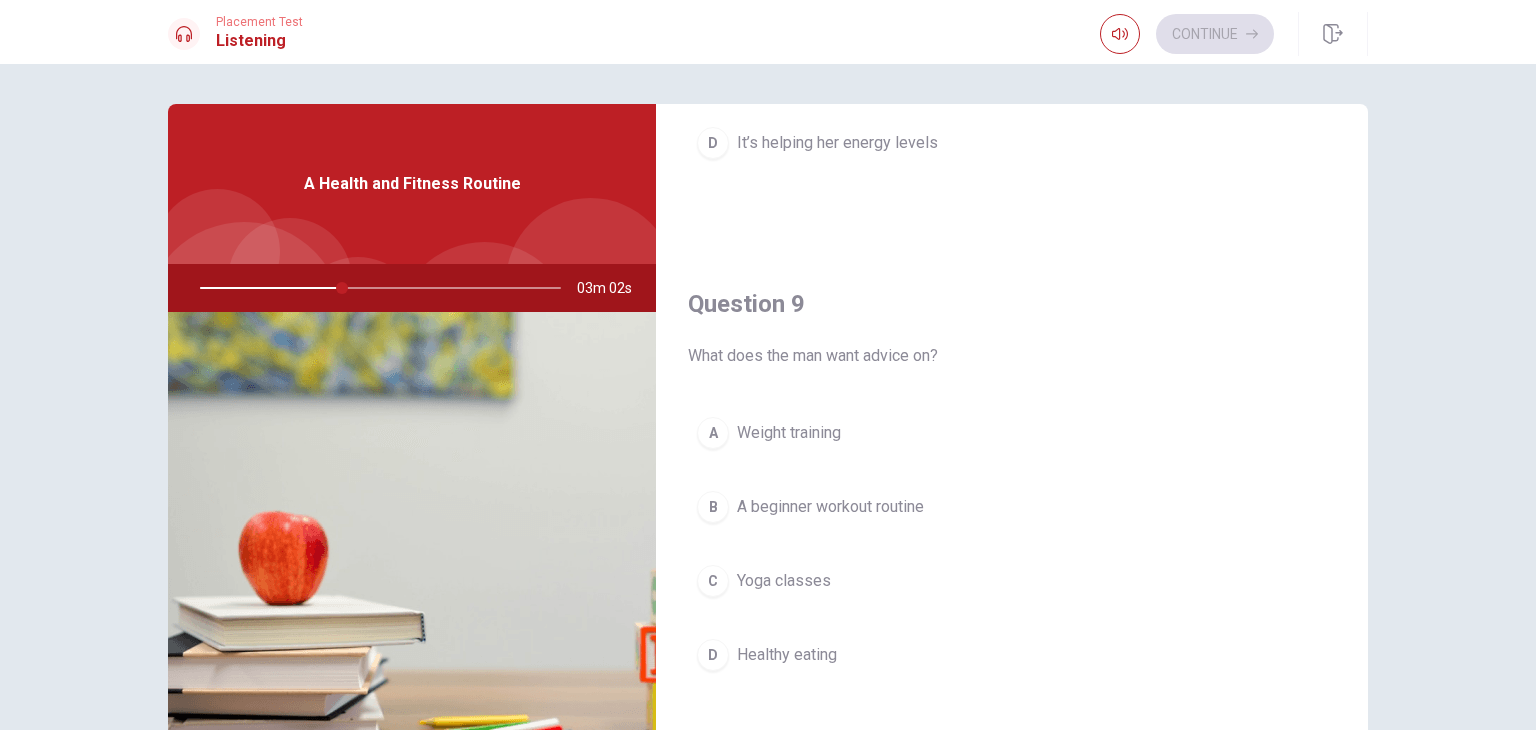 scroll, scrollTop: 1428, scrollLeft: 0, axis: vertical 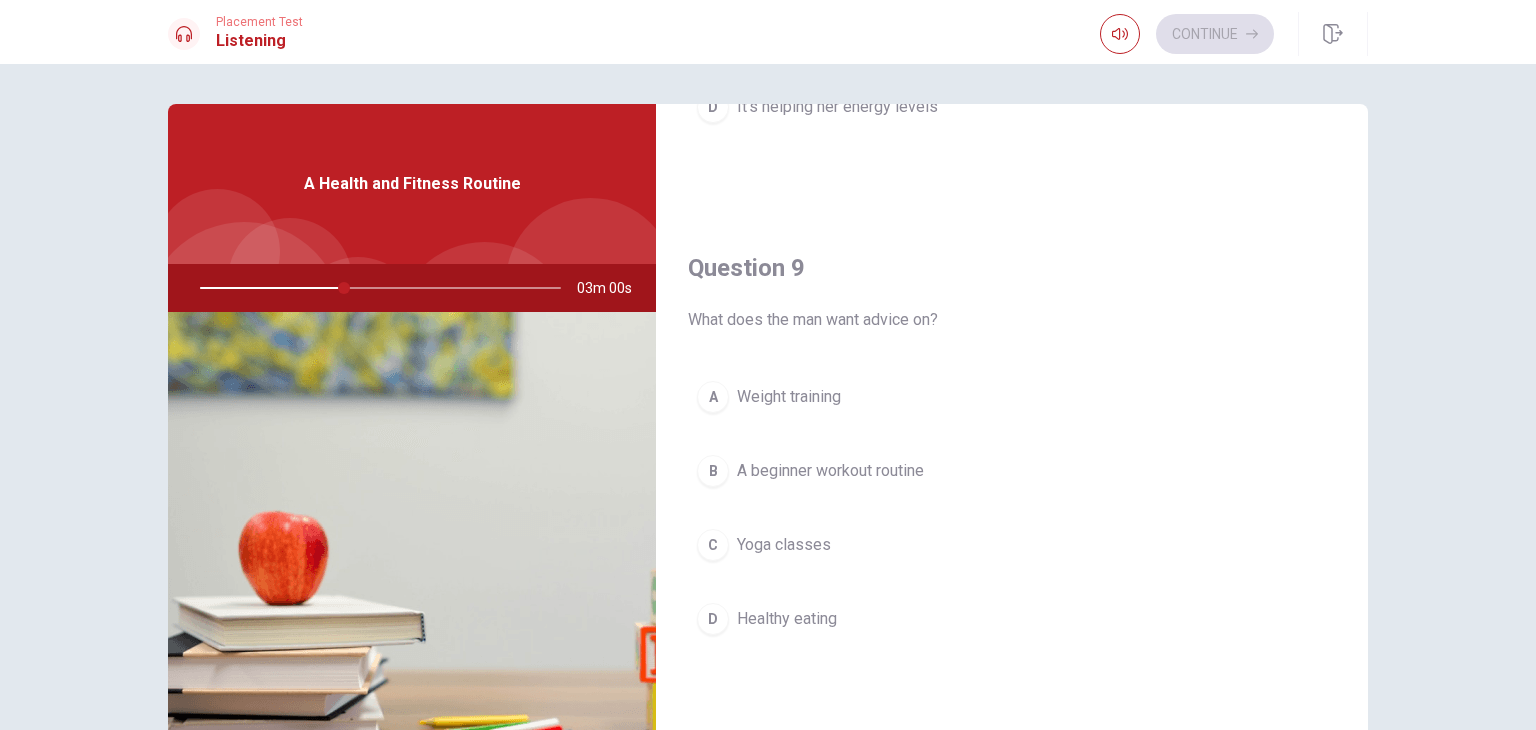 click on "A Weight training B A beginner workout routine C Yoga classes D Healthy eating" at bounding box center (1012, 528) 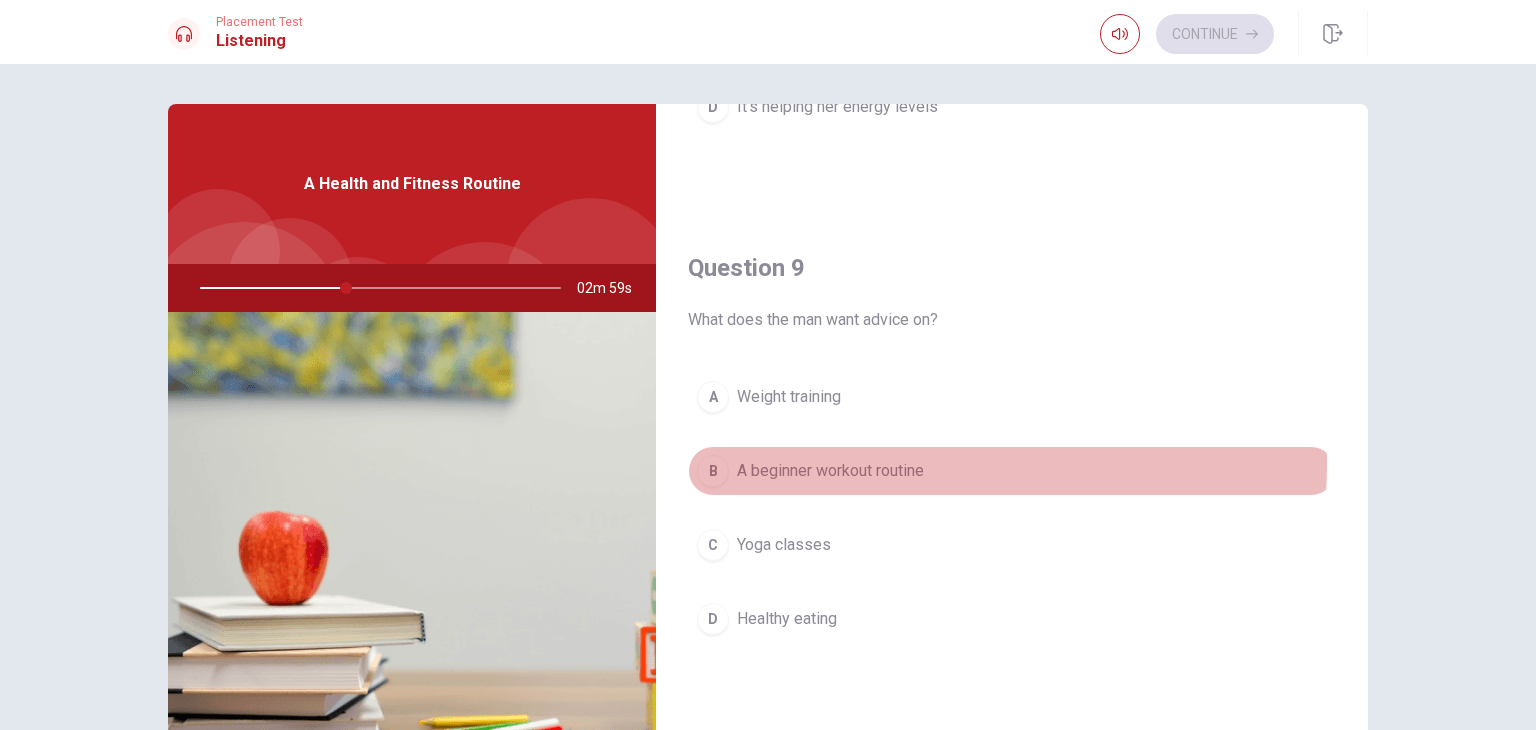 click on "B A beginner workout routine" at bounding box center (1012, 471) 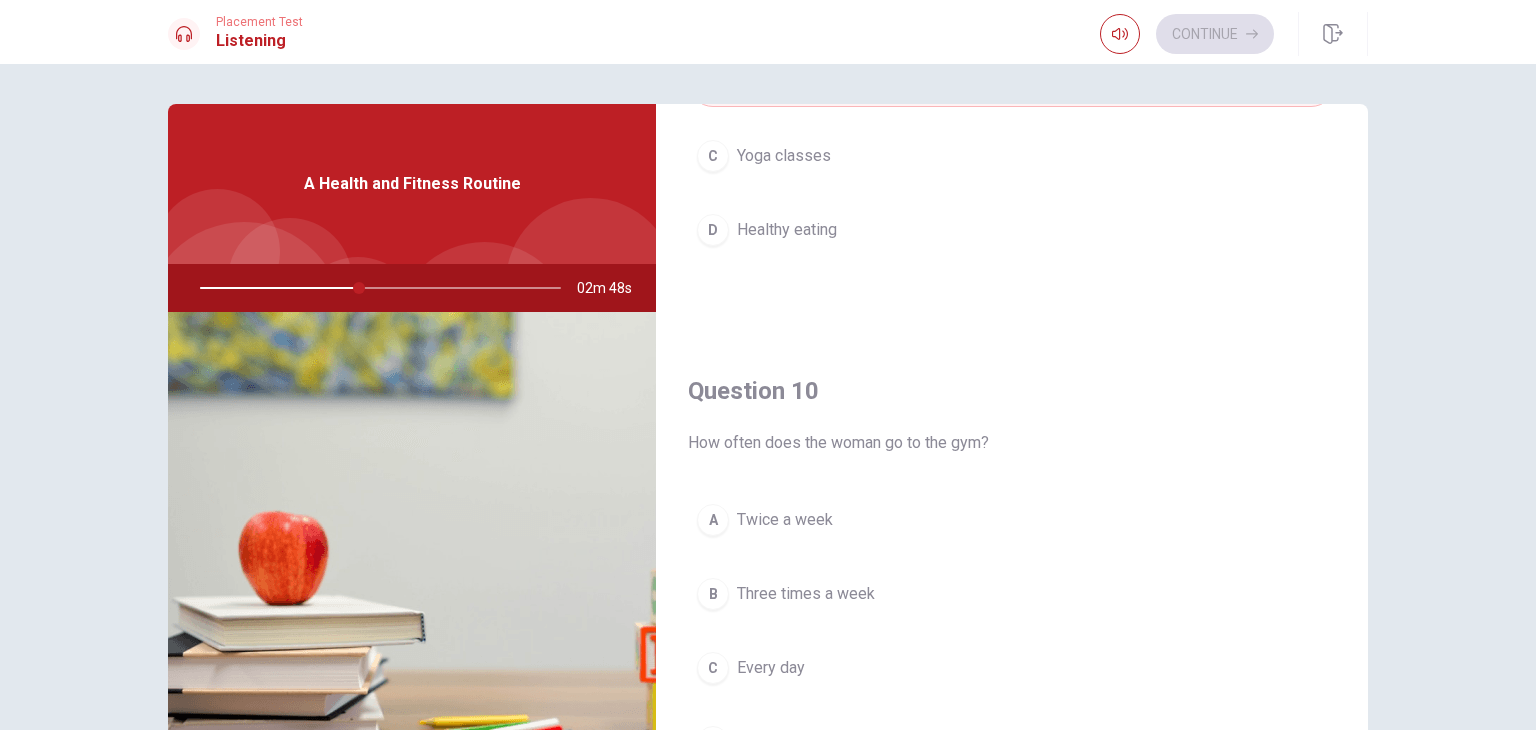 scroll, scrollTop: 1856, scrollLeft: 0, axis: vertical 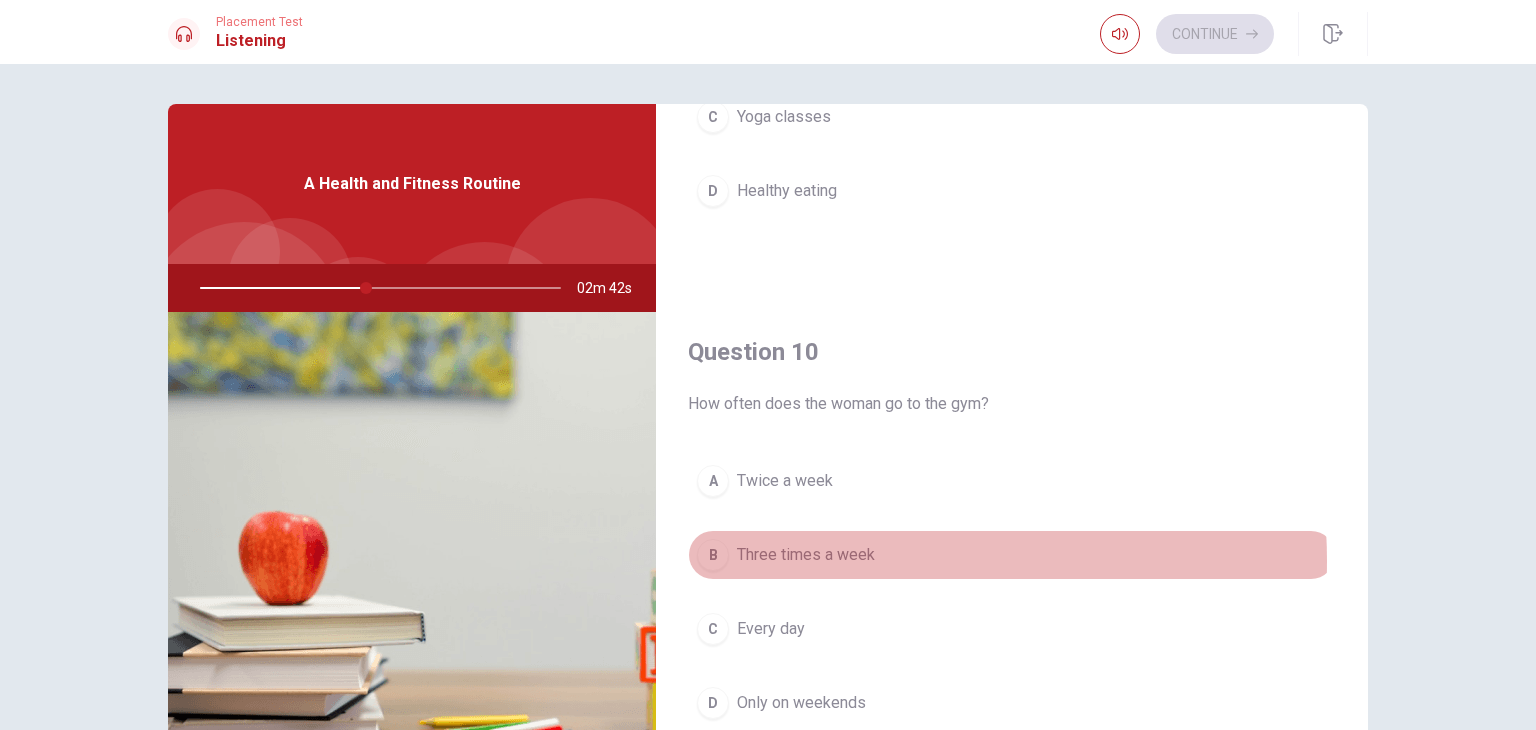 click on "Three times a week" at bounding box center [806, 555] 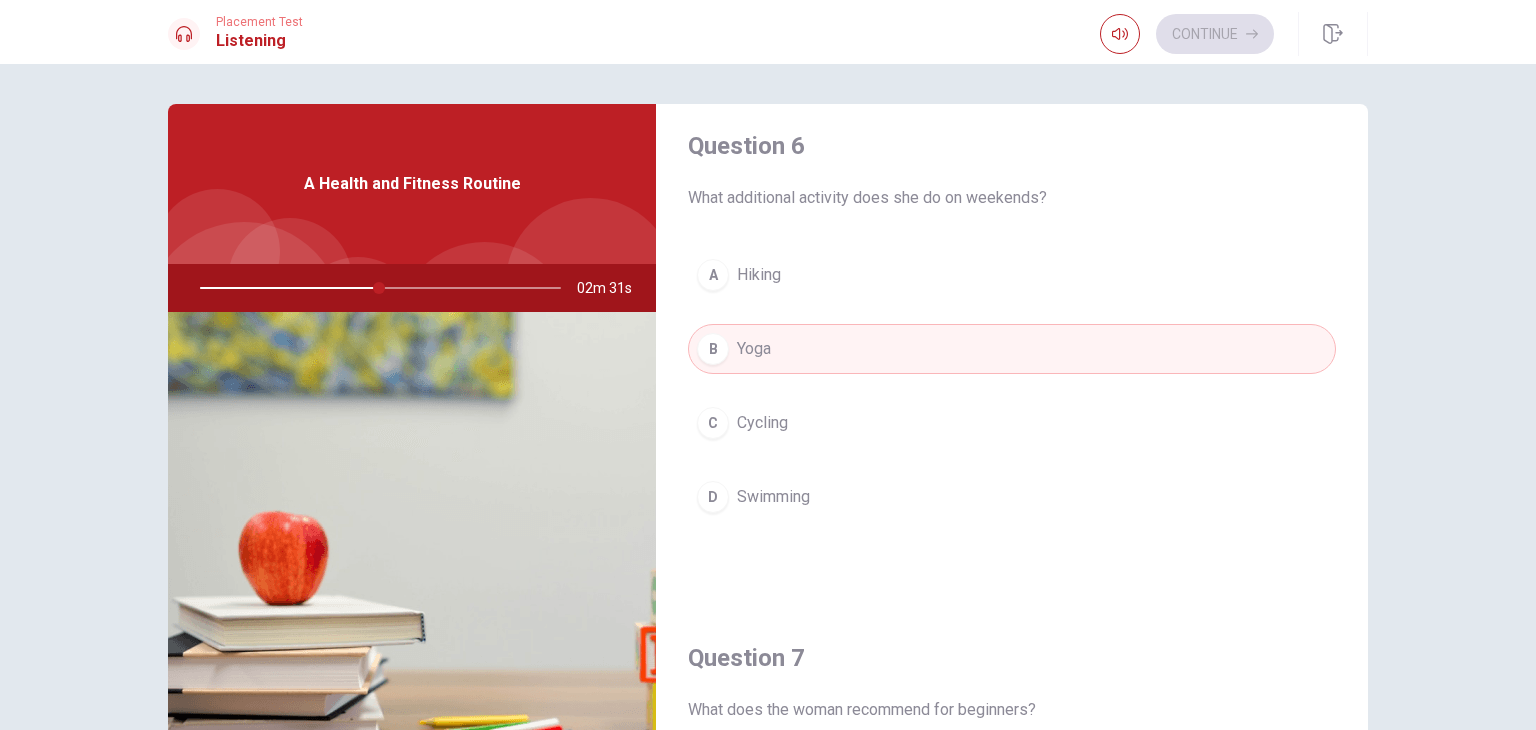 scroll, scrollTop: 8, scrollLeft: 0, axis: vertical 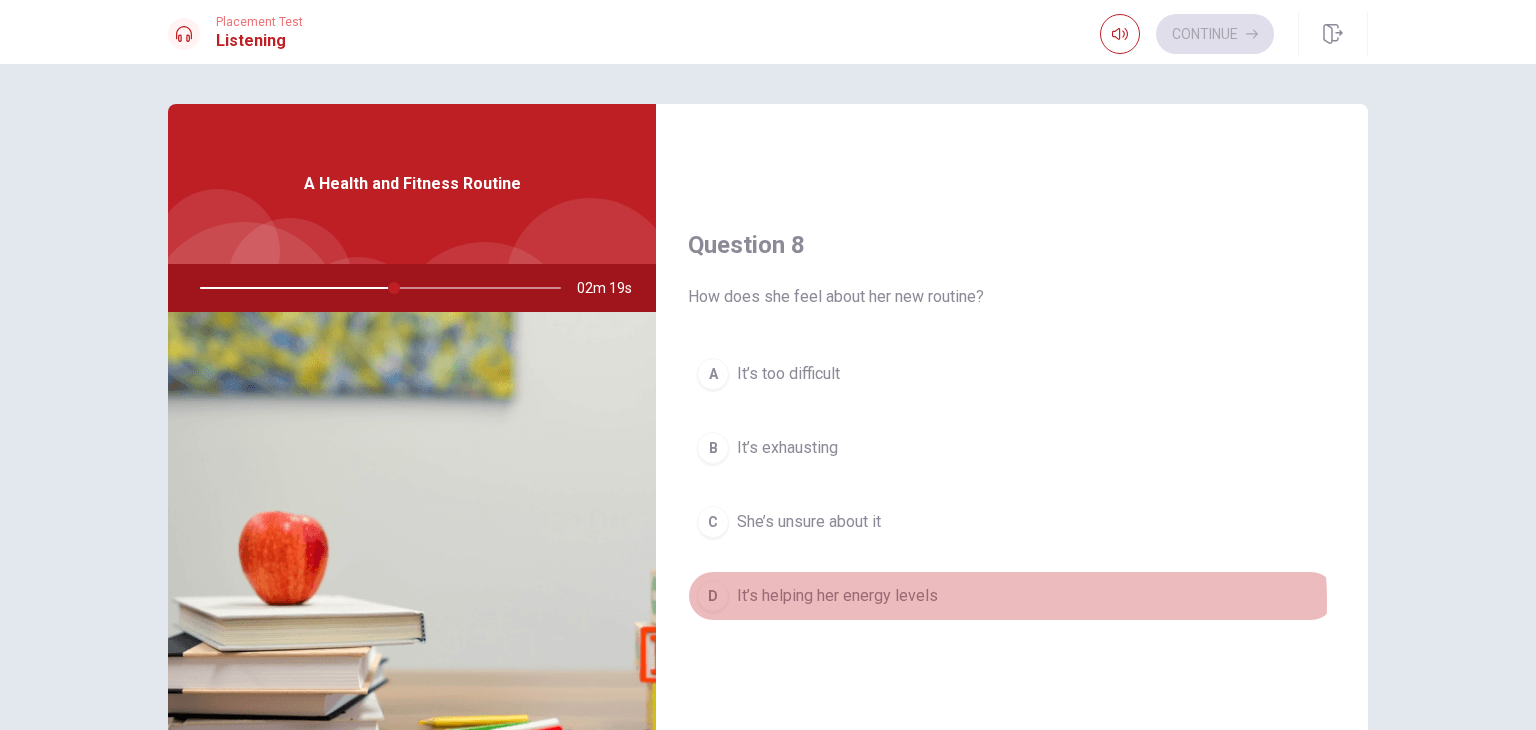 click on "D It’s helping her energy levels" at bounding box center (1012, 596) 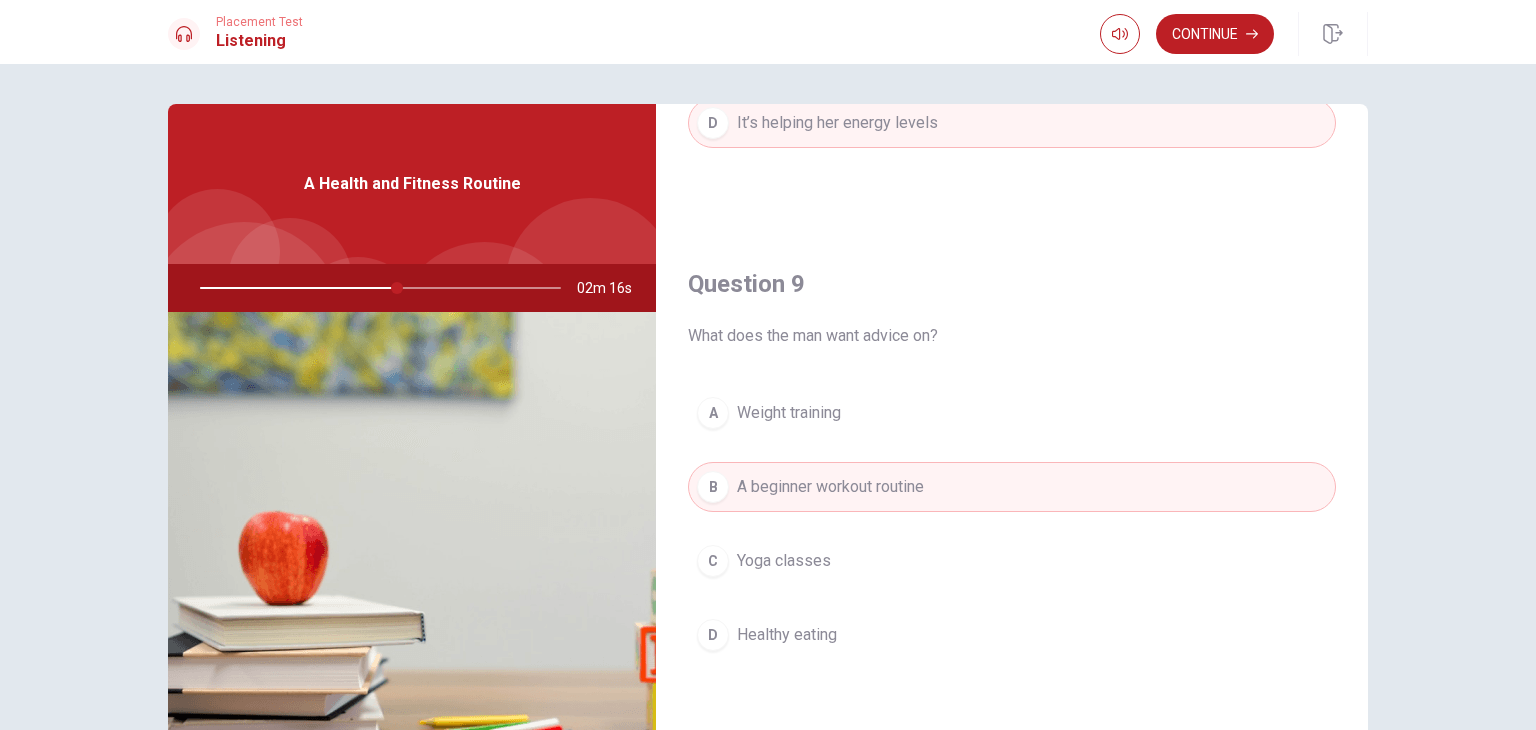 scroll, scrollTop: 1449, scrollLeft: 0, axis: vertical 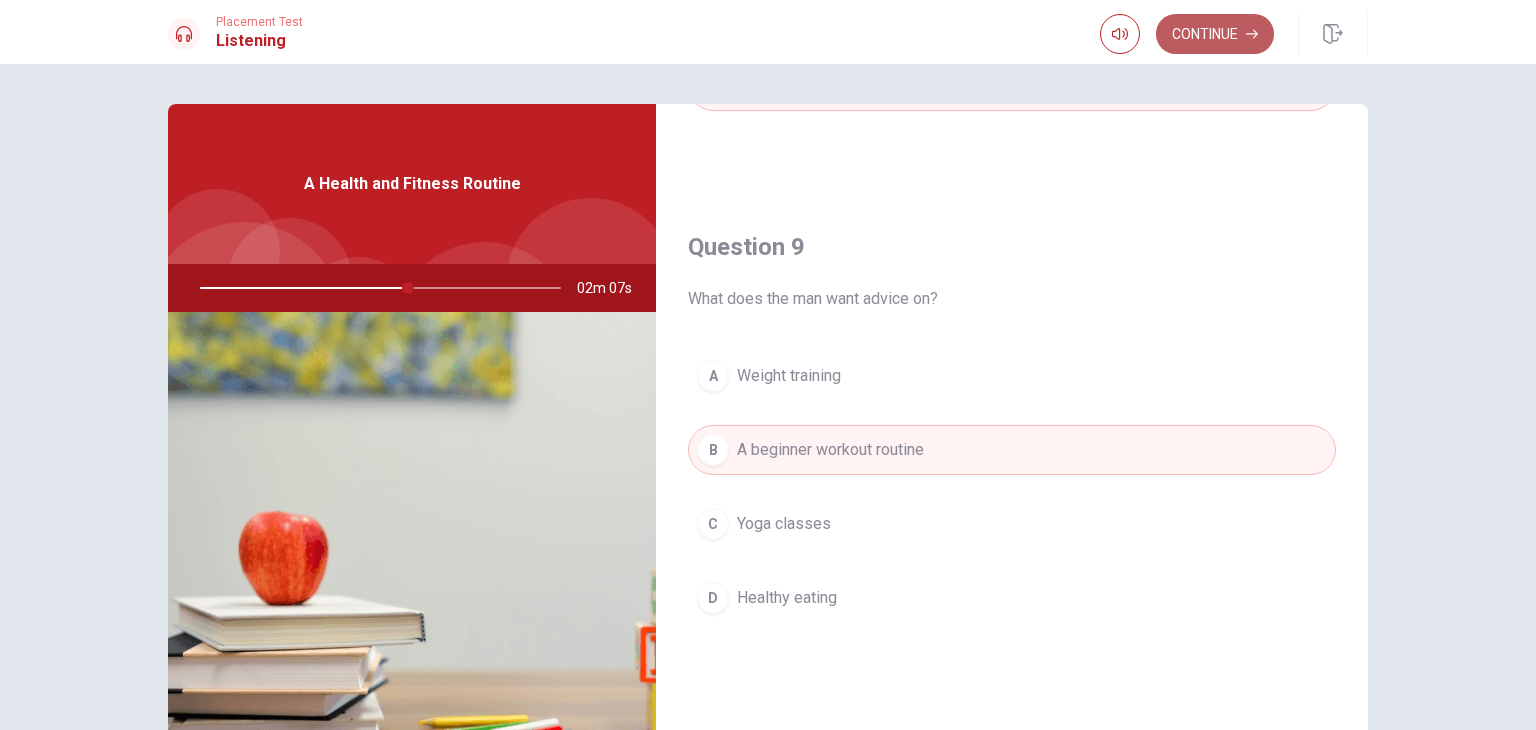 click on "Continue" at bounding box center [1215, 34] 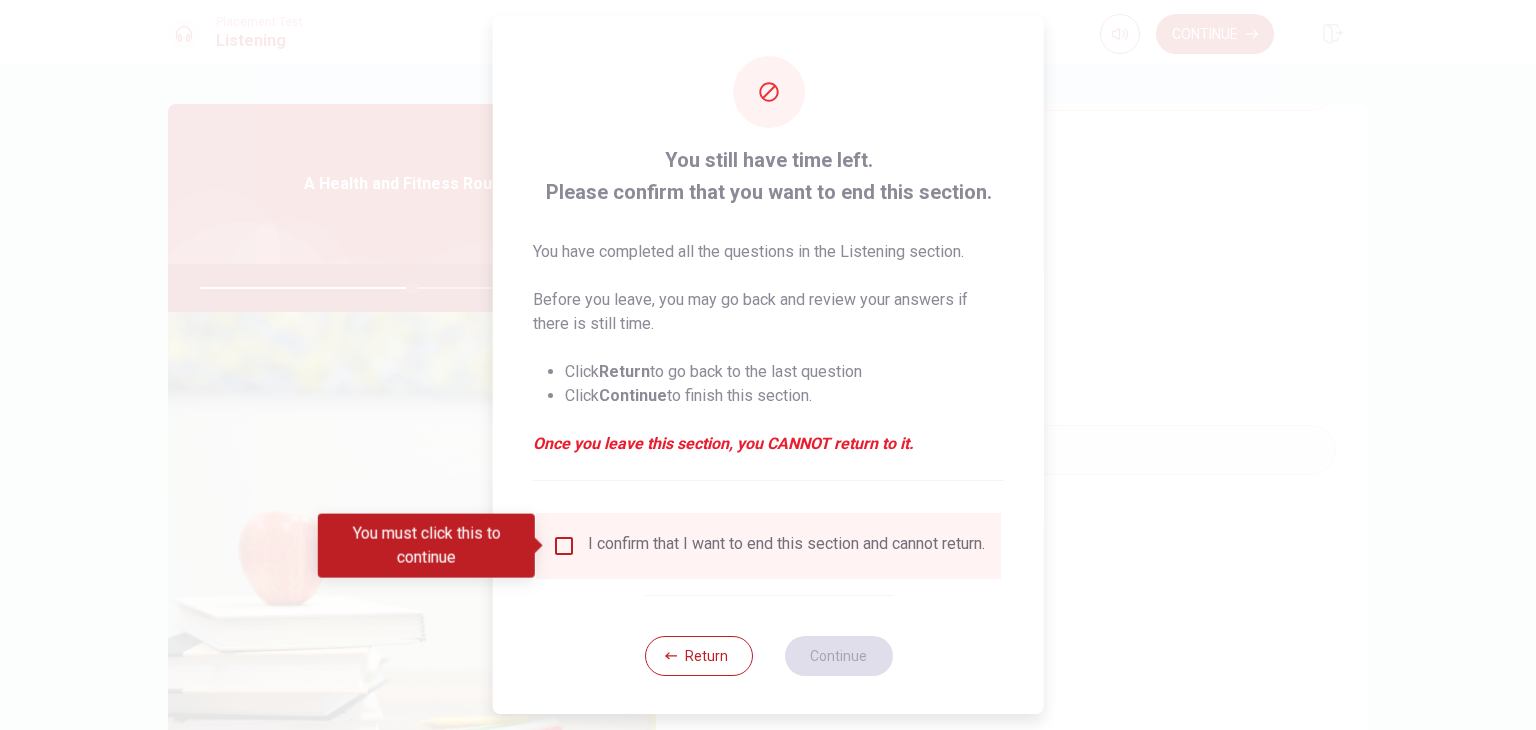 click at bounding box center [564, 546] 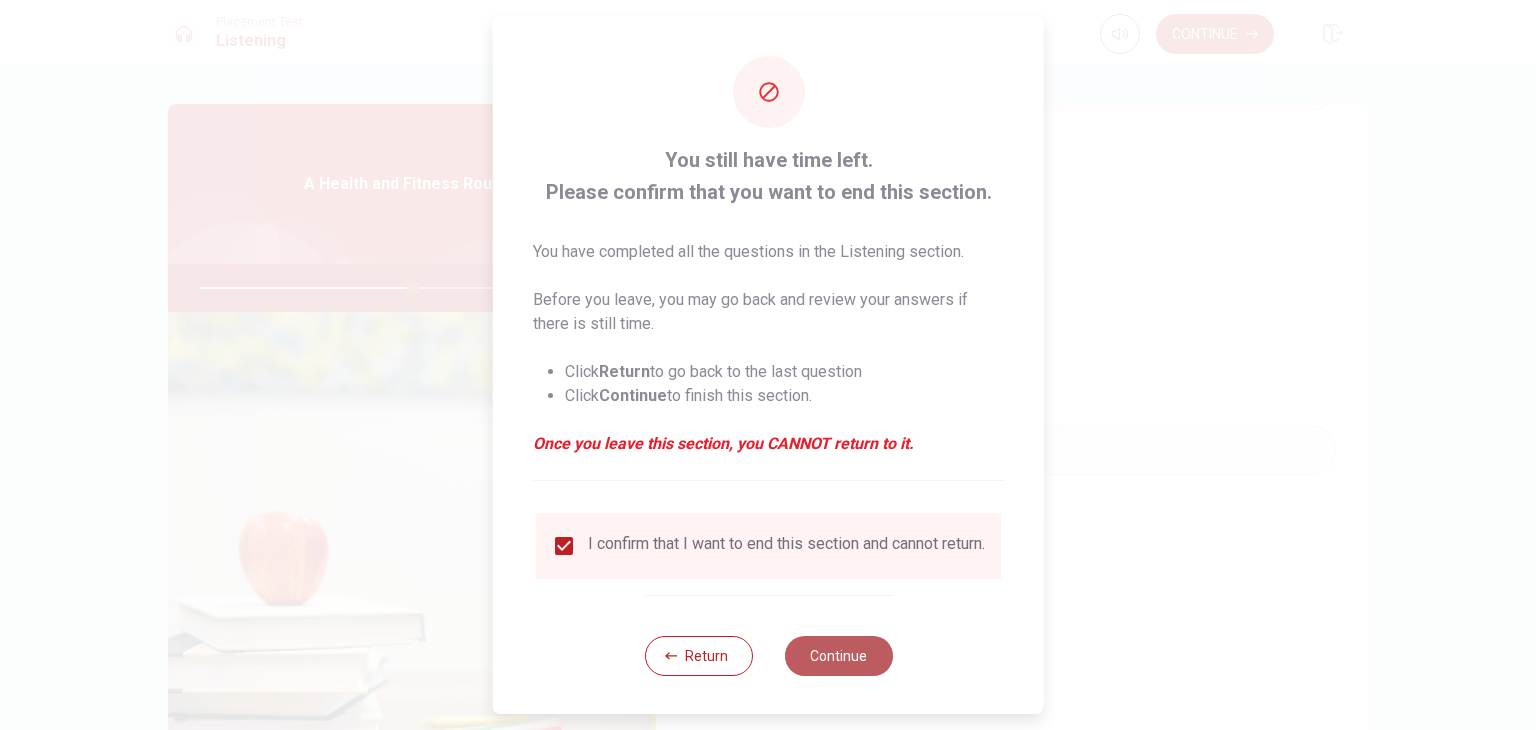 click on "Continue" at bounding box center [838, 656] 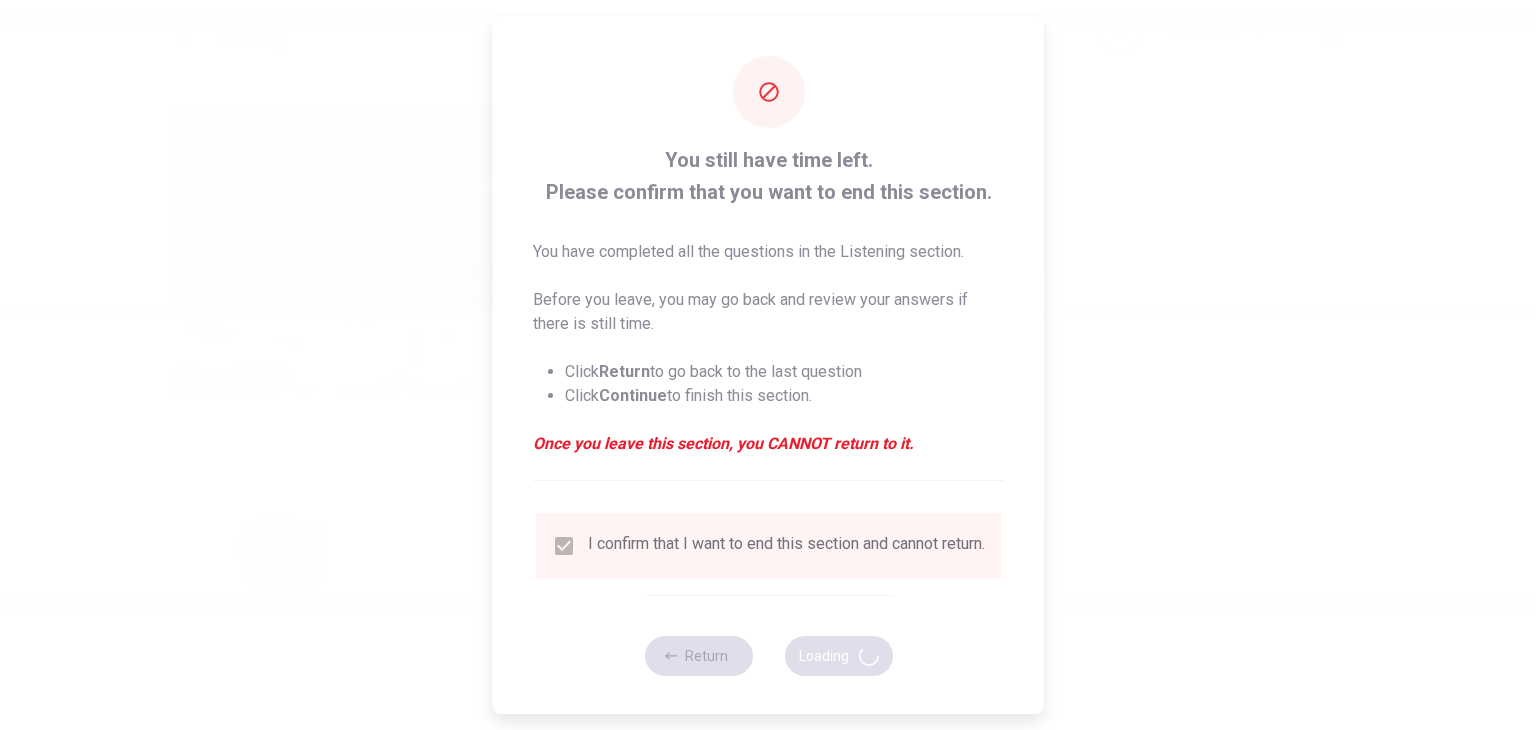 type on "60" 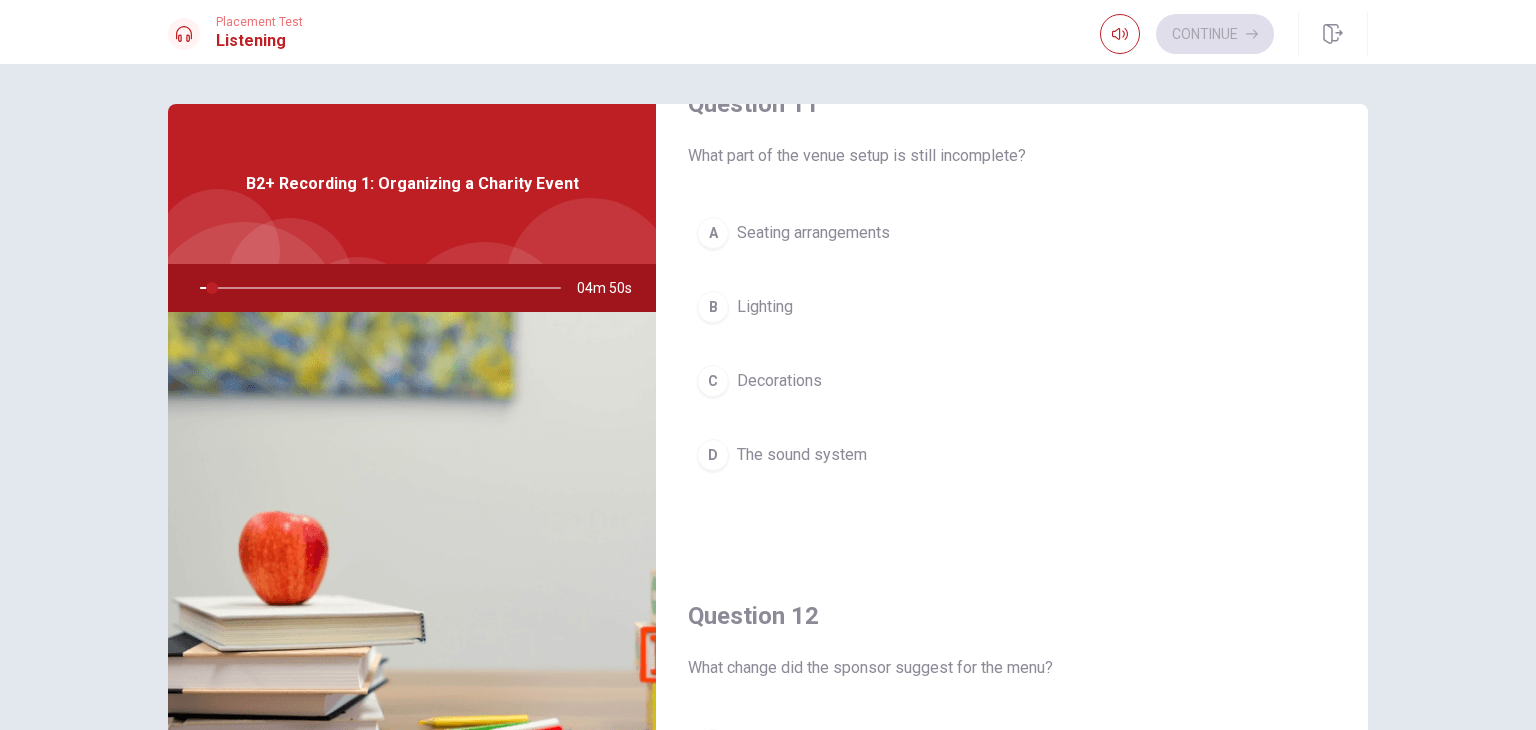 scroll, scrollTop: 72, scrollLeft: 0, axis: vertical 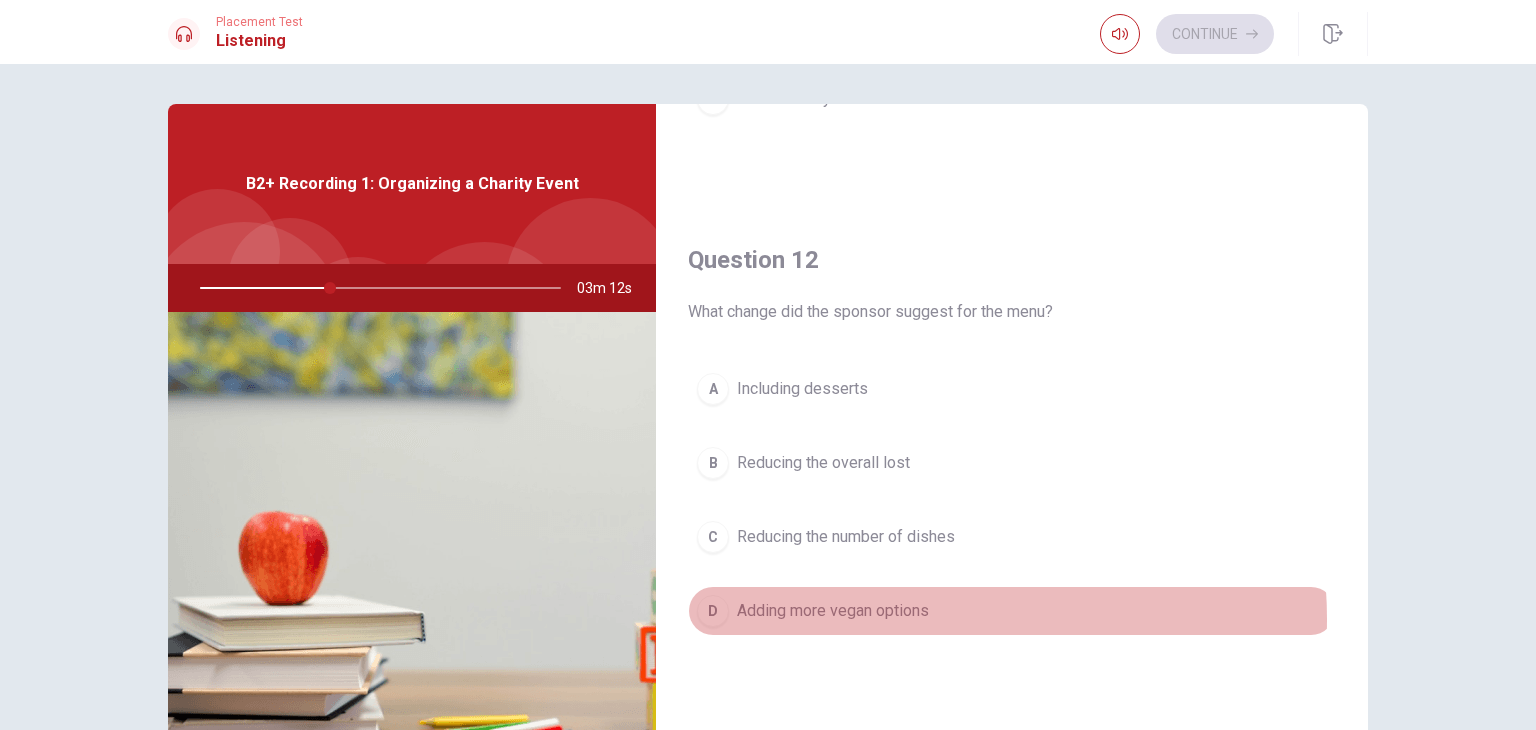 click on "Adding more vegan options" at bounding box center (833, 611) 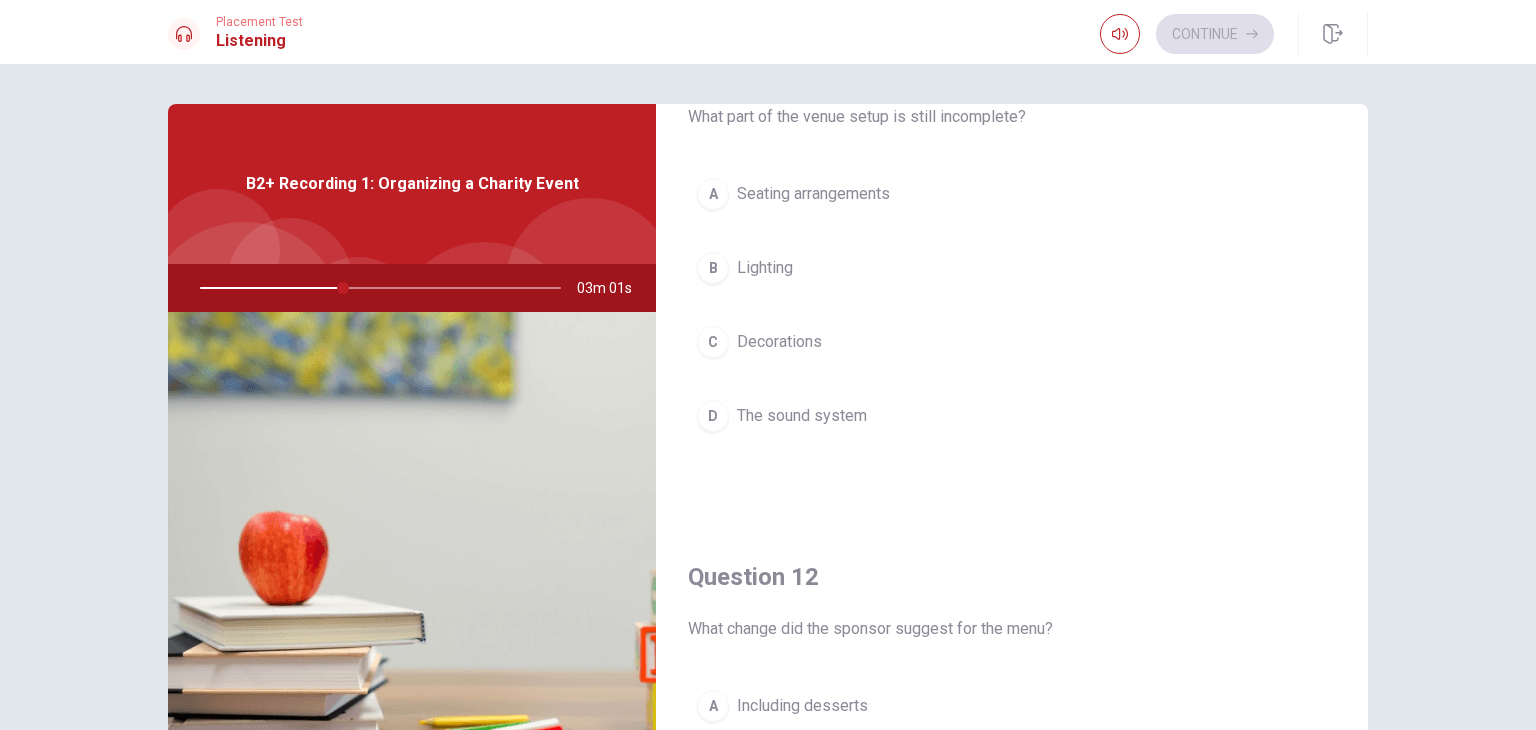 scroll, scrollTop: 98, scrollLeft: 0, axis: vertical 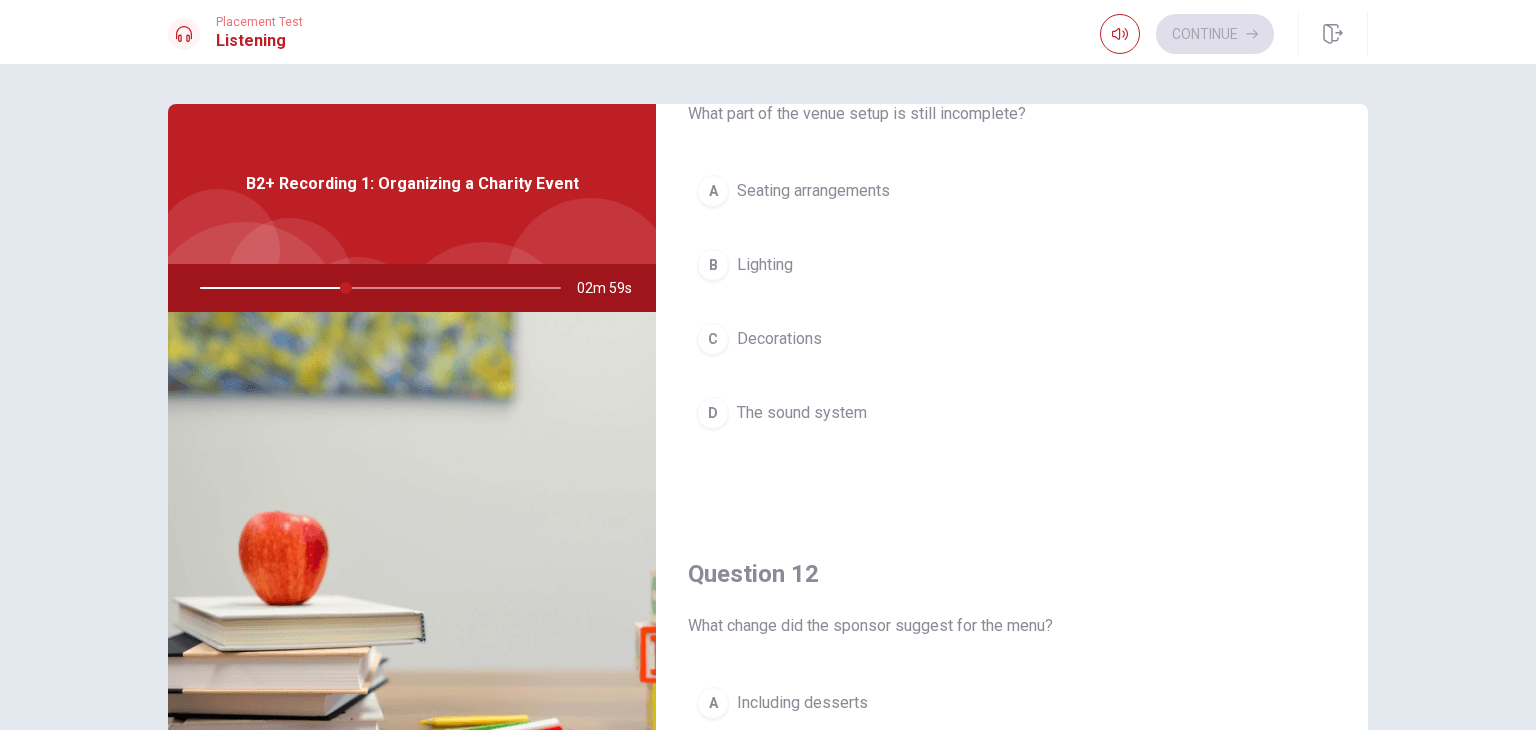 click on "D The sound system" at bounding box center (1012, 413) 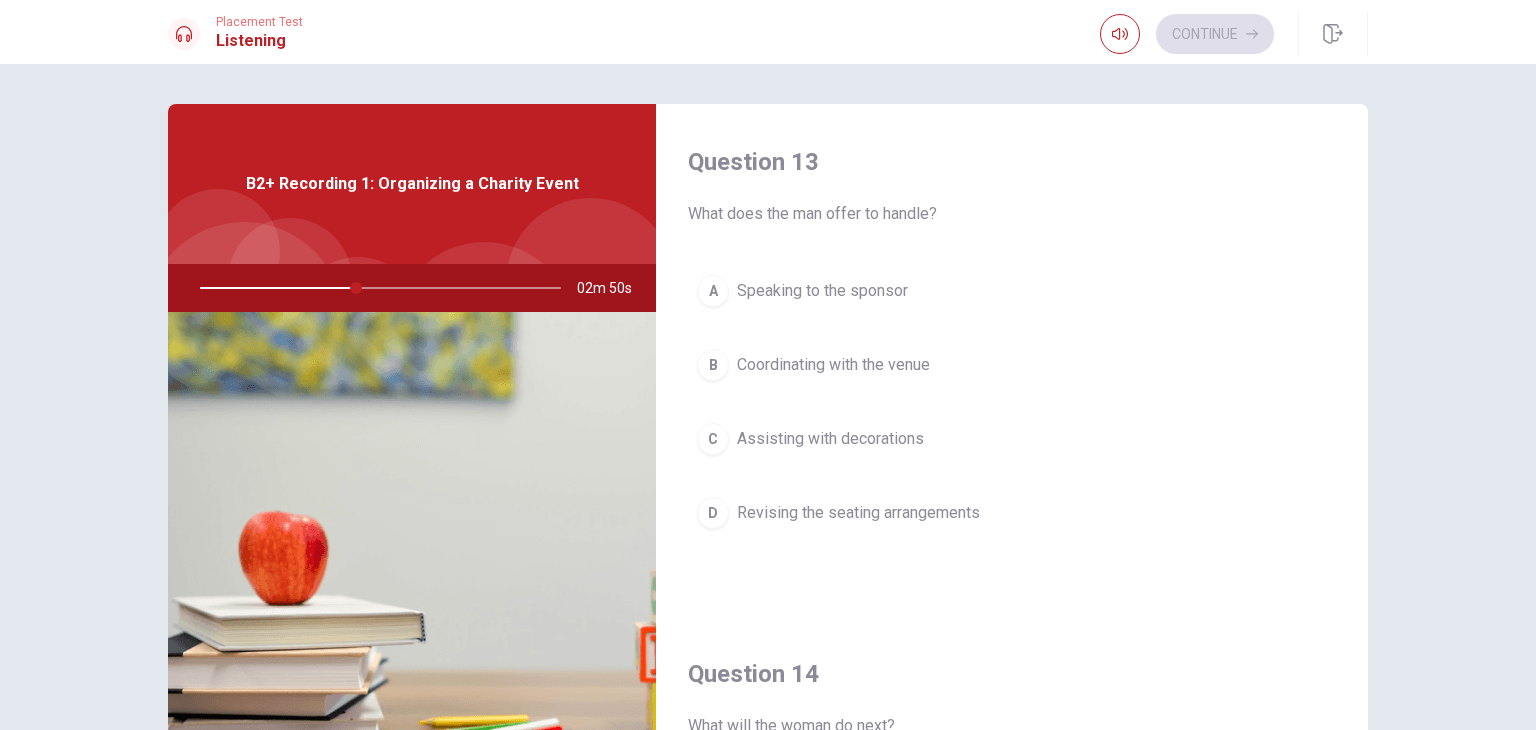 scroll, scrollTop: 1032, scrollLeft: 0, axis: vertical 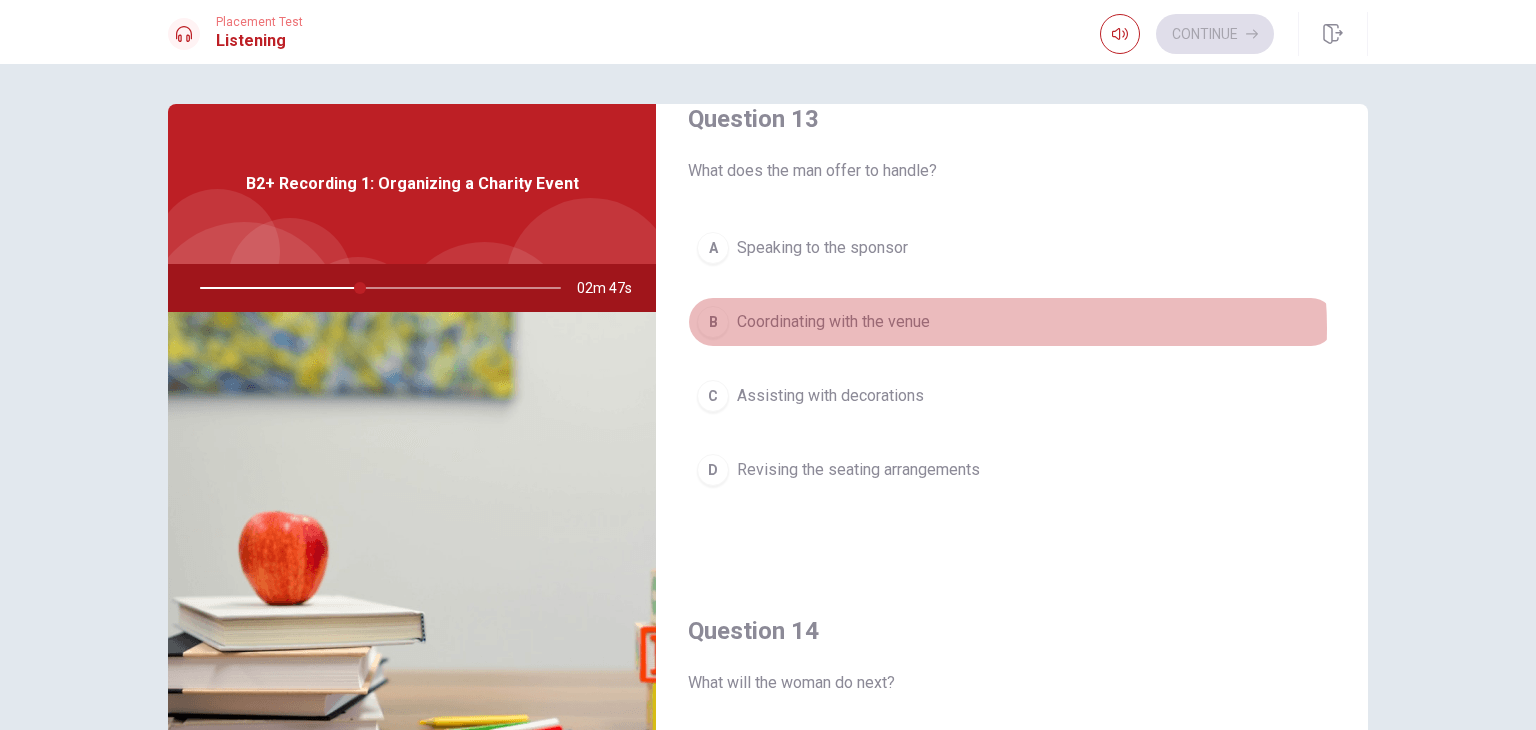 click on "B Coordinating with the venue" at bounding box center (1012, 322) 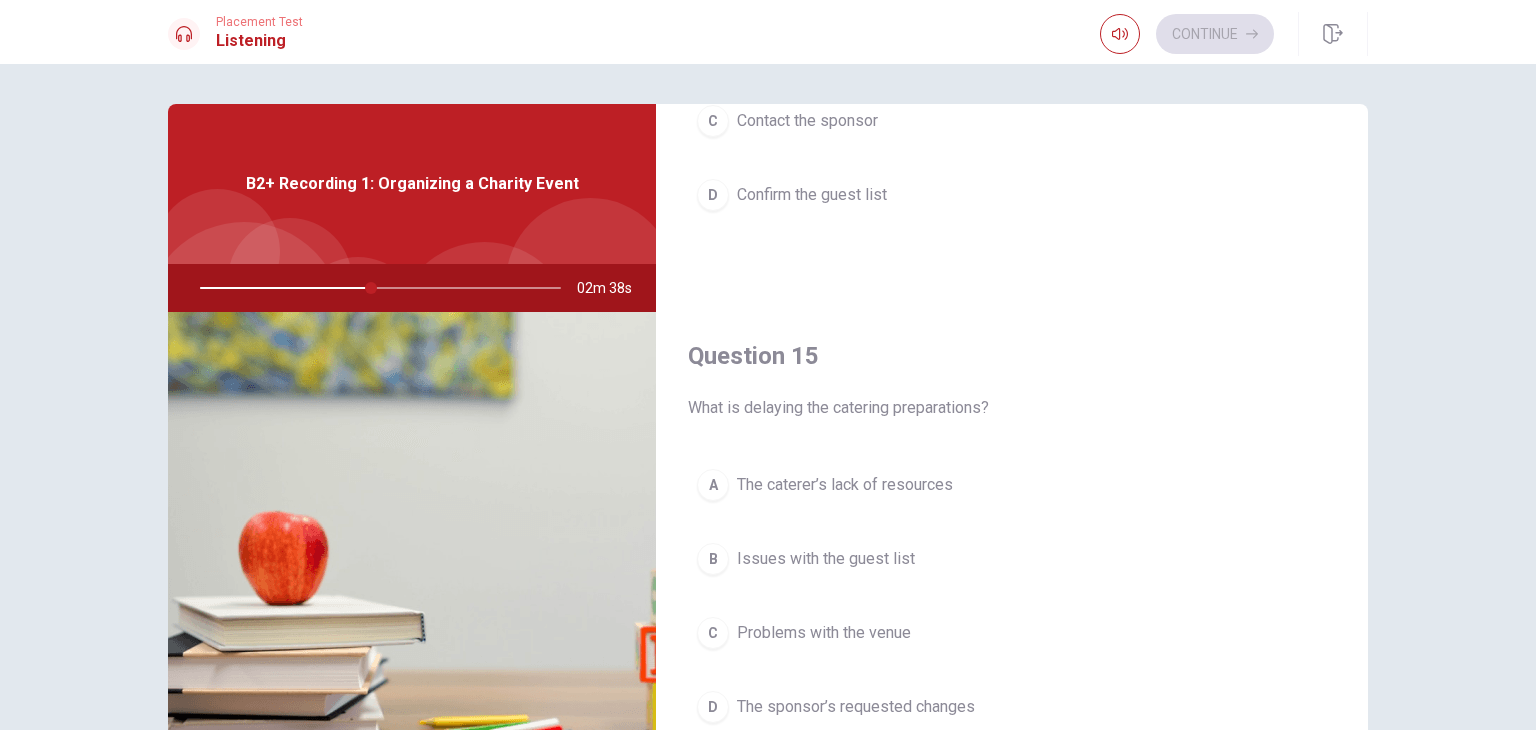 scroll, scrollTop: 1856, scrollLeft: 0, axis: vertical 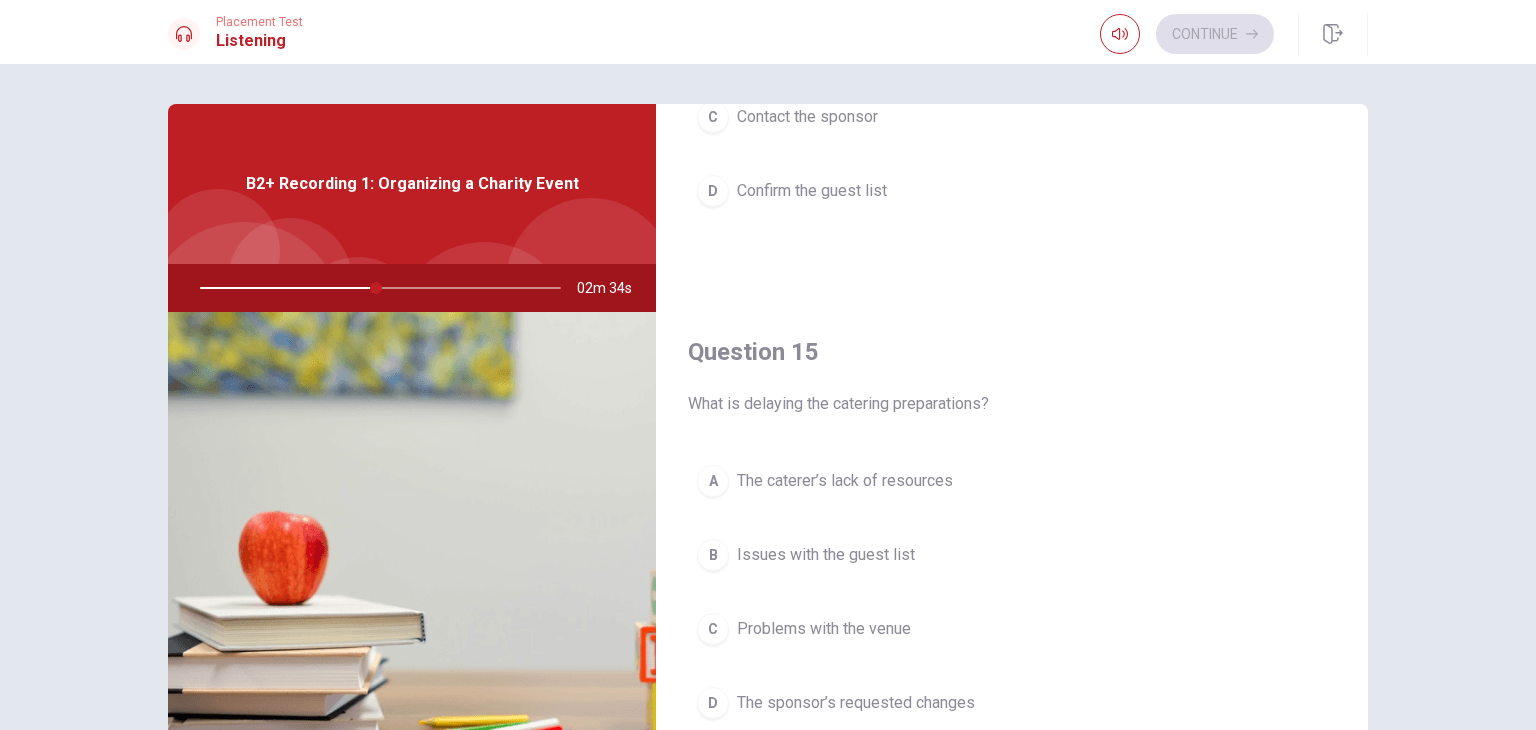 click on "C Problems with the venue" at bounding box center [1012, 629] 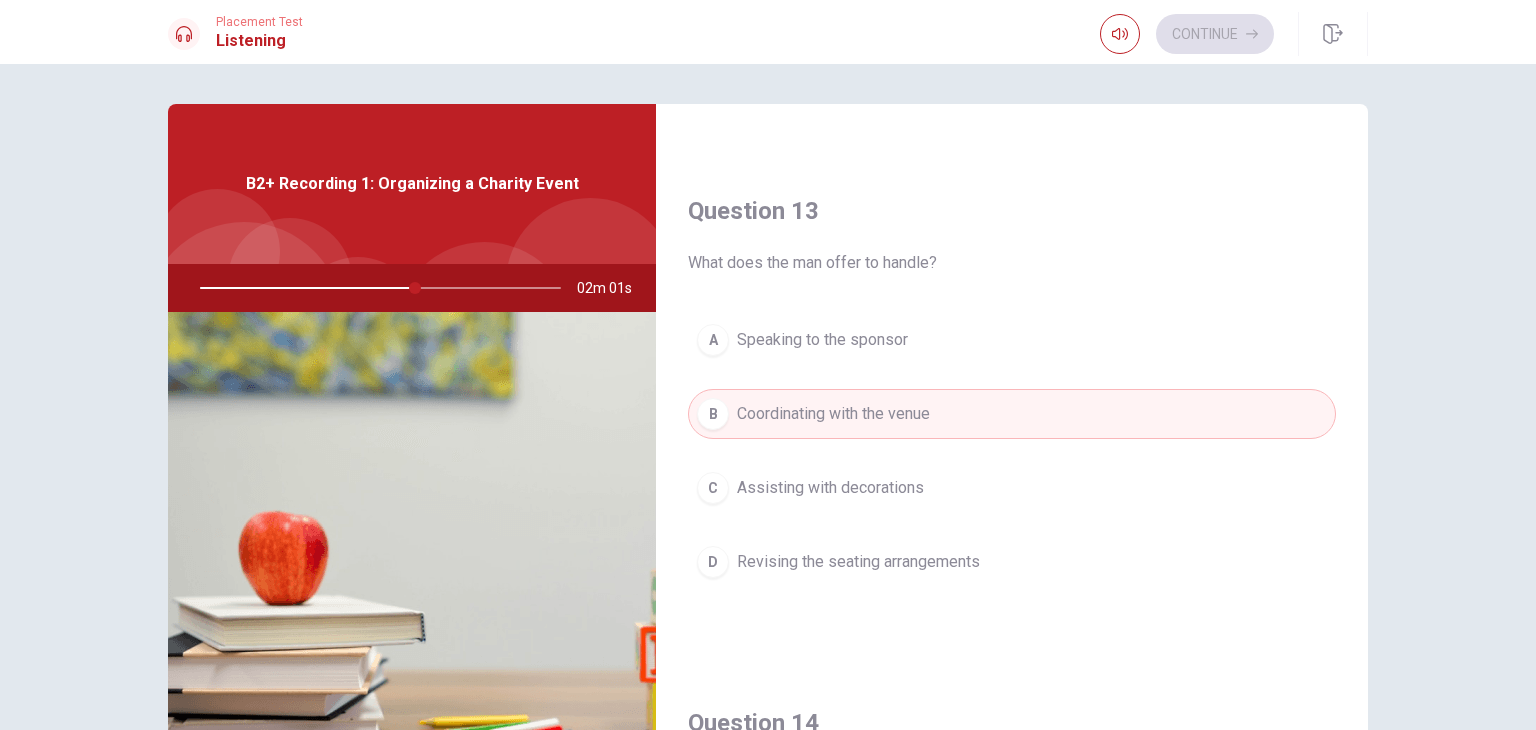 scroll, scrollTop: 985, scrollLeft: 0, axis: vertical 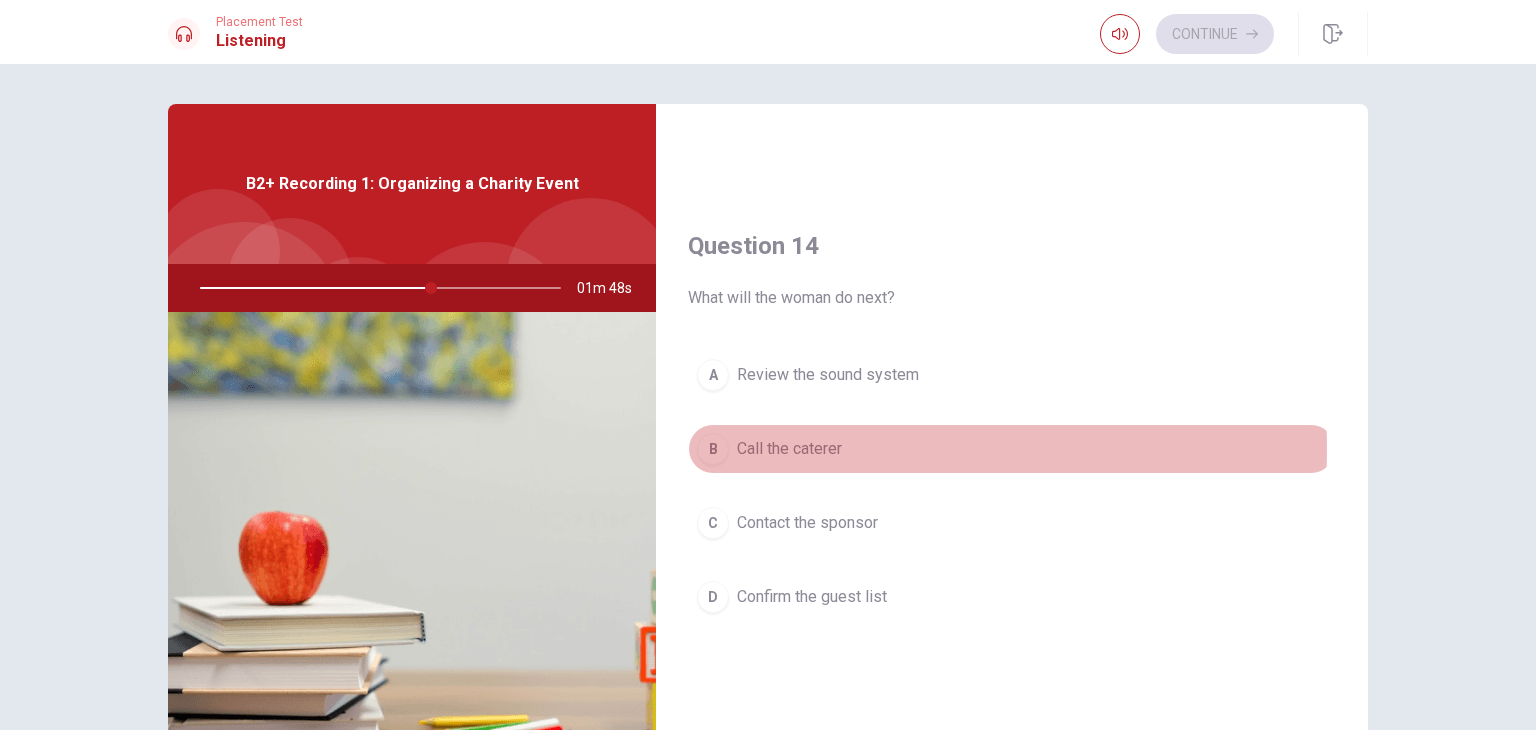 click on "B Call the caterer" at bounding box center (1012, 449) 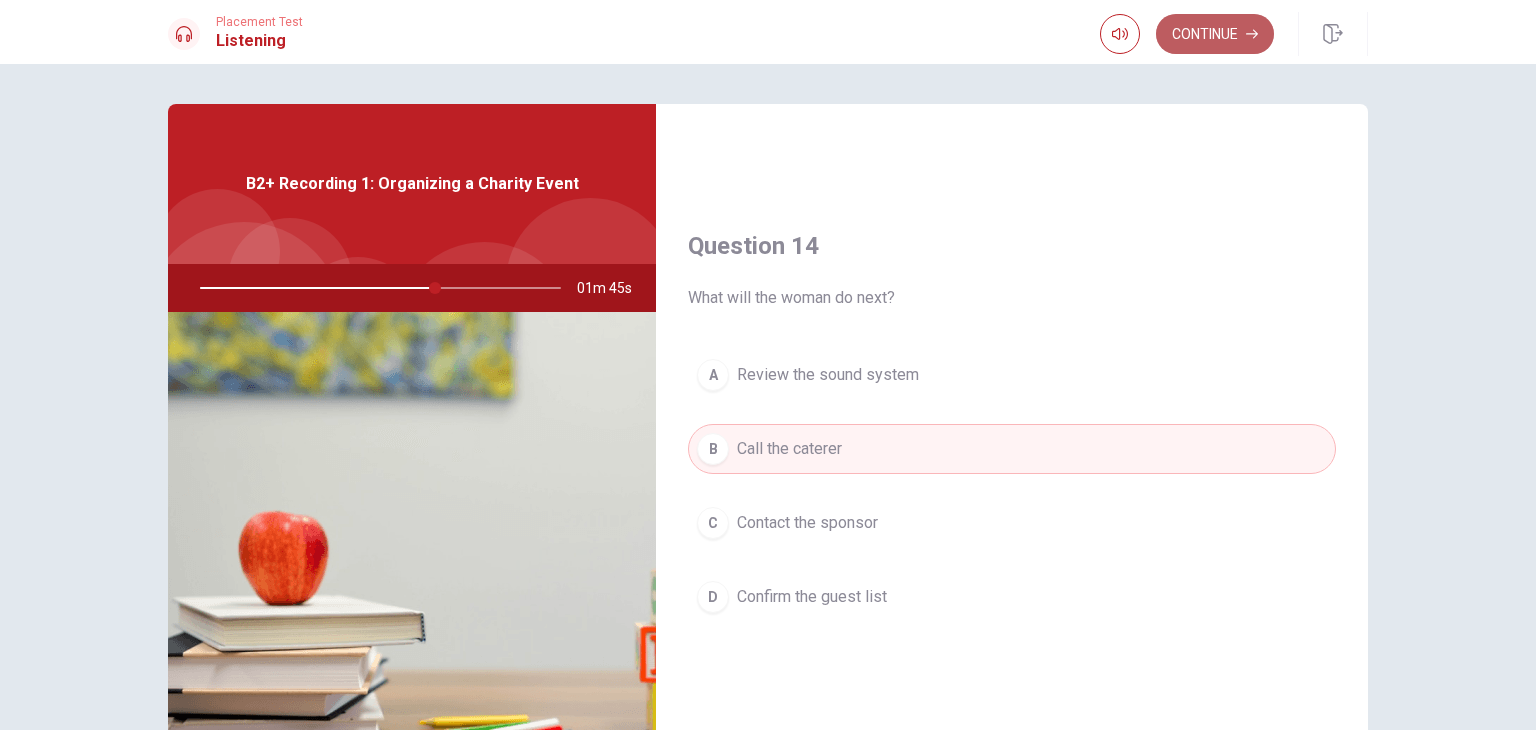 click on "Continue" at bounding box center (1215, 34) 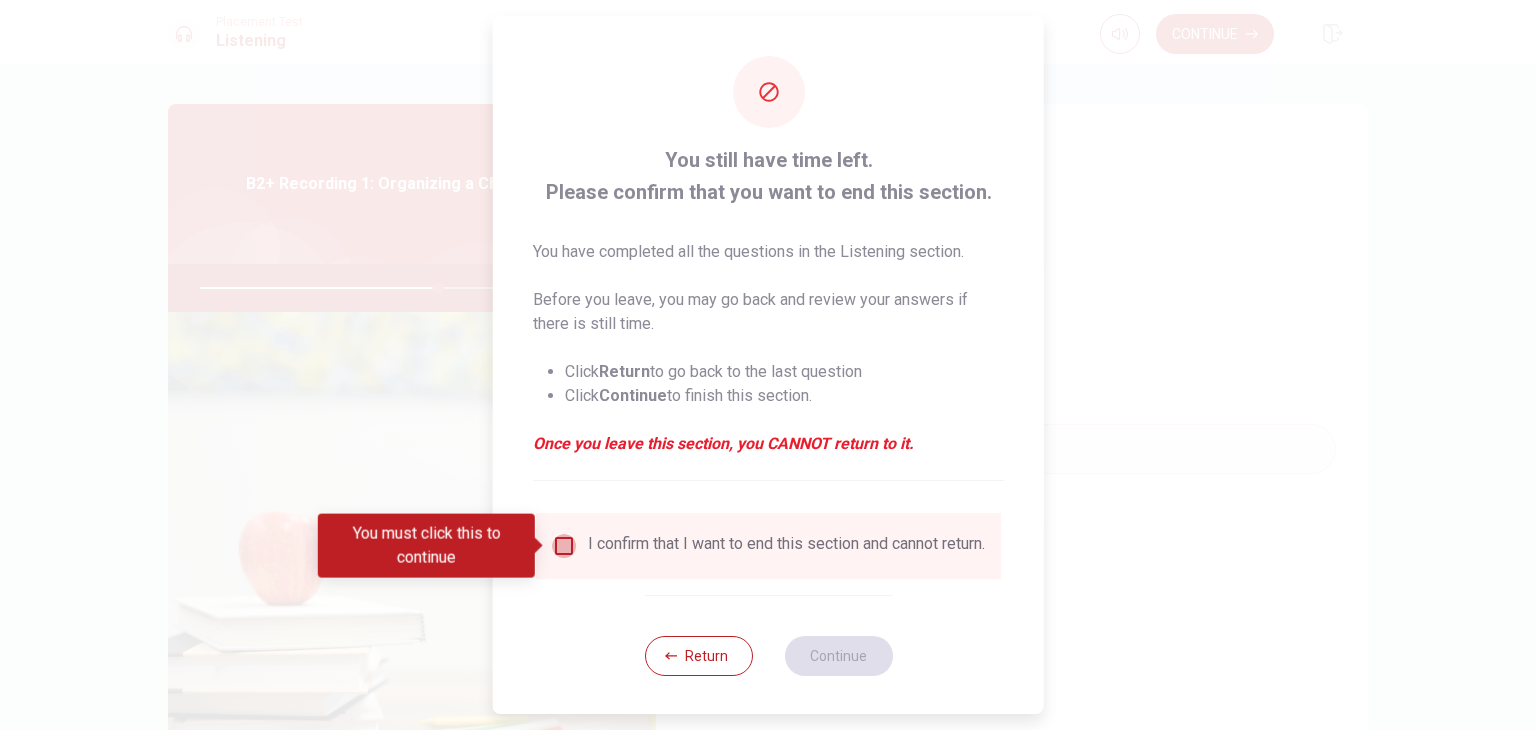 click at bounding box center [564, 546] 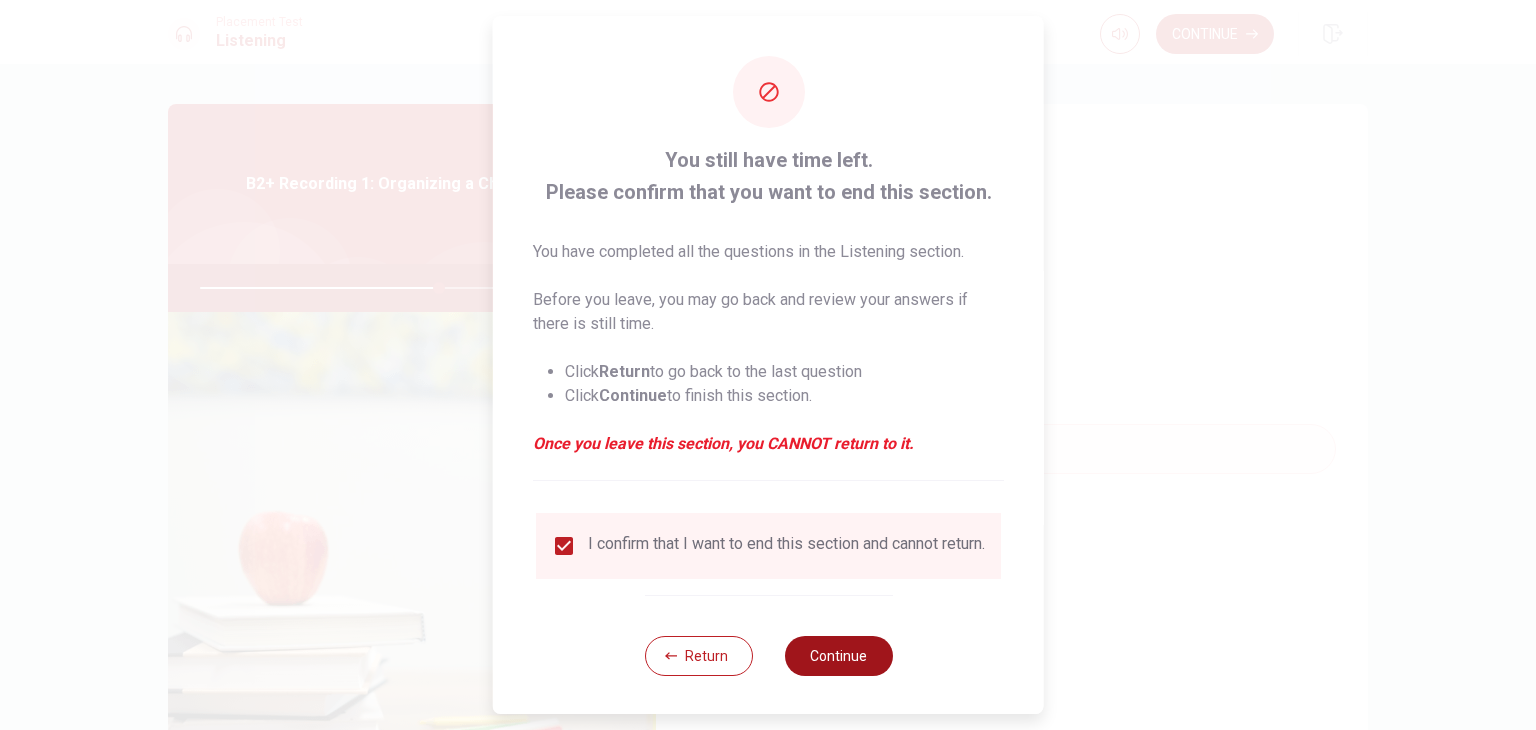 click on "Continue" at bounding box center (838, 656) 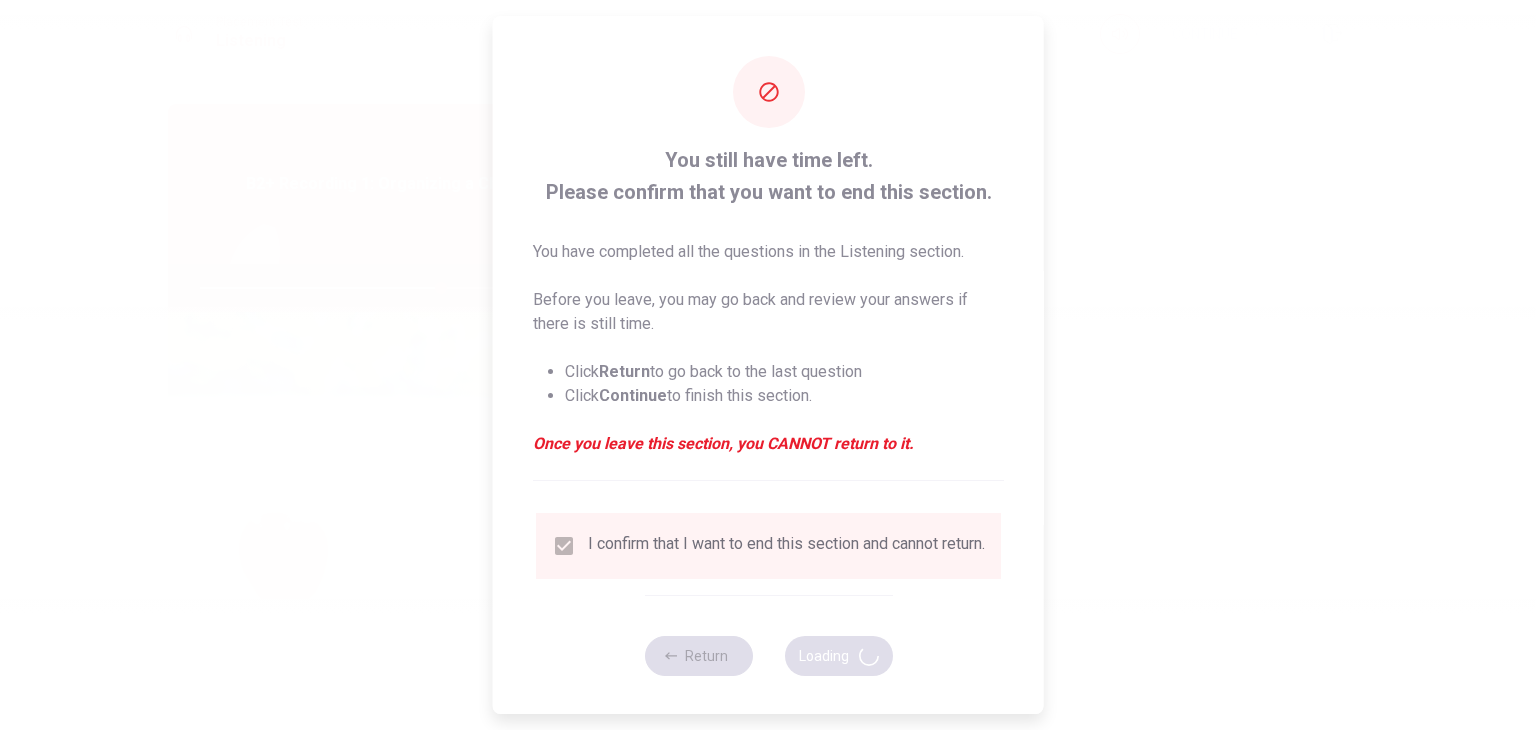 type on "67" 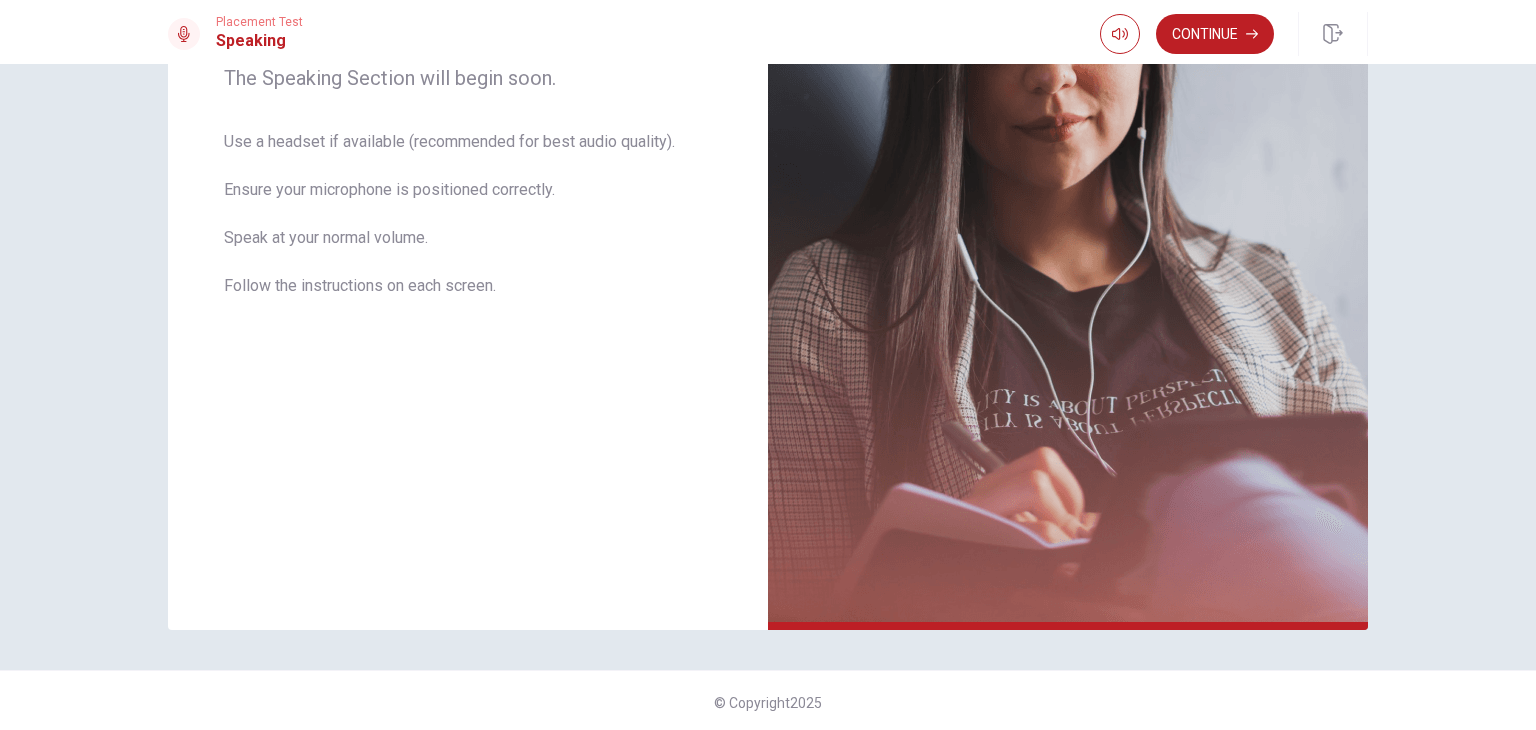 scroll, scrollTop: 350, scrollLeft: 0, axis: vertical 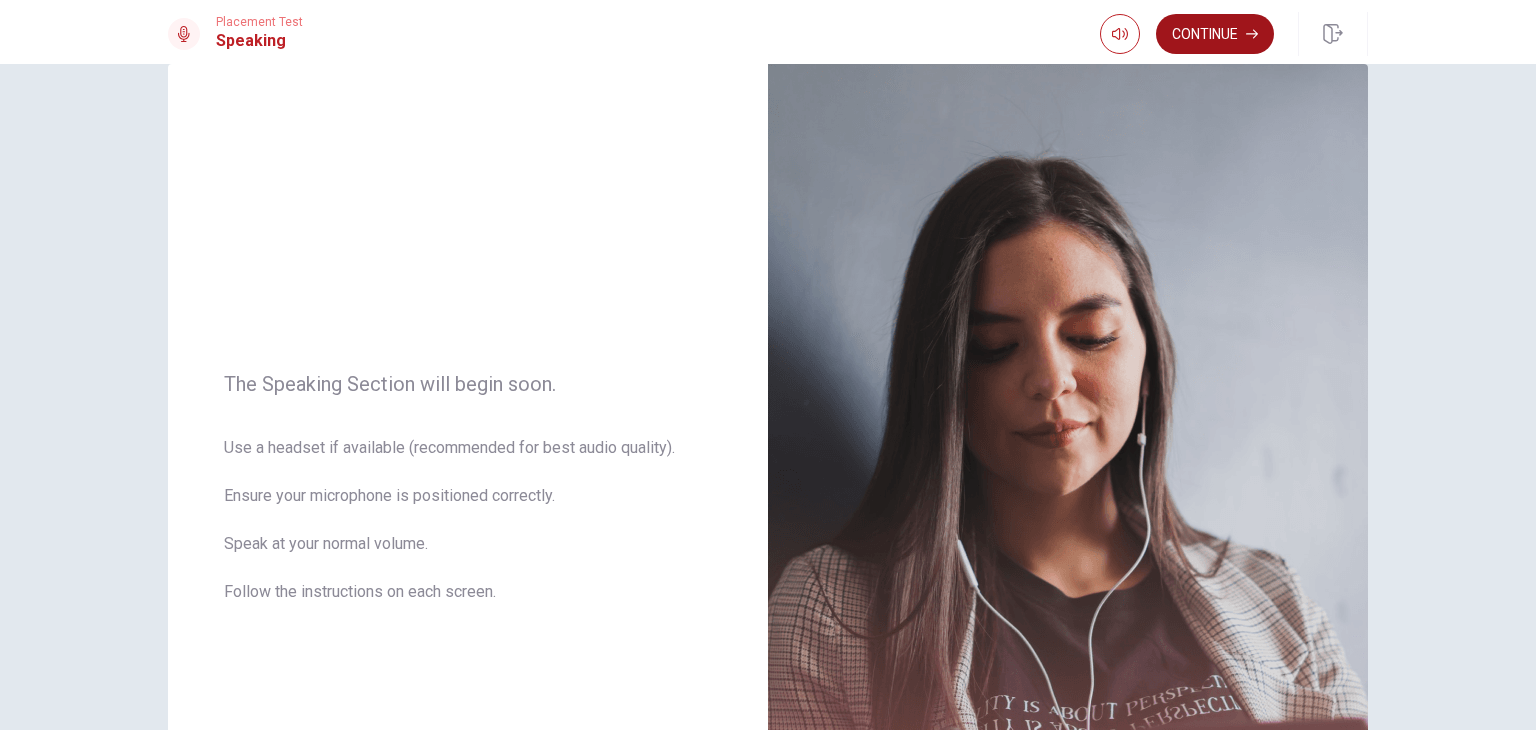 click on "Continue" at bounding box center [1215, 34] 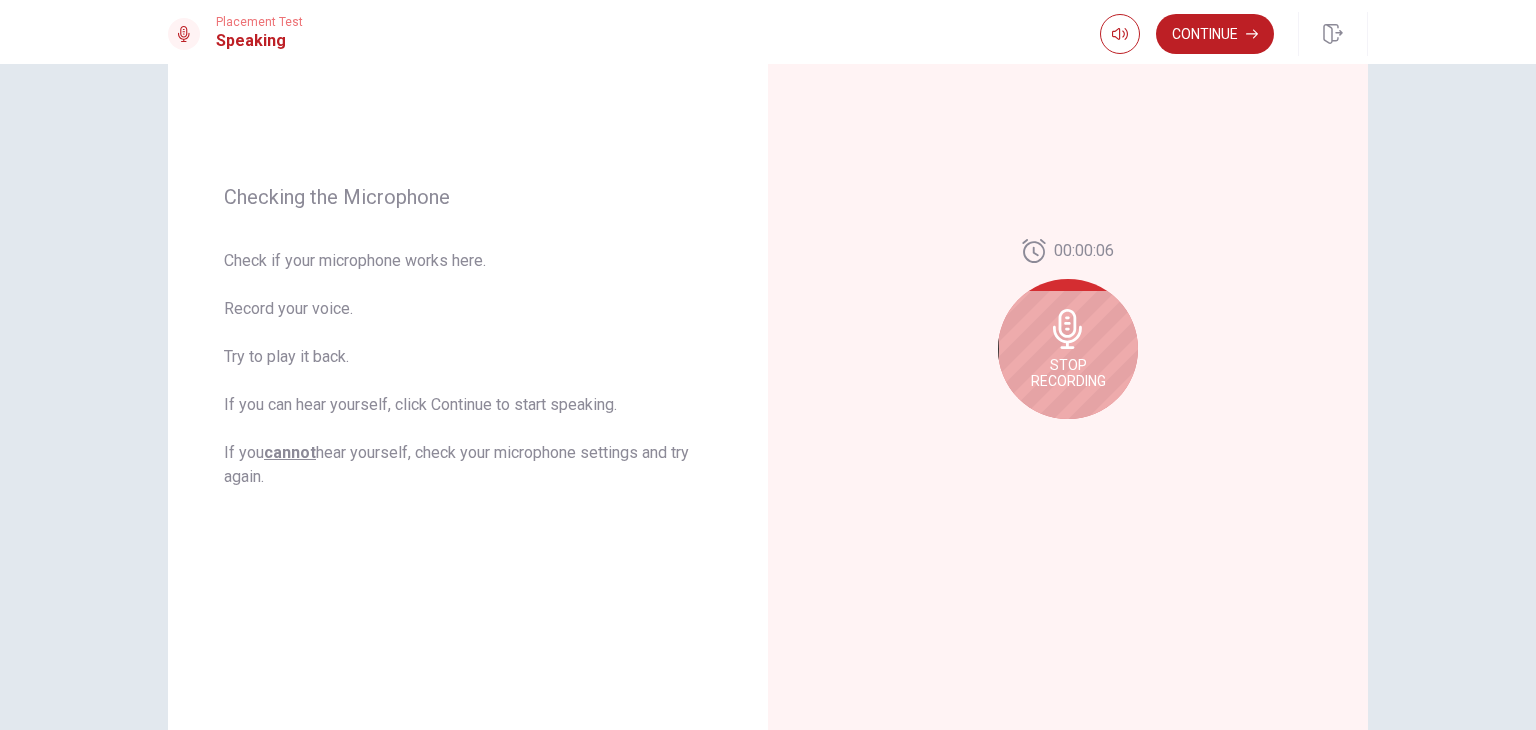 scroll, scrollTop: 199, scrollLeft: 0, axis: vertical 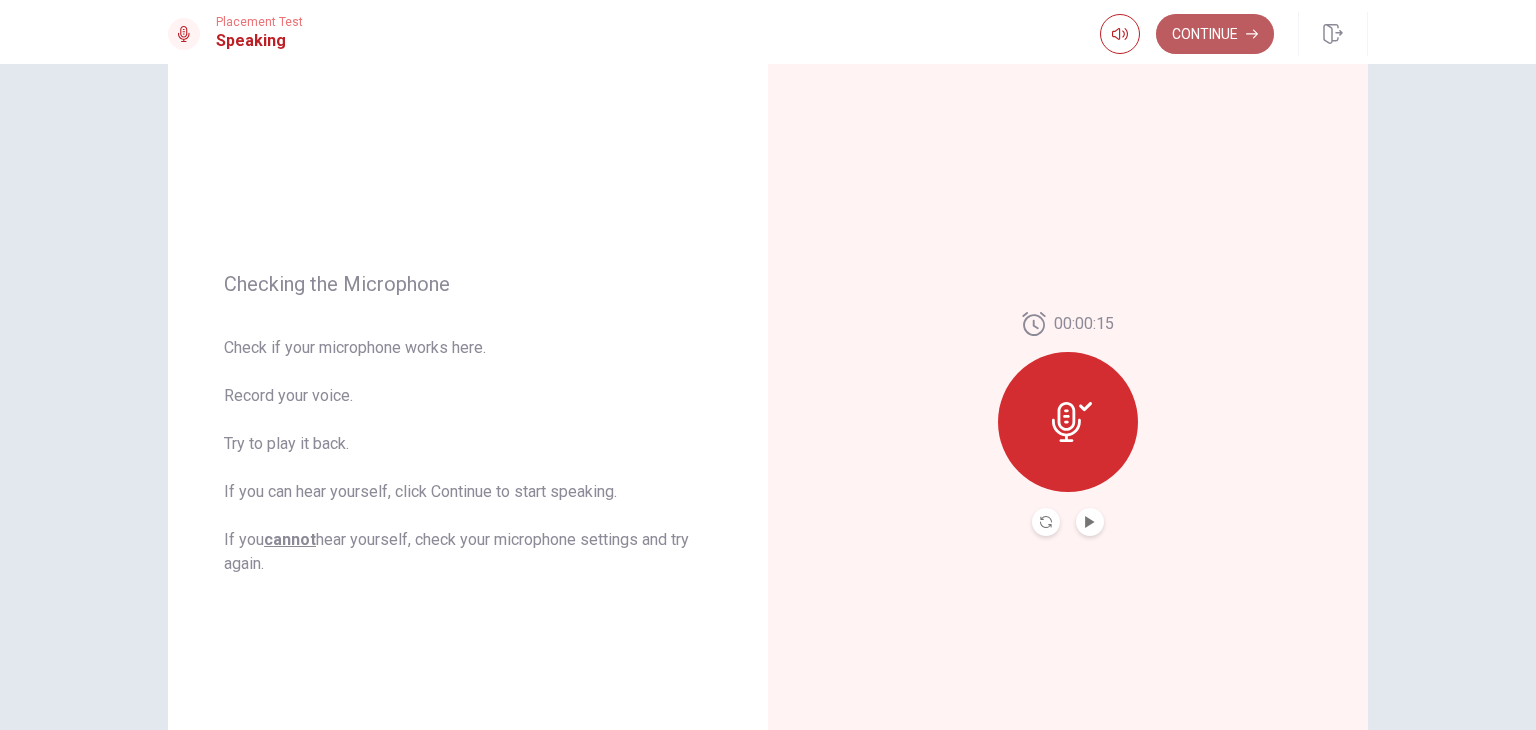 click on "Continue" at bounding box center [1215, 34] 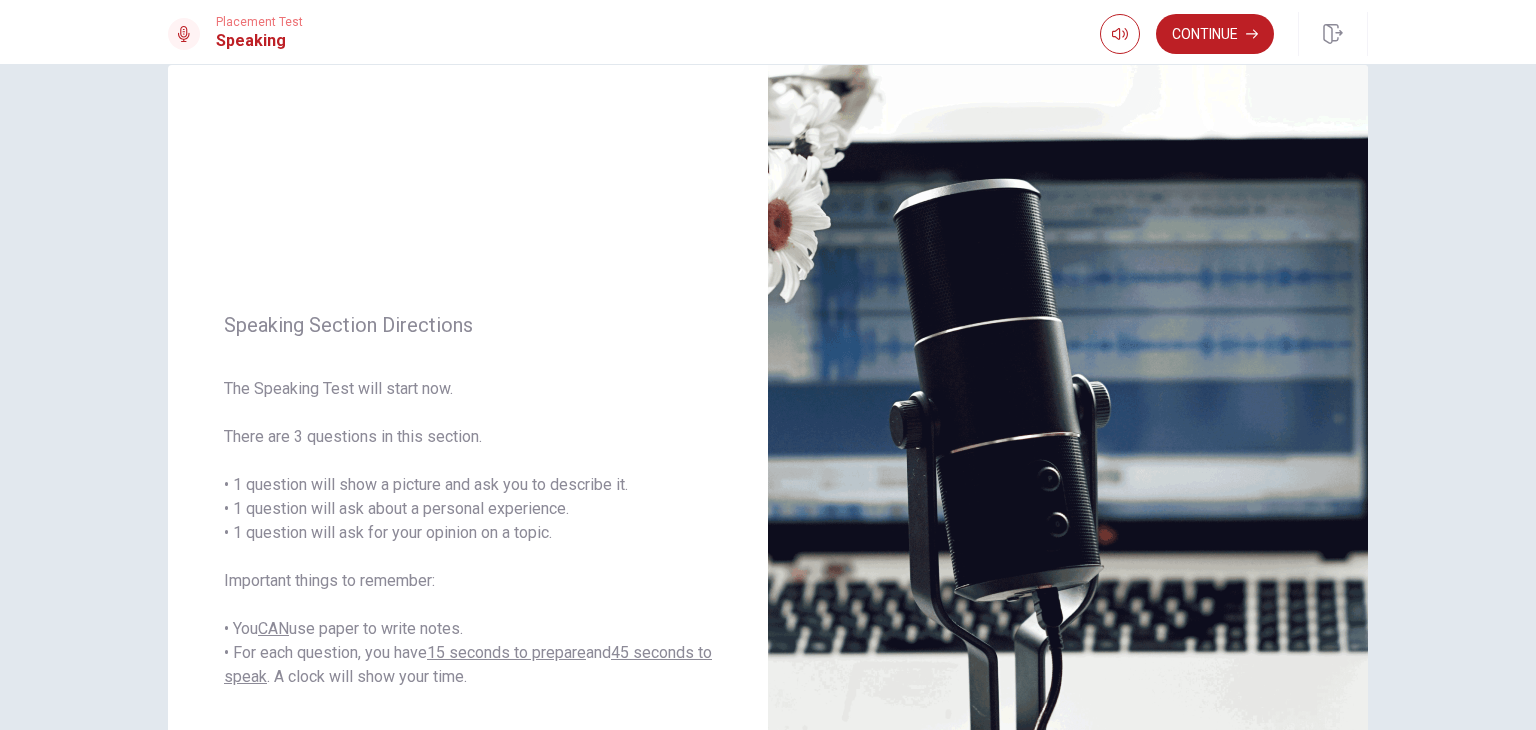 scroll, scrollTop: 36, scrollLeft: 0, axis: vertical 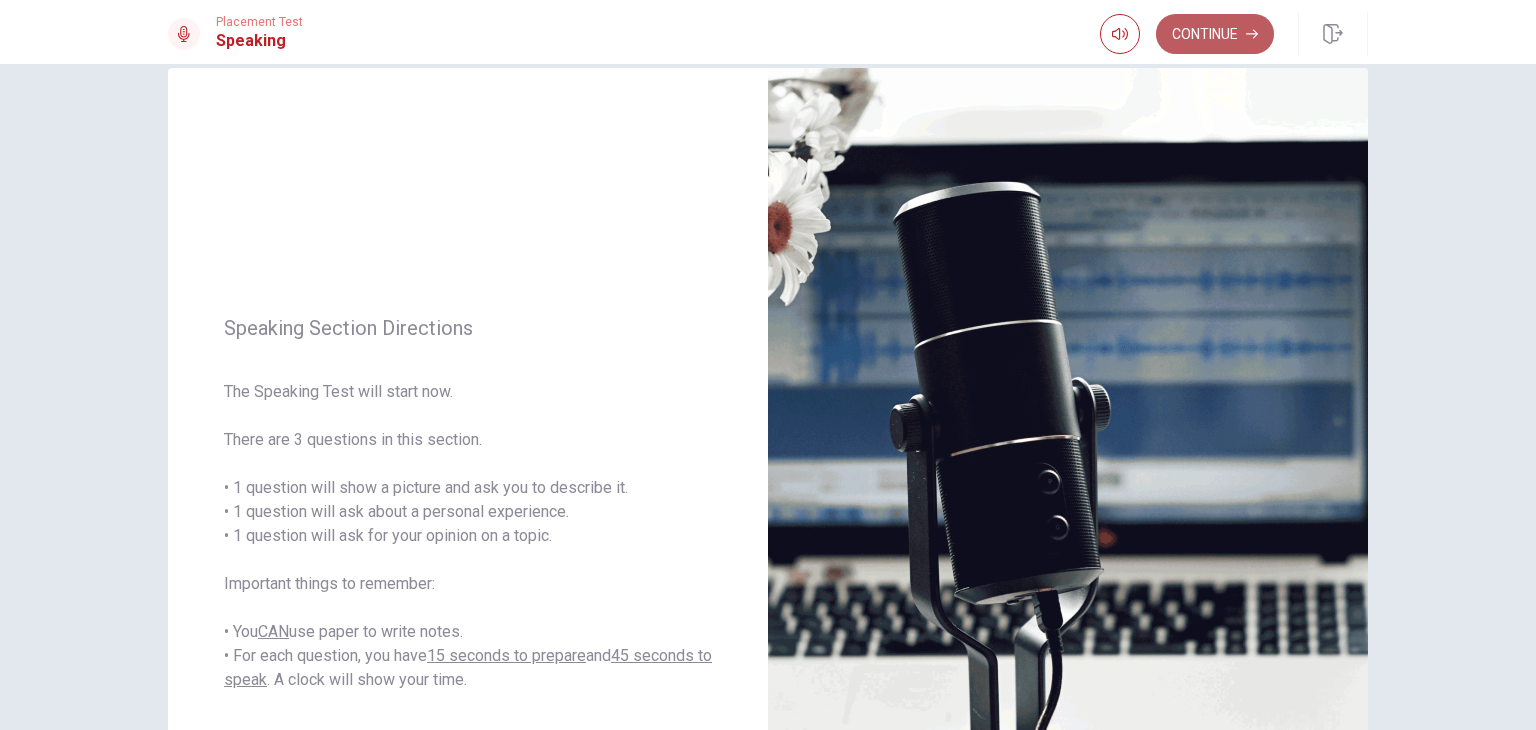 click on "Continue" at bounding box center (1215, 34) 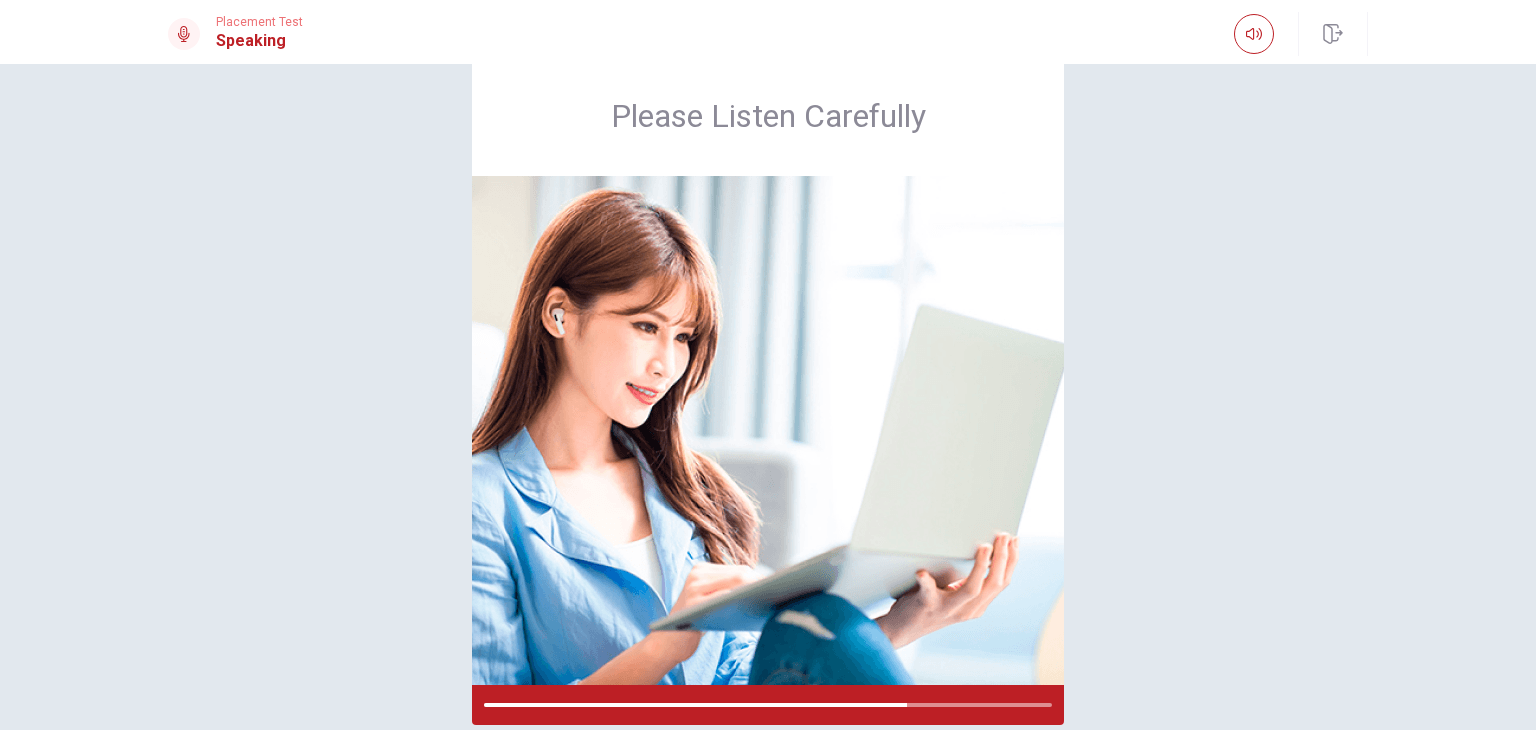 scroll, scrollTop: 46, scrollLeft: 0, axis: vertical 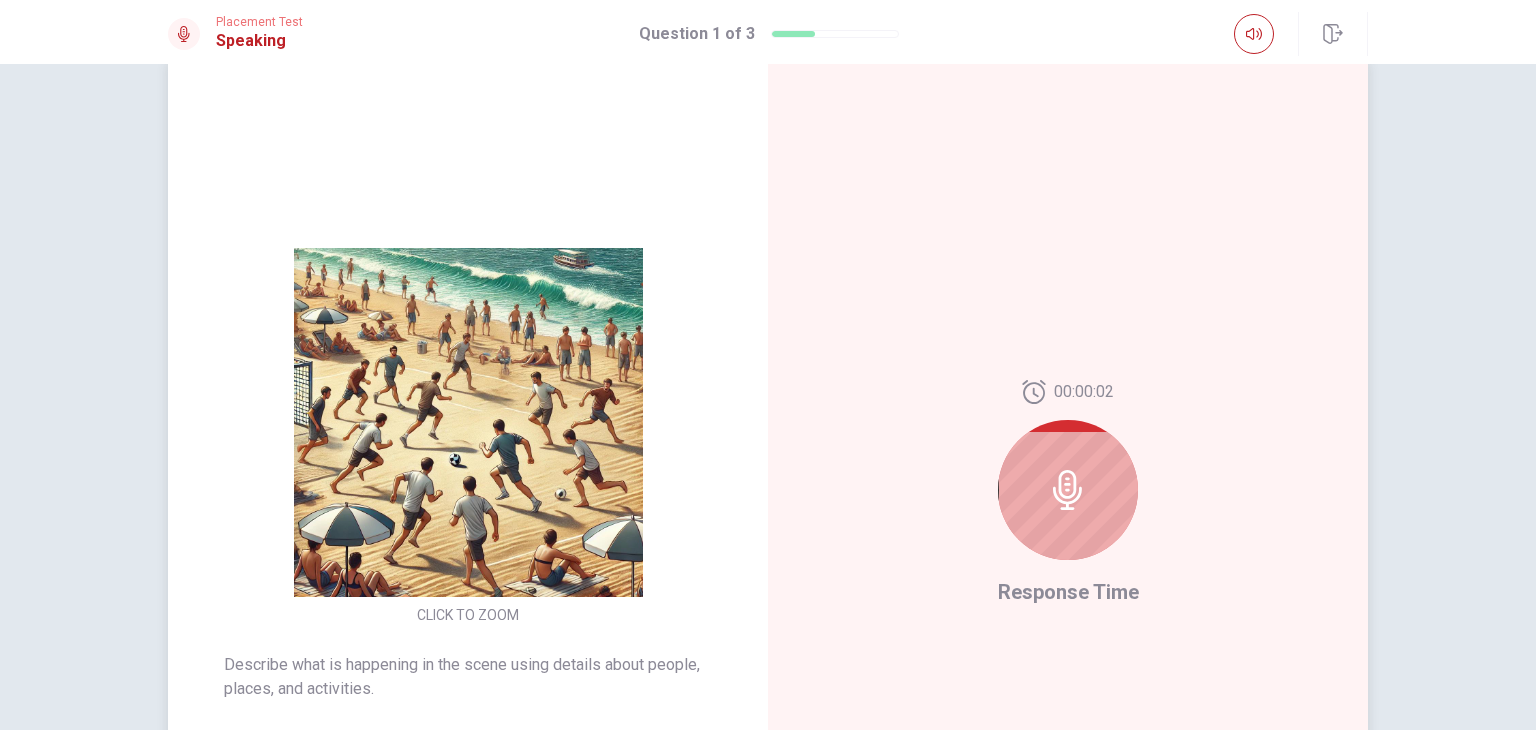 click 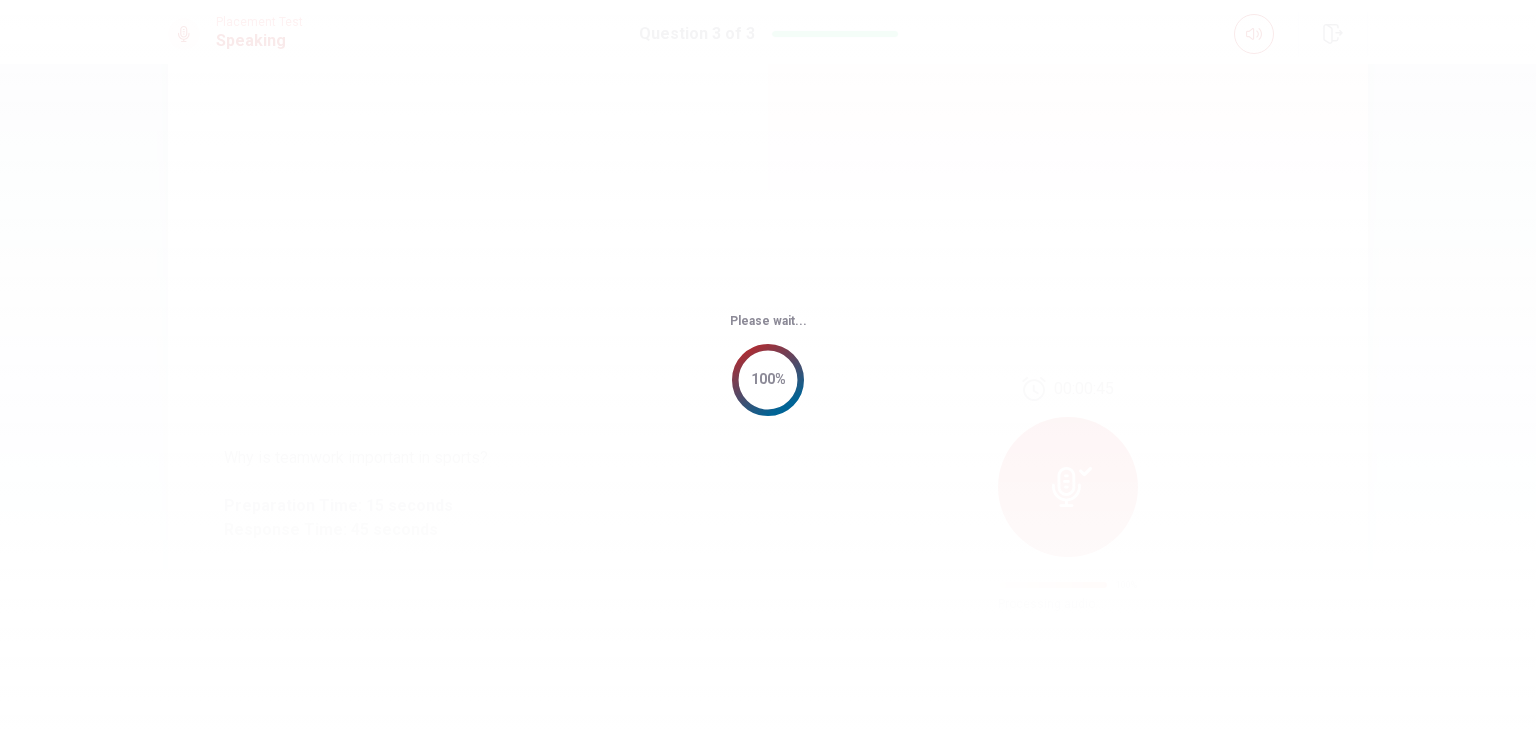 scroll, scrollTop: 0, scrollLeft: 0, axis: both 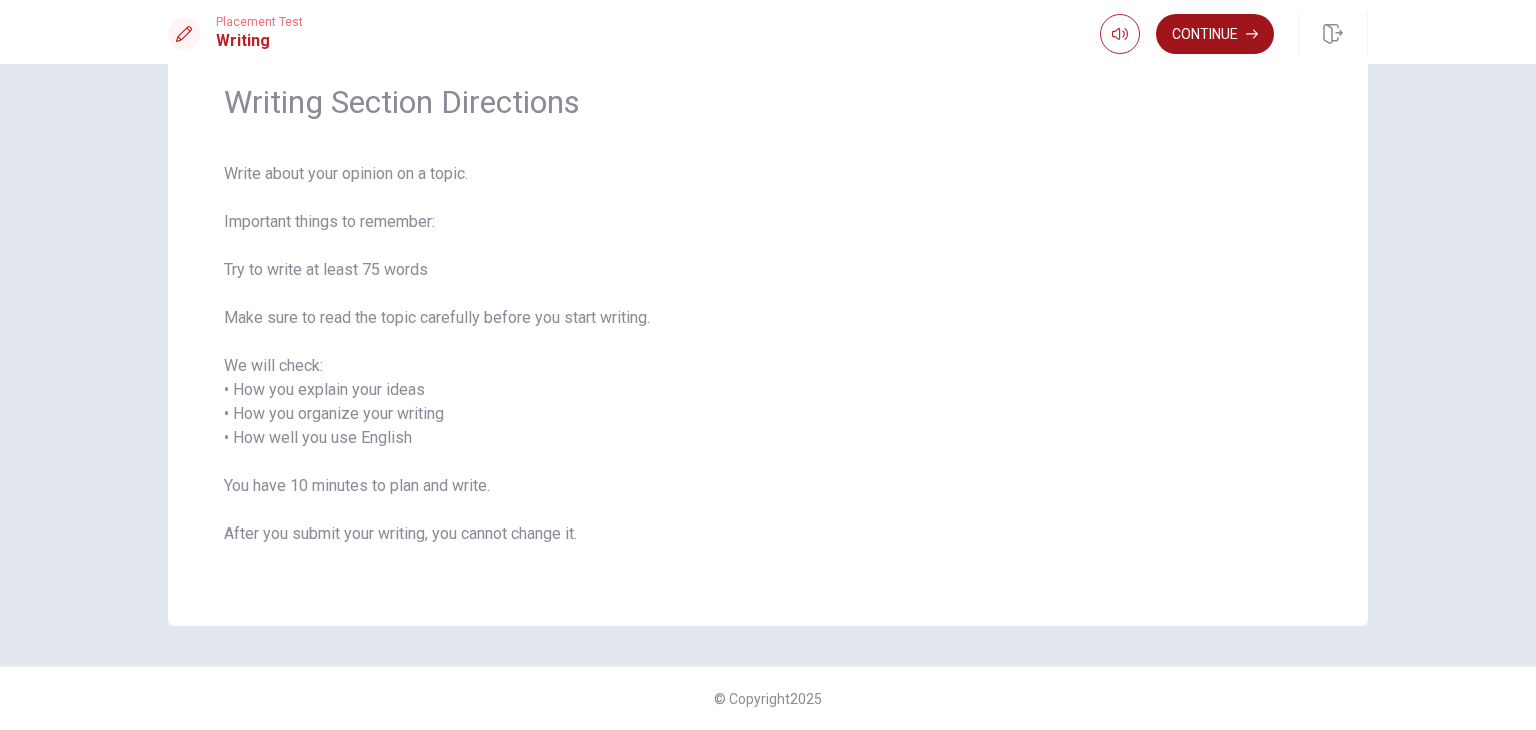click on "Continue" at bounding box center [1215, 34] 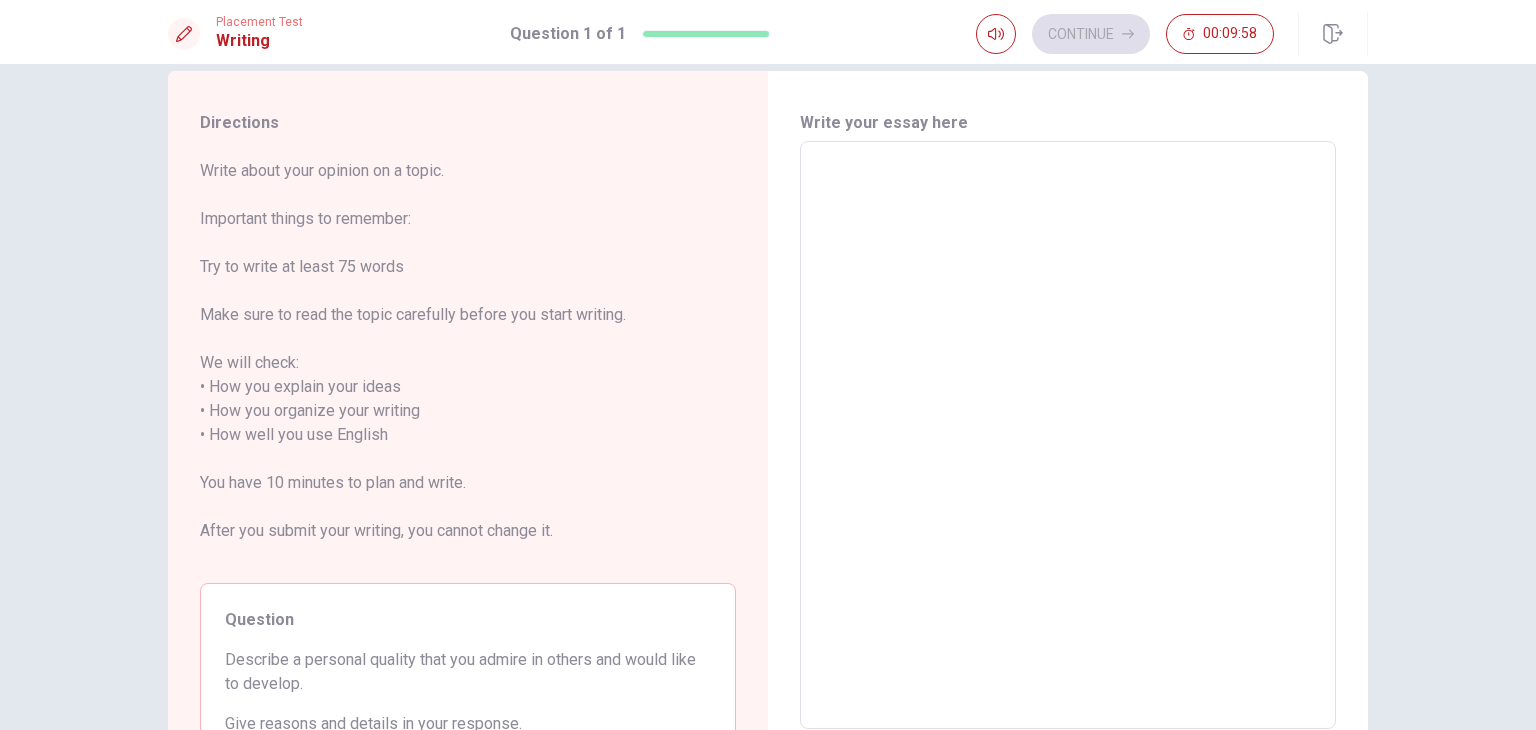 scroll, scrollTop: 0, scrollLeft: 0, axis: both 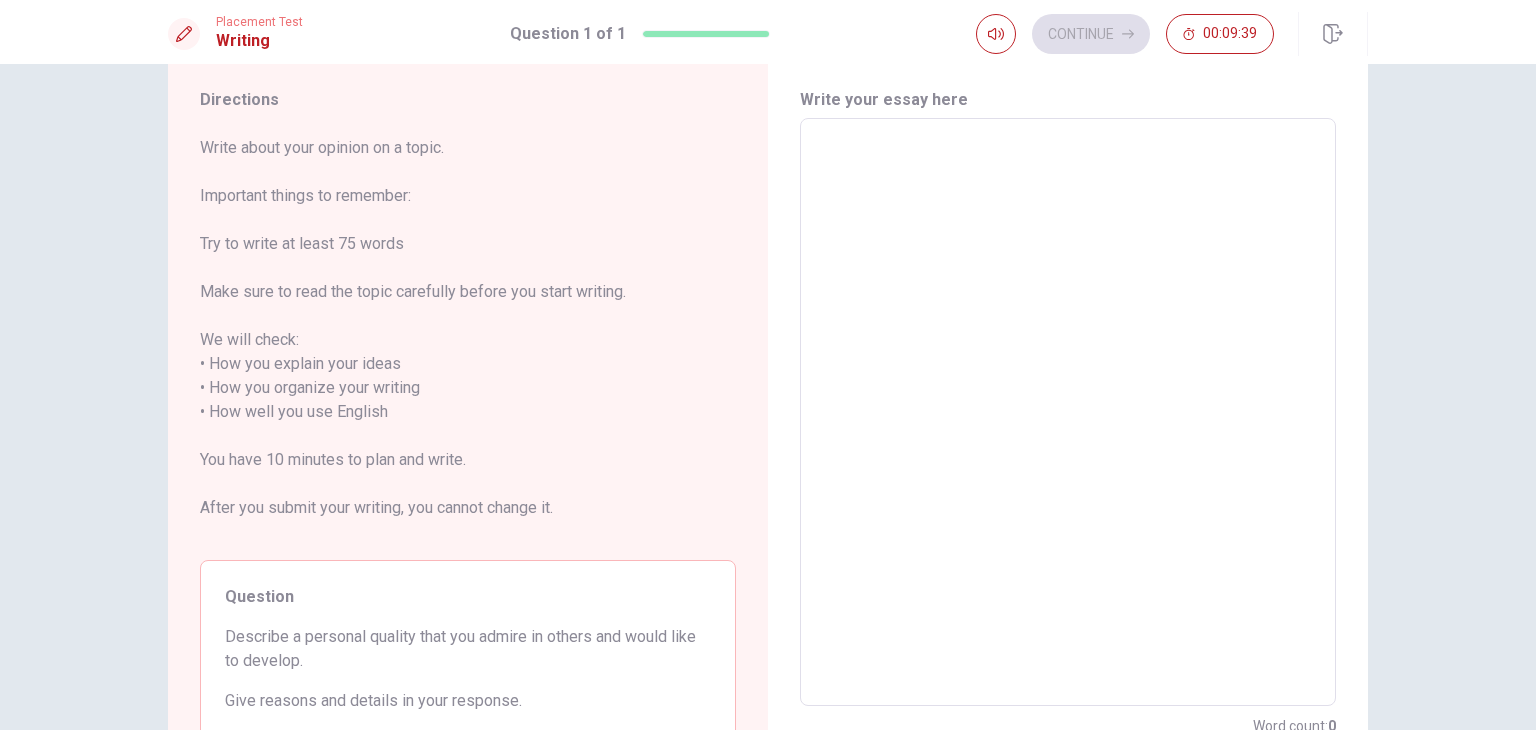 click at bounding box center (1068, 412) 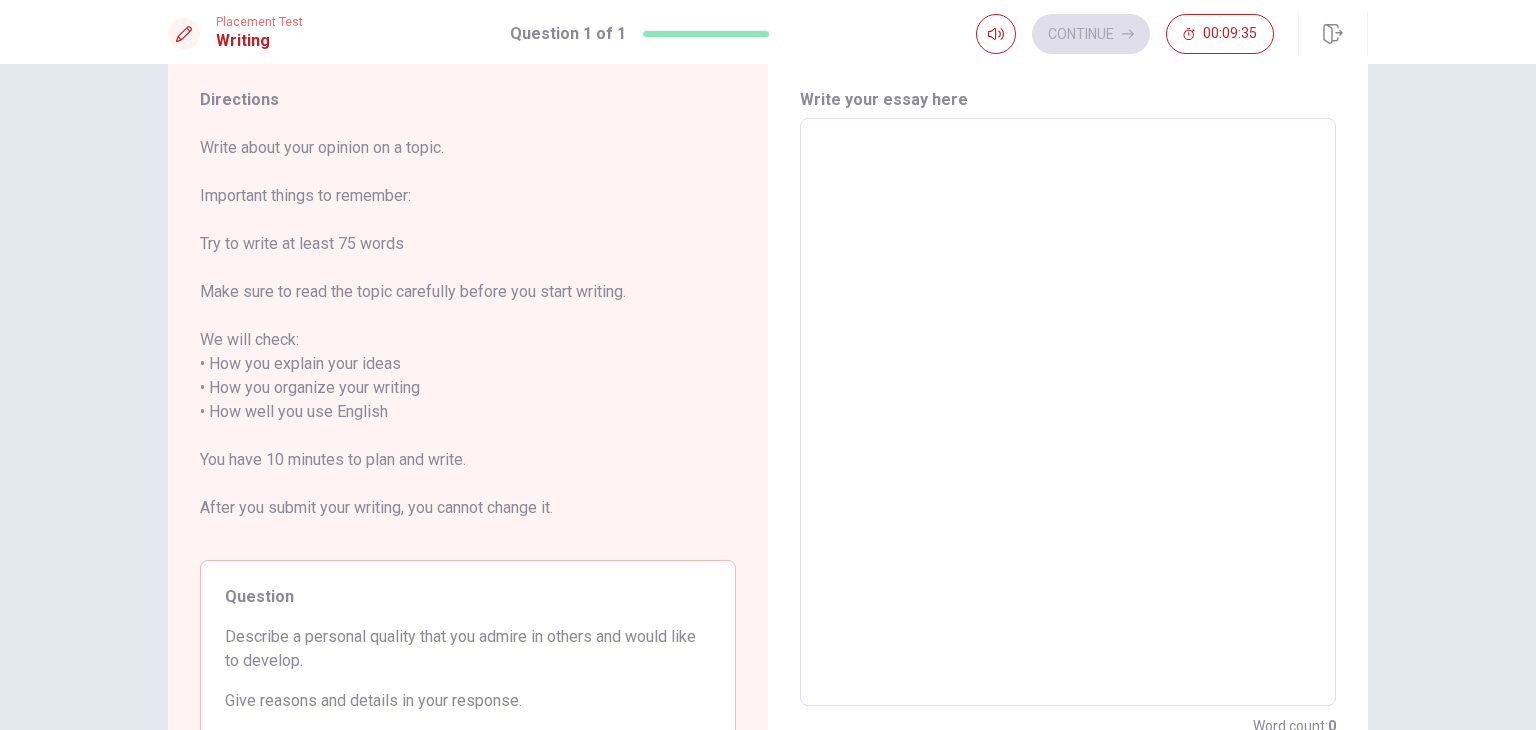 type on "I" 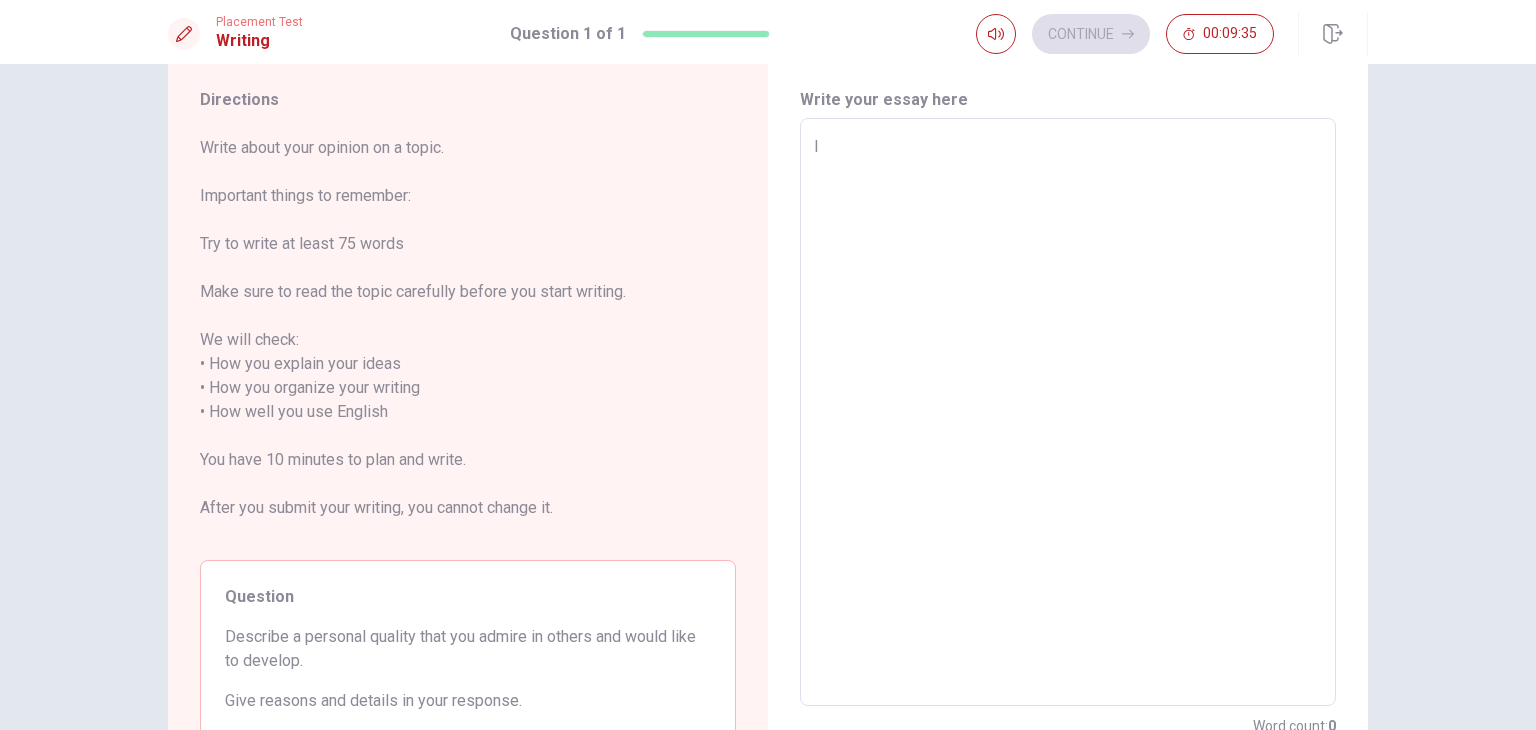 type on "x" 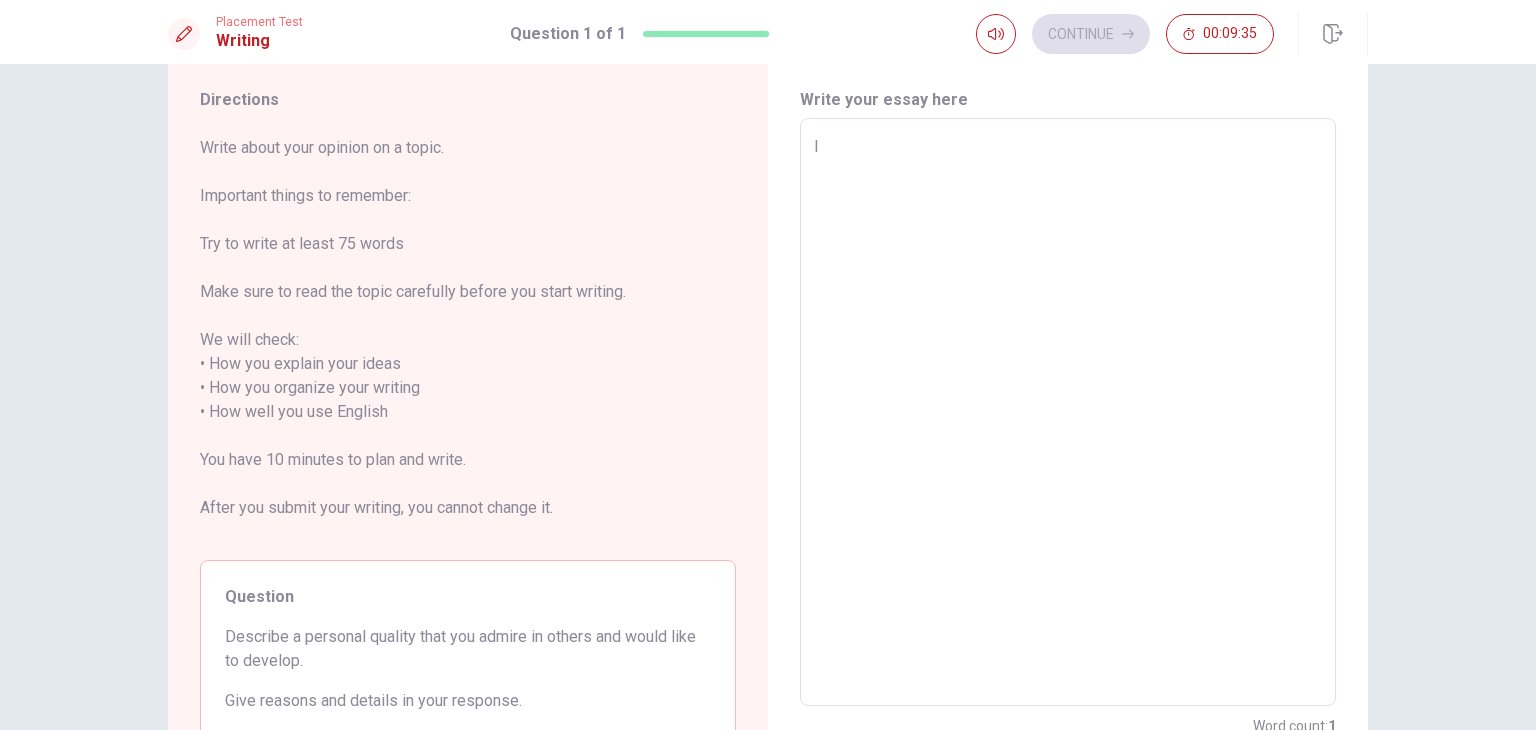 type on "I" 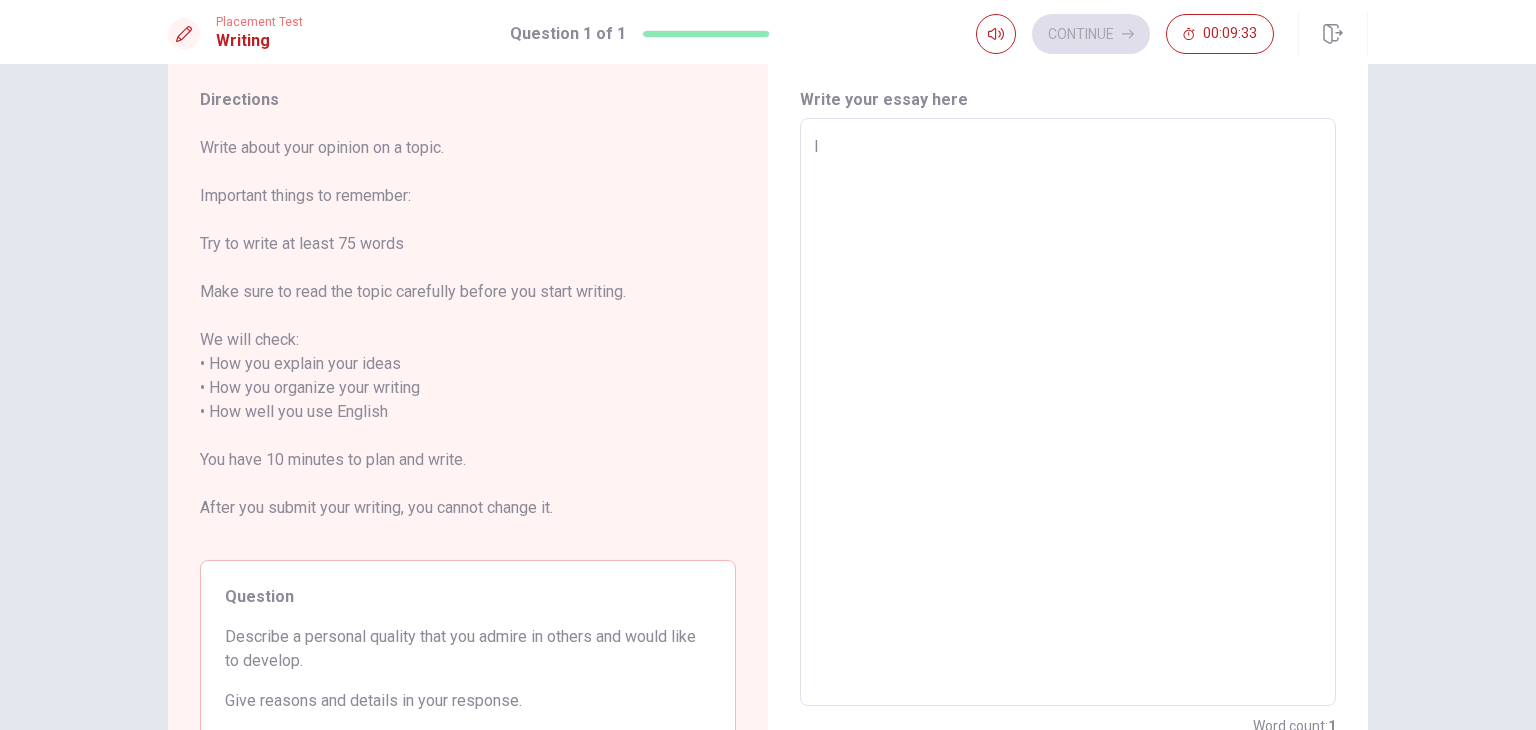 type on "x" 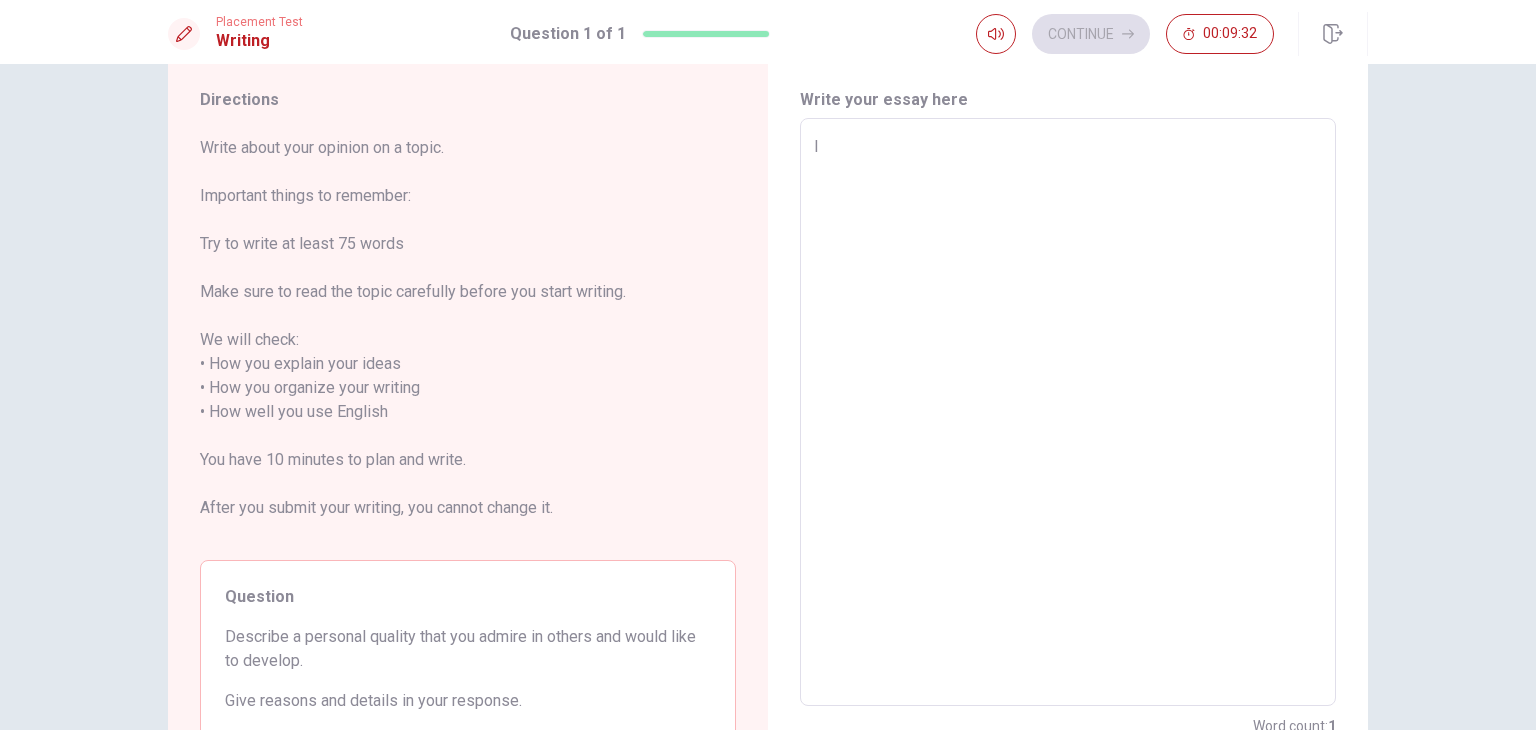 type on "I r" 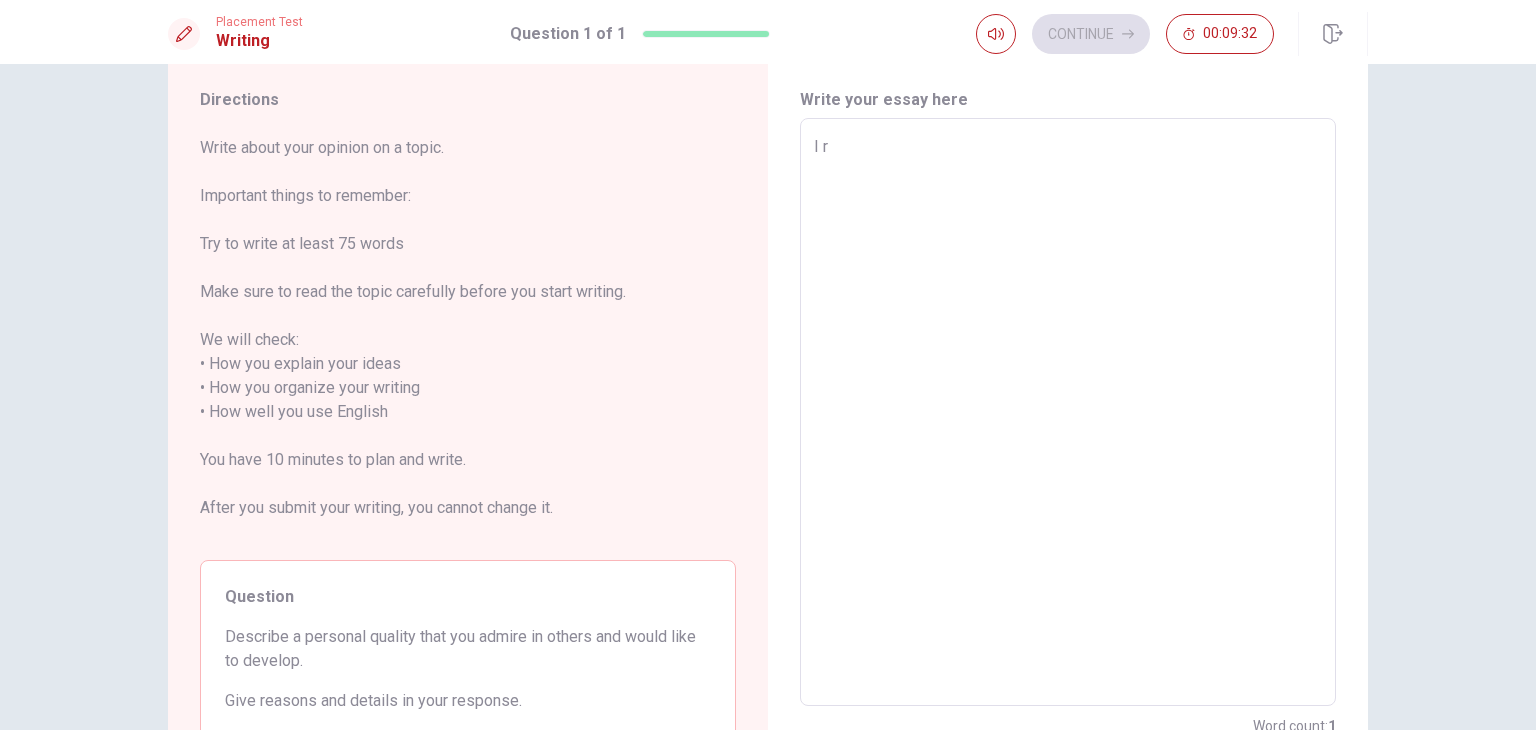 type on "x" 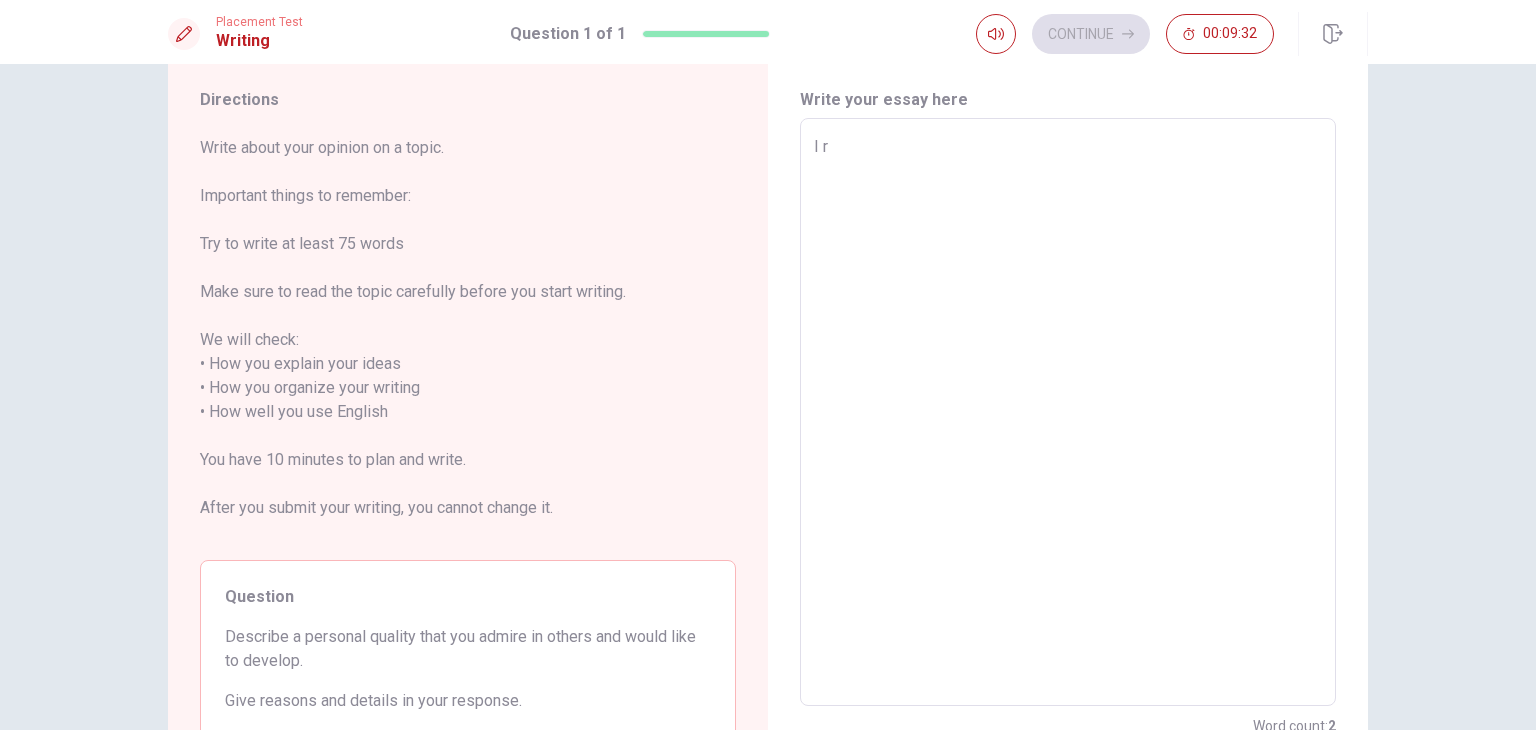 type on "I re" 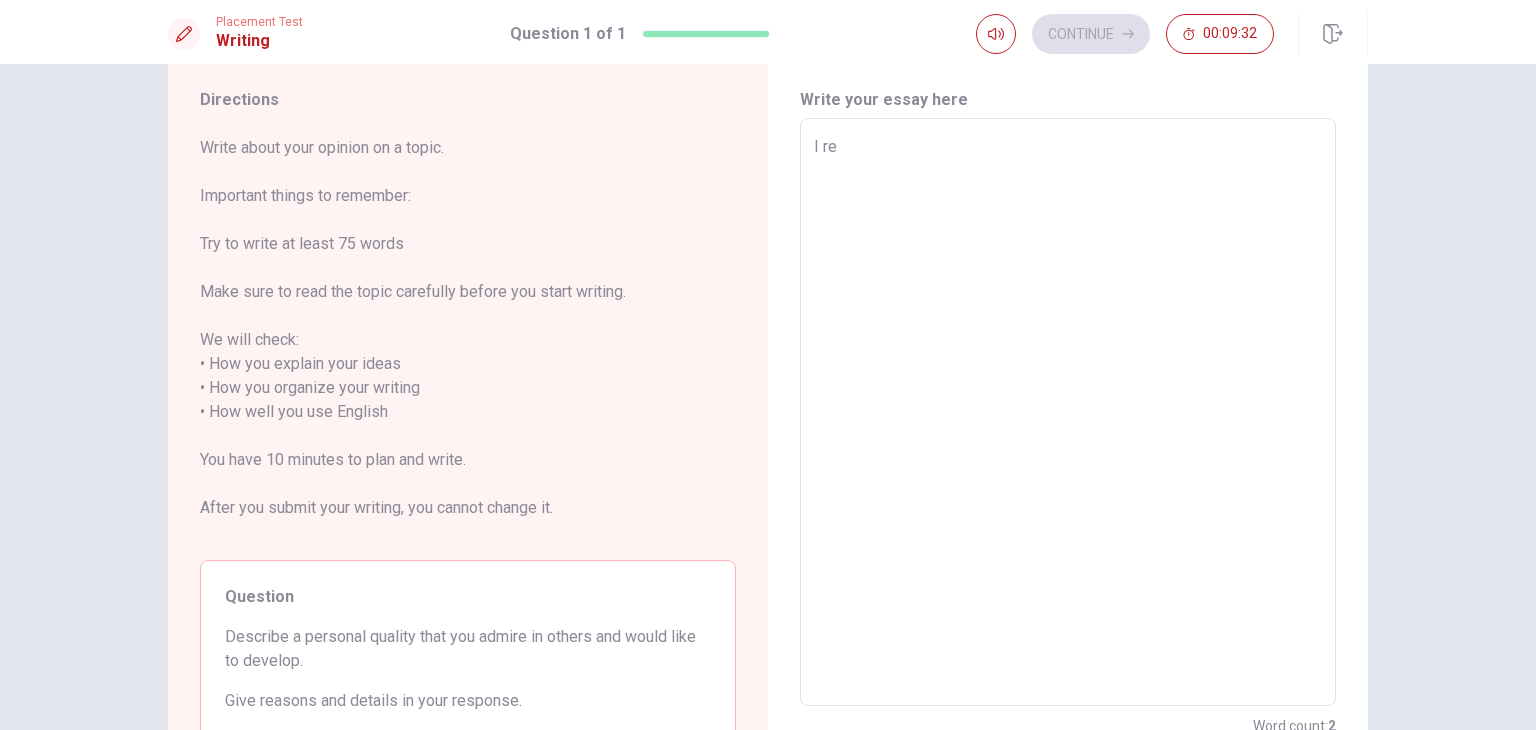 type on "x" 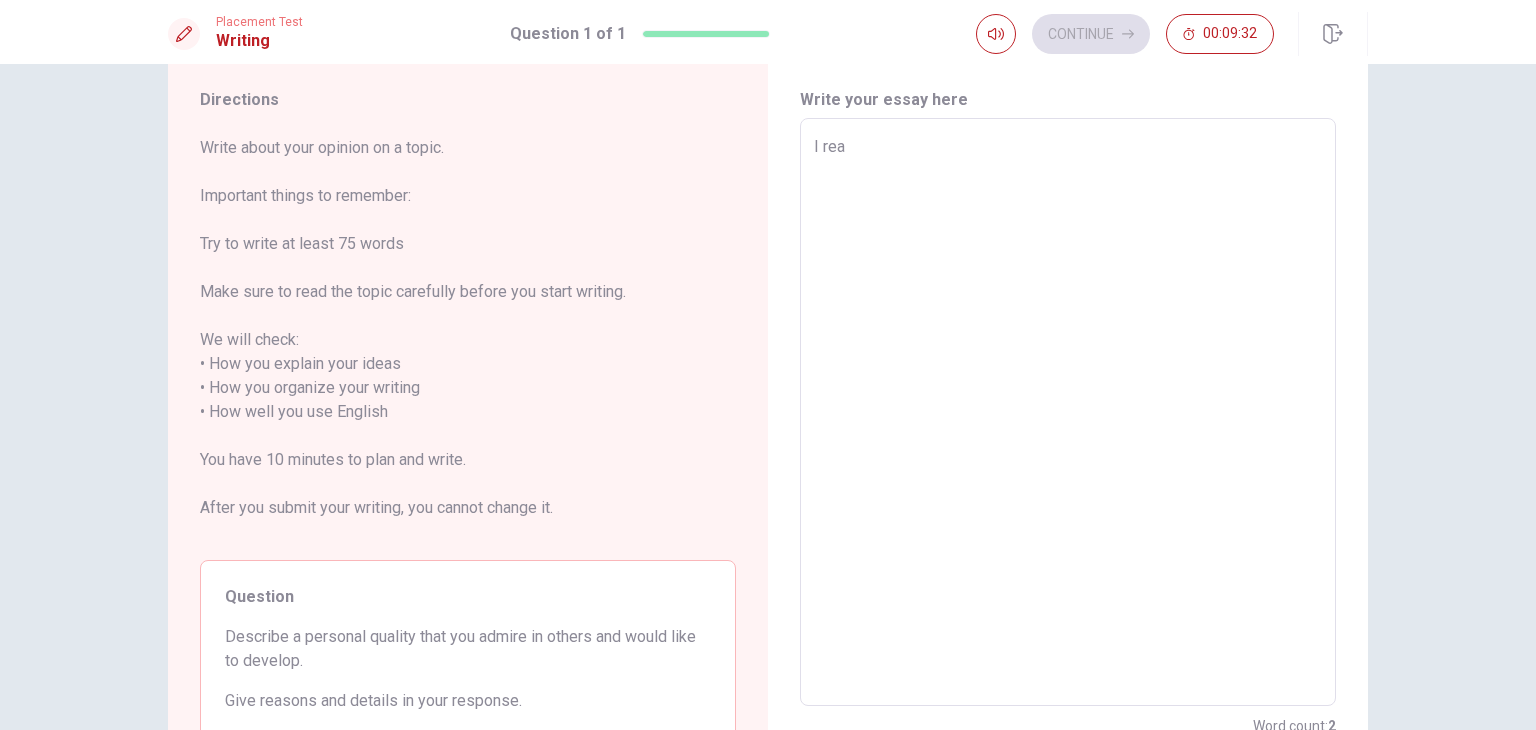 type on "x" 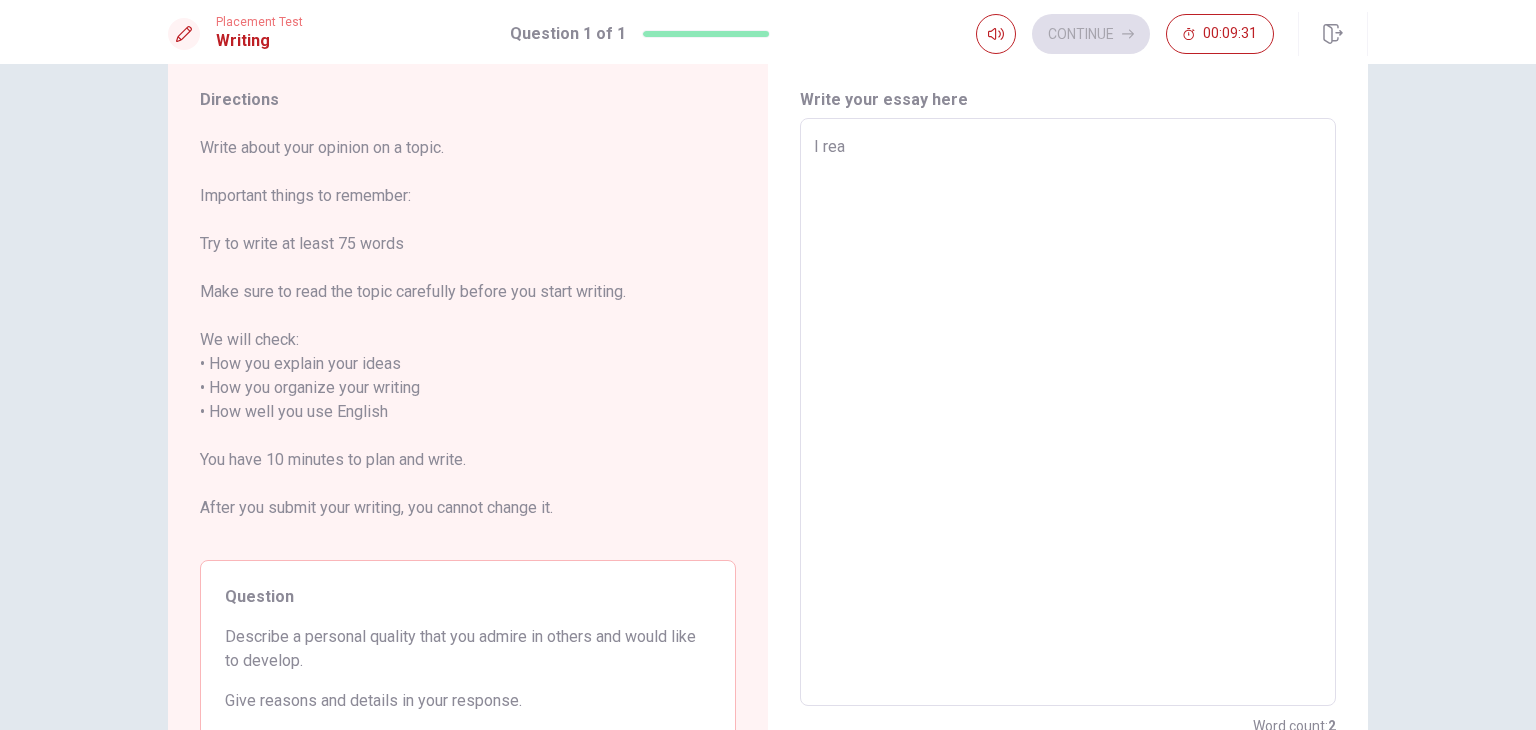 type on "I real" 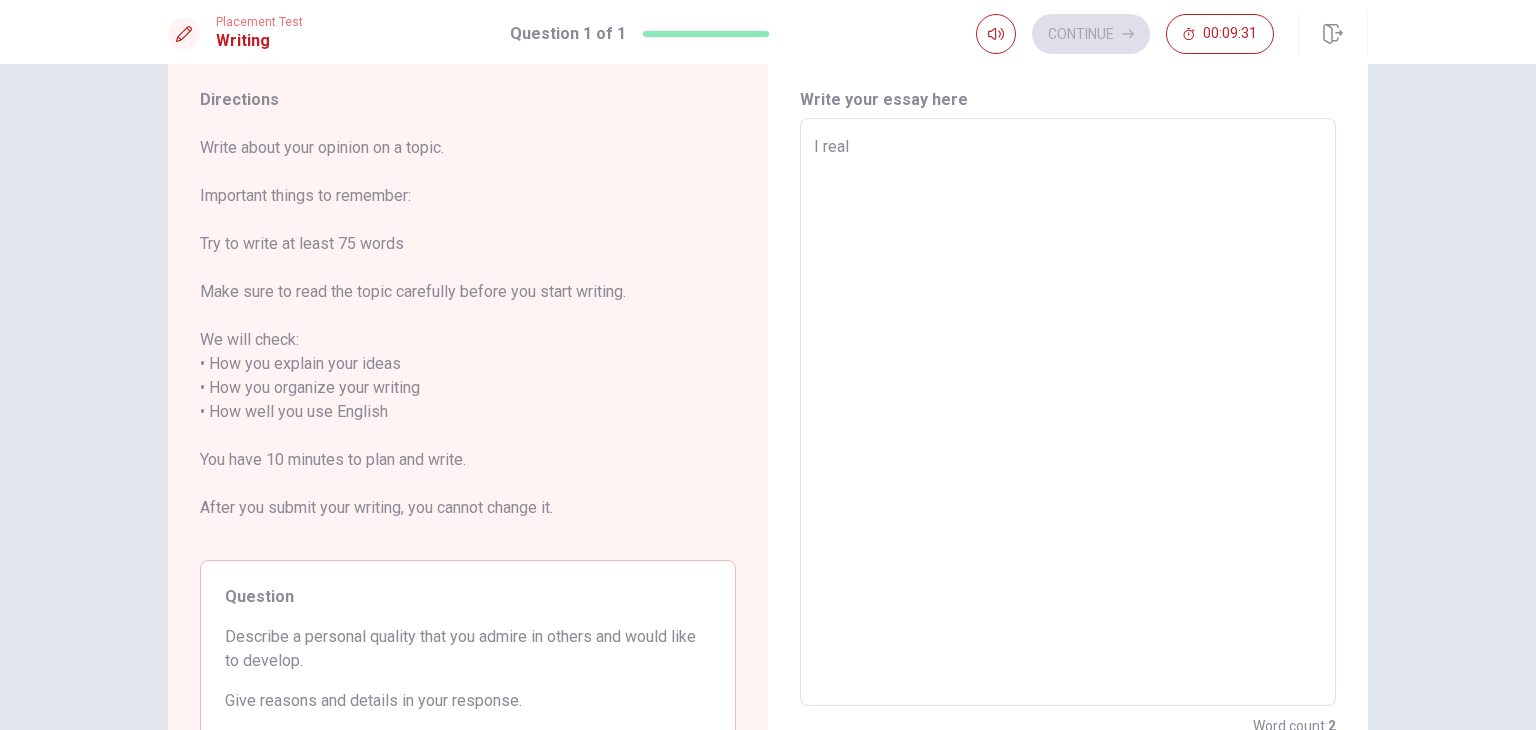 type on "x" 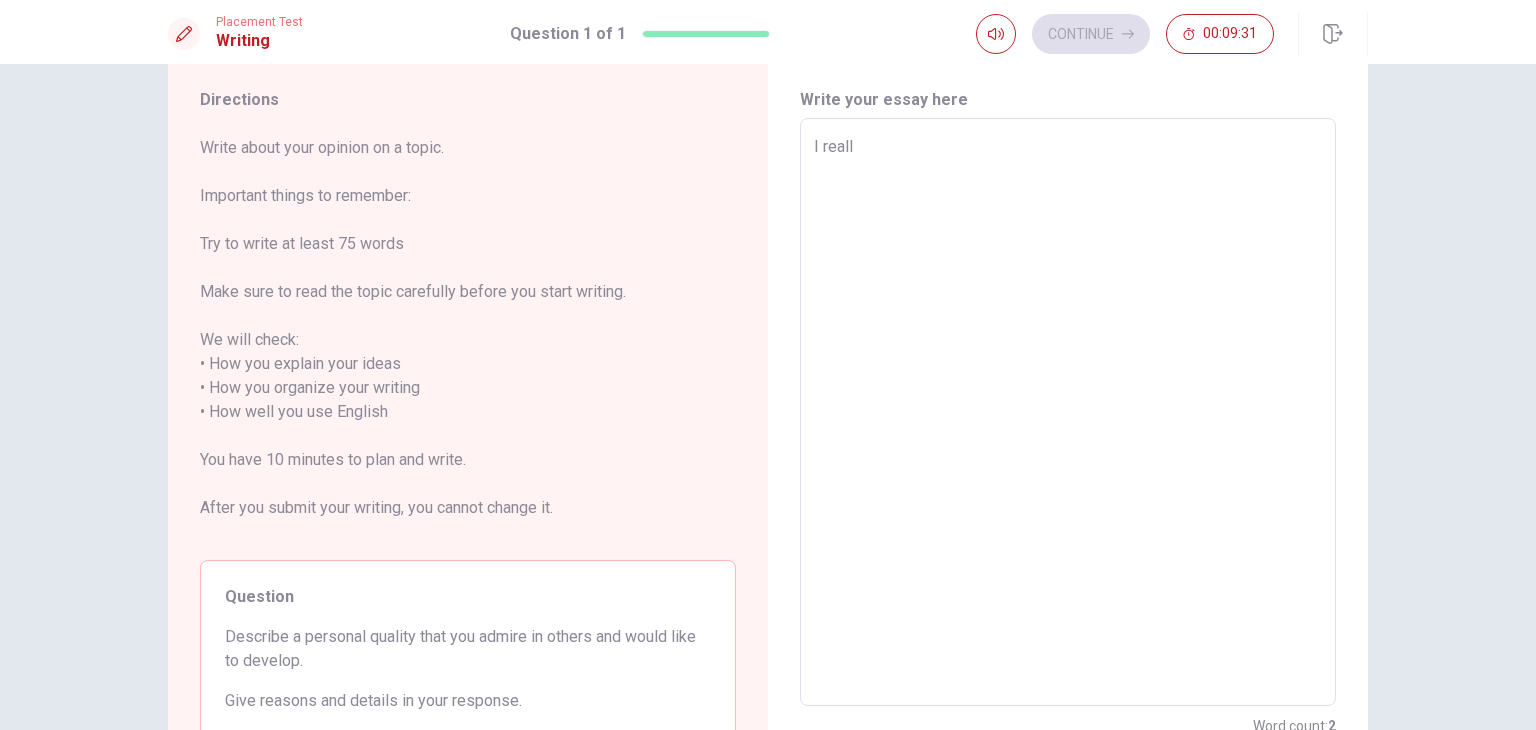 type on "x" 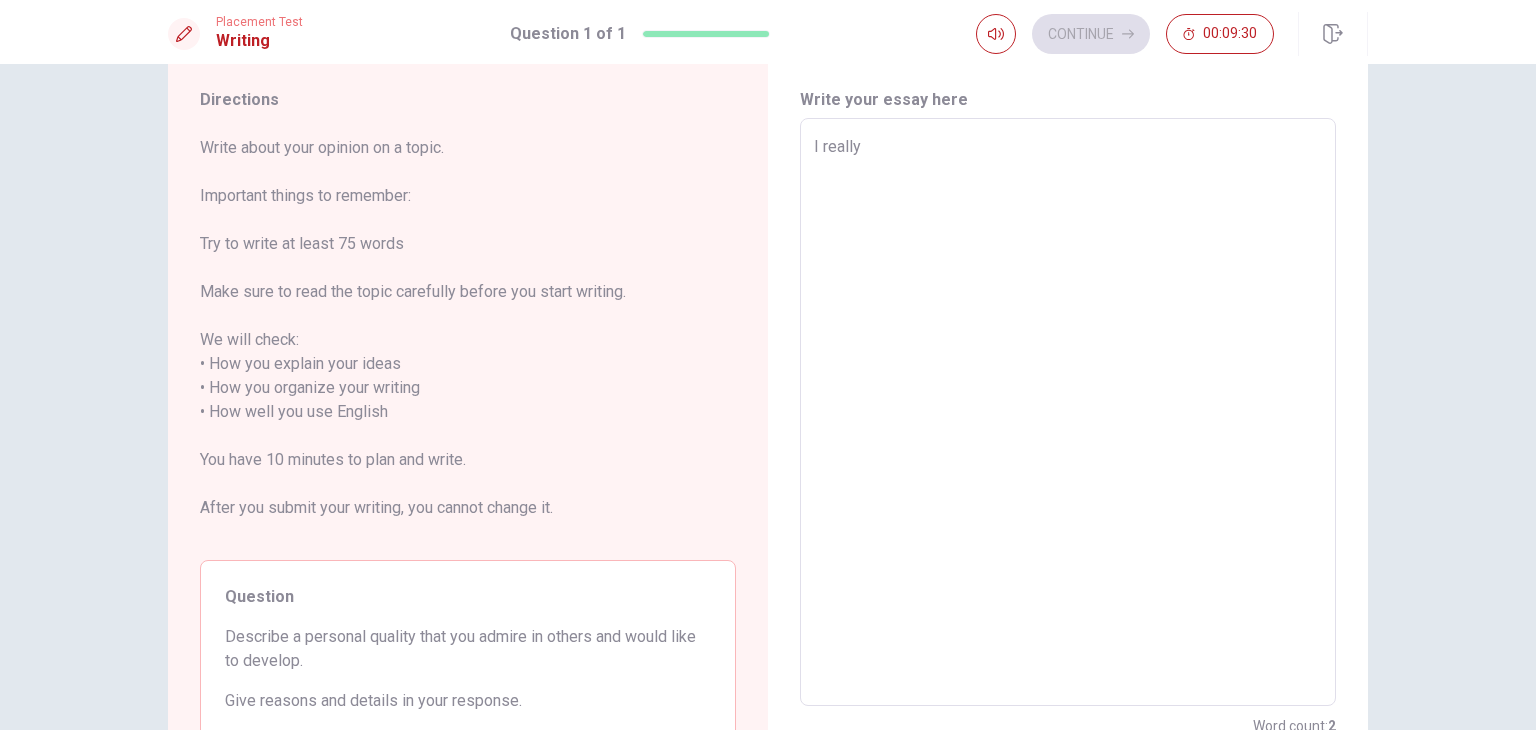 type on "x" 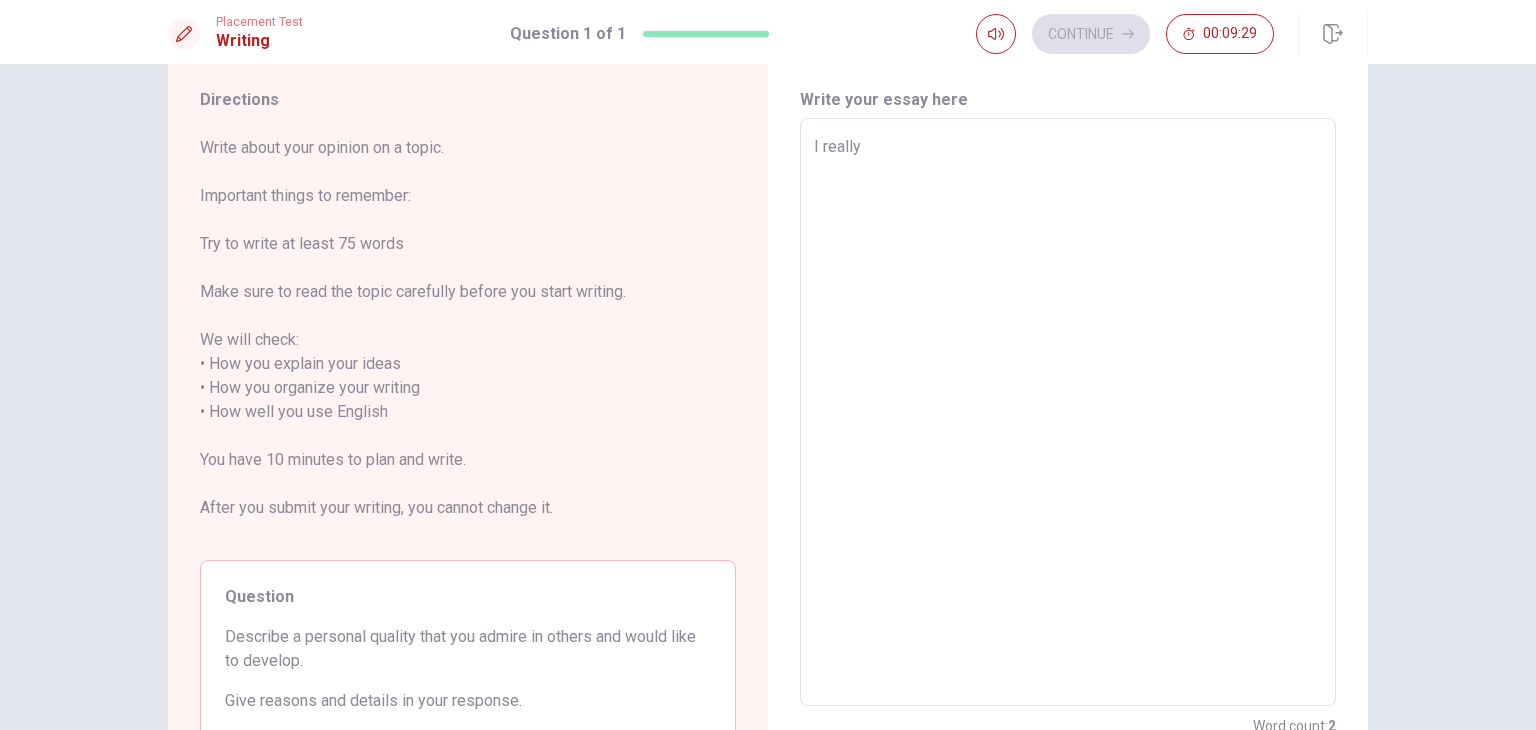 type on "x" 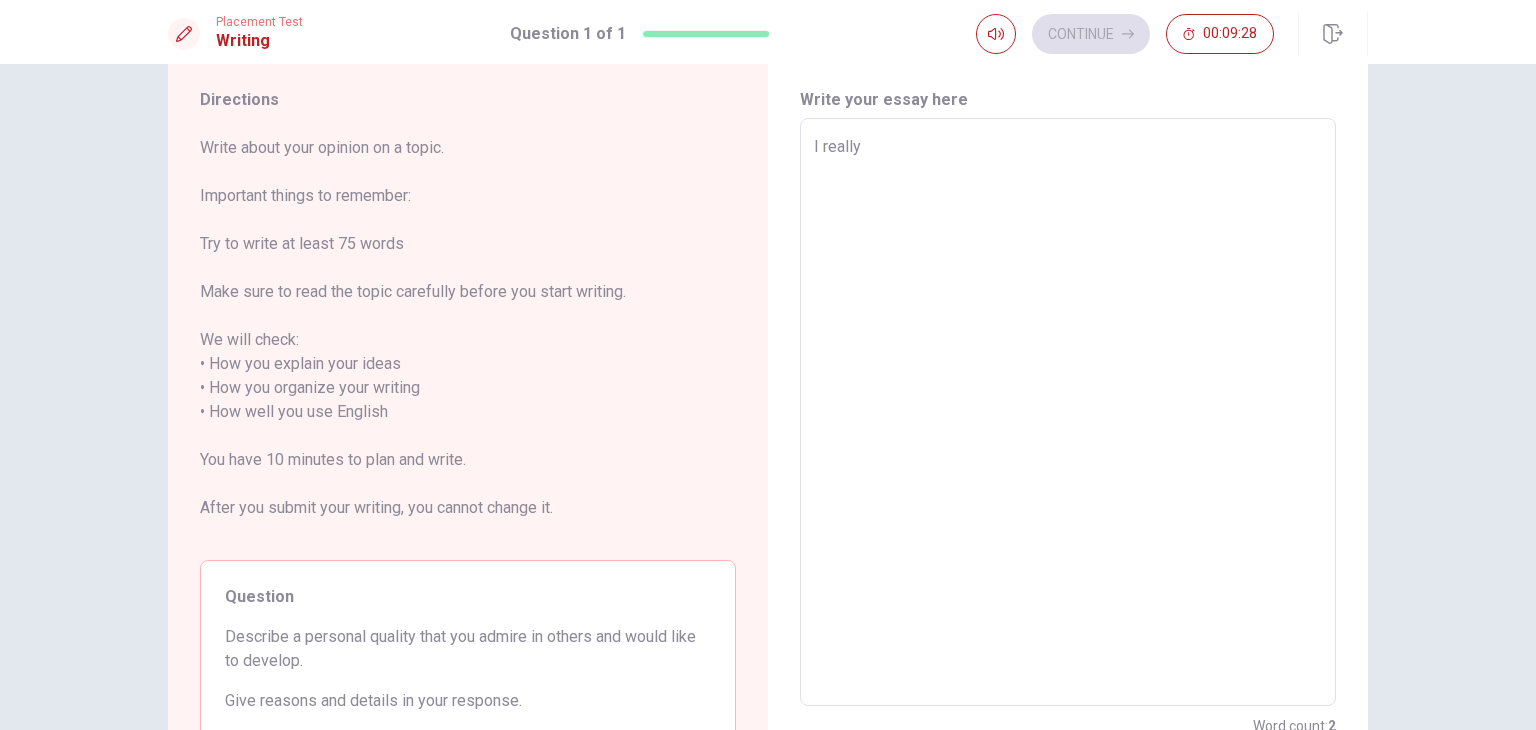 type on "I really a" 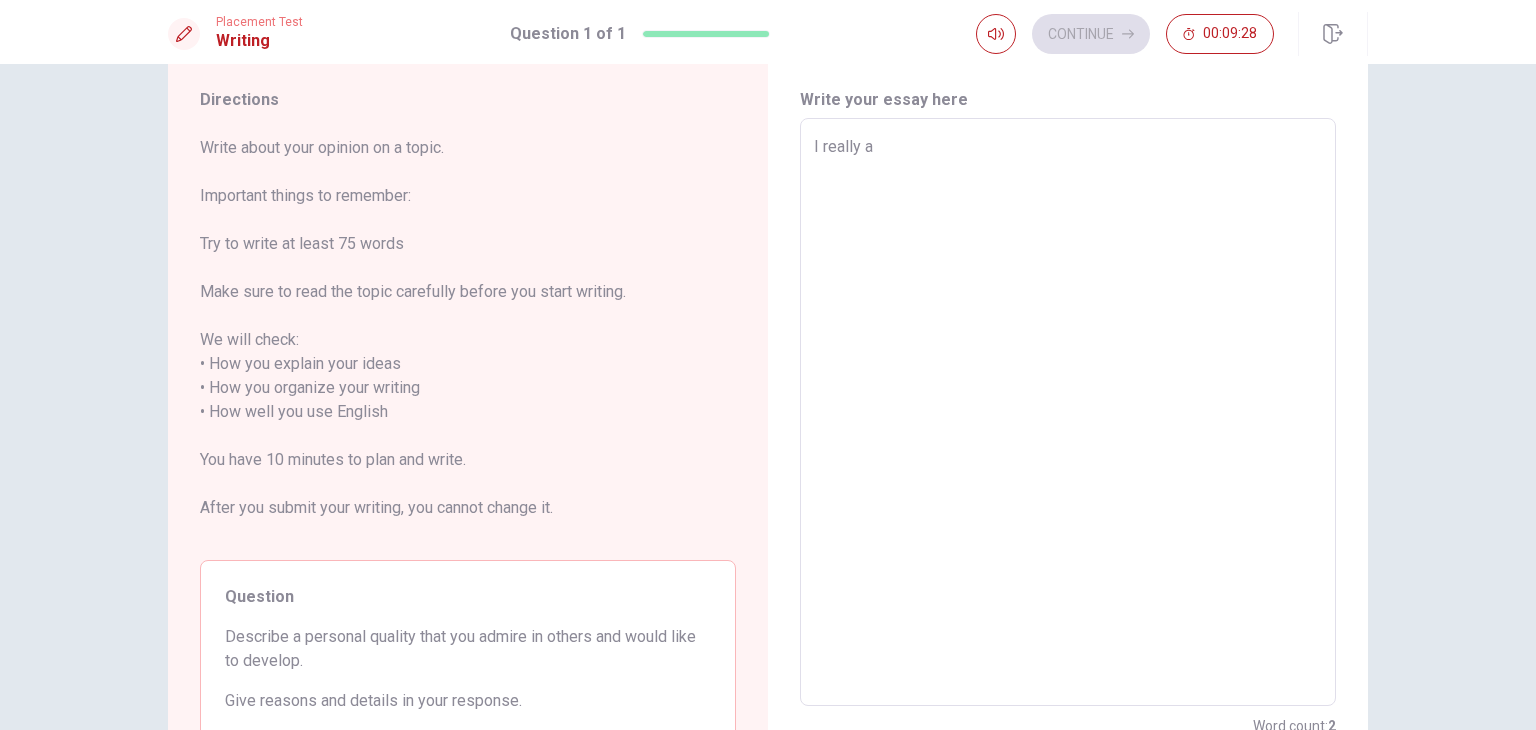 type on "x" 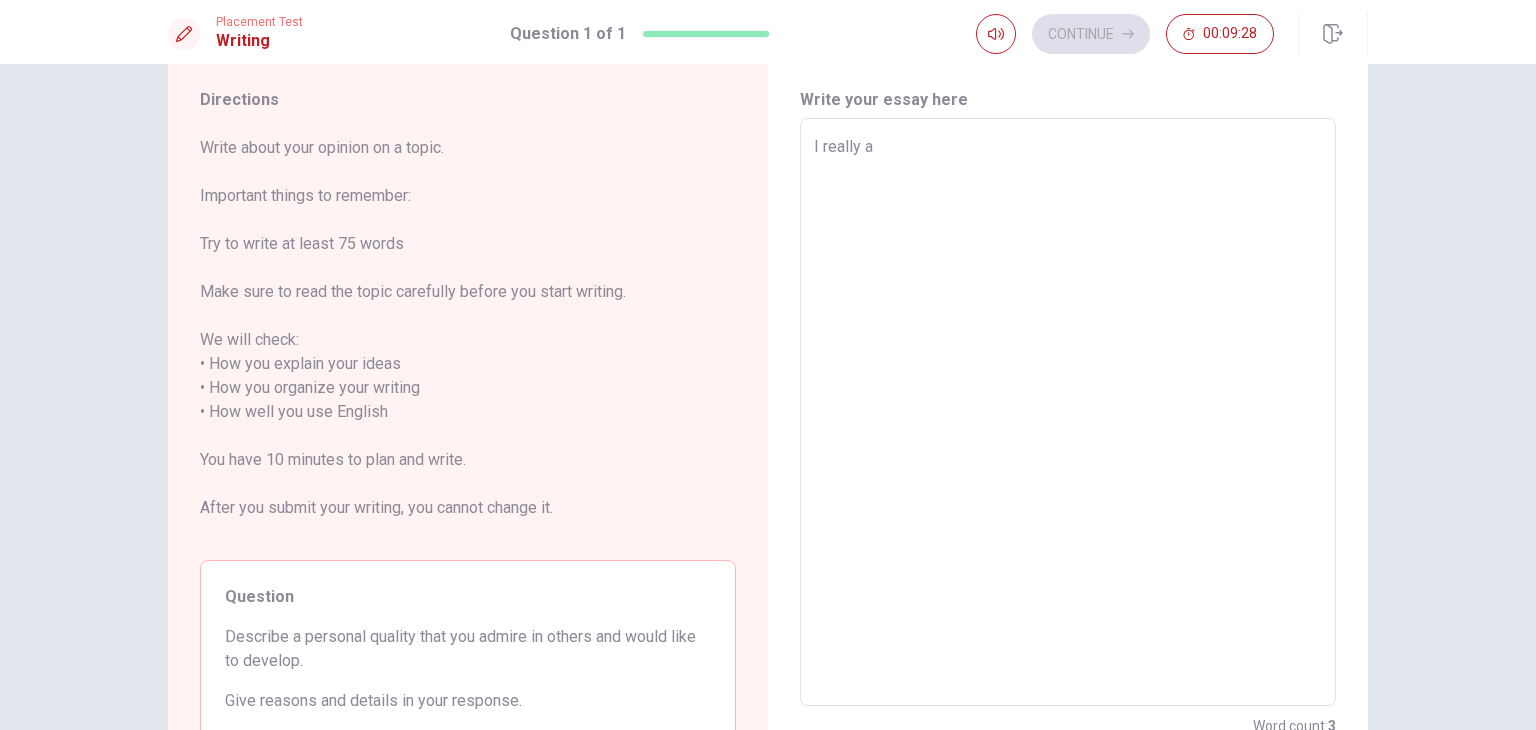 type on "I really ad" 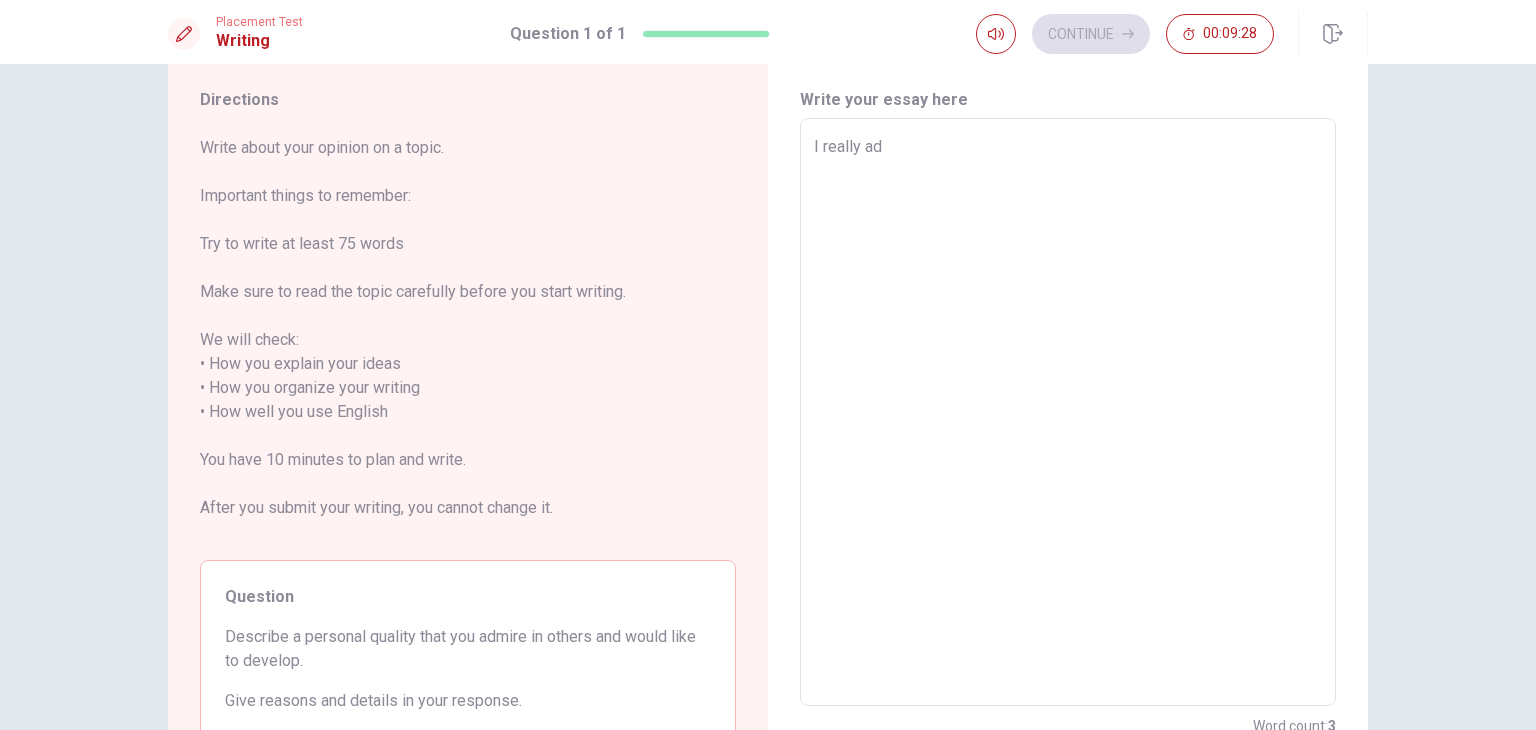 type on "x" 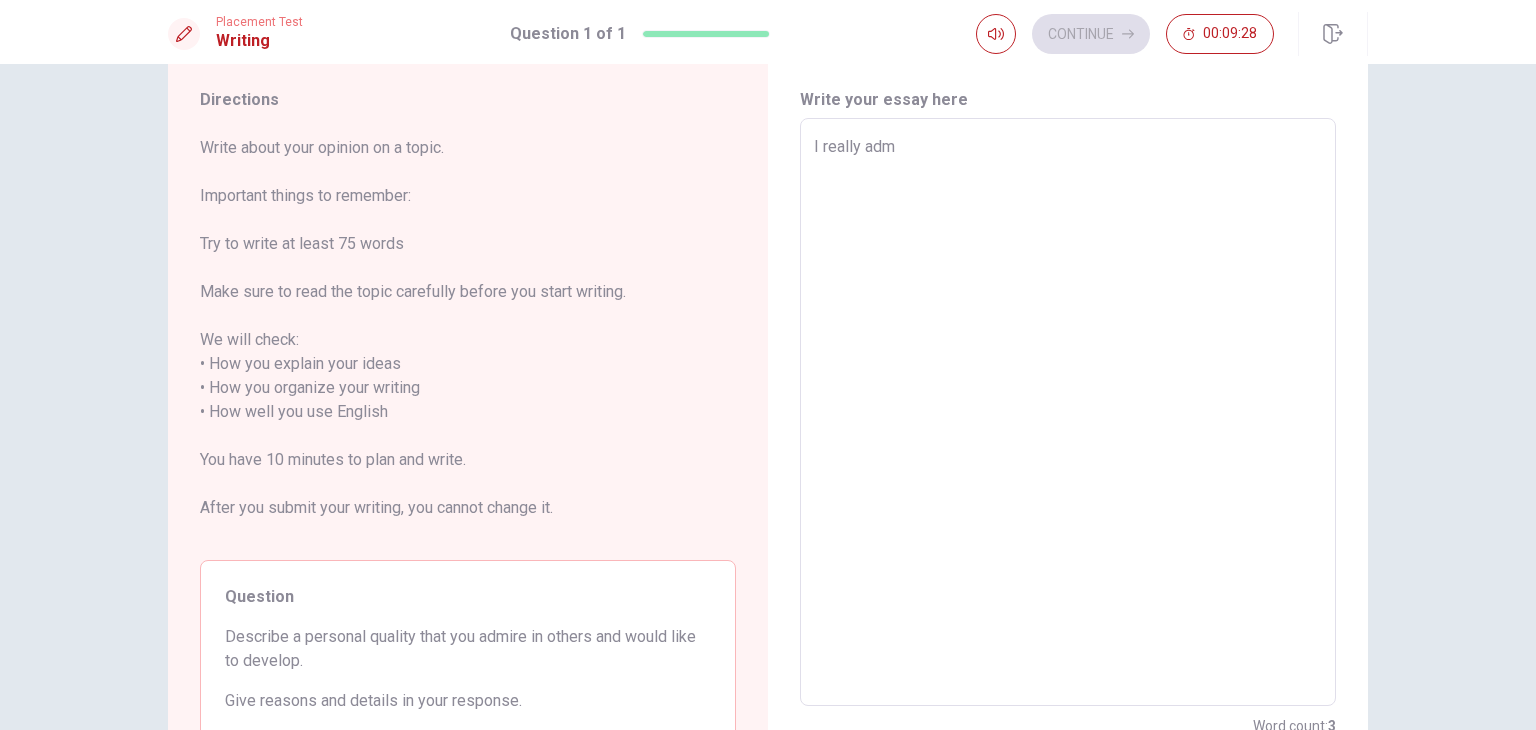 type on "x" 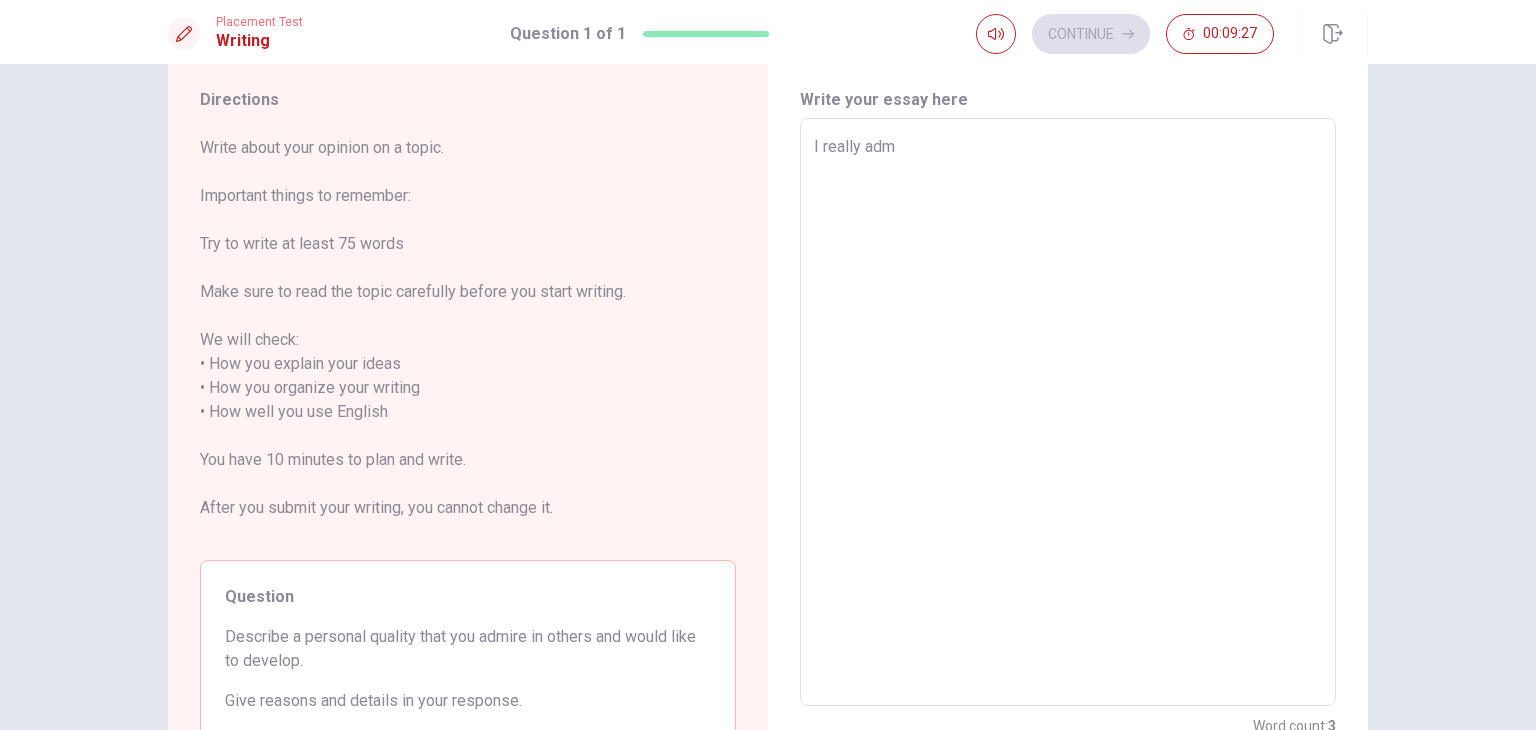type on "I really admi" 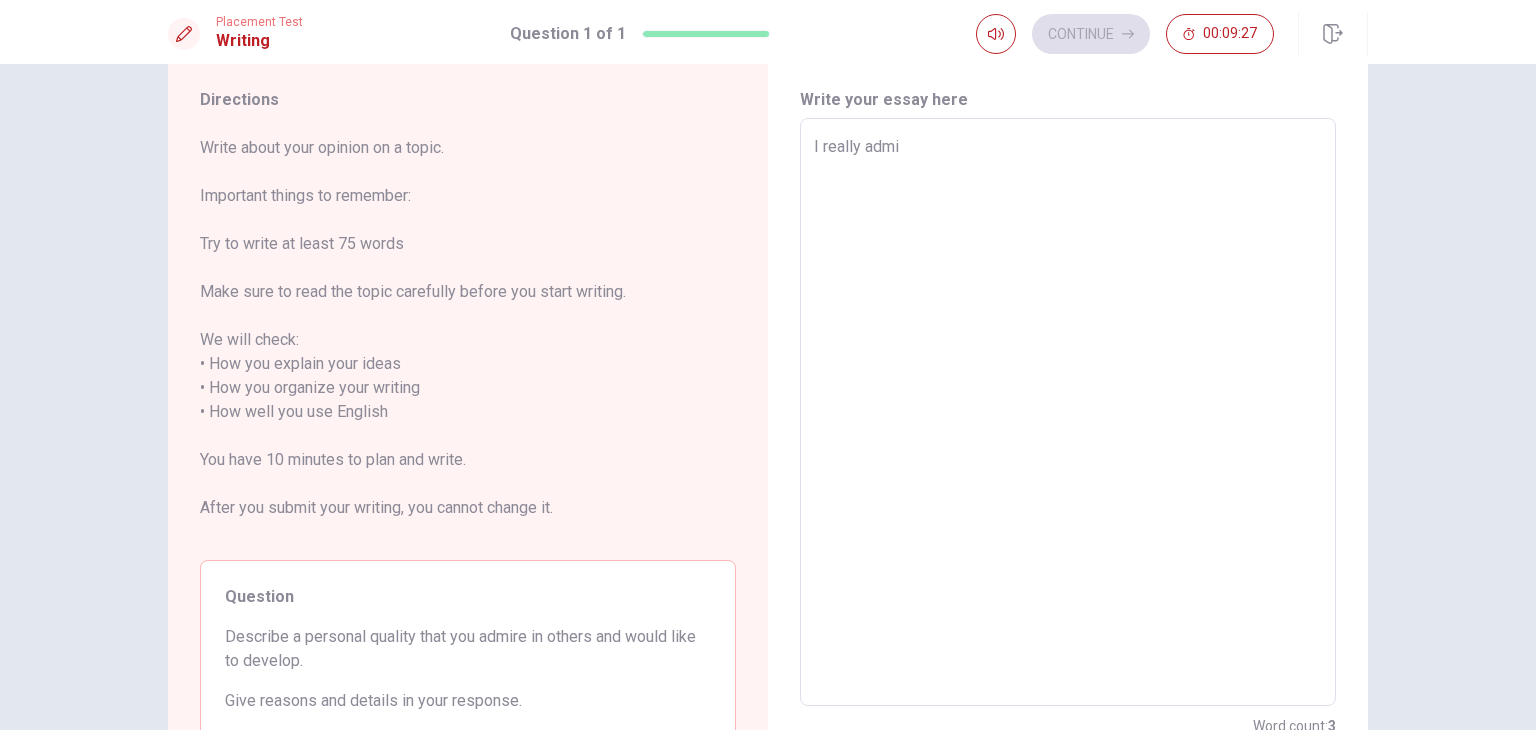 type on "x" 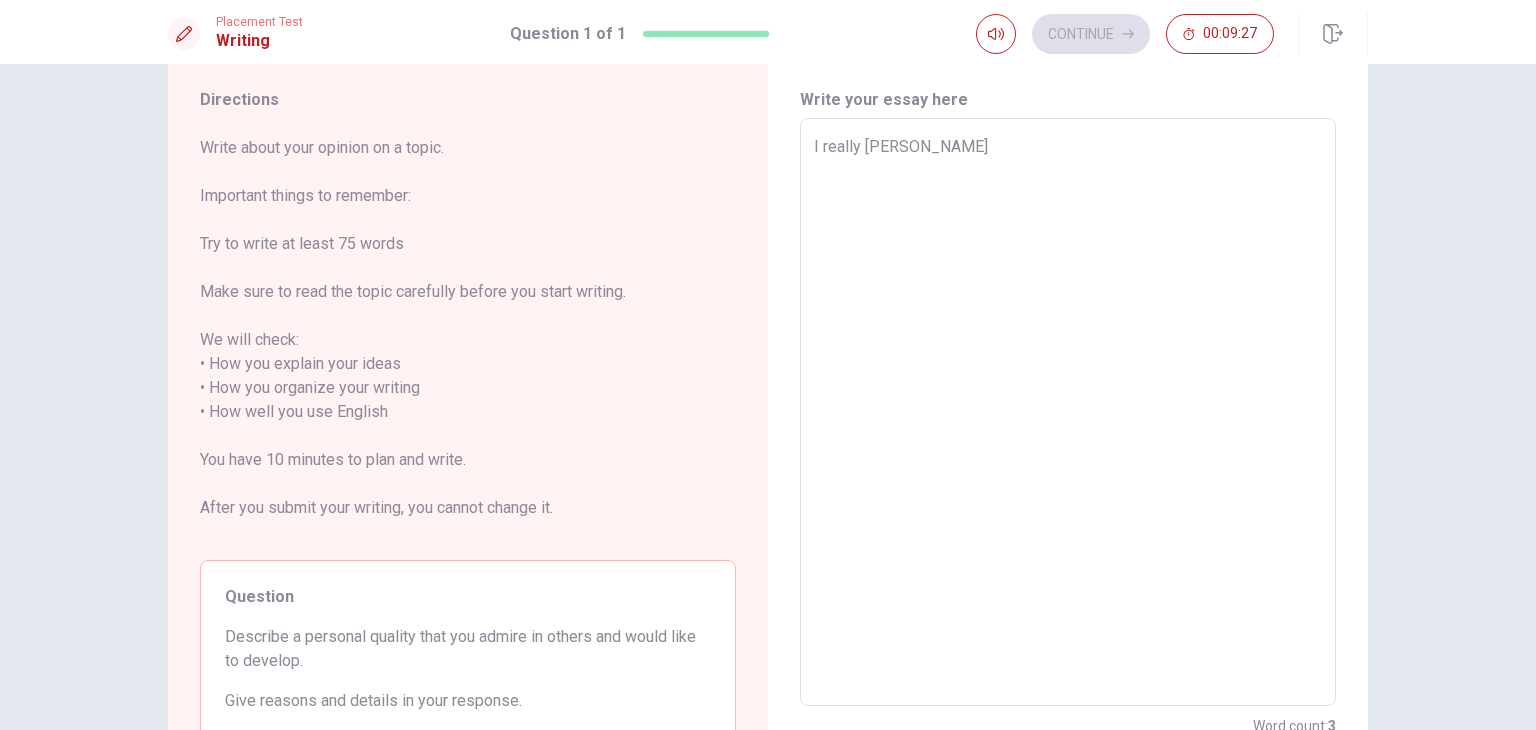 type on "x" 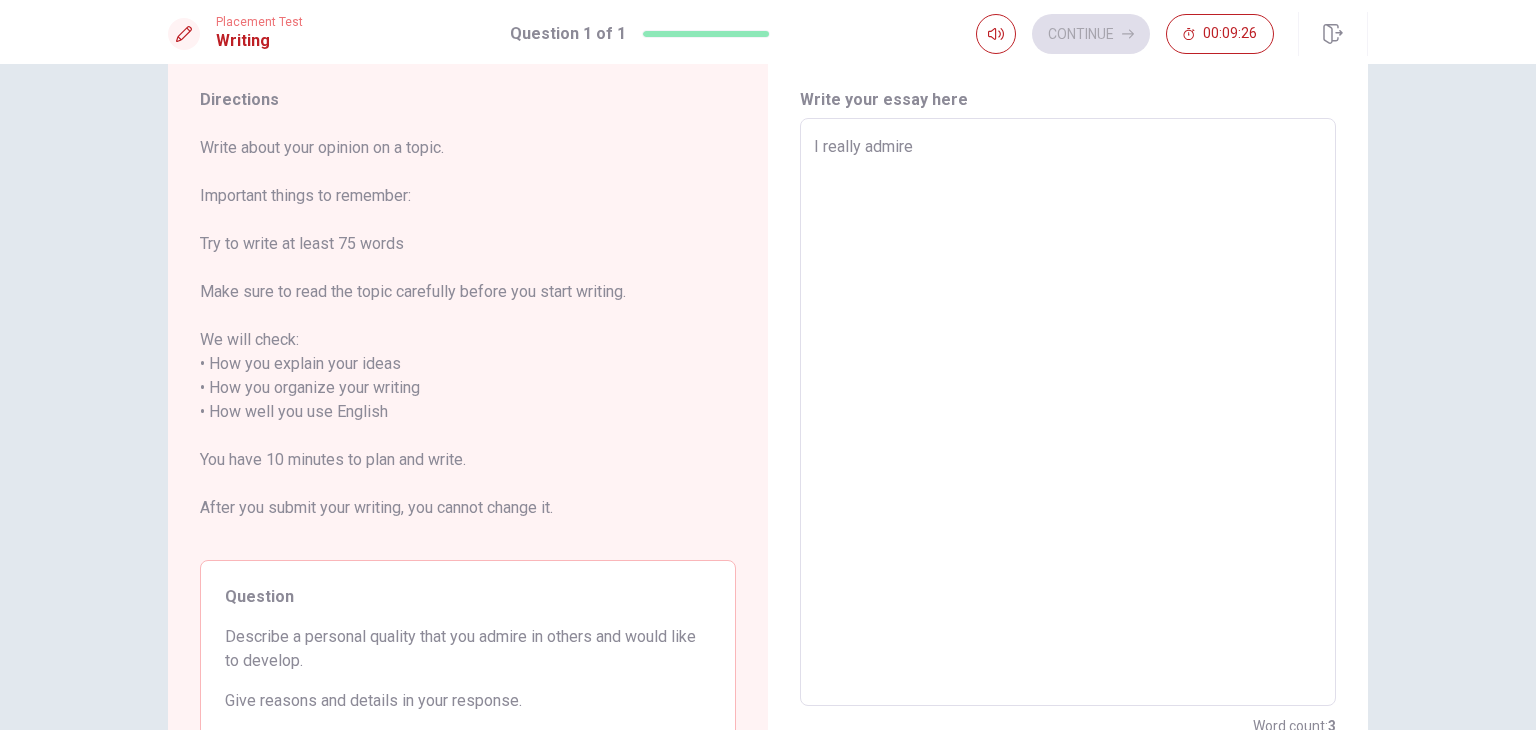 type on "x" 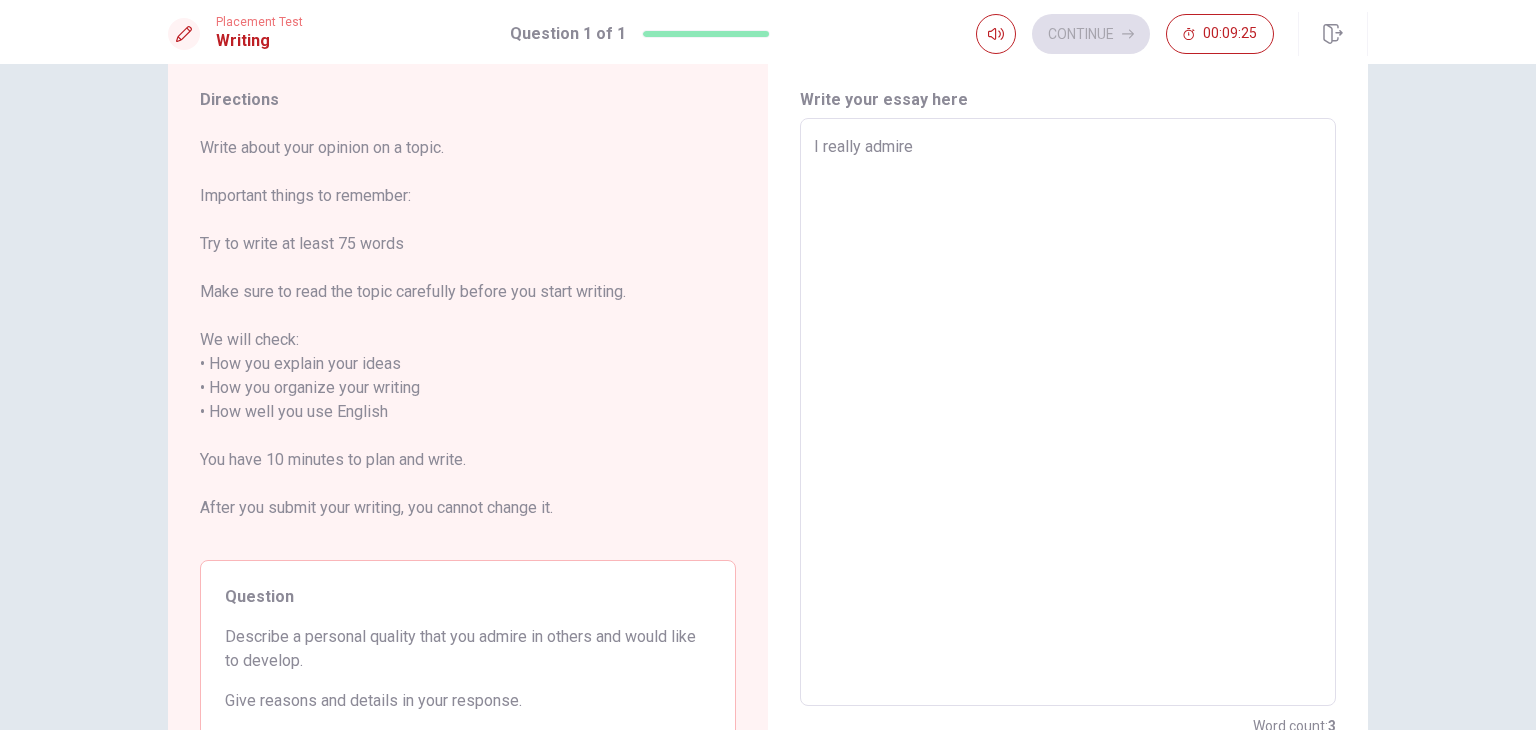 type on "I really admire" 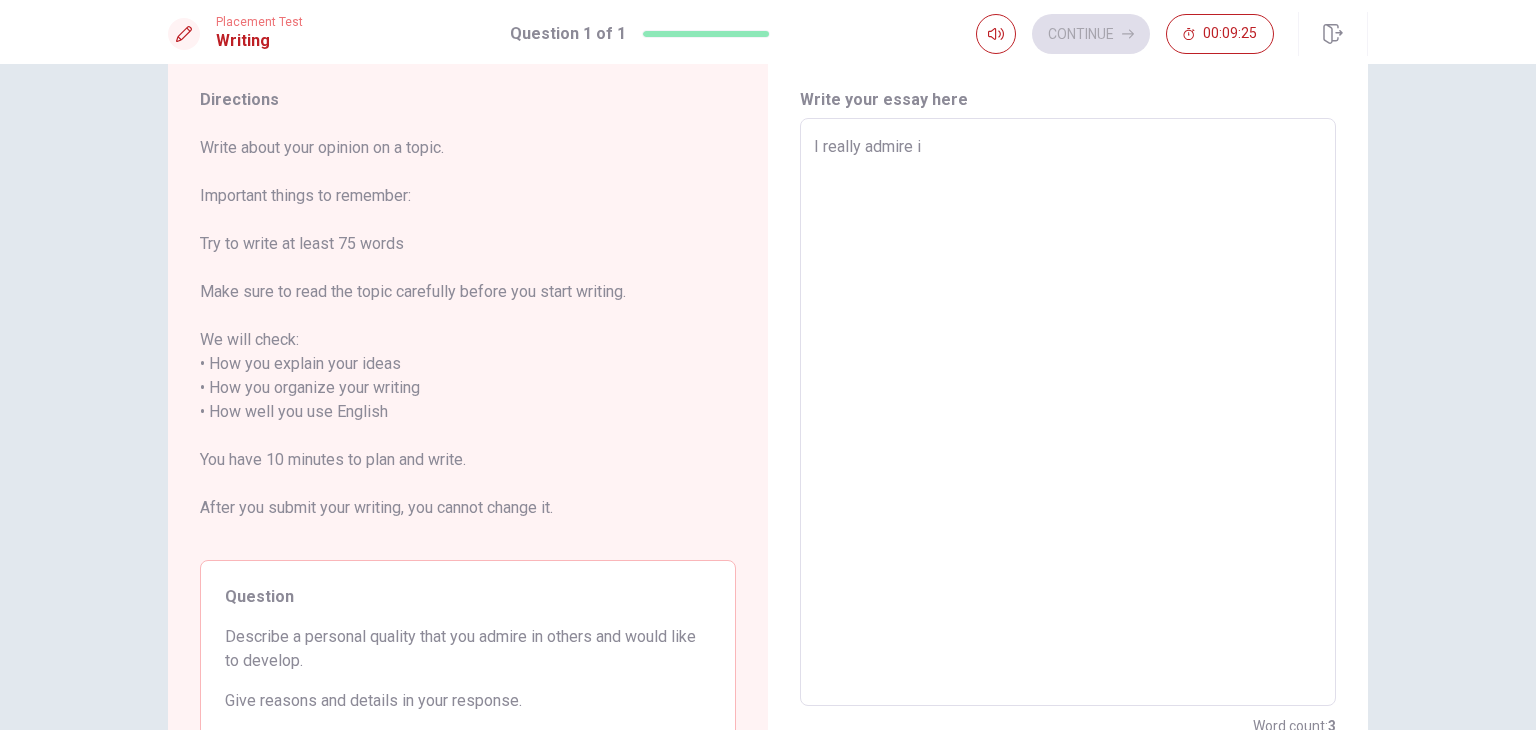 type on "x" 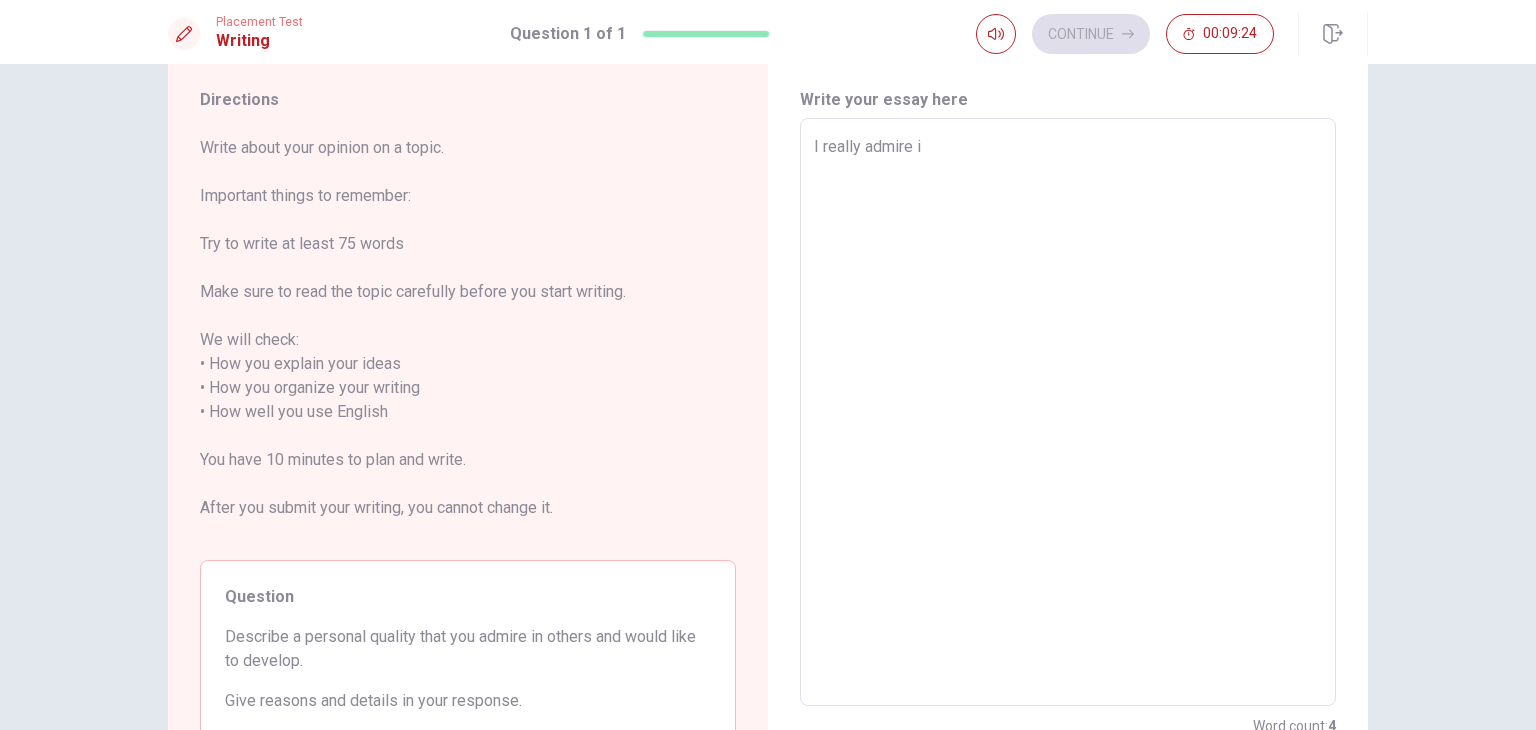 type on "I really admire in" 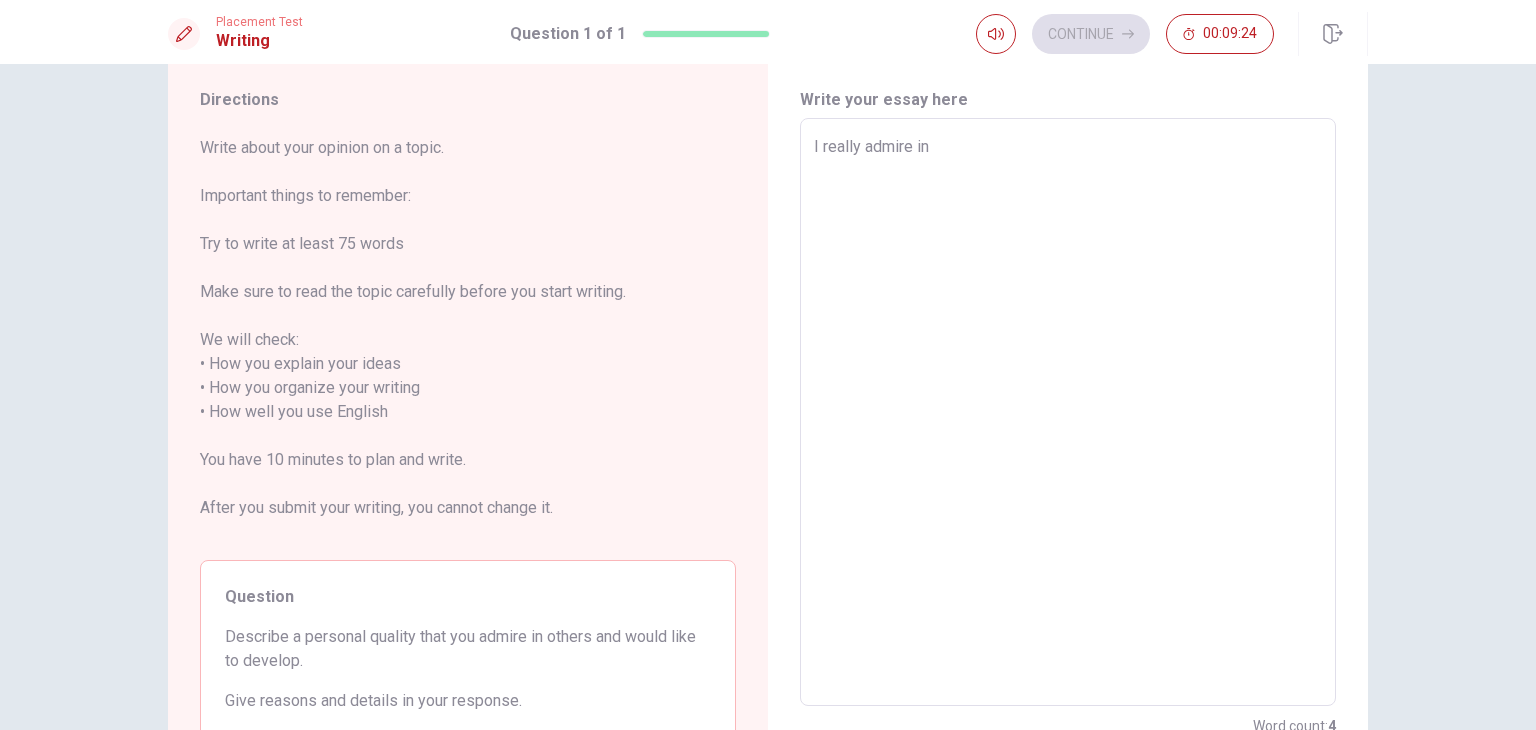 type on "x" 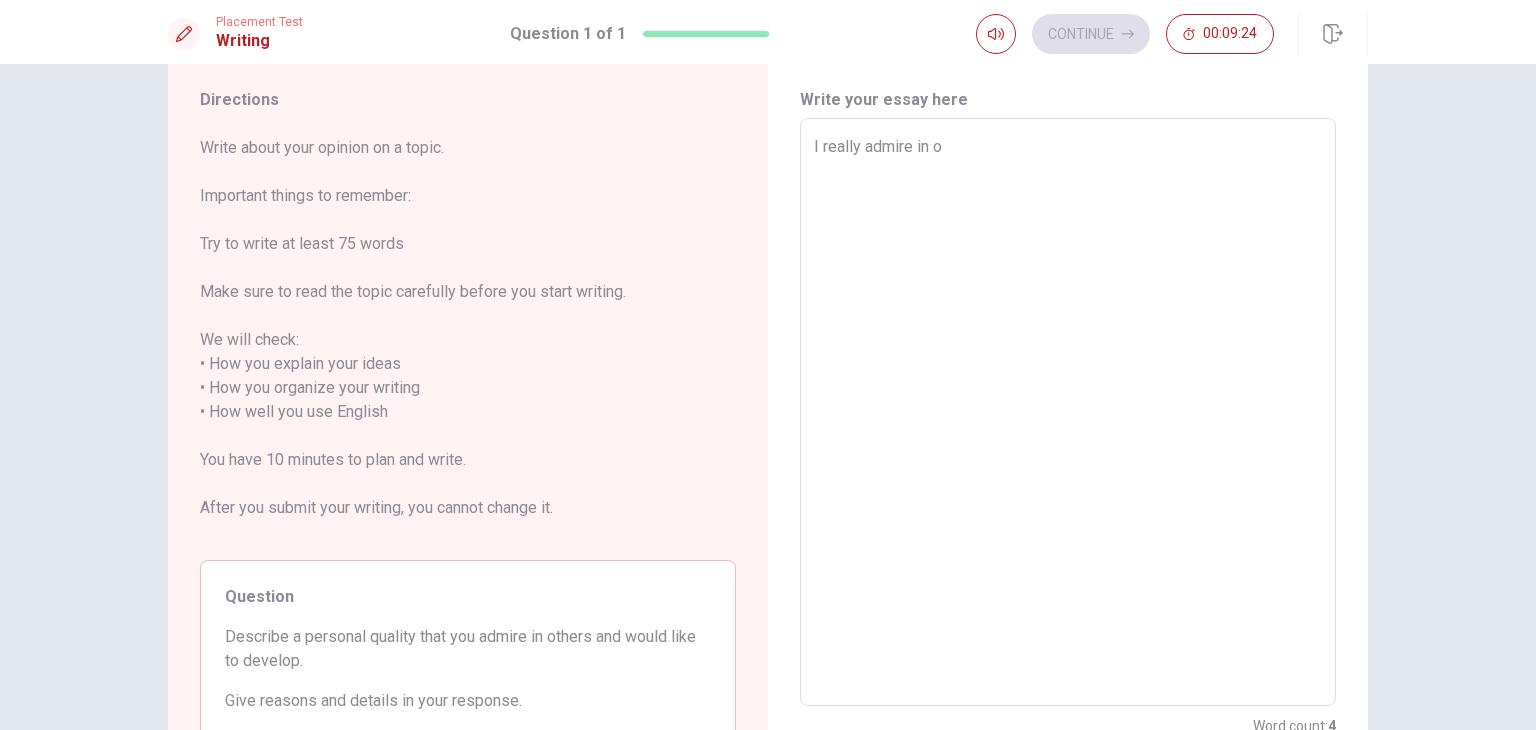 type on "x" 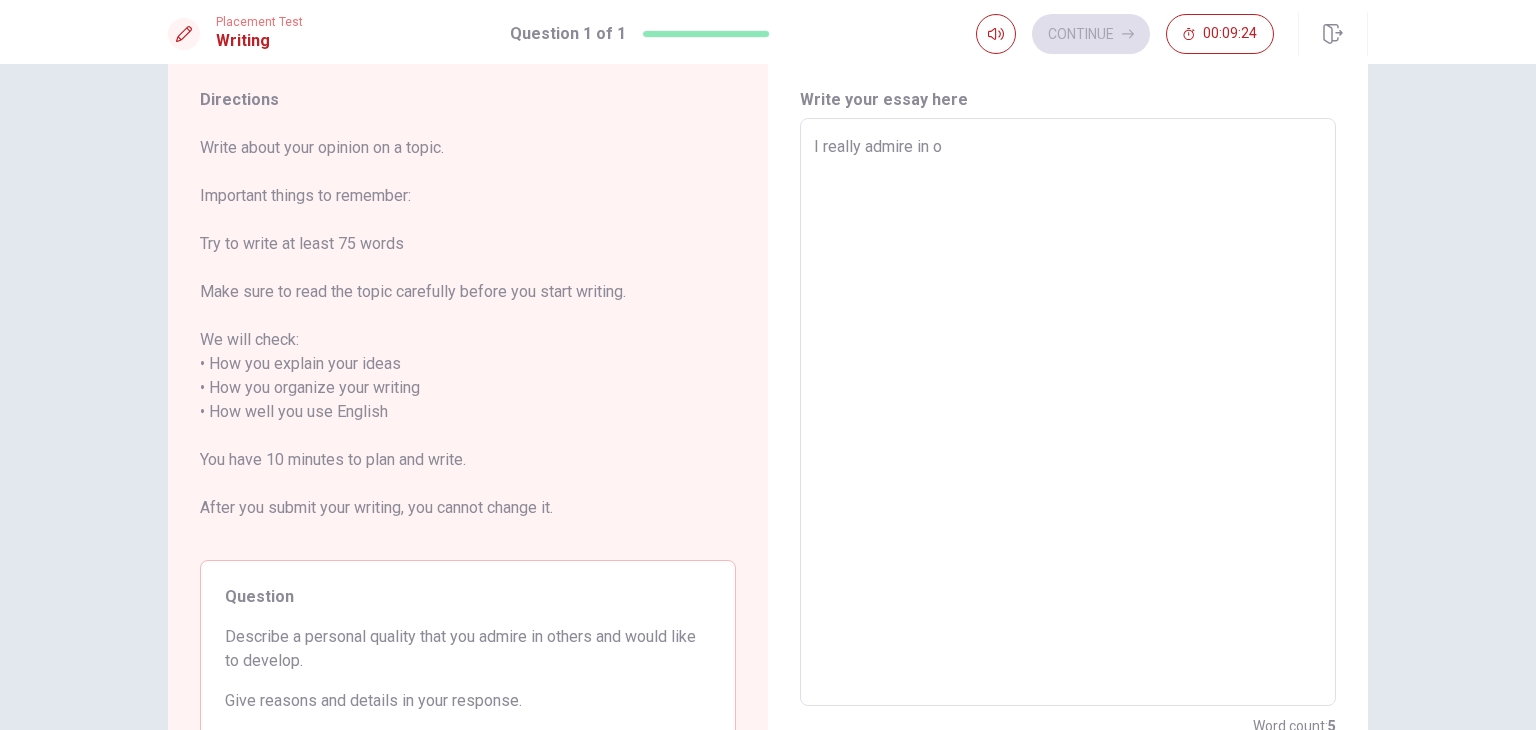 type on "I really admire in ot" 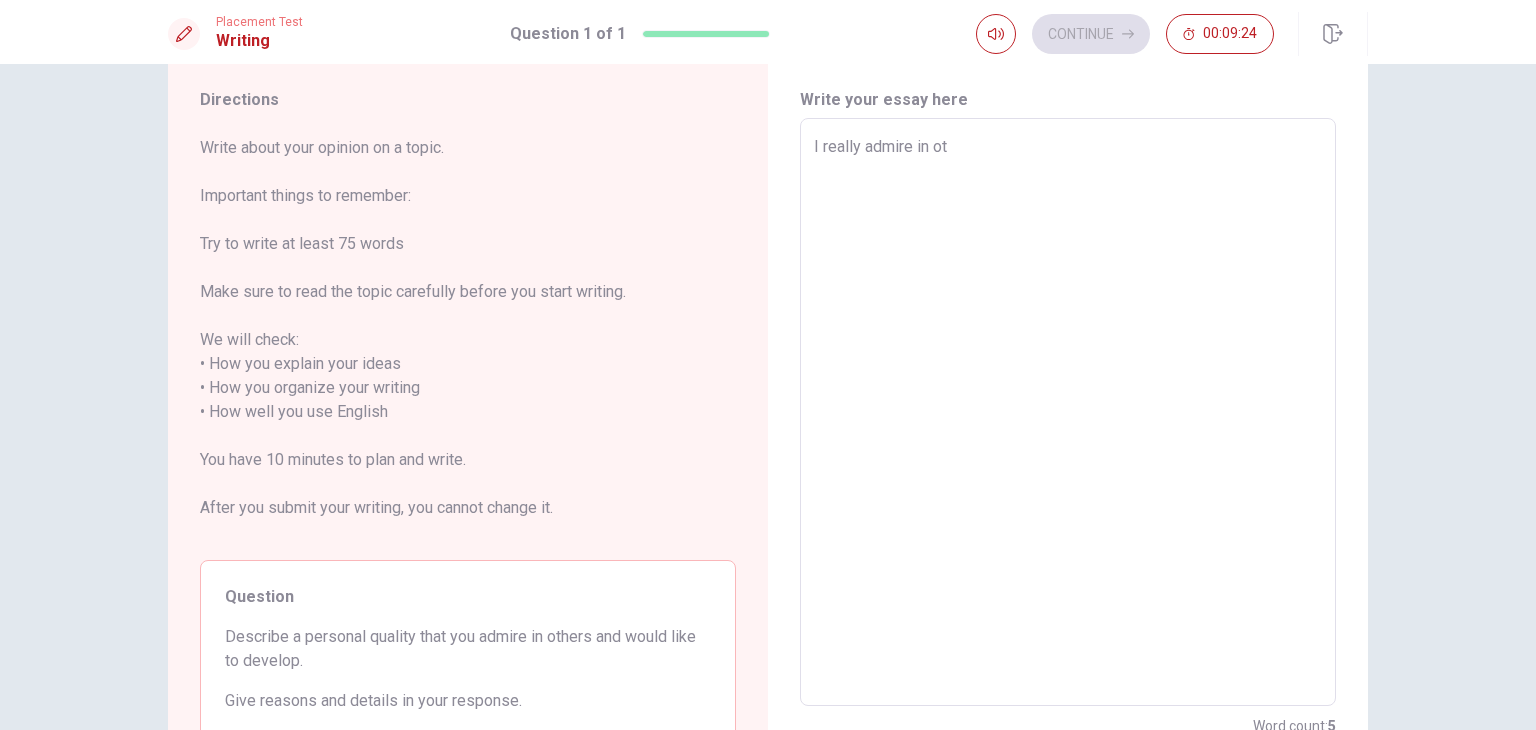 type on "x" 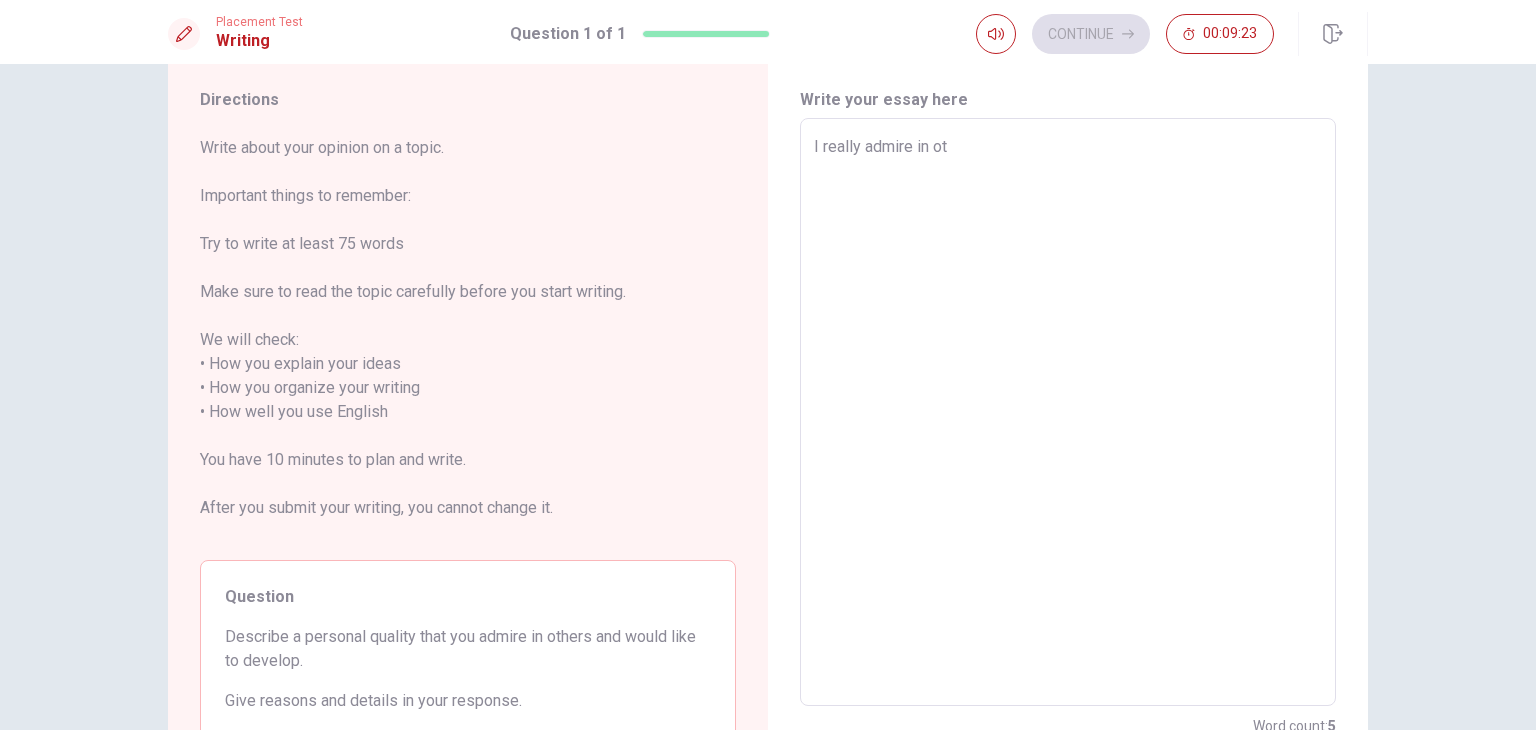 type on "I really admire in oth" 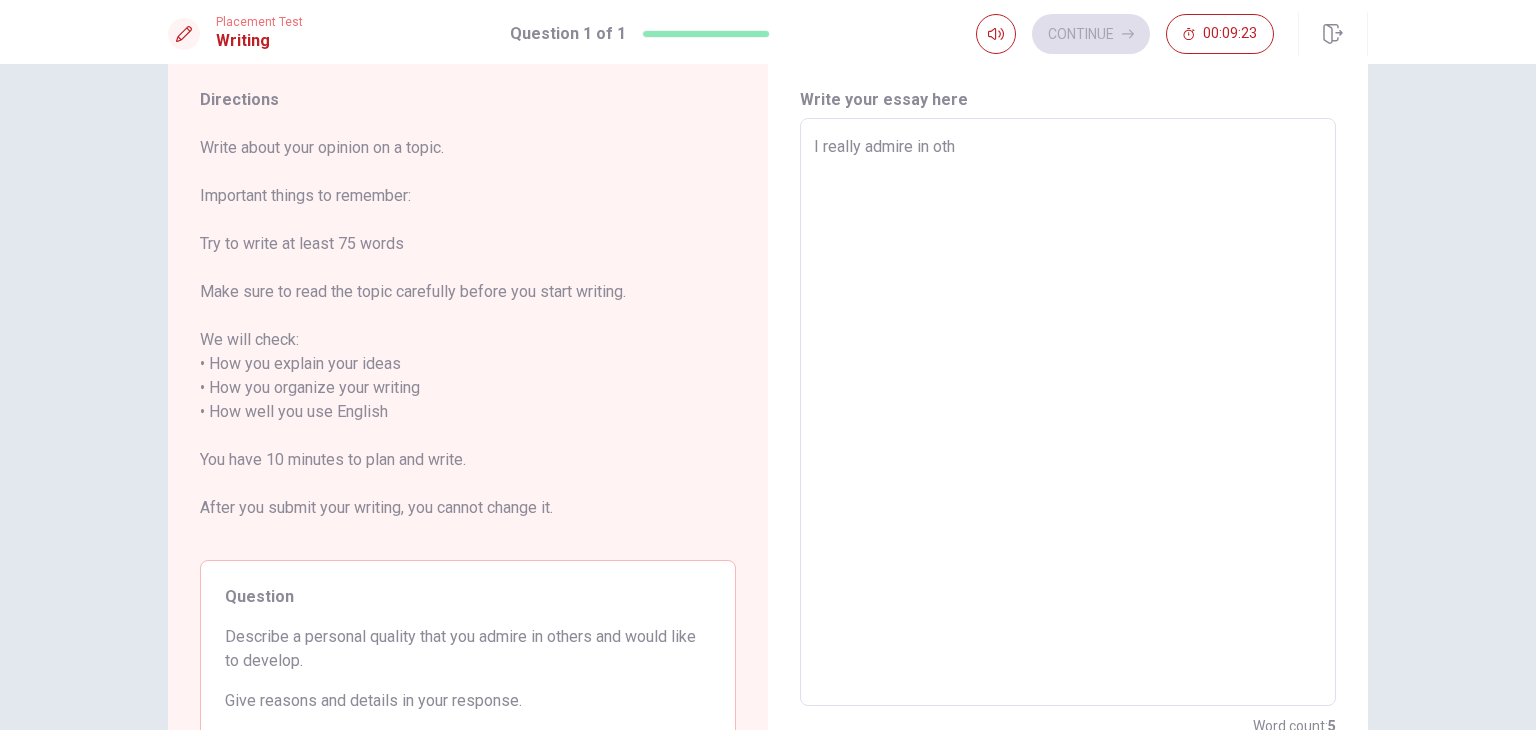 type on "x" 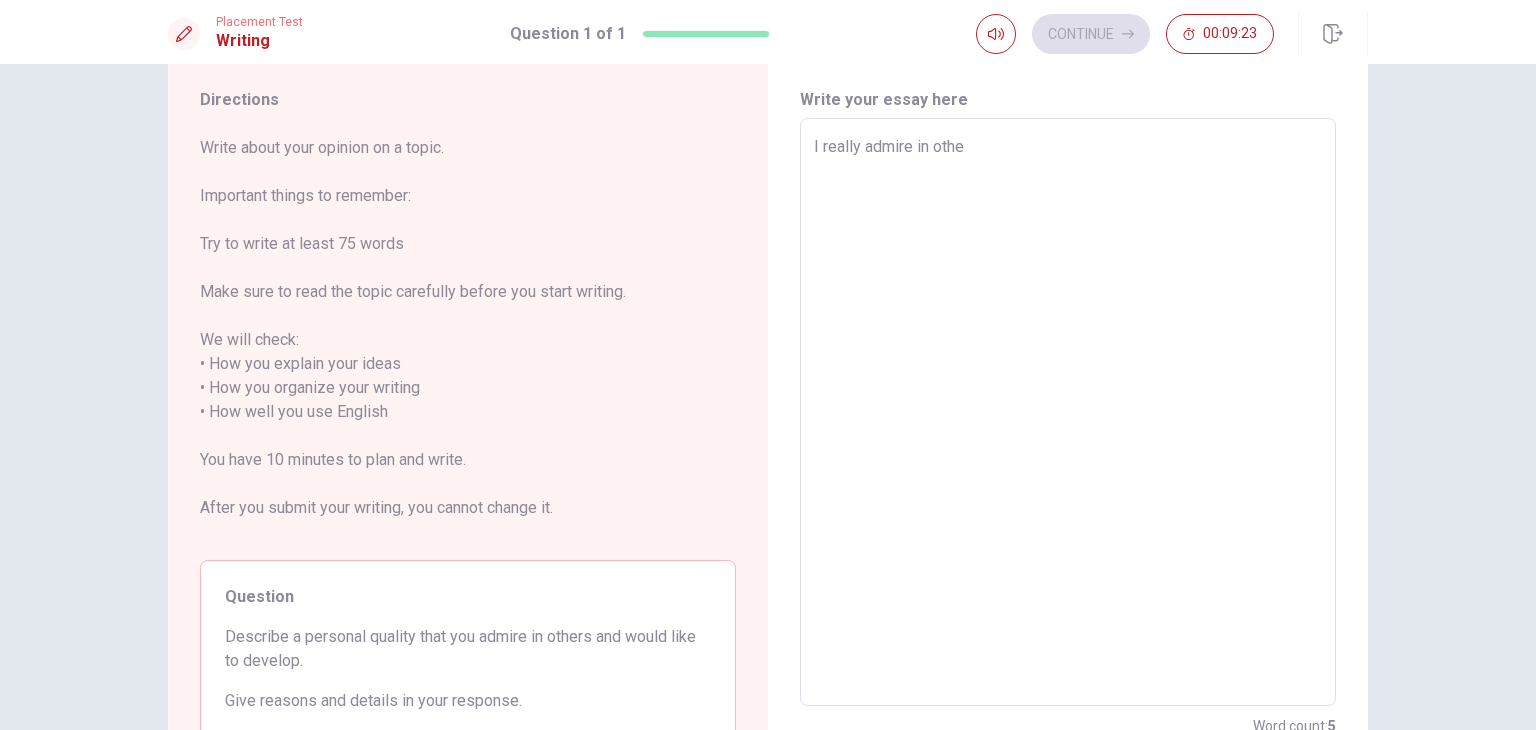 type on "x" 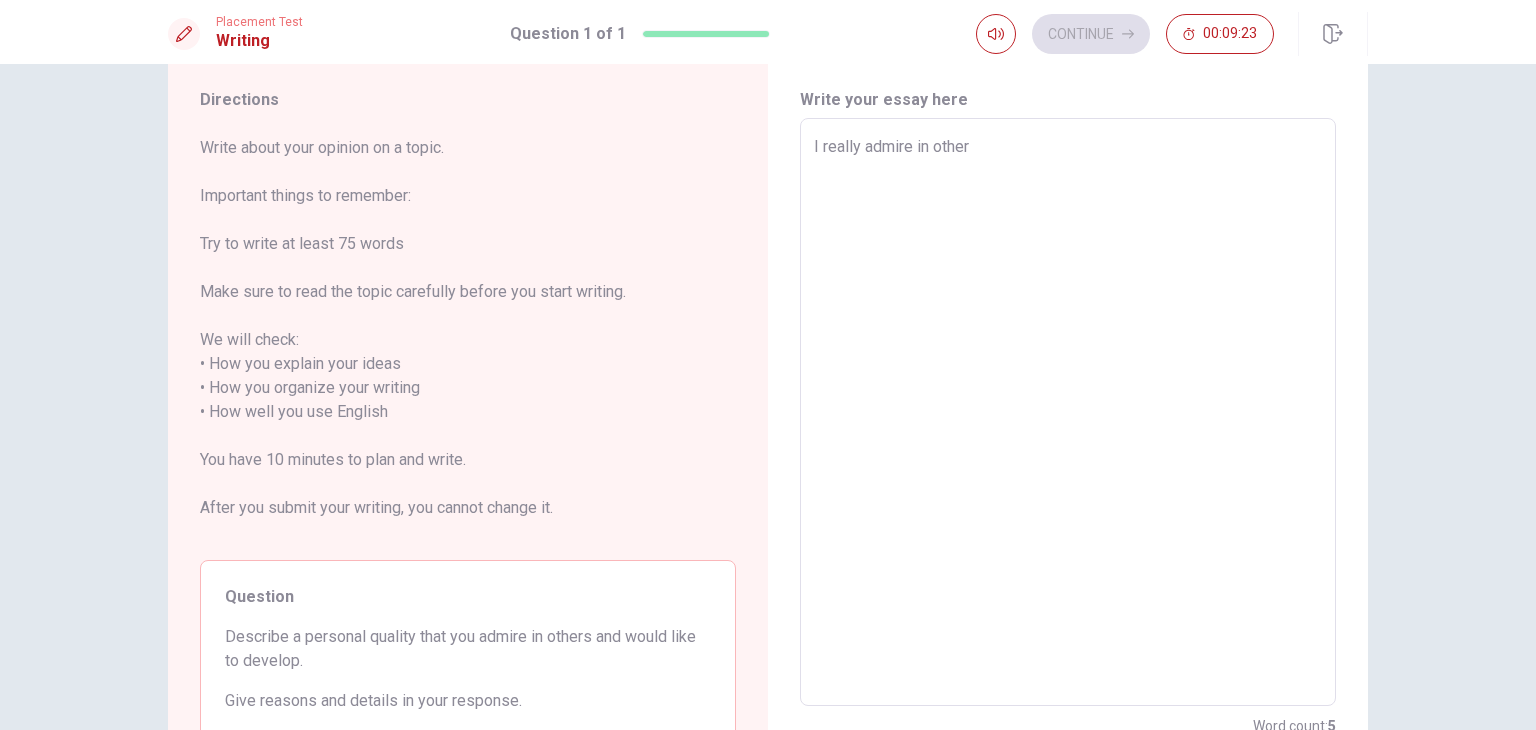 type on "x" 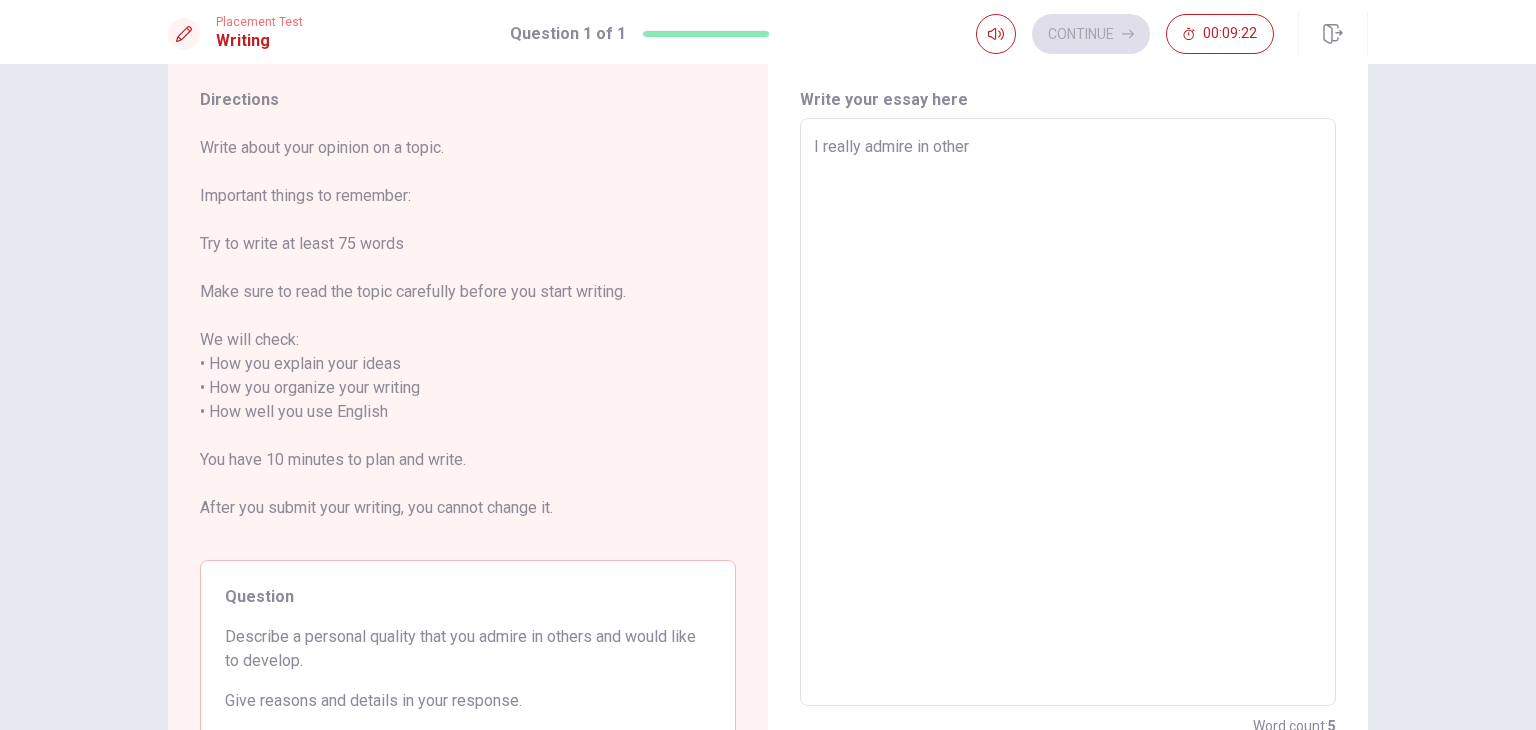 type on "I really admire in other" 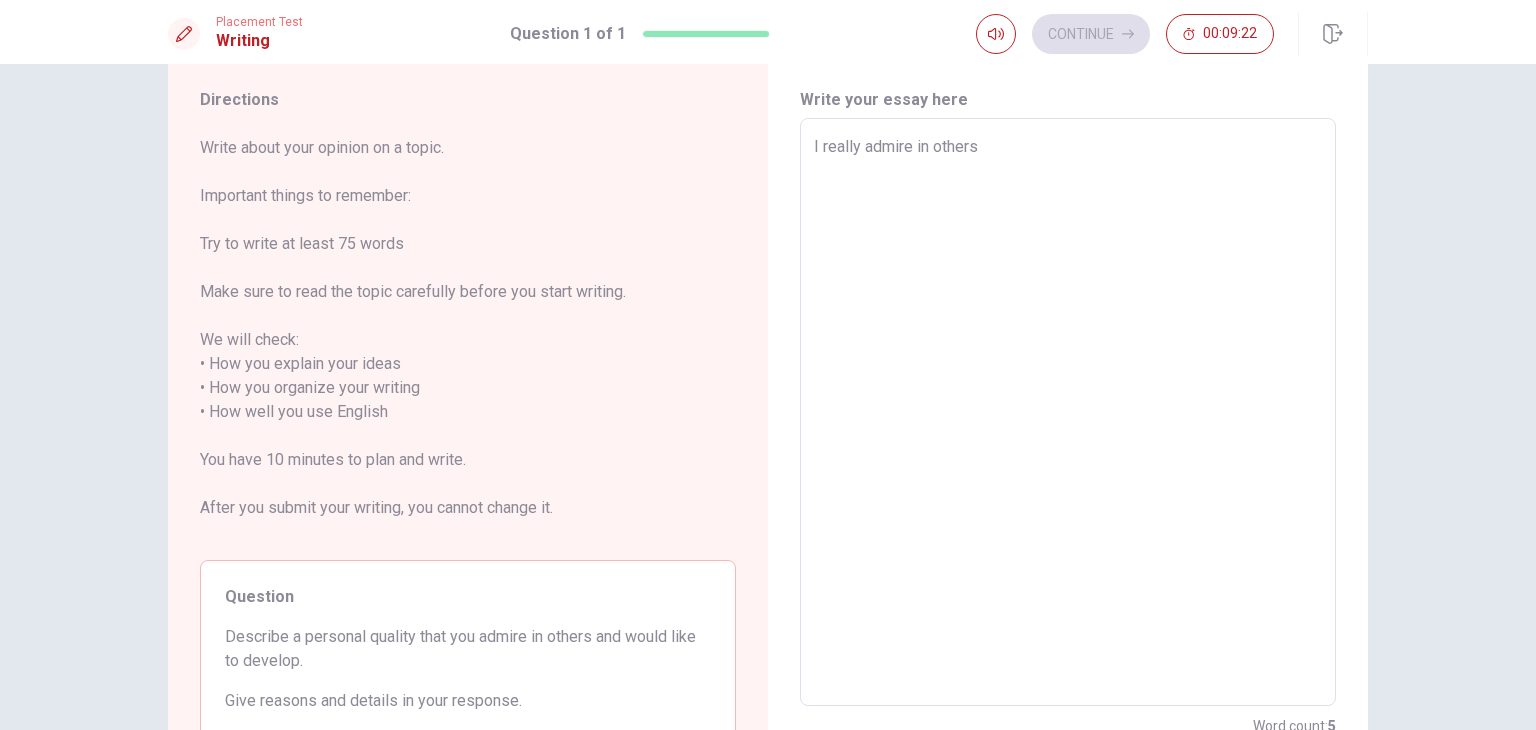 type on "x" 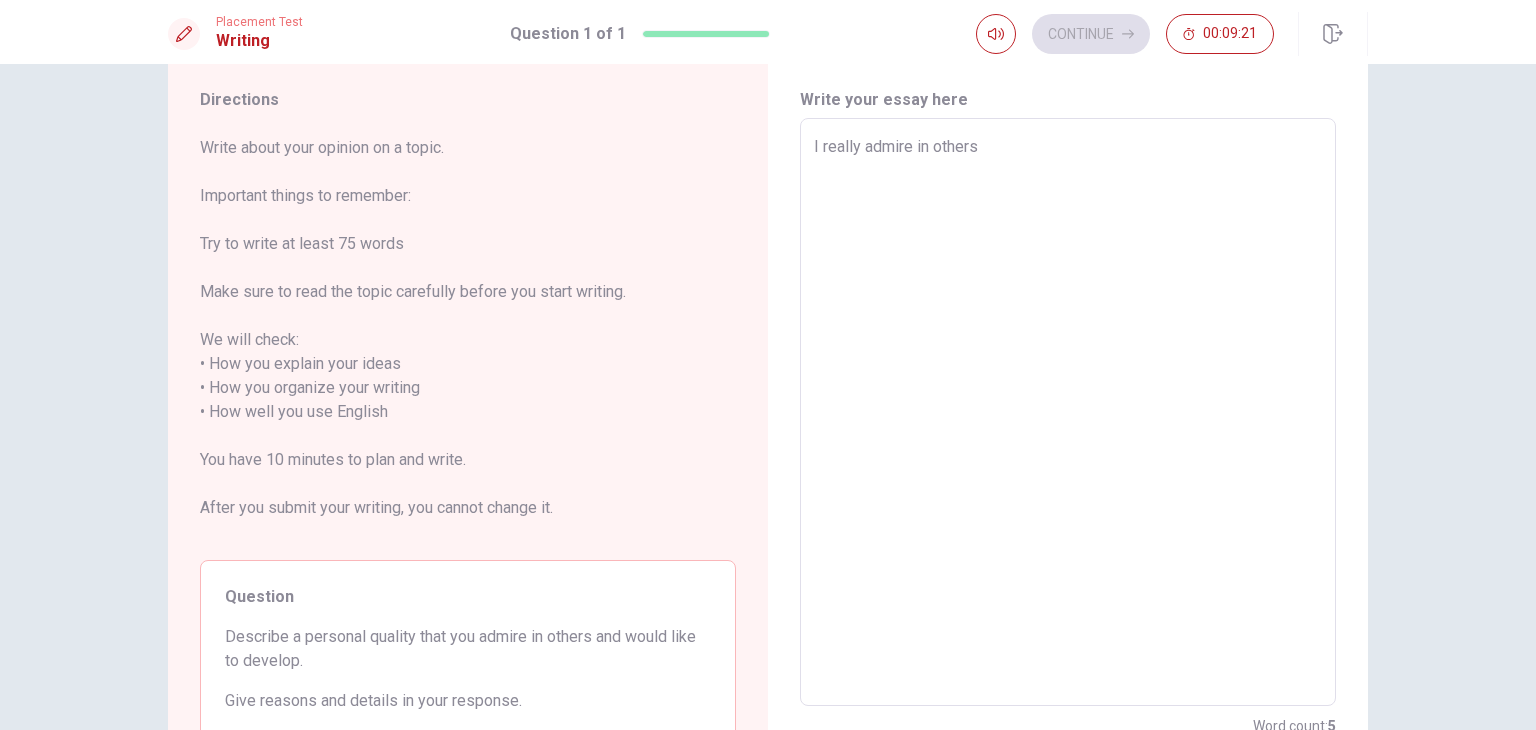 type on "I really admire in others t" 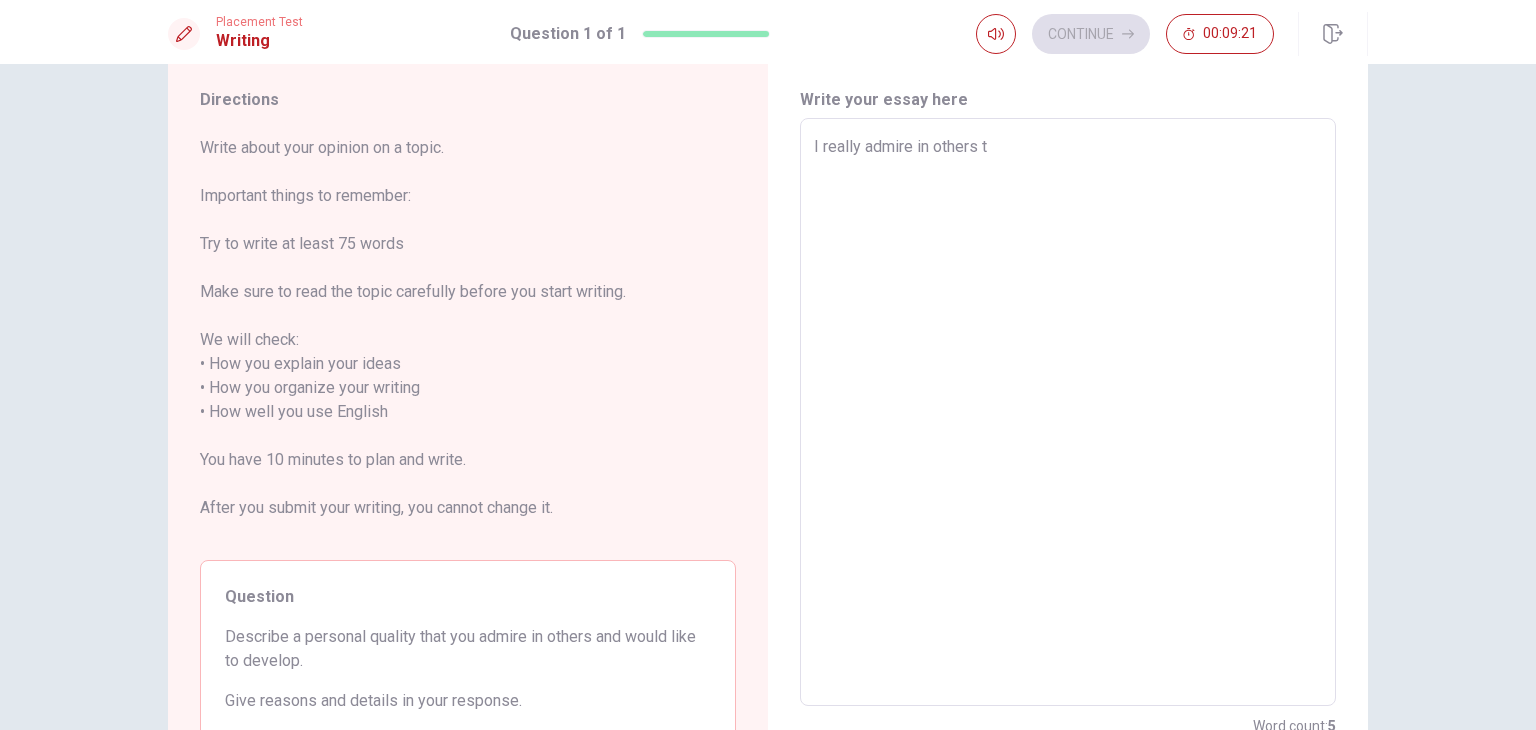 type on "x" 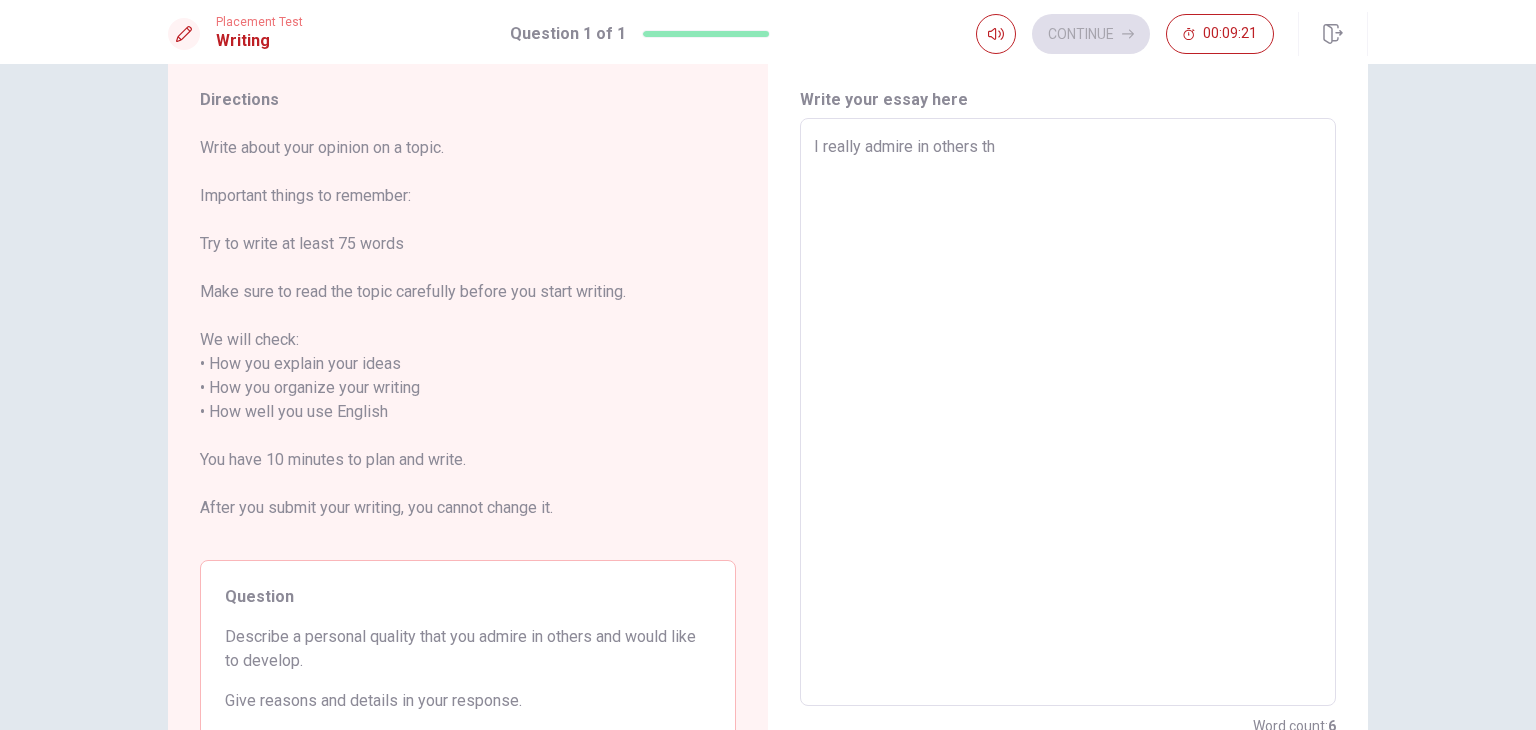 type on "x" 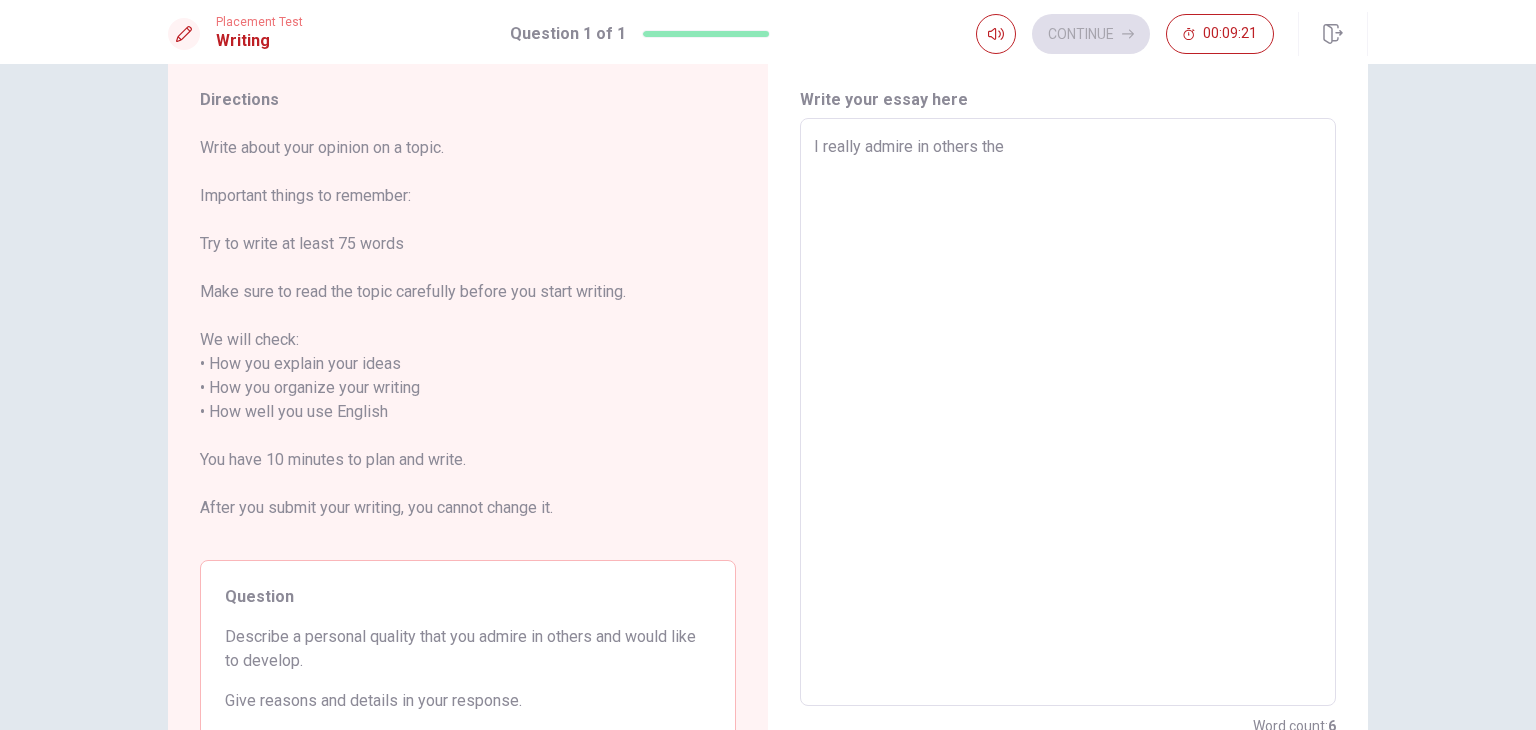 type on "x" 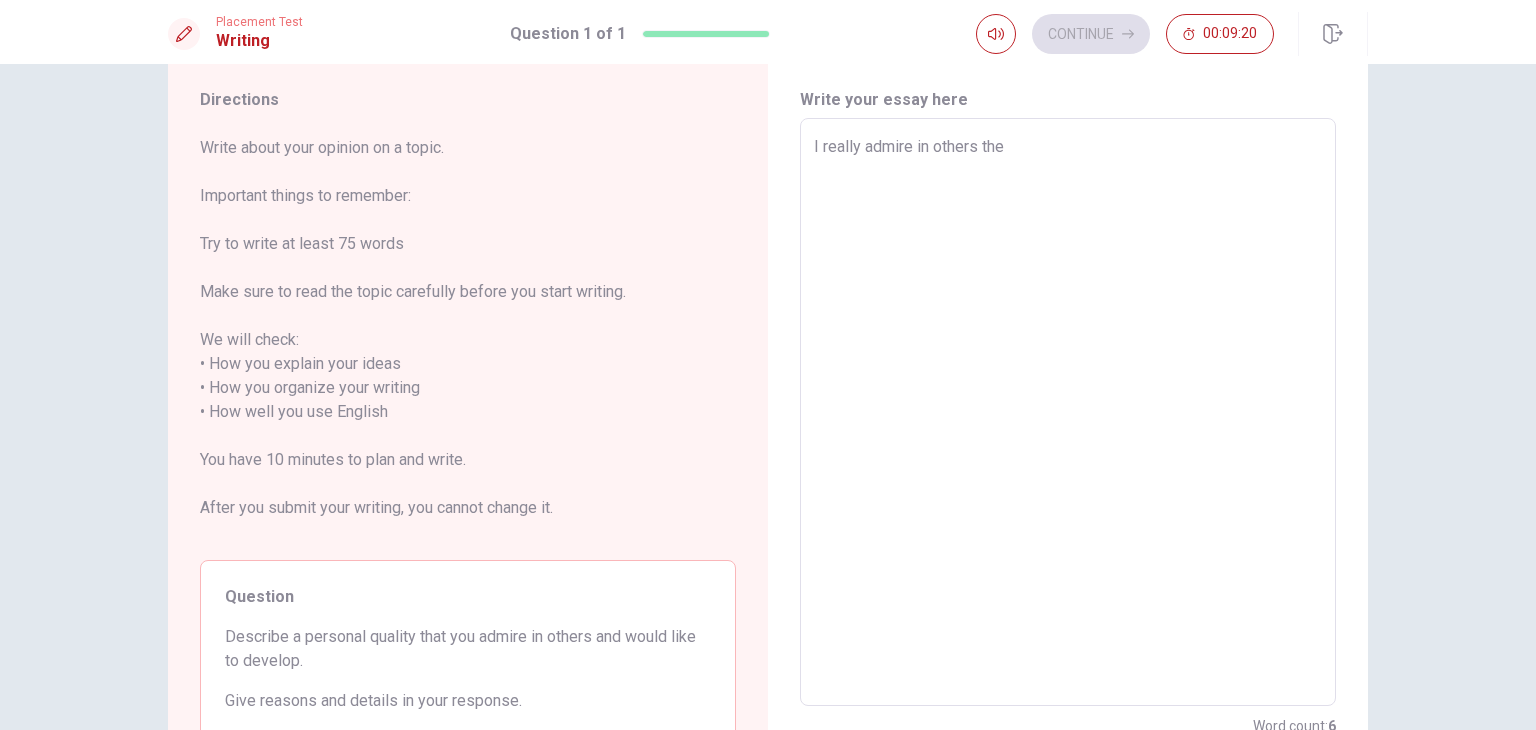 type on "I really admire in others the p" 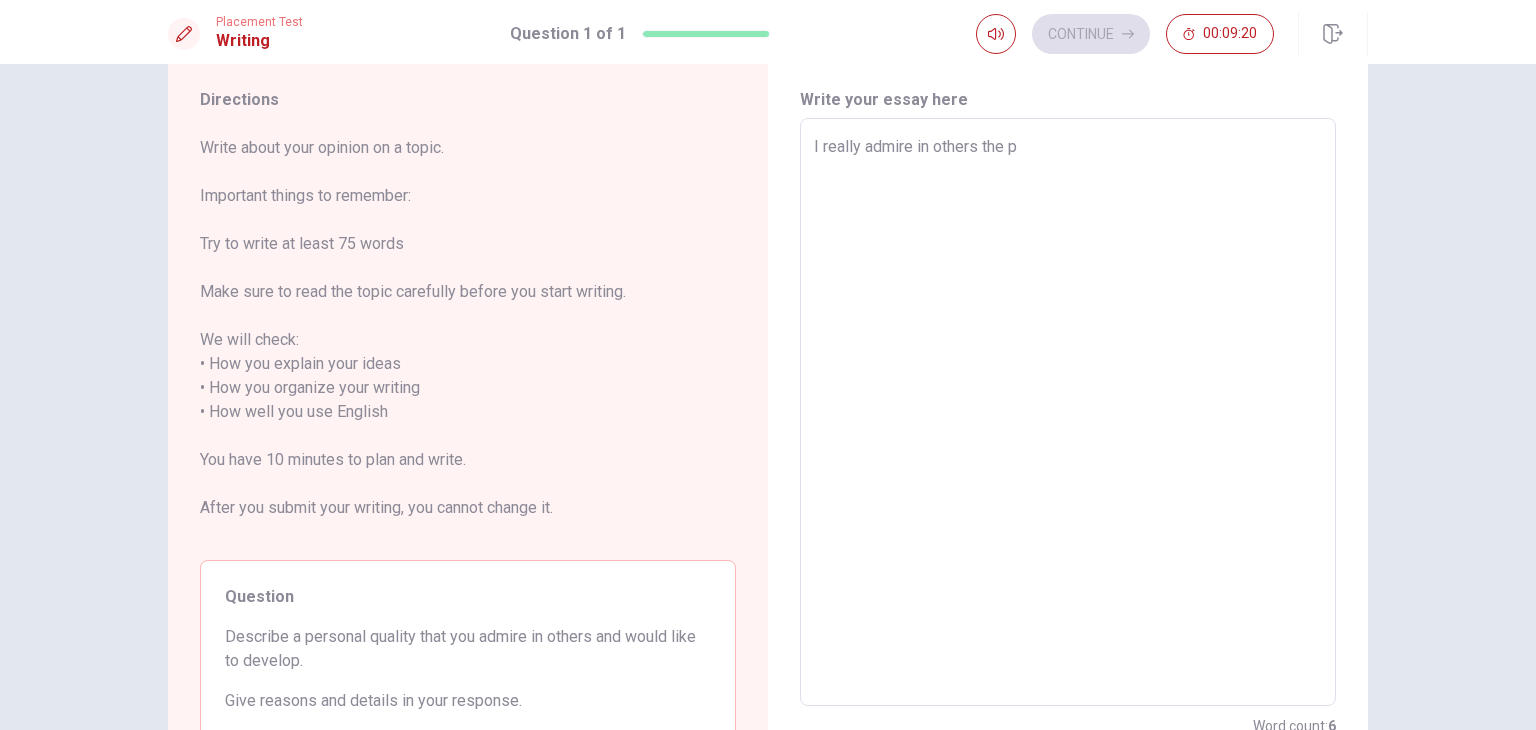 type on "x" 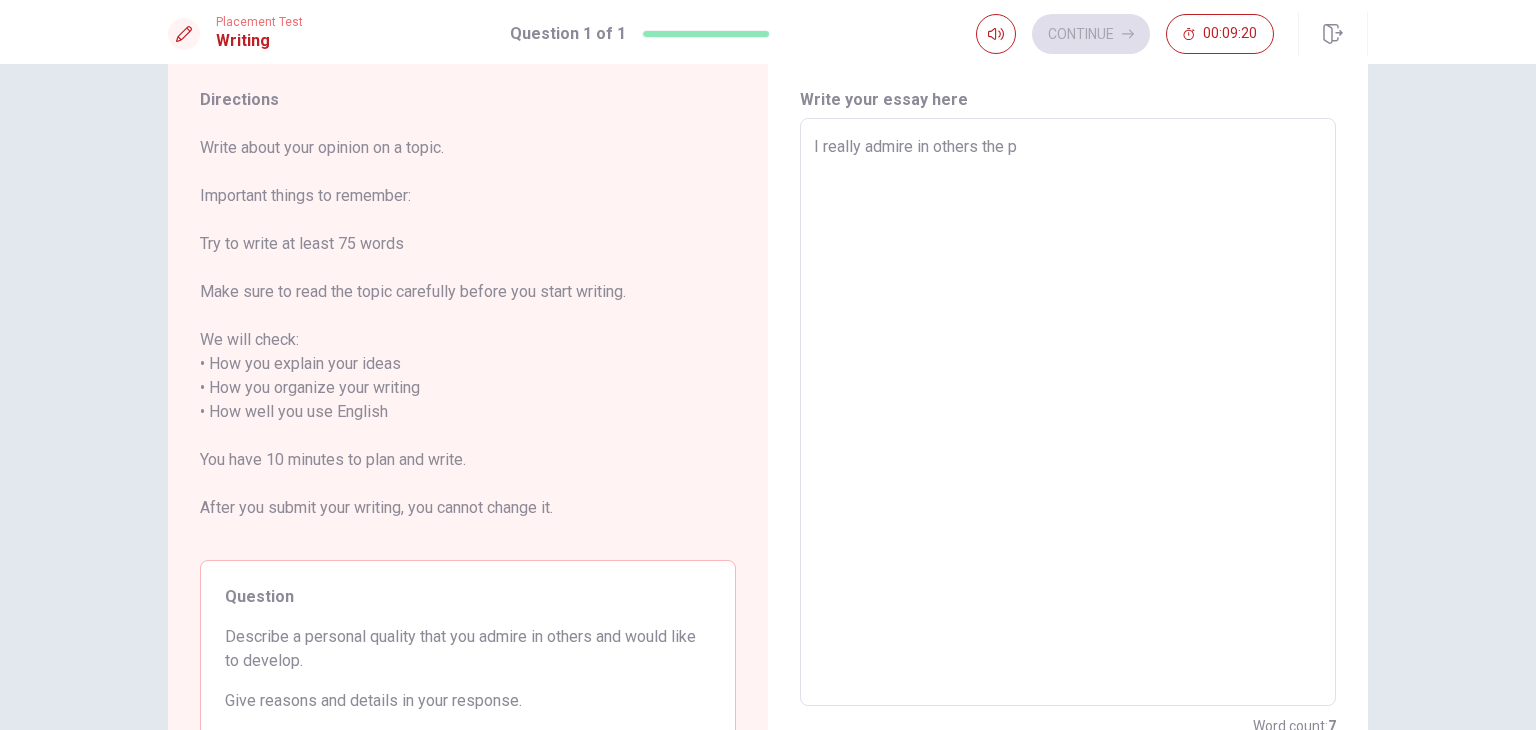 type on "I really admire in others the po" 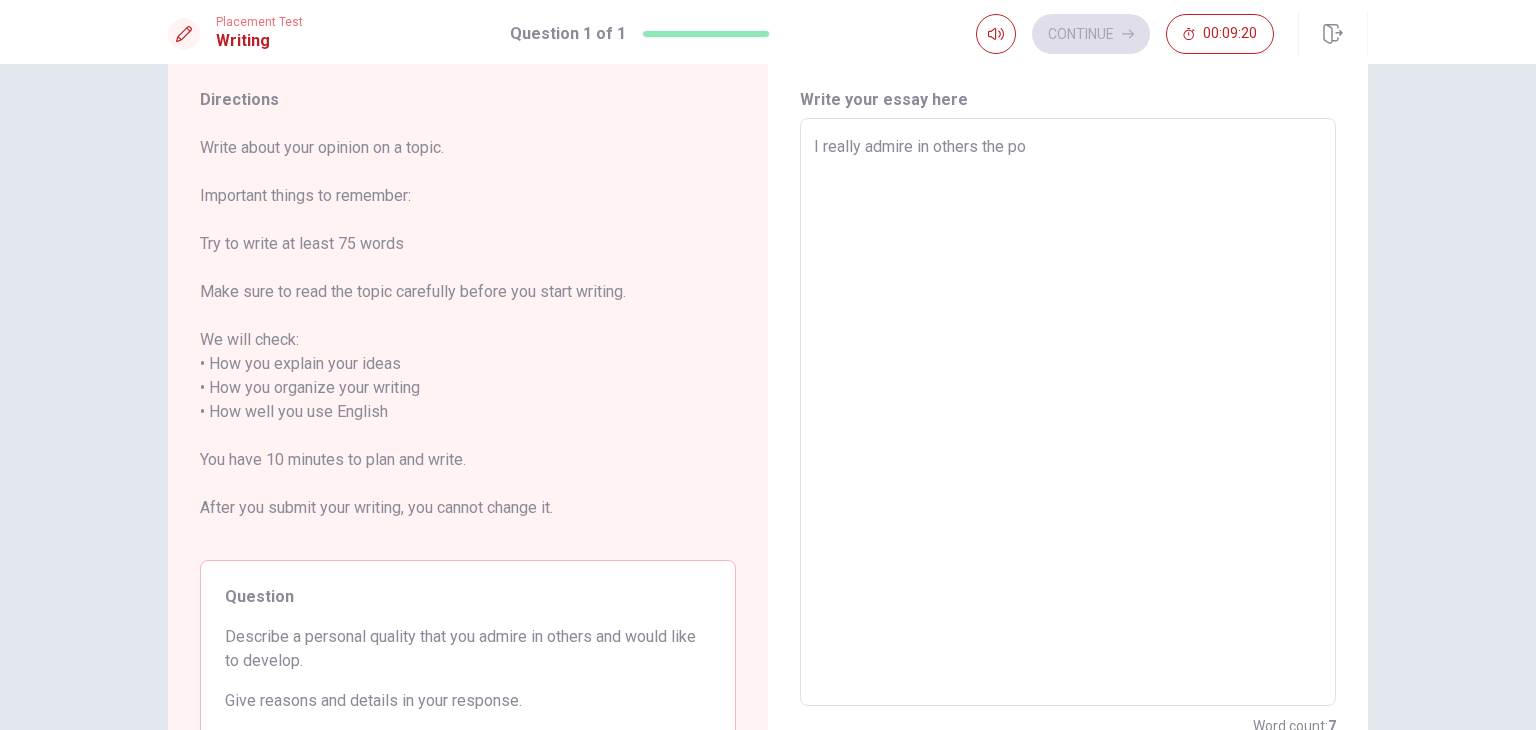type on "x" 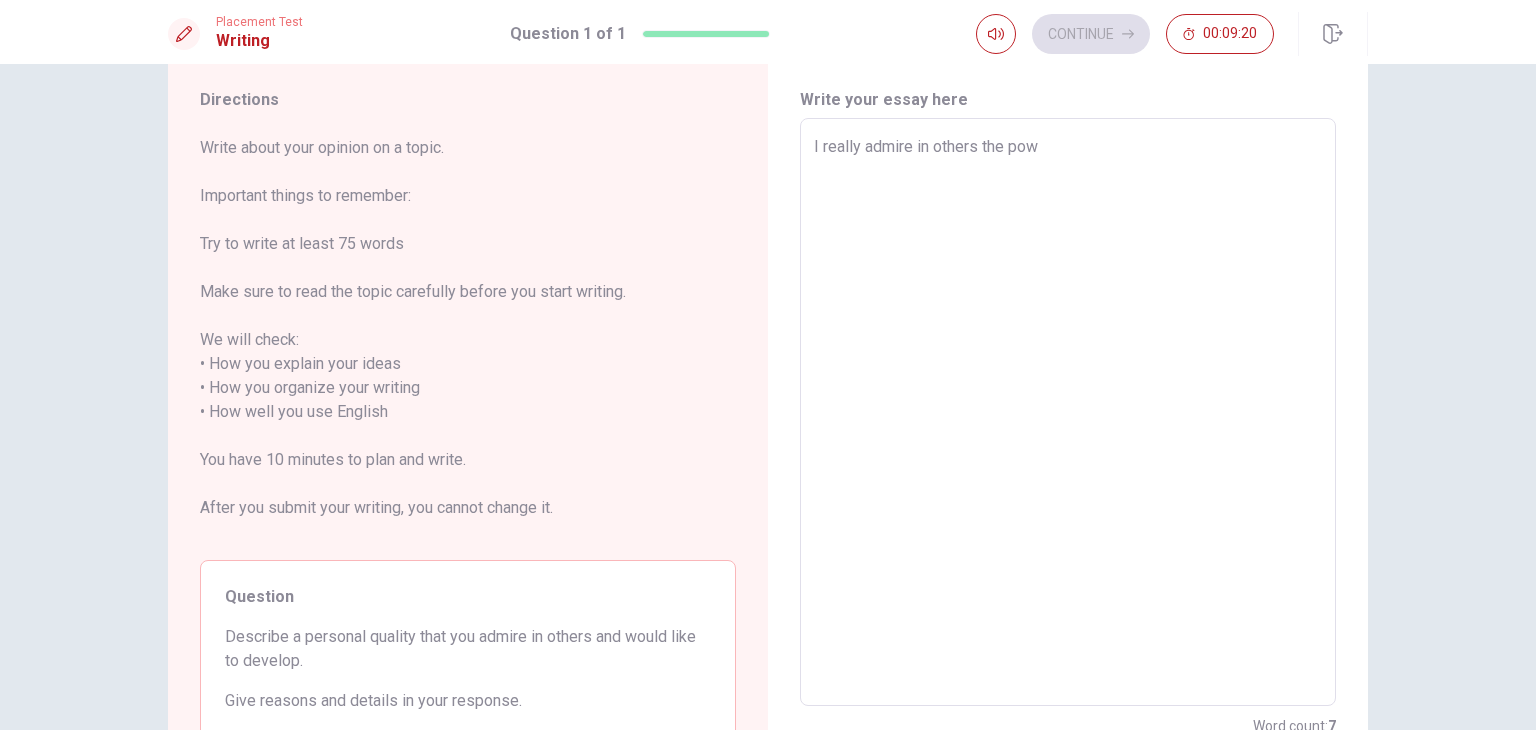 type on "x" 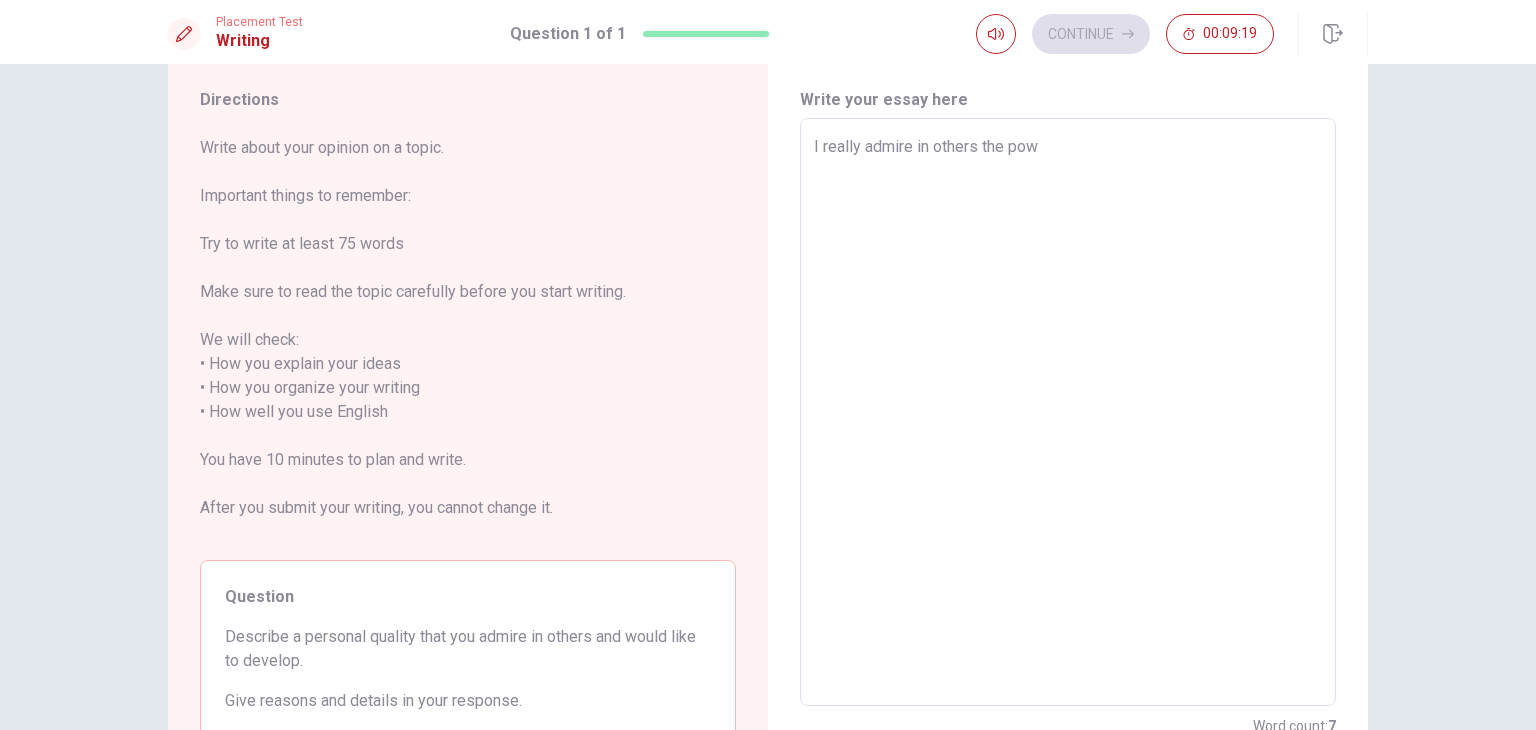 type on "I really admire in others the [PERSON_NAME]" 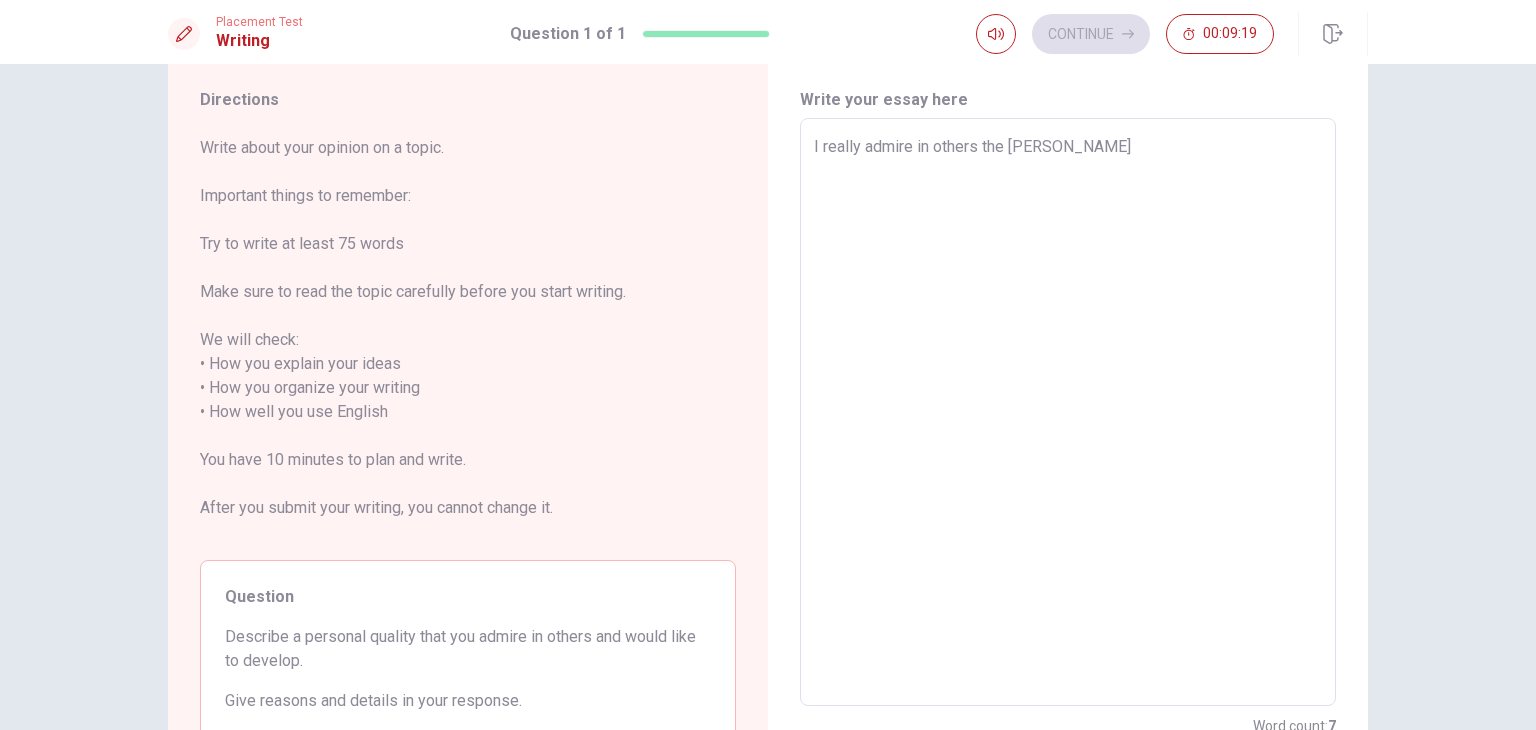 type on "x" 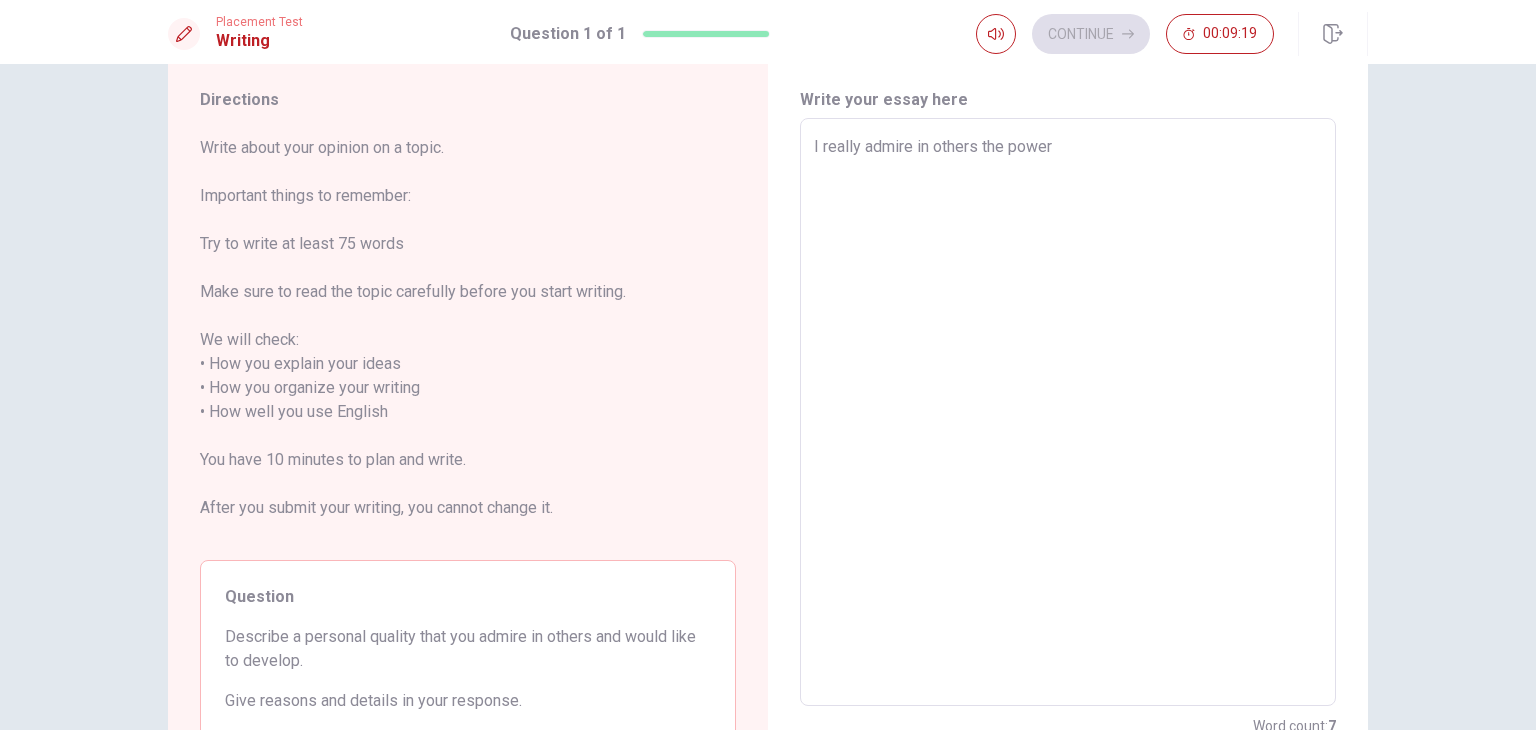 type on "x" 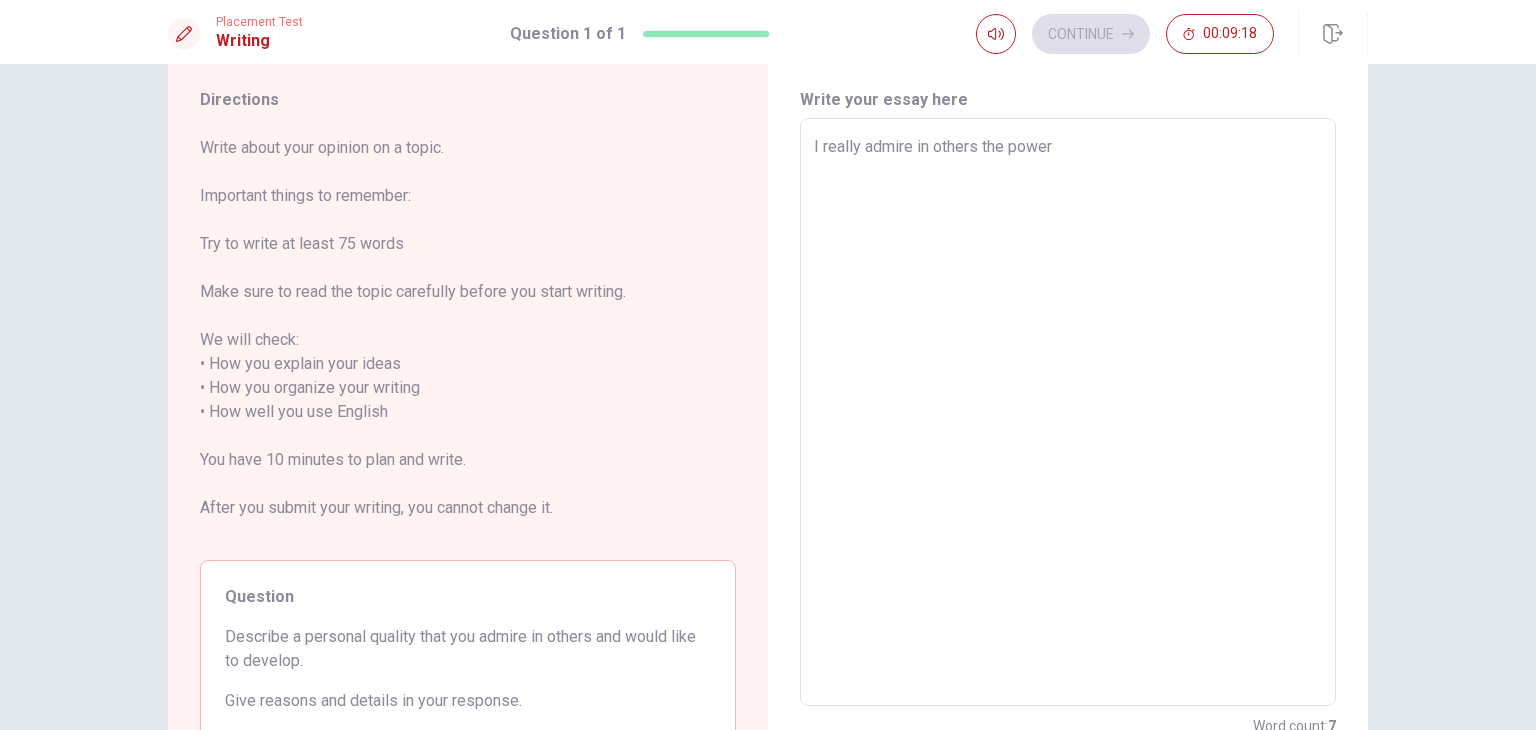type on "I really admire in others the power o" 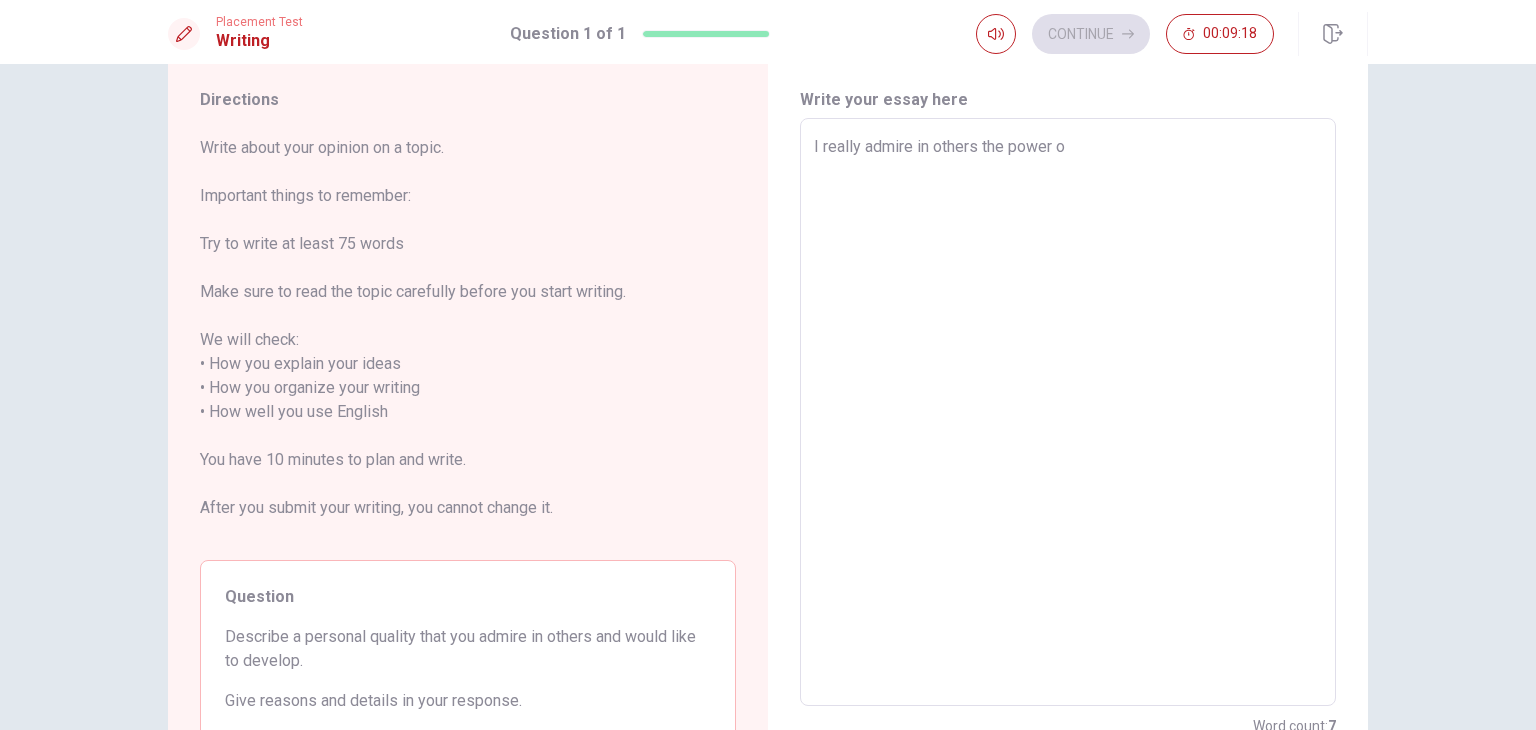 type on "x" 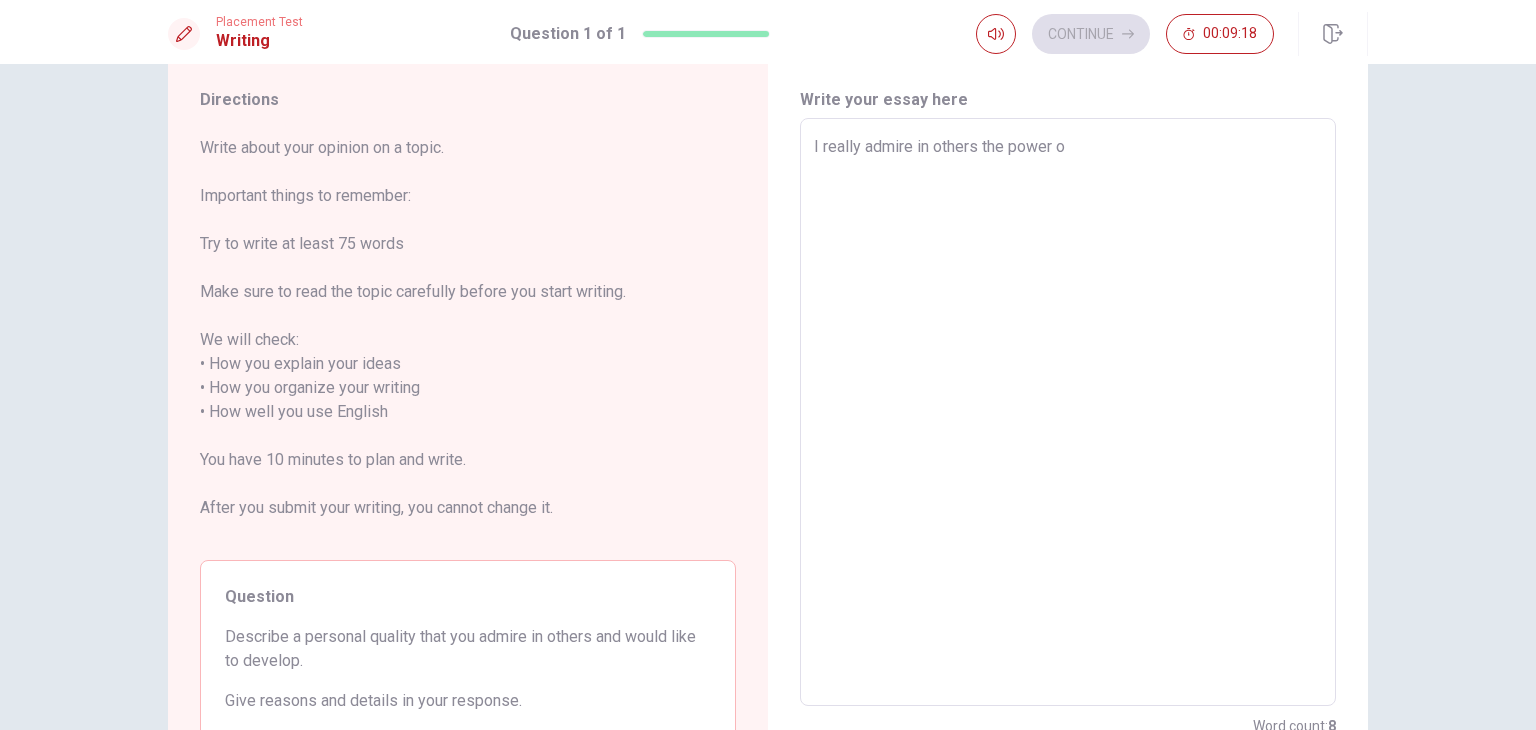 type on "I really admire in others the power of" 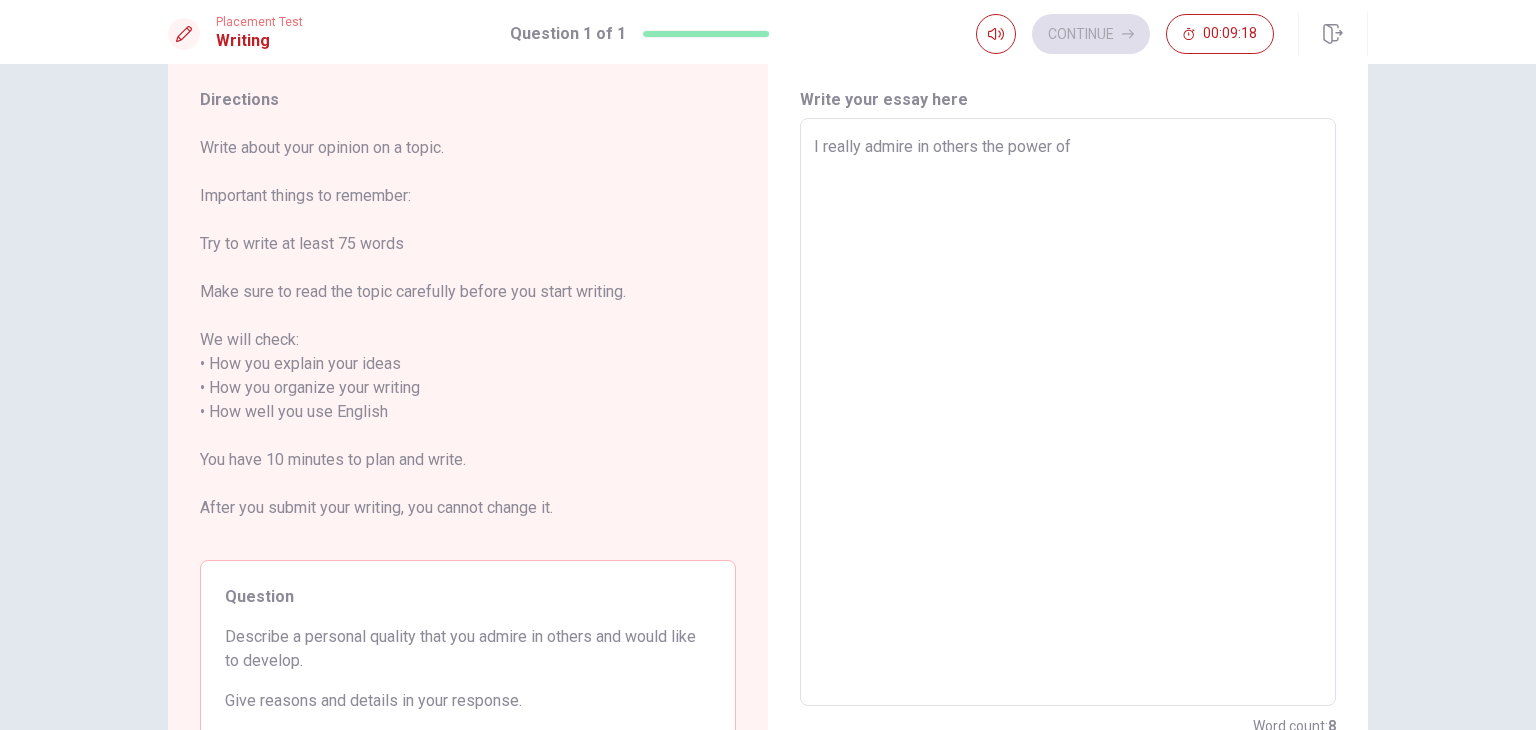 type on "x" 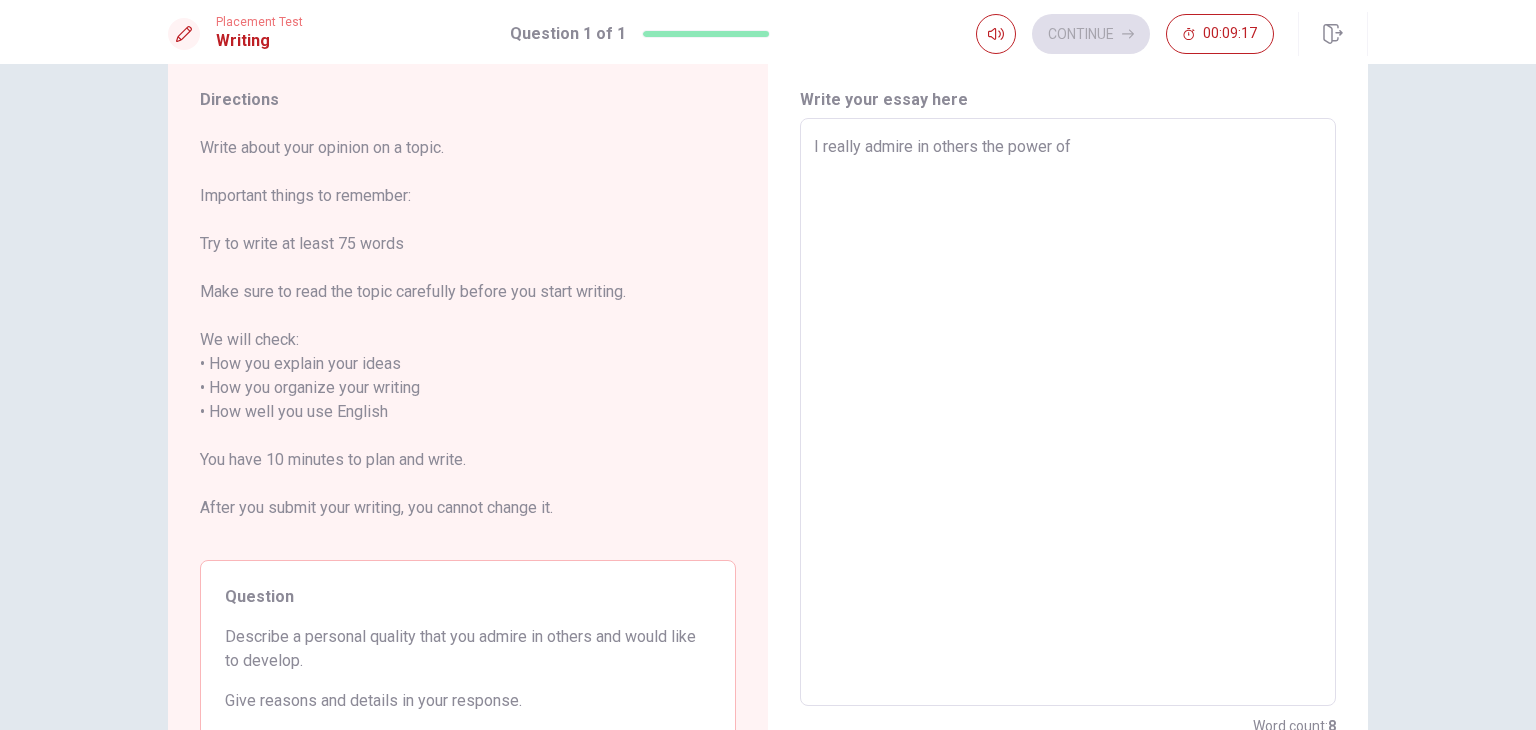 type on "I really admire in others the power of d" 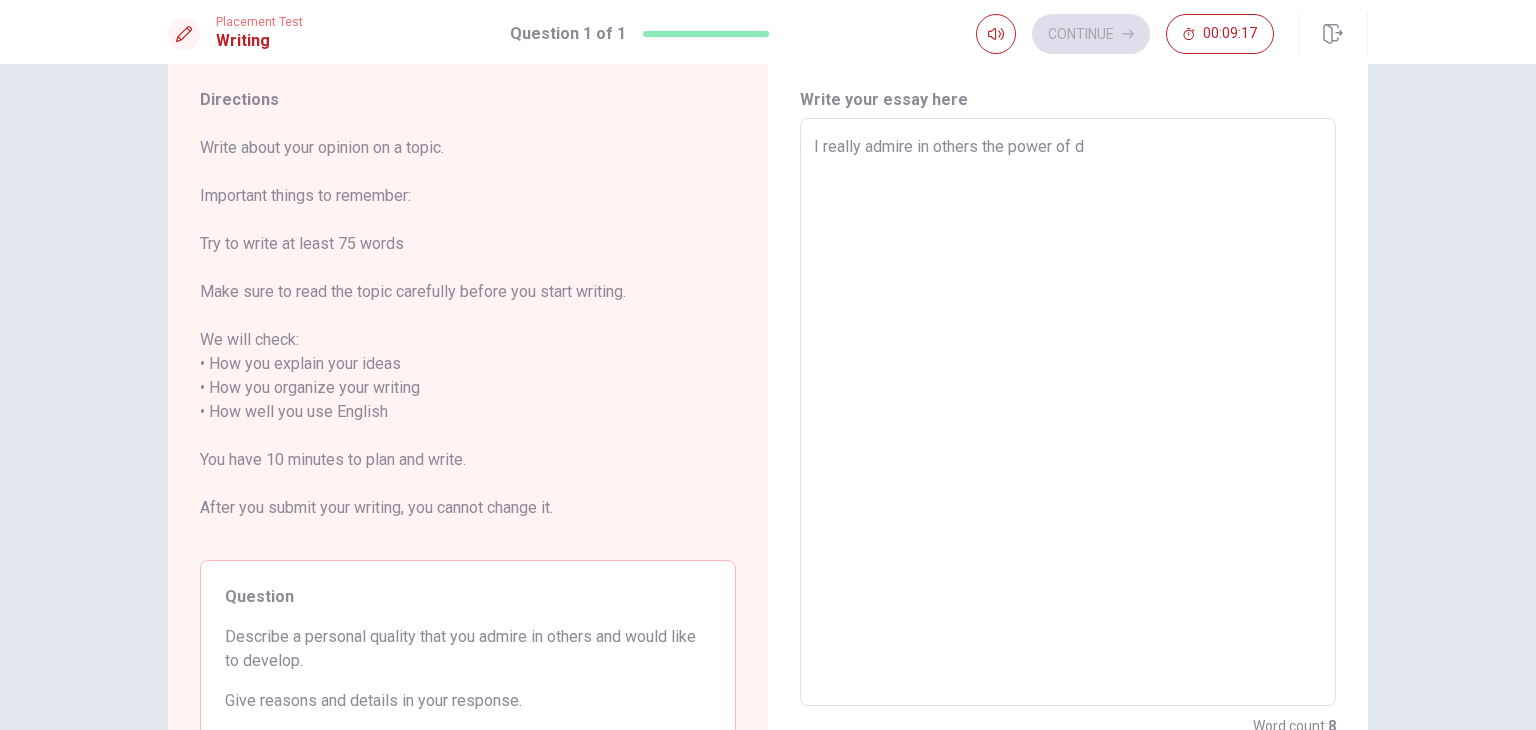 type on "x" 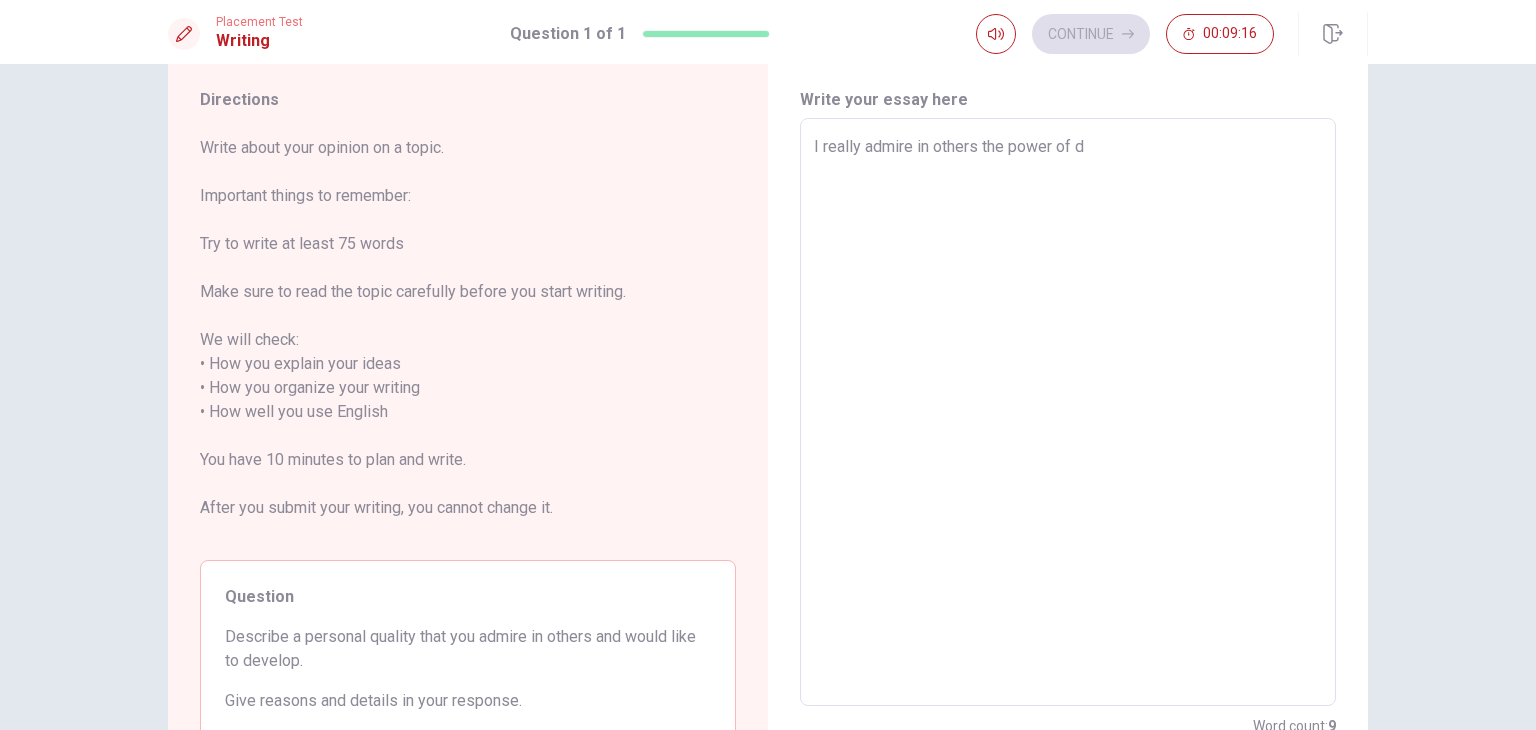 type on "I really admire in others the power of dr" 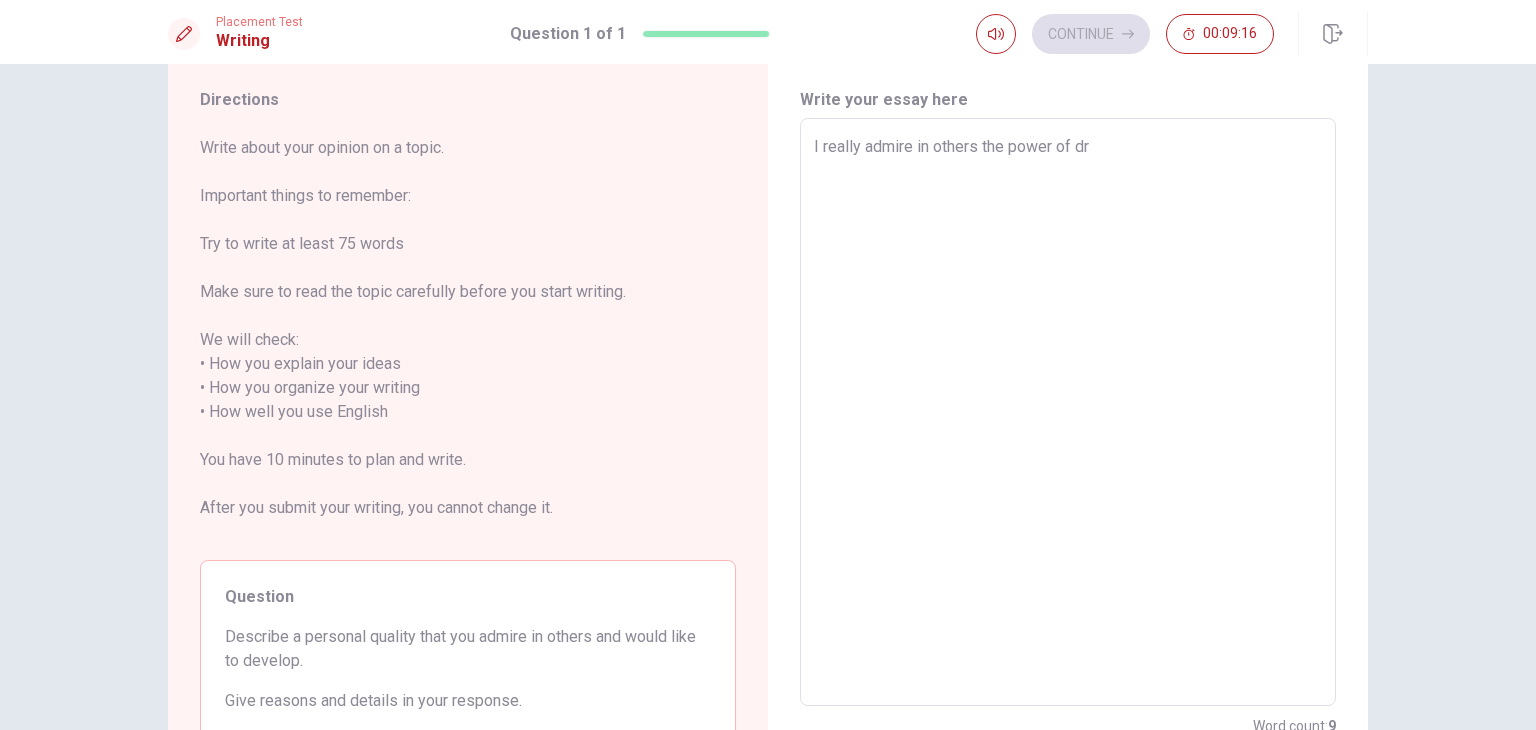 type on "x" 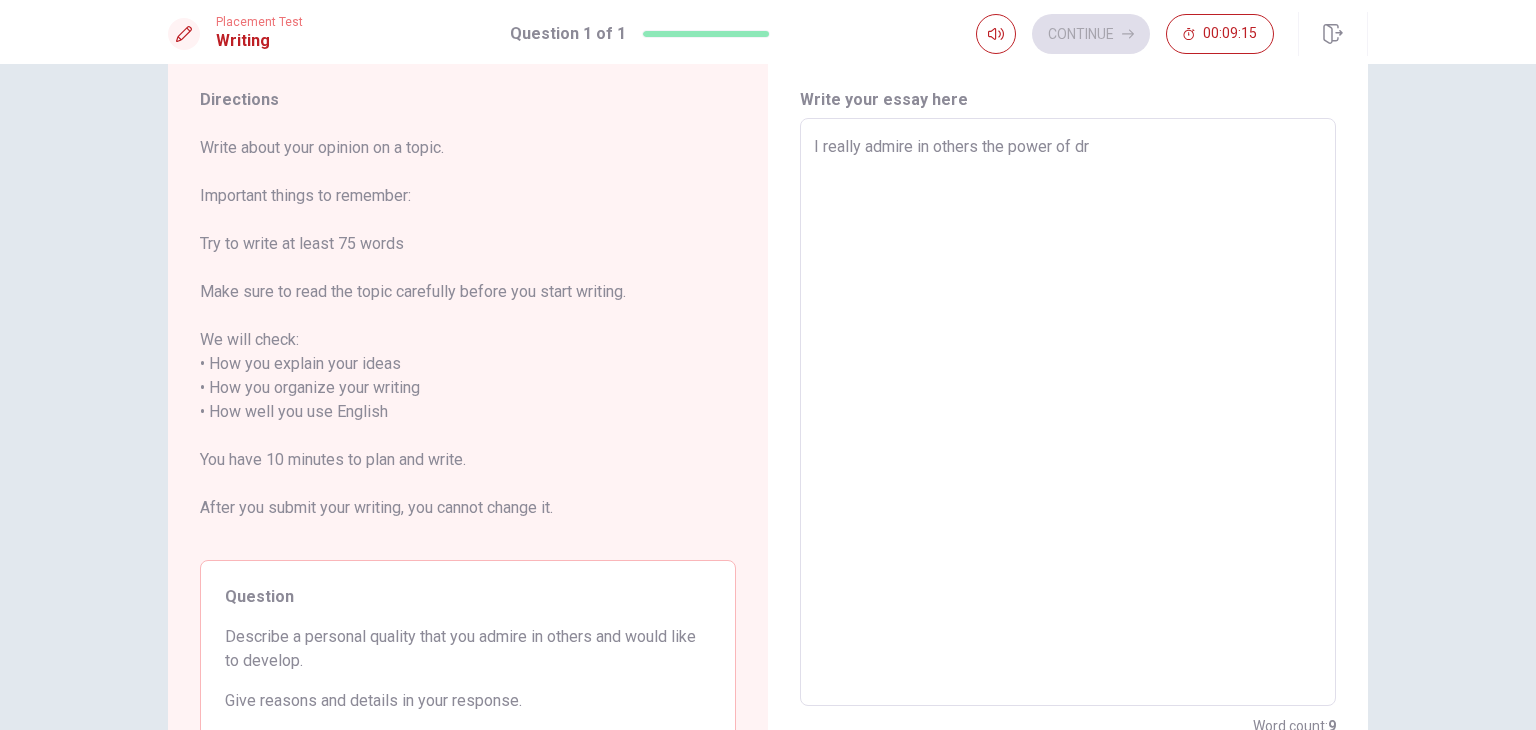 type on "I really admire in others the power of [PERSON_NAME]" 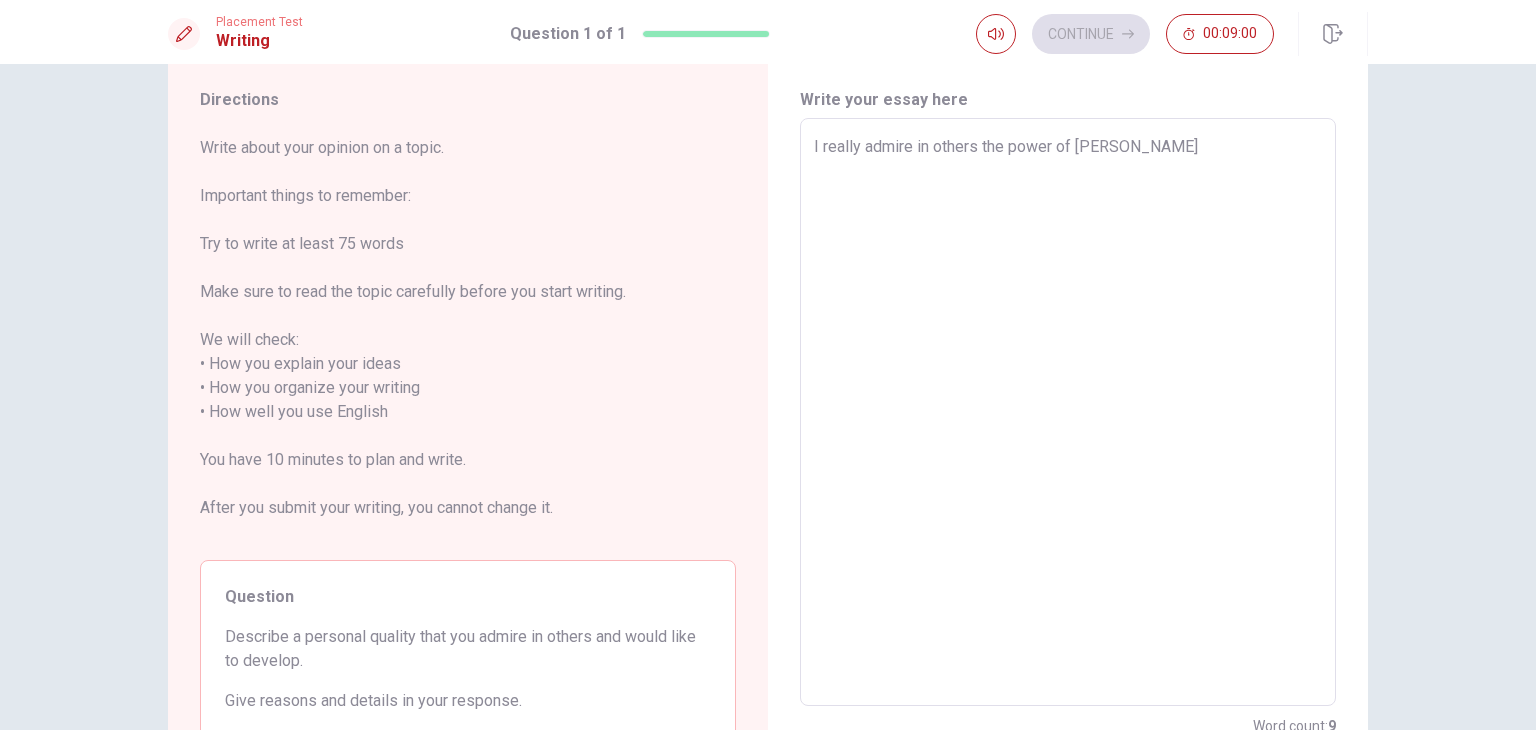type on "x" 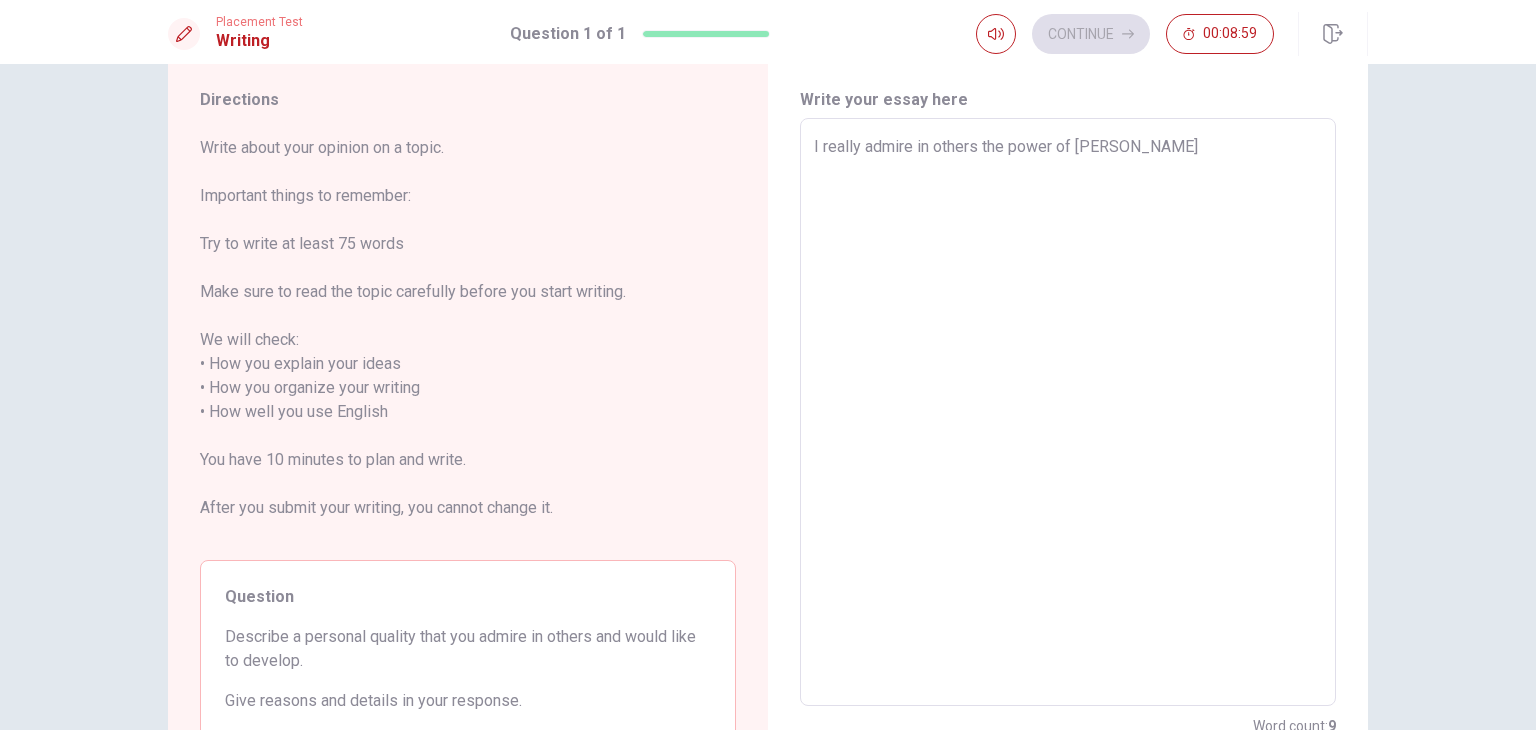 type on "I really admire in others the power of dr" 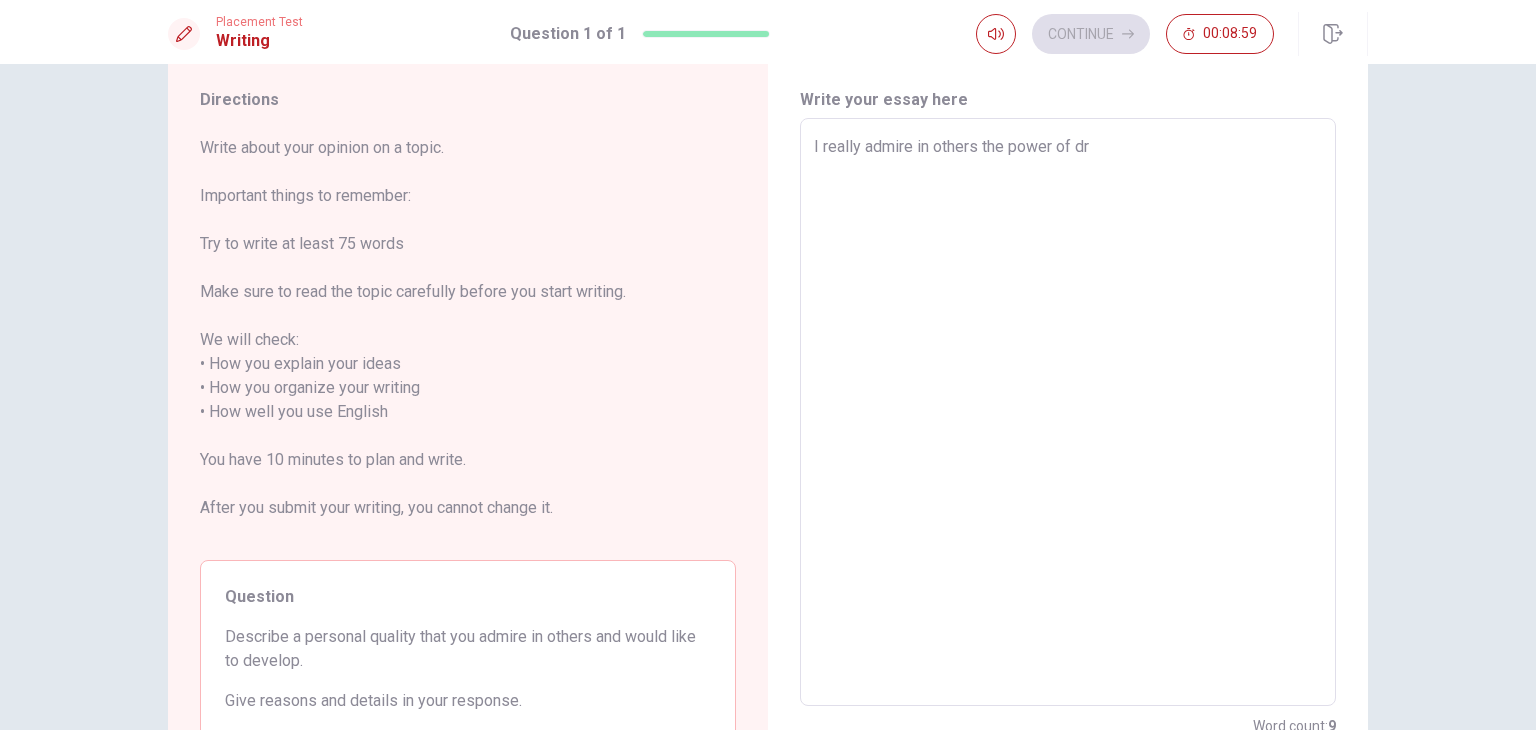 type on "x" 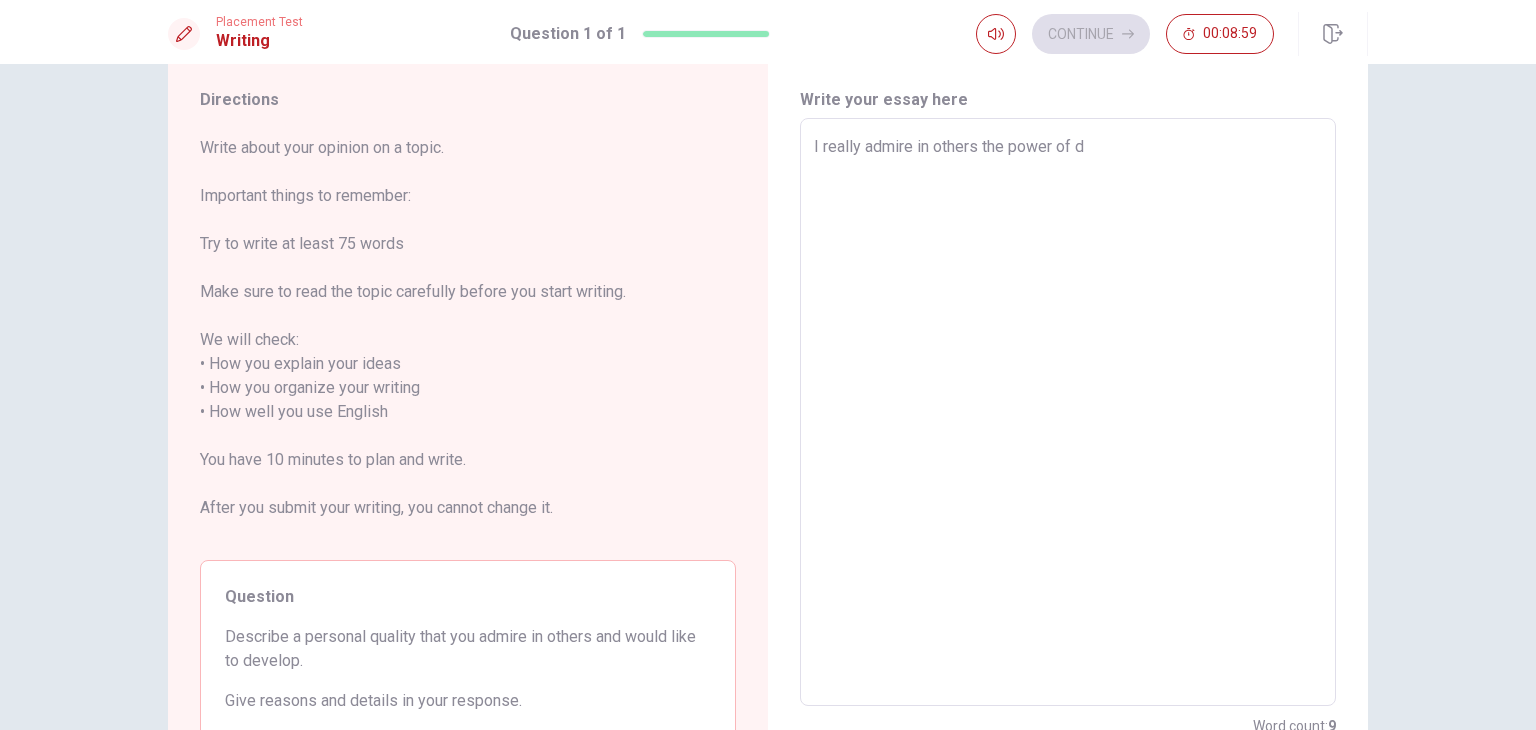 type on "I really admire in others the power of" 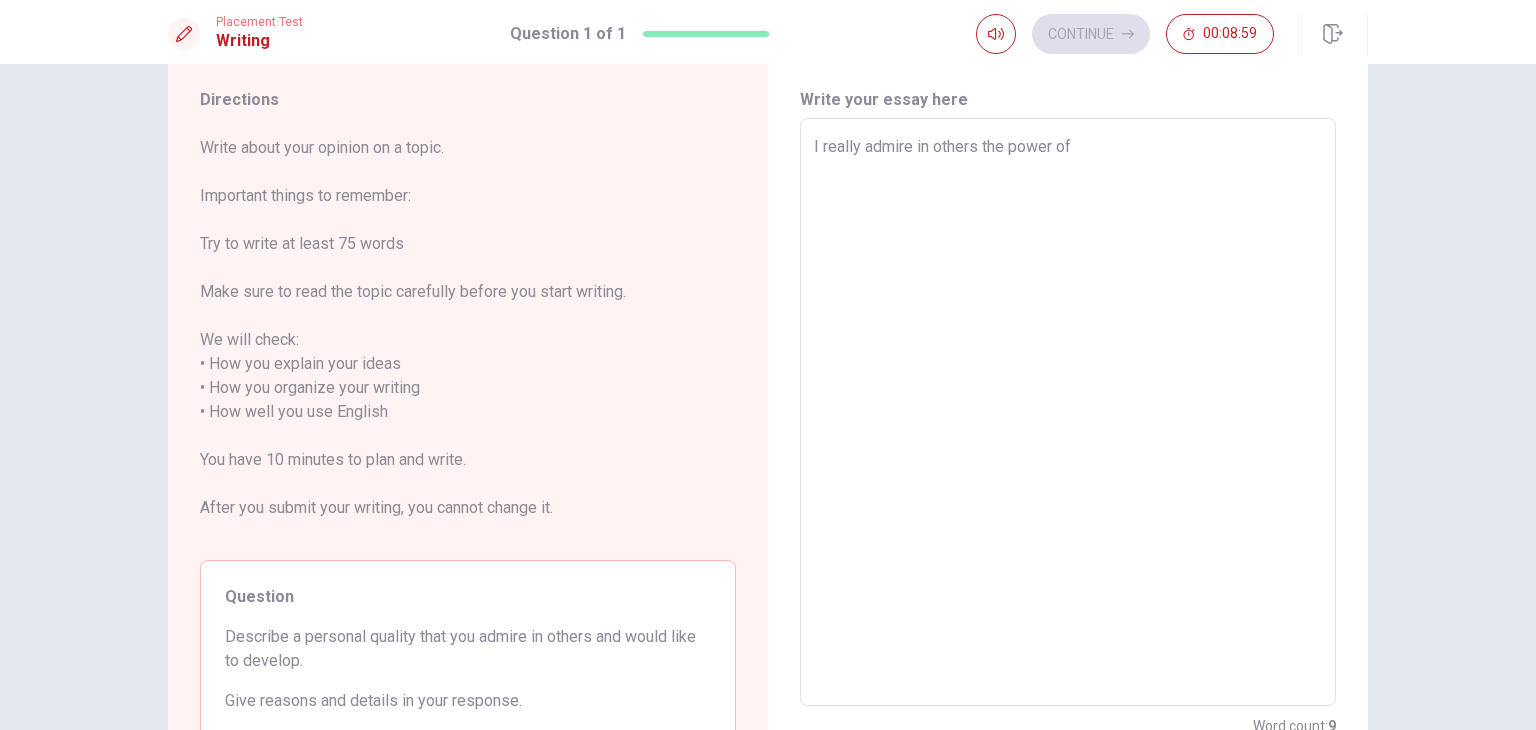 type on "x" 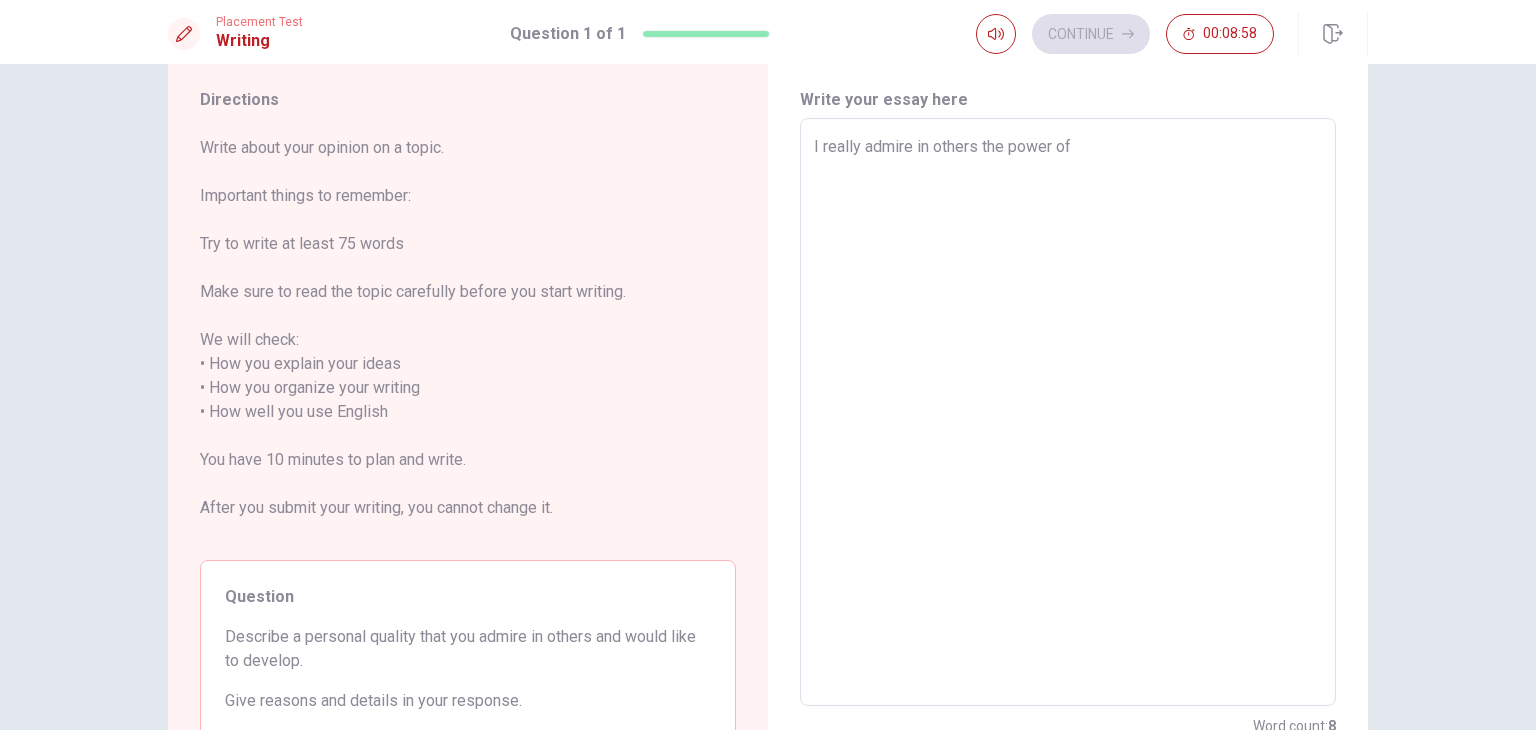 type on "I really admire in others the power of b" 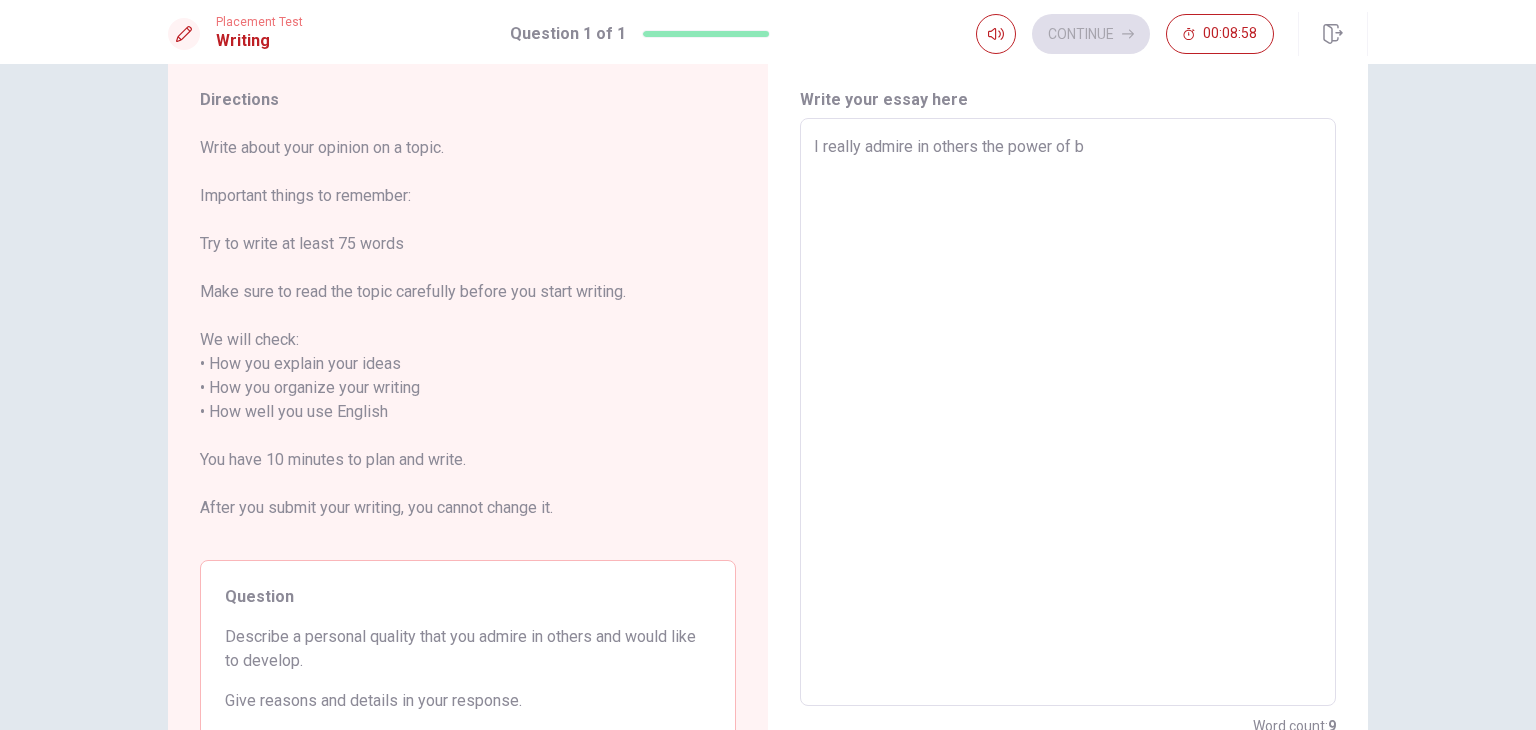 type on "x" 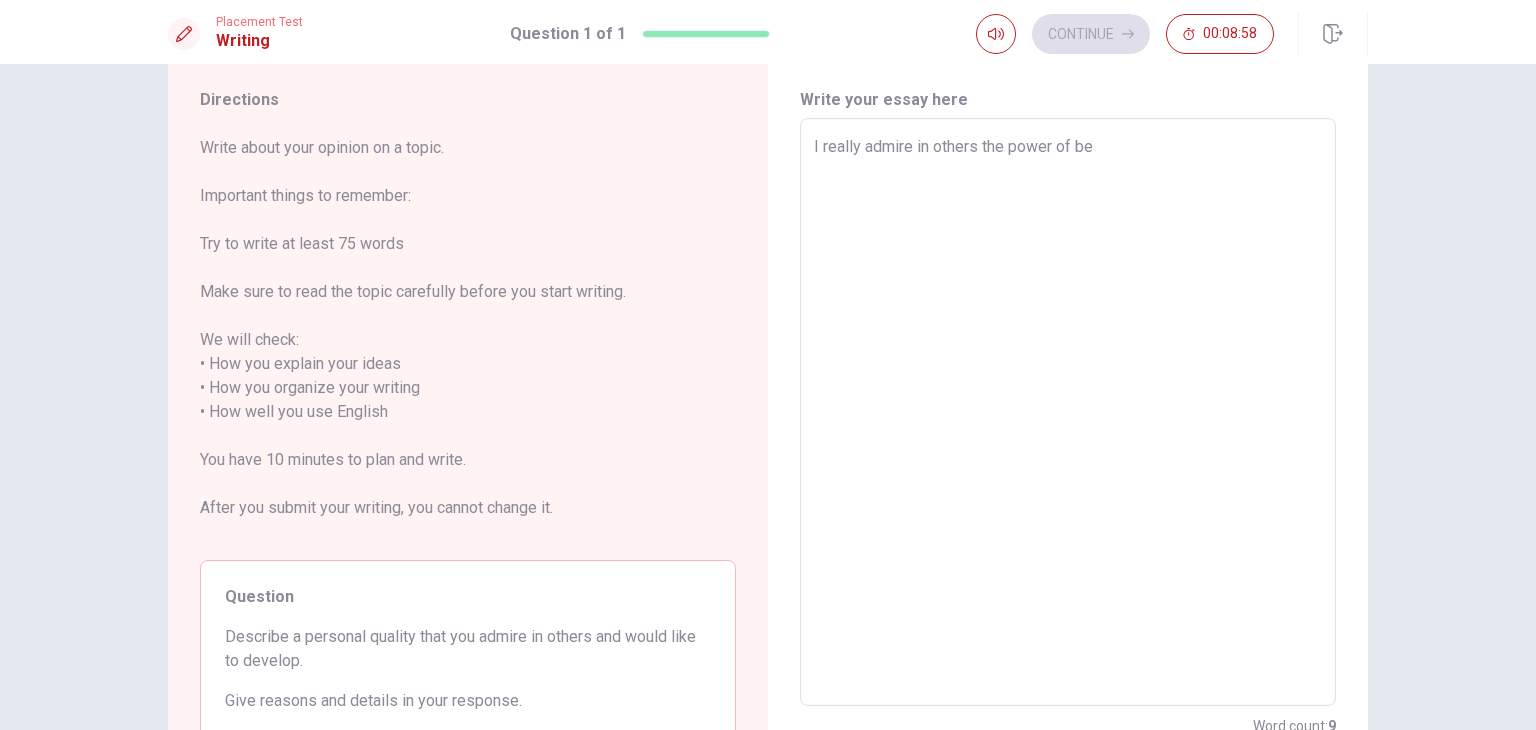 type on "I really admire in others the power of be" 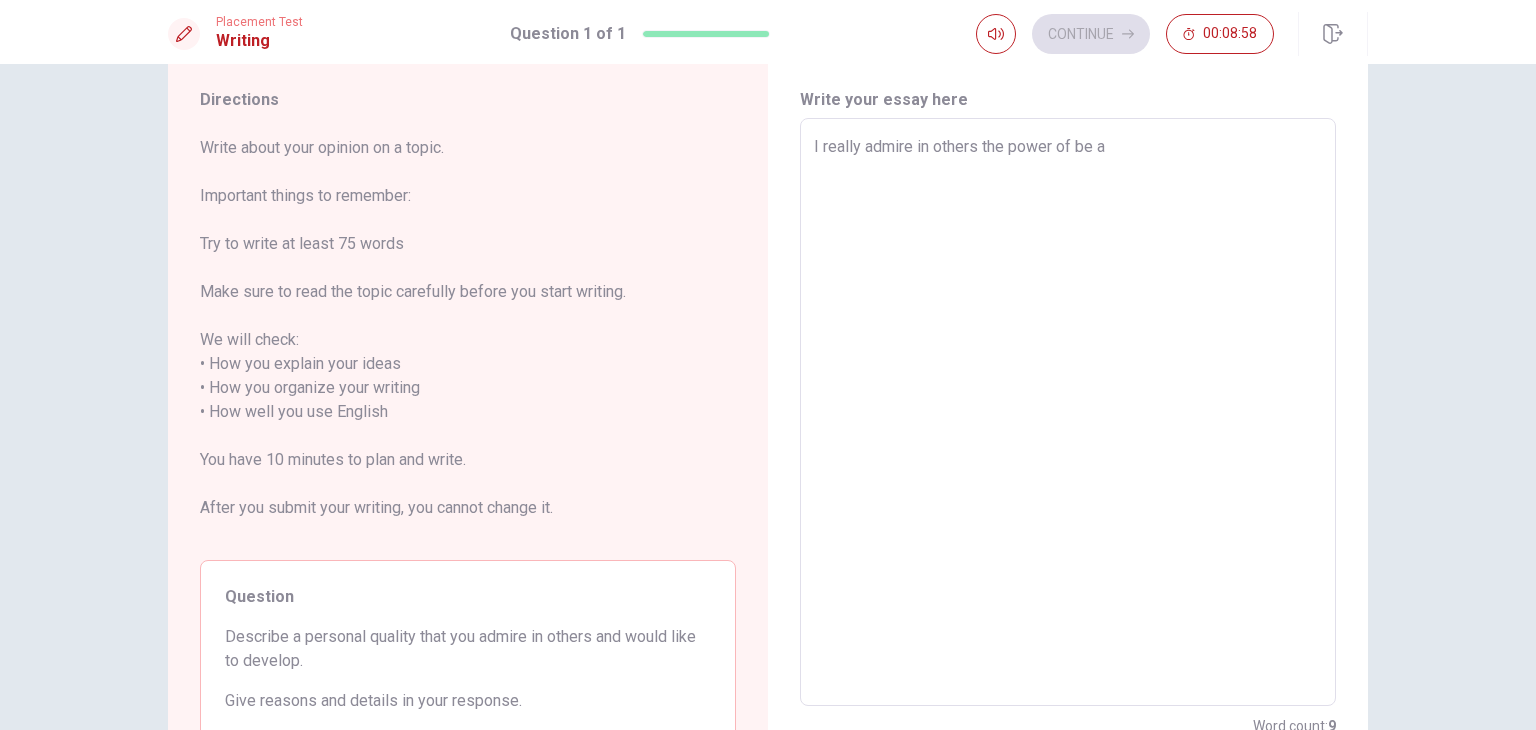 type on "x" 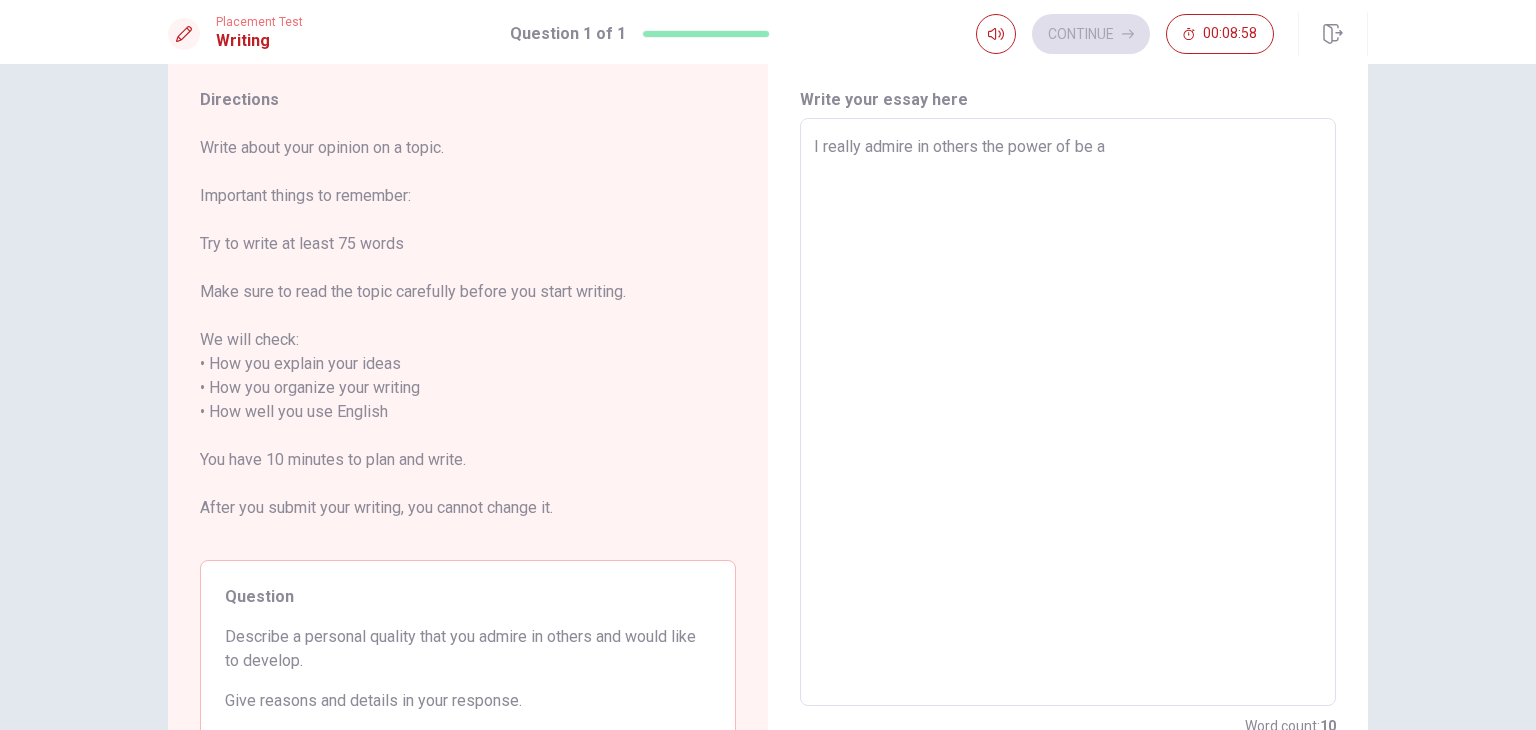 type on "I really admire in others the power of be a" 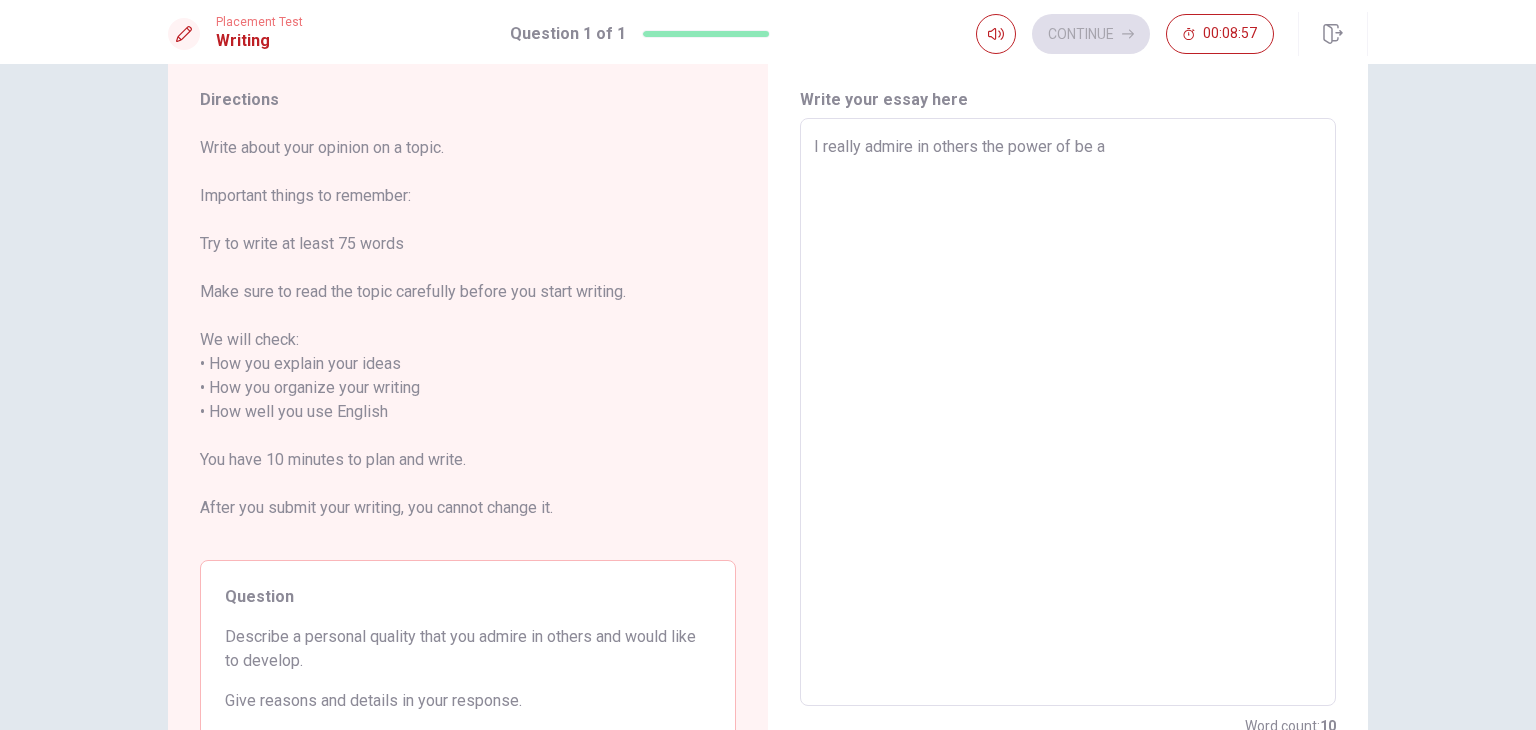 type on "x" 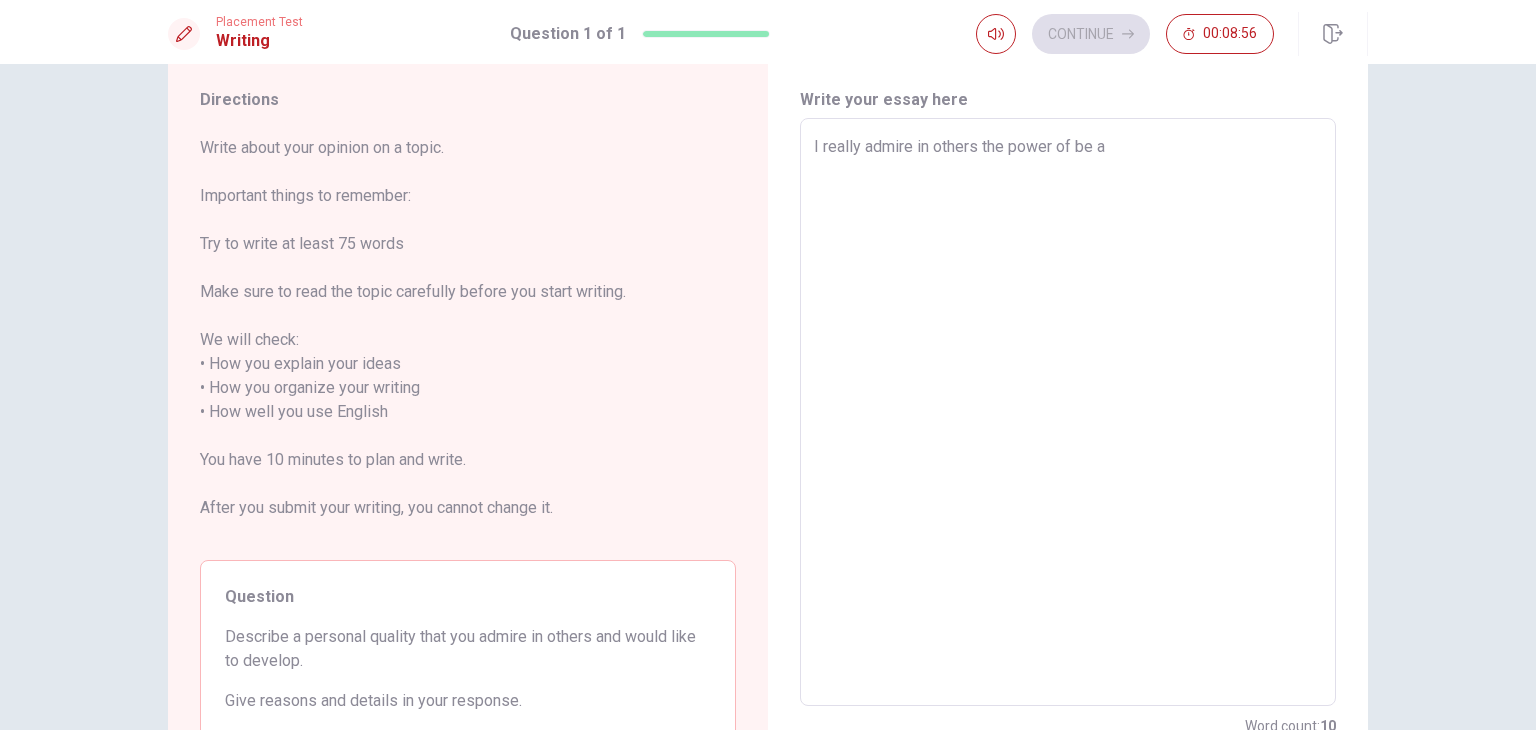 type on "I really admire in others the power of be a d" 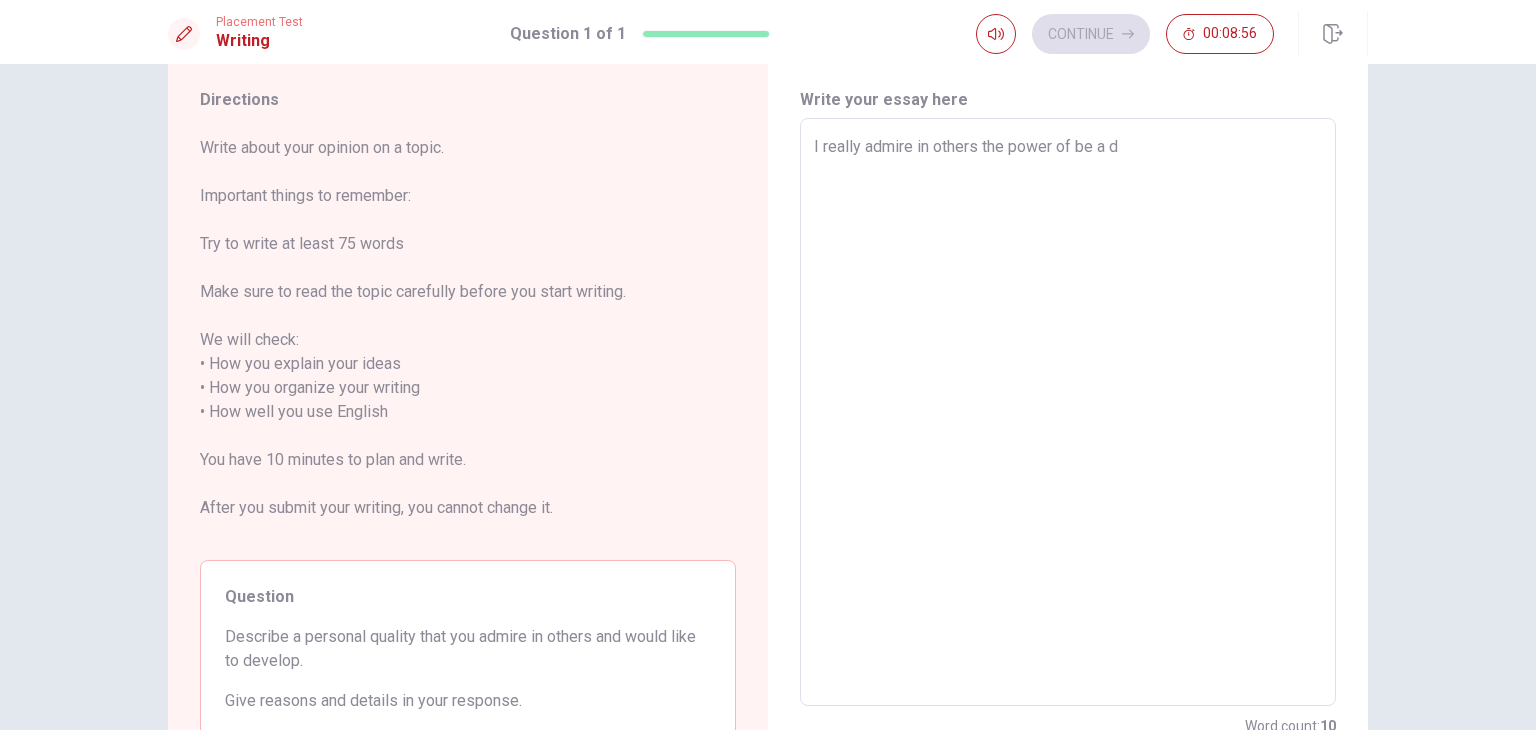 type on "x" 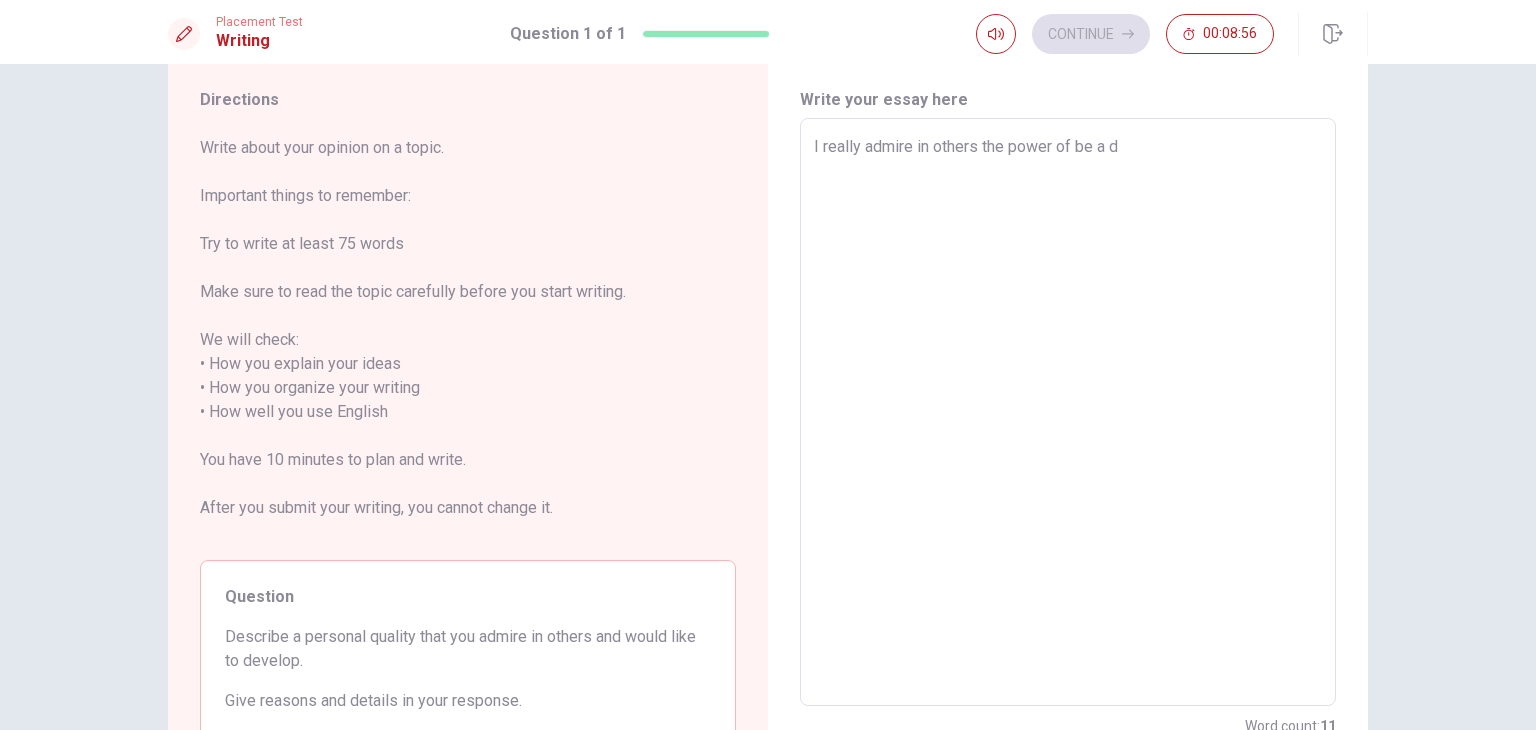 type on "I really admire in others the power of be a dr" 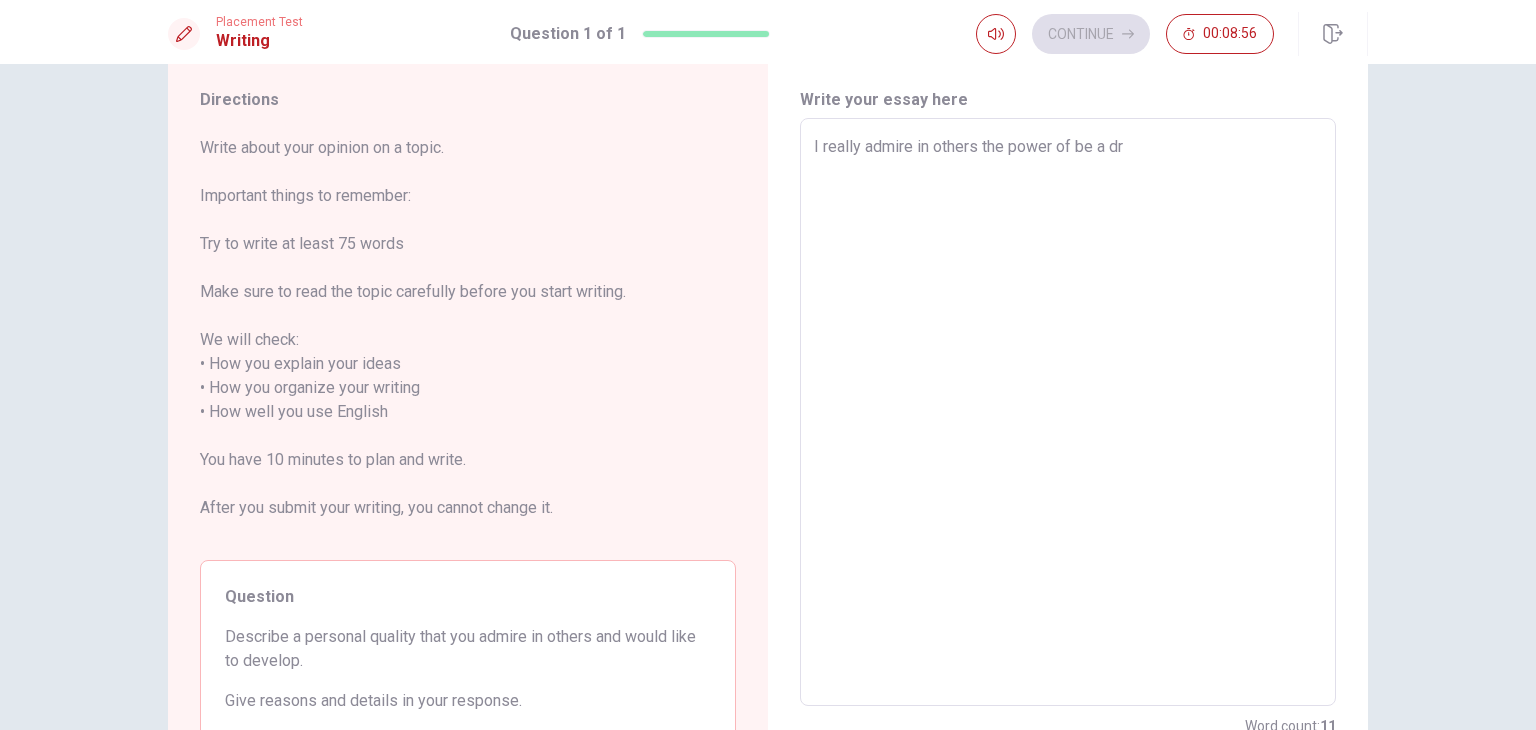 type on "I really admire in others the power of be a dre" 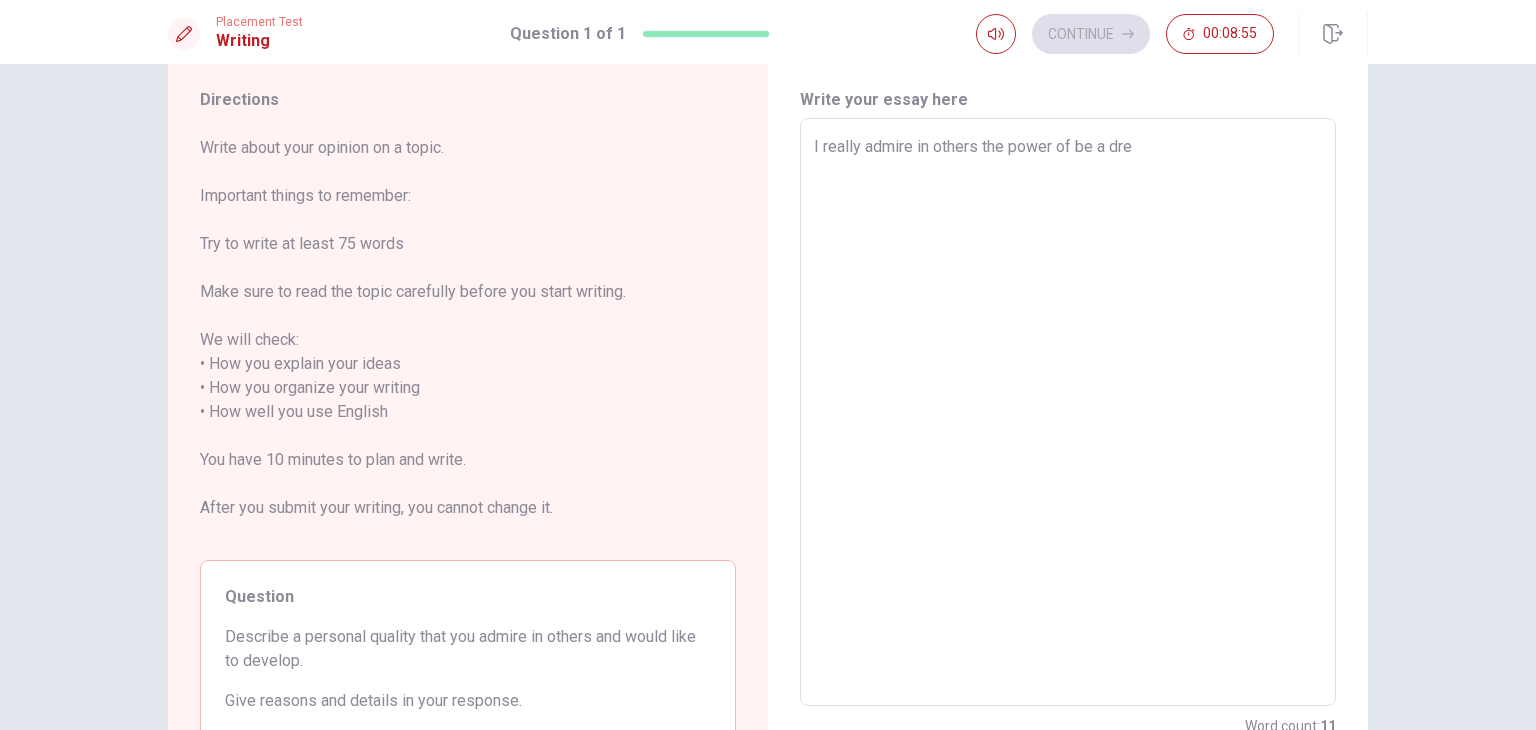 type on "x" 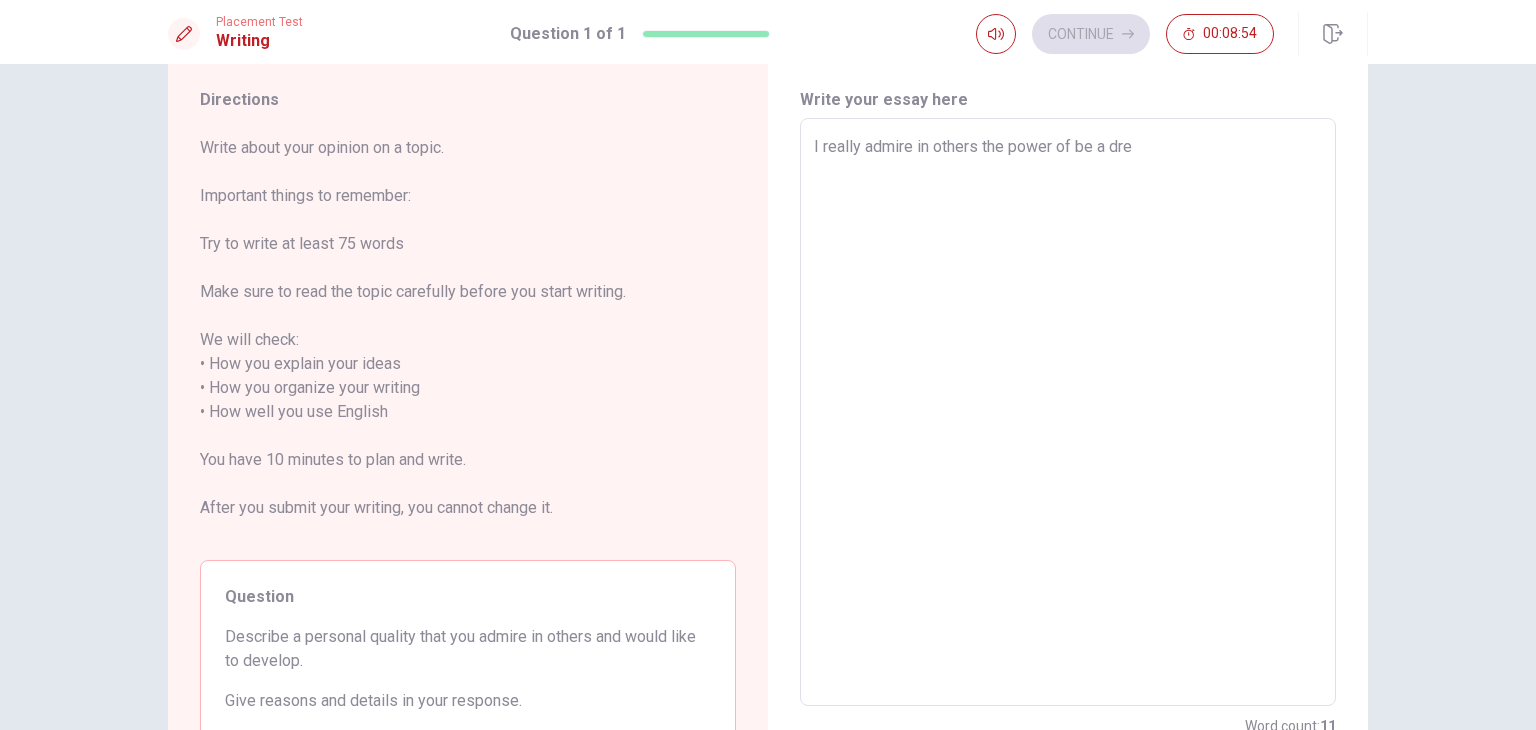 type on "I really admire in others the power of be a drea" 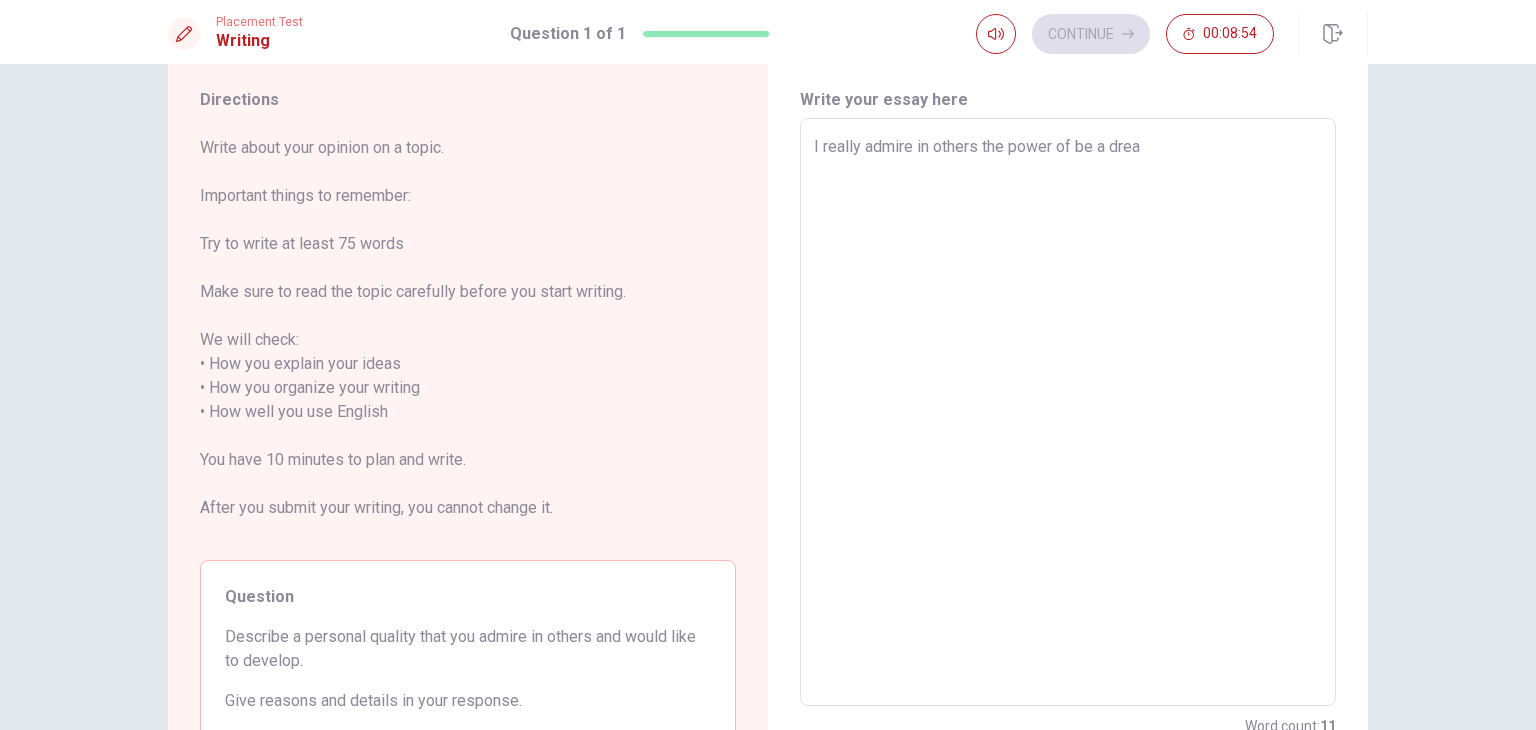 type on "x" 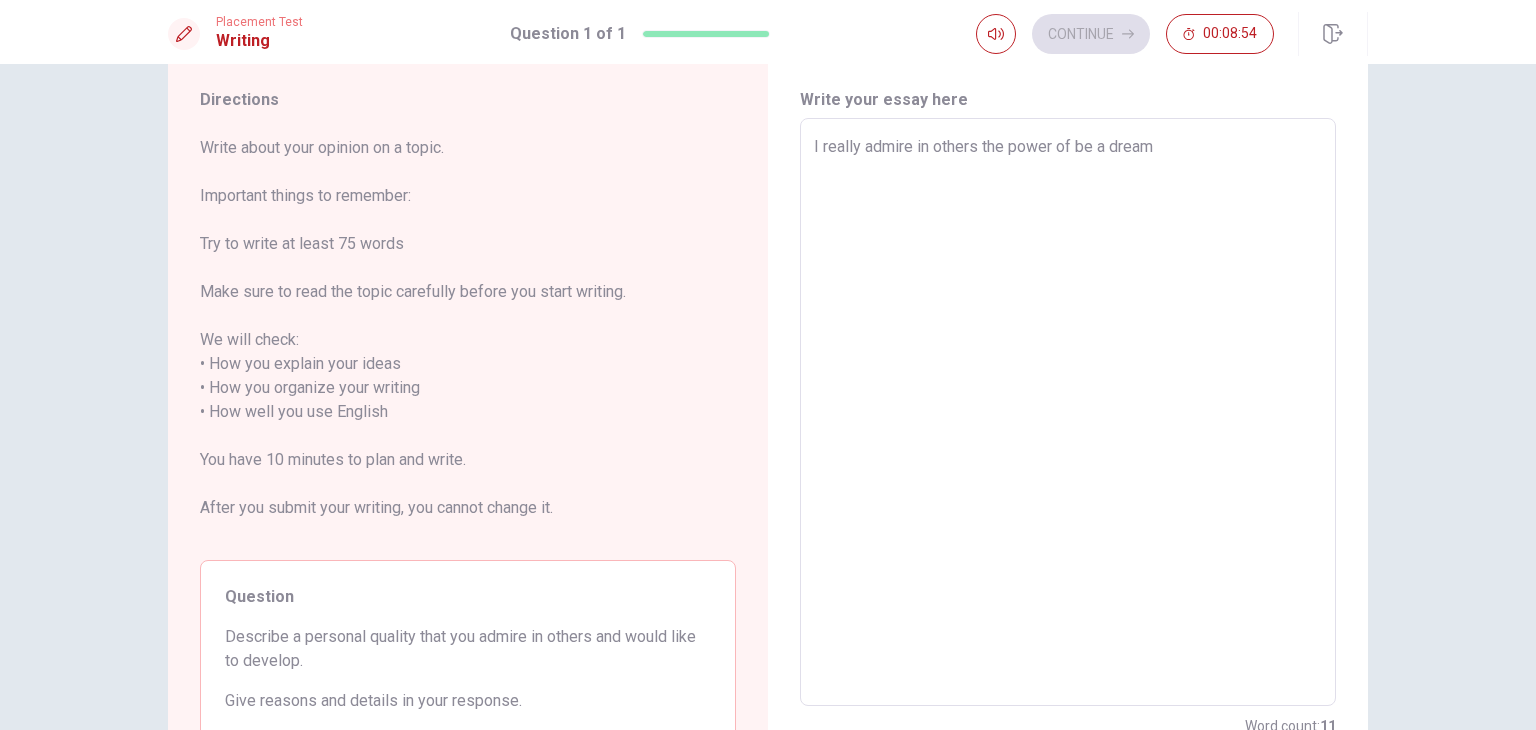 type on "x" 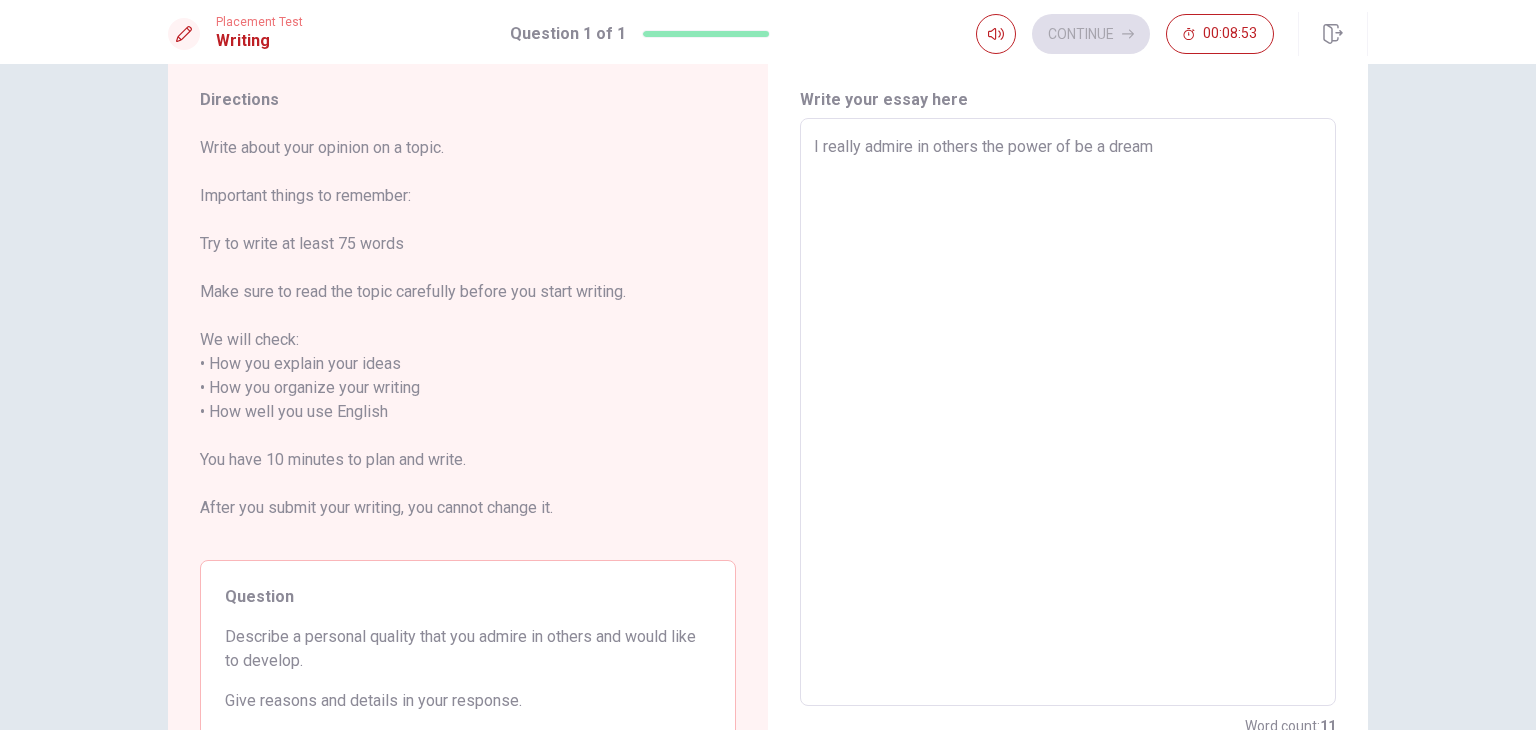 type on "I really admire in others the power of be a dreamw" 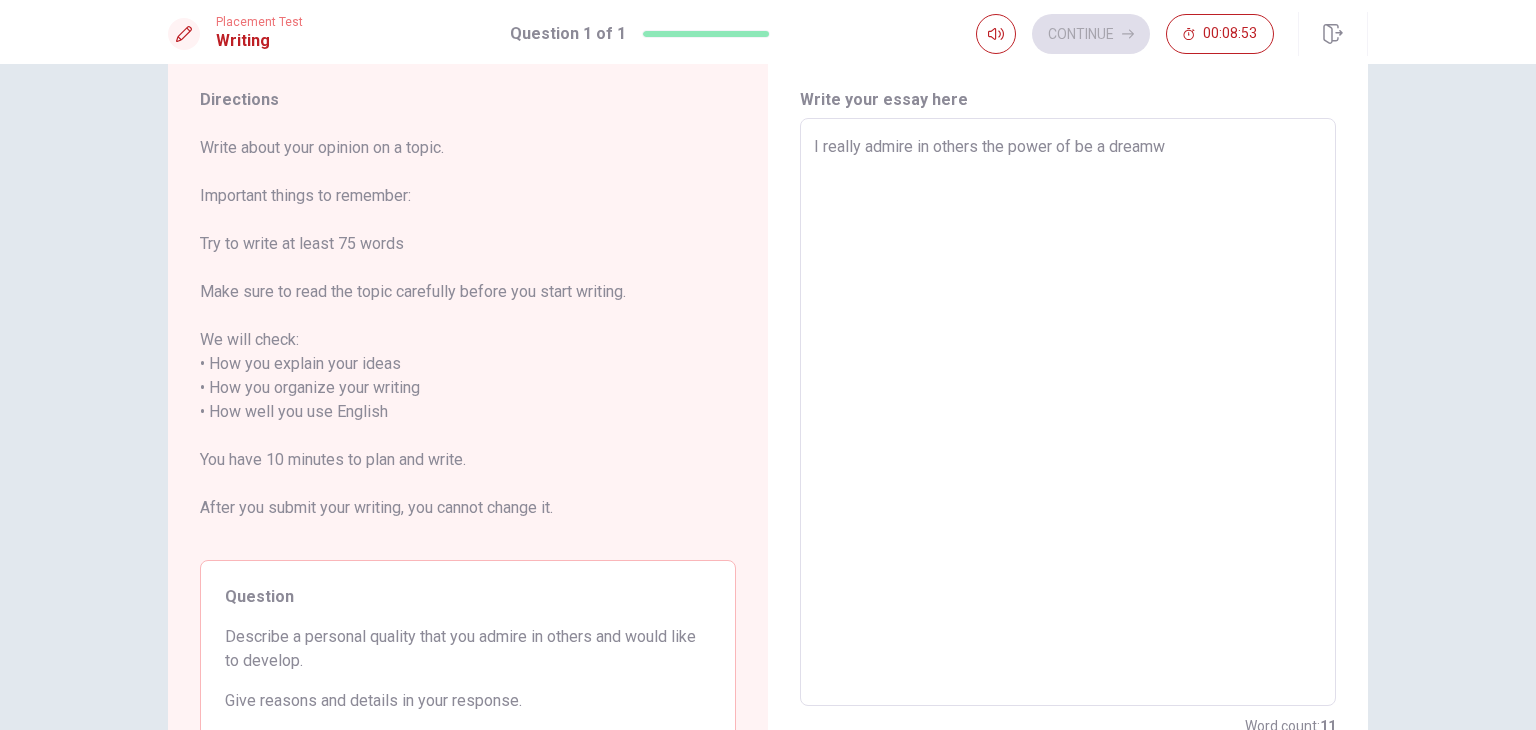 type on "x" 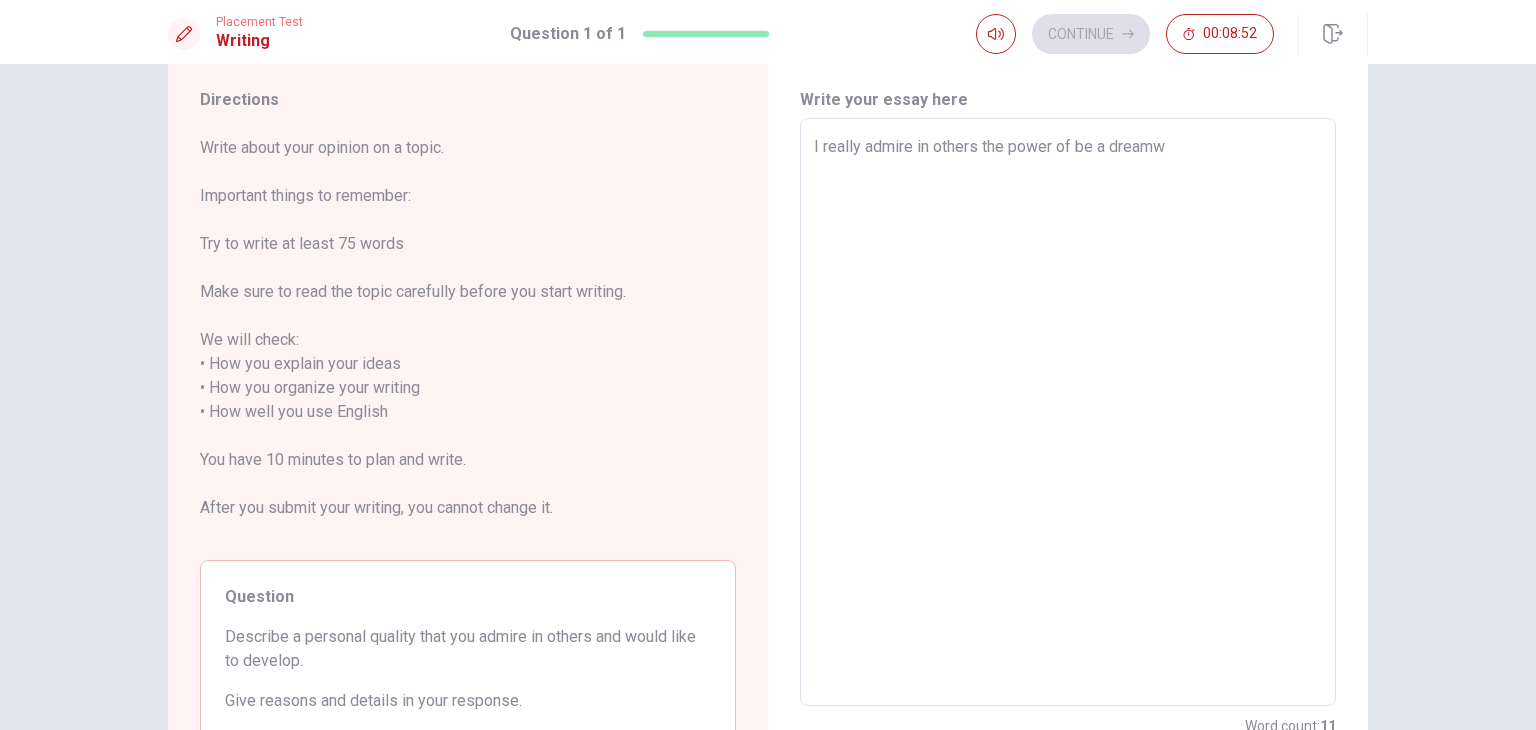 type on "I really admire in others the power of be a dreamwe" 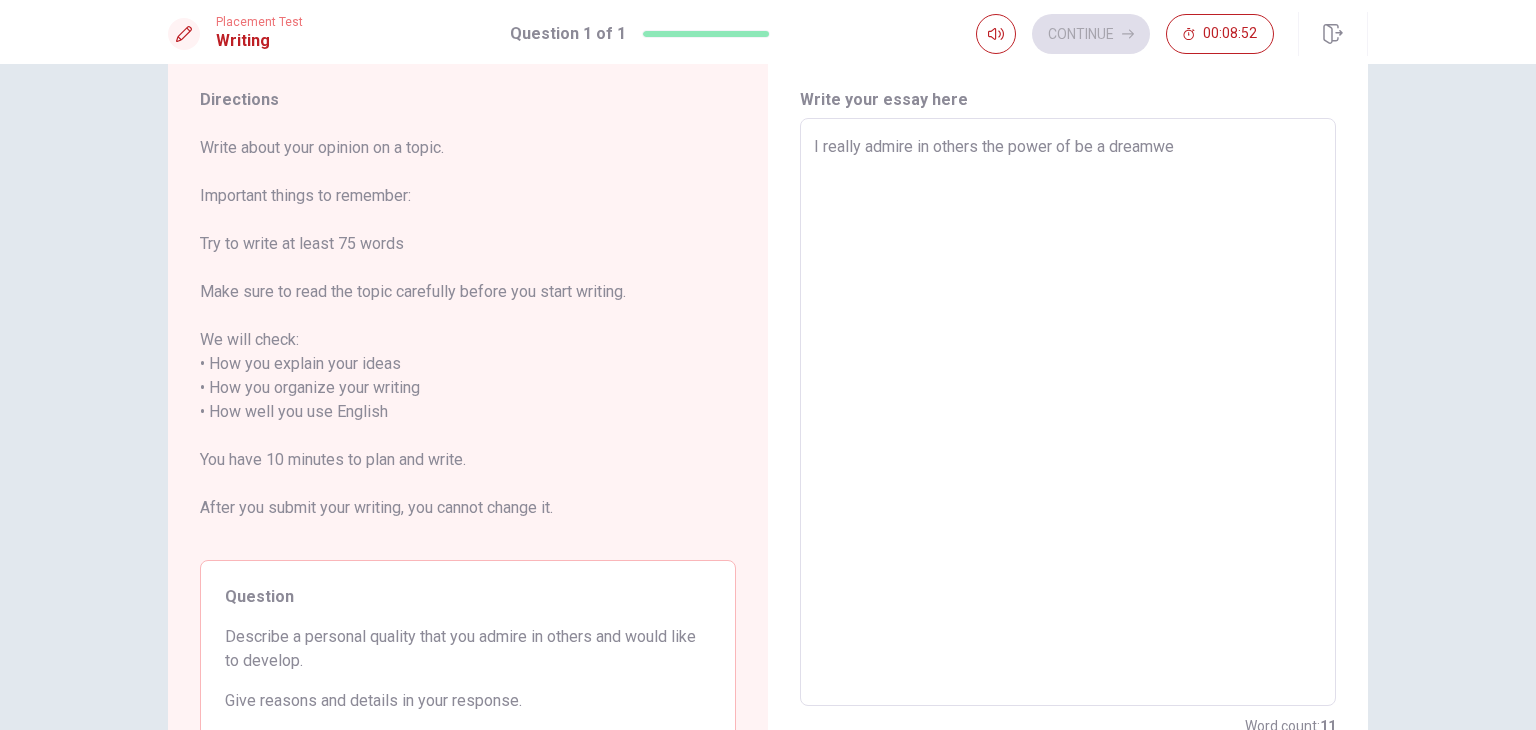 type on "I really admire in others the power of be a dreamwer" 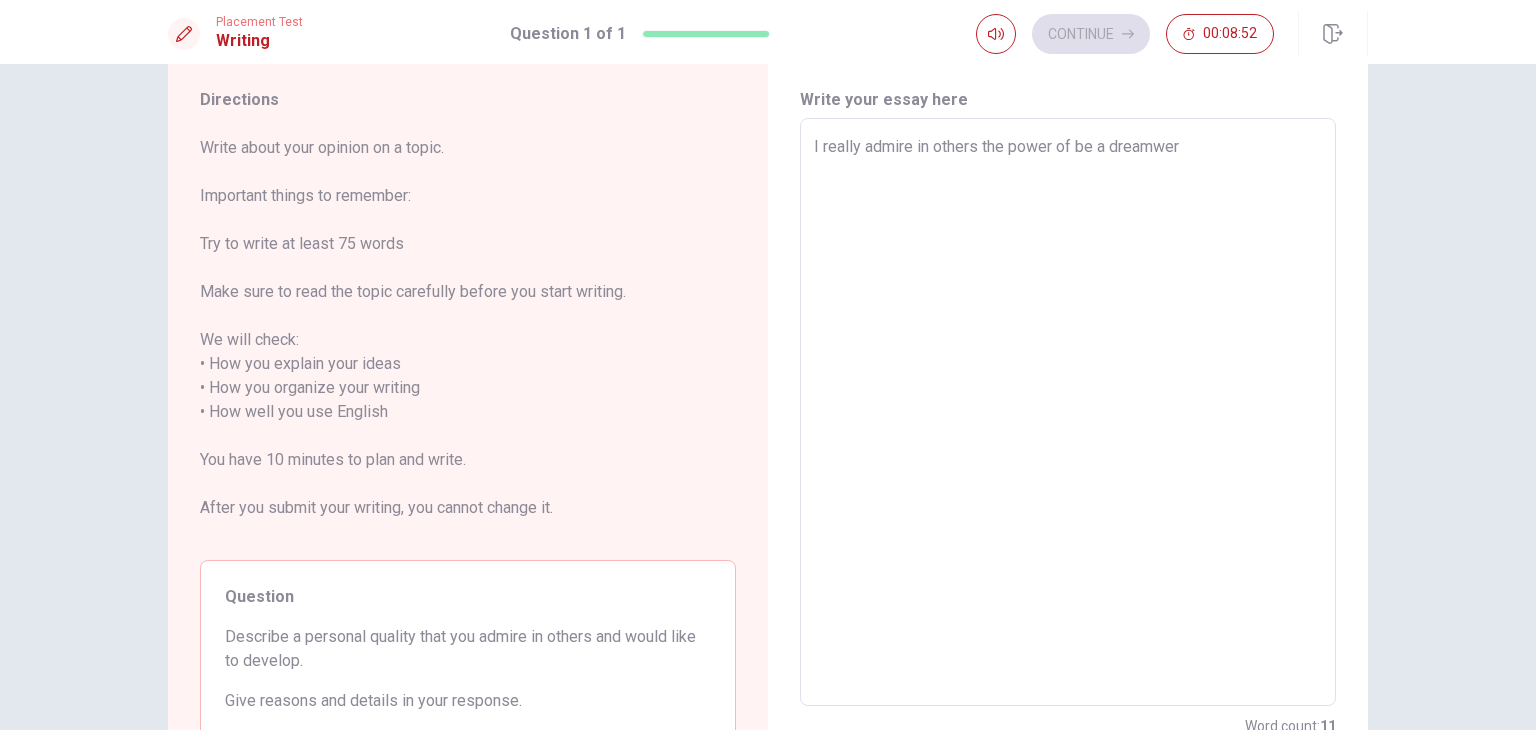 type on "x" 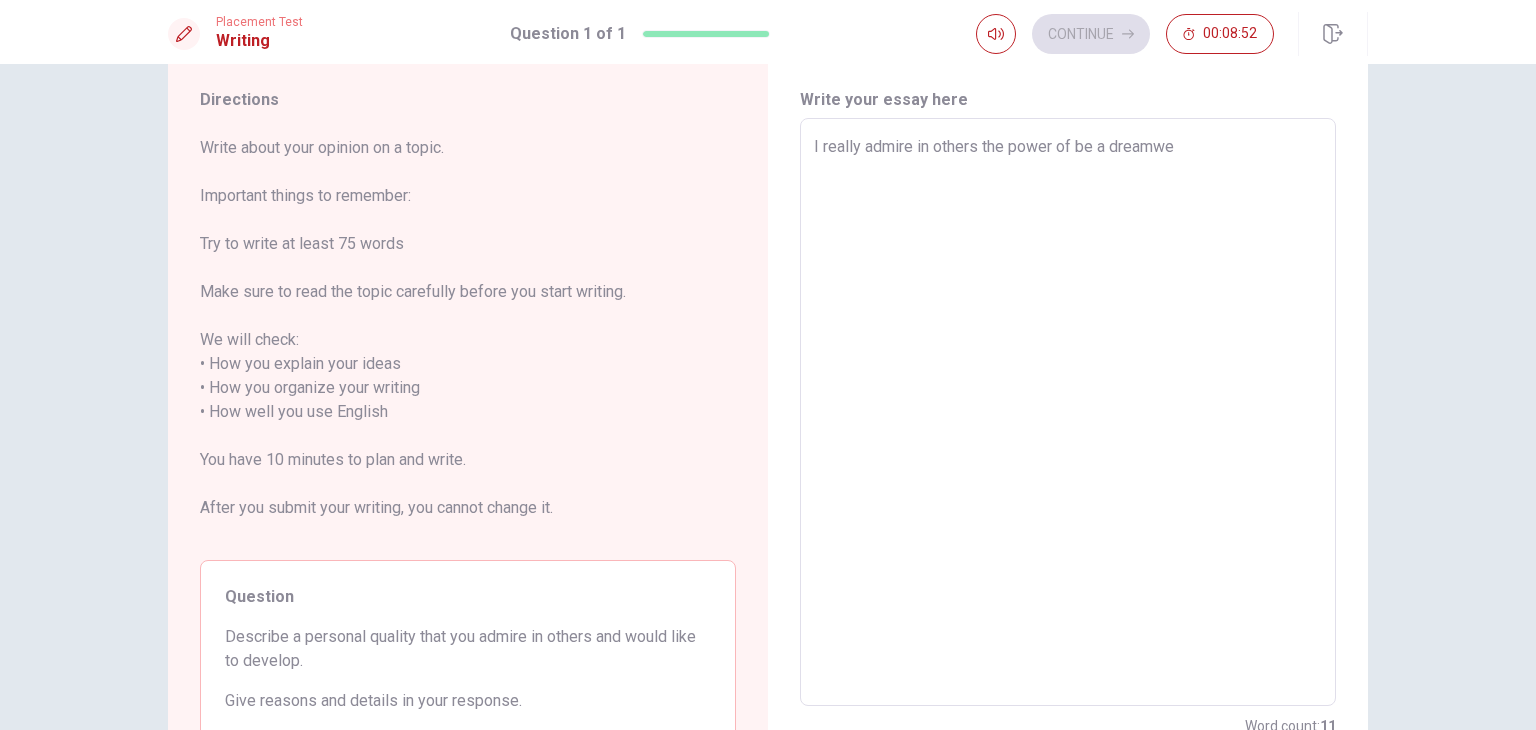 type on "x" 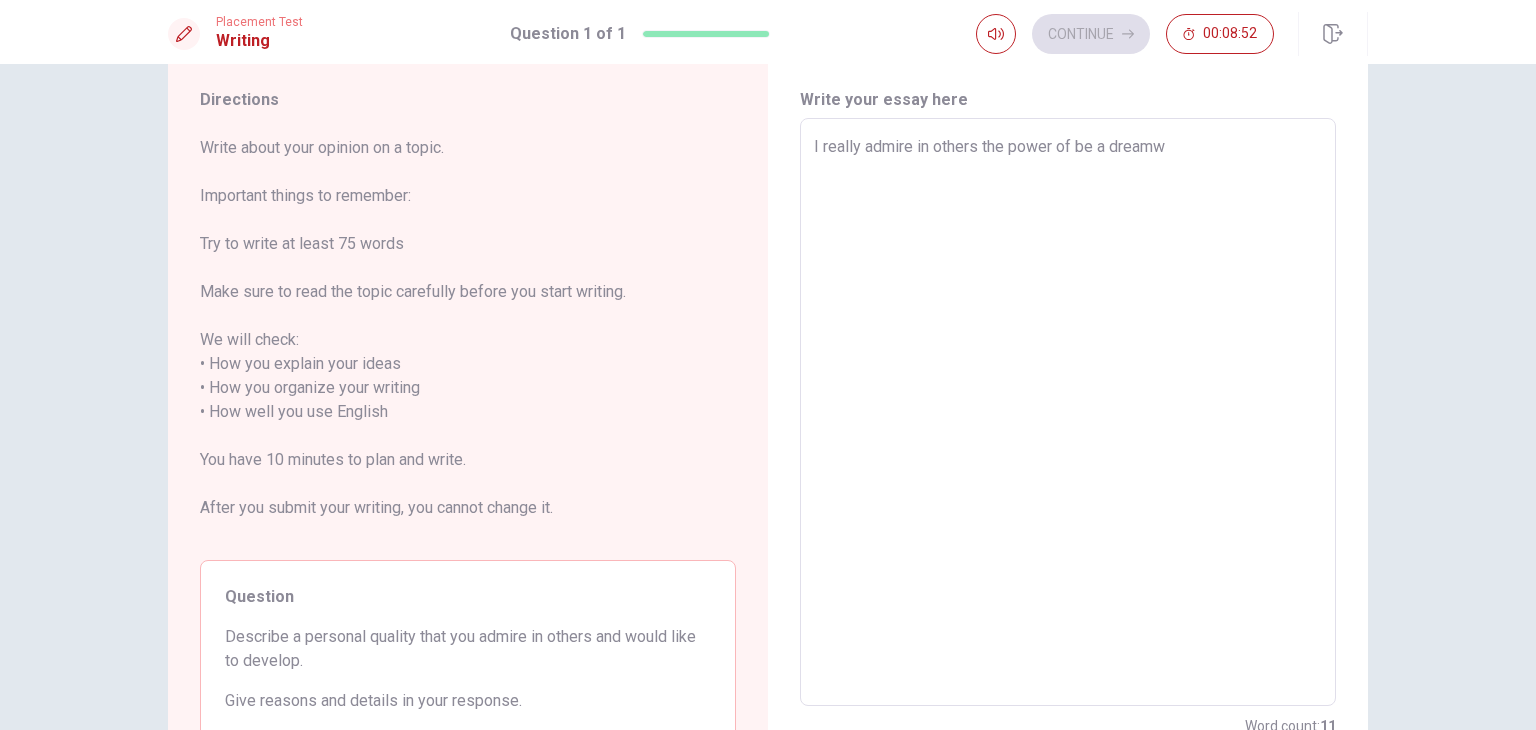 type on "x" 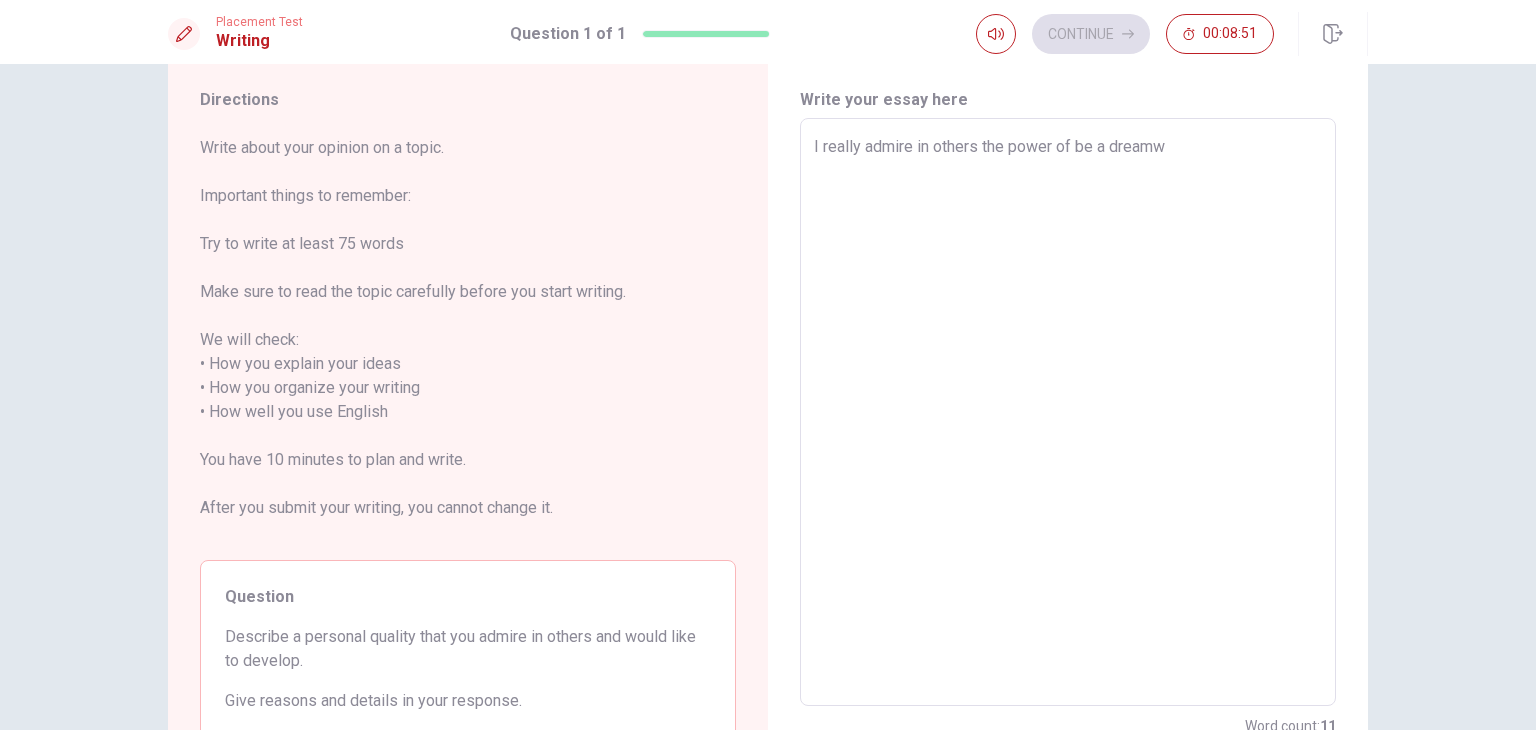 type on "I really admire in others the power of be a dream" 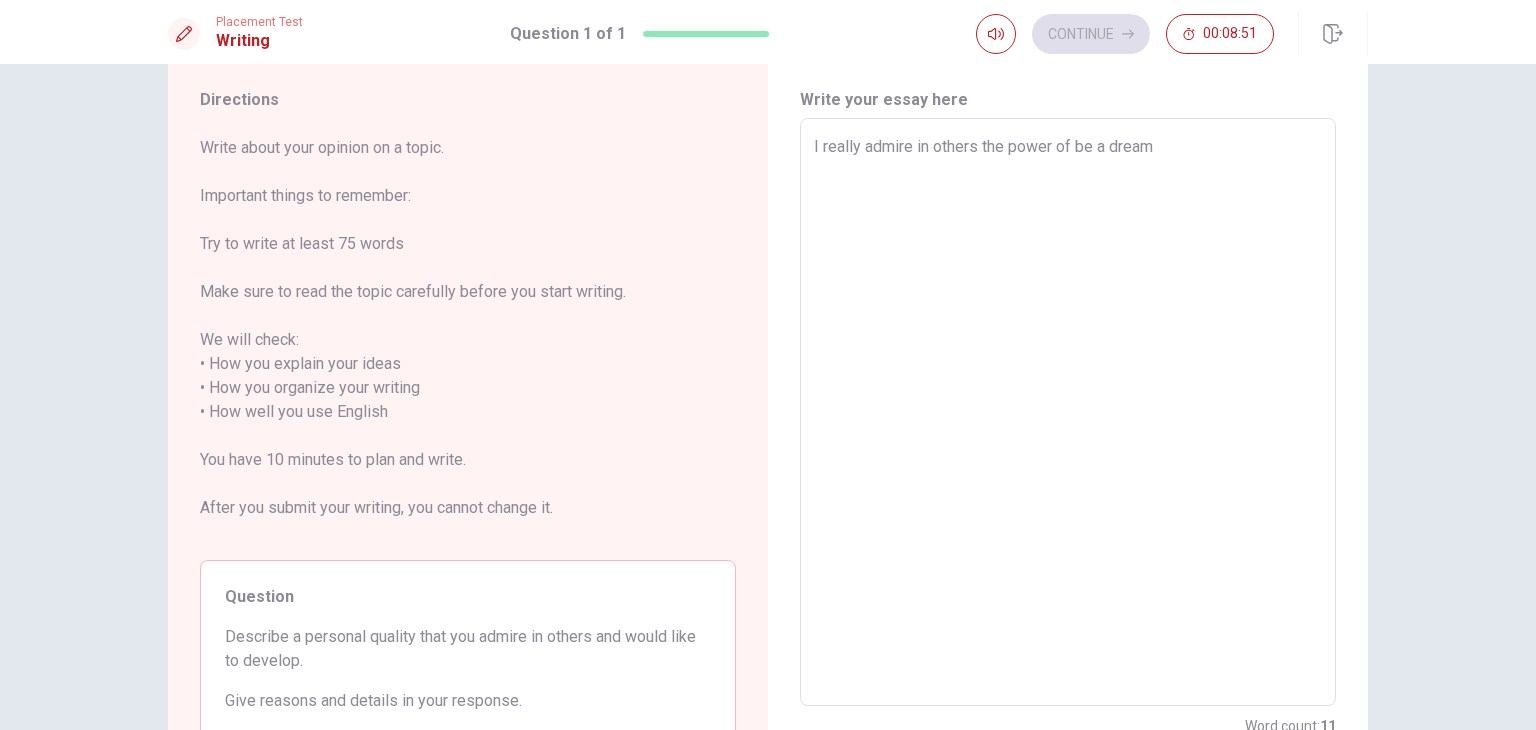 type on "x" 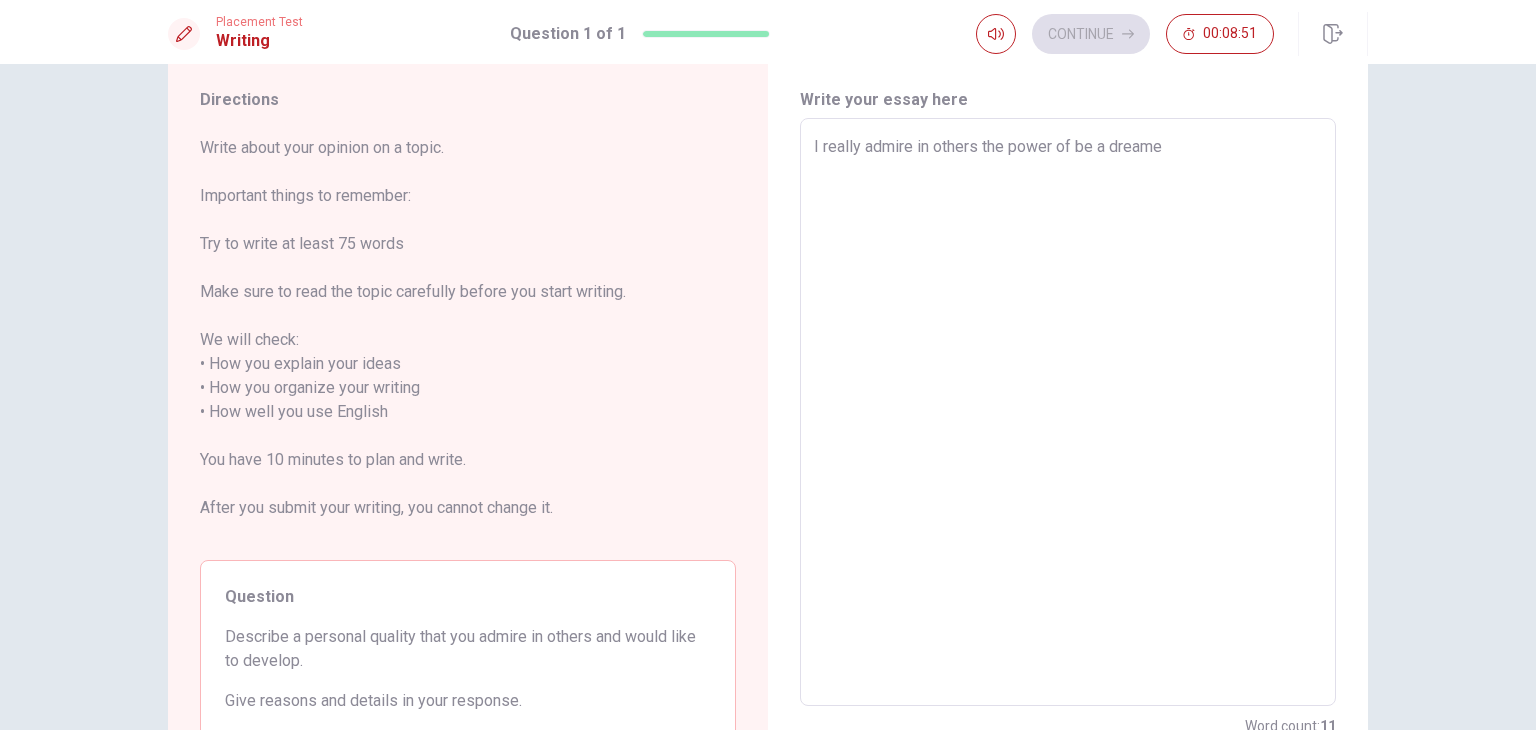 type on "x" 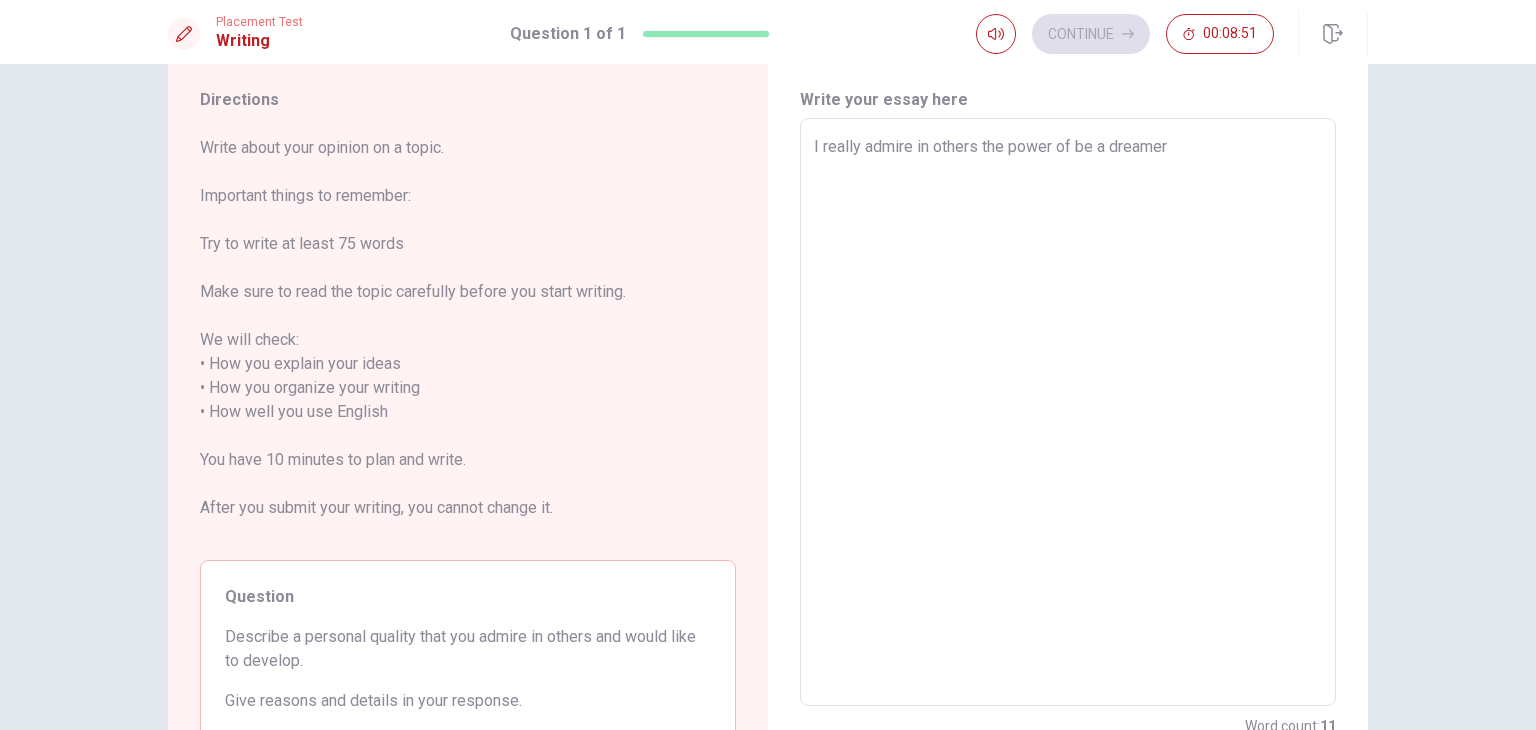 type on "x" 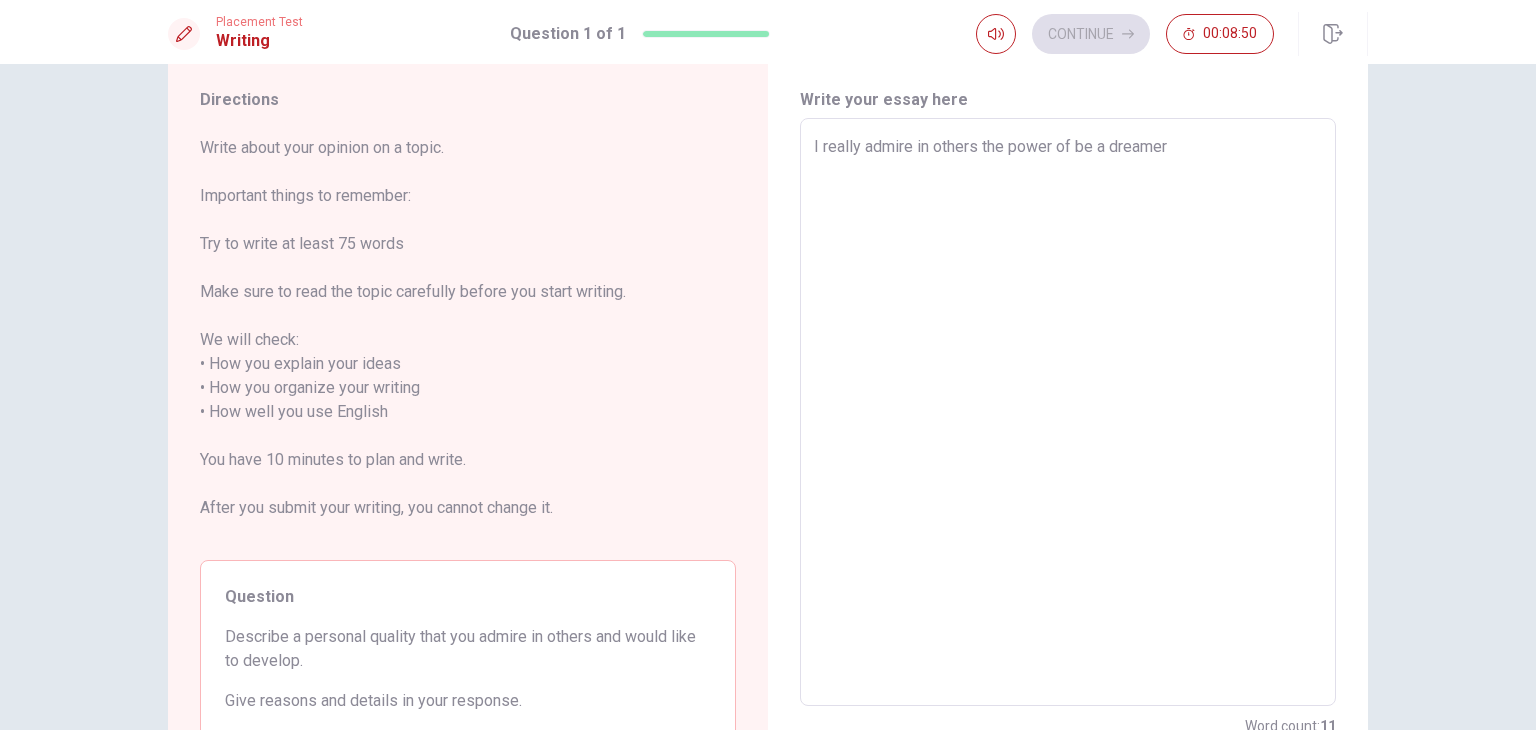type on "I really admire in others the power of be a dreamer," 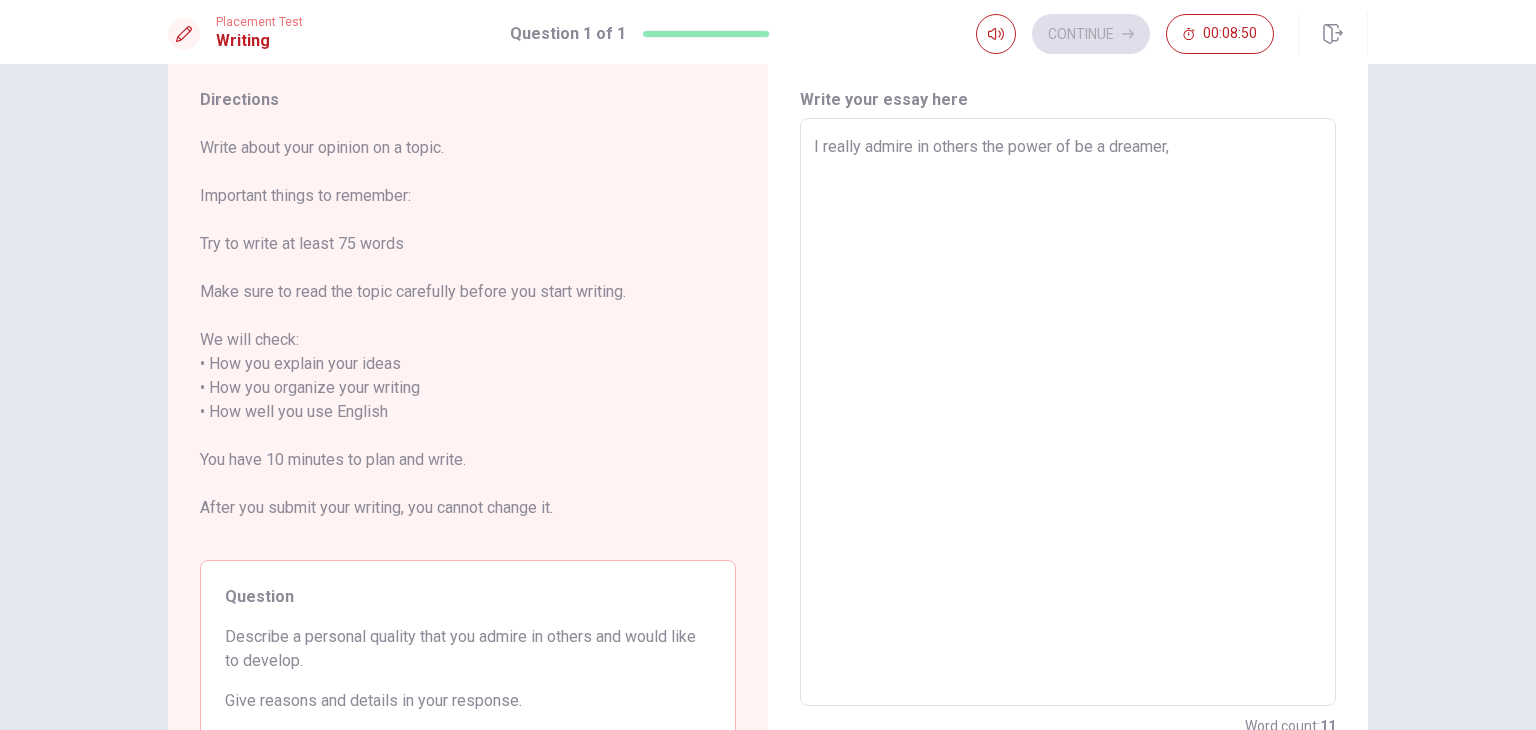 type on "x" 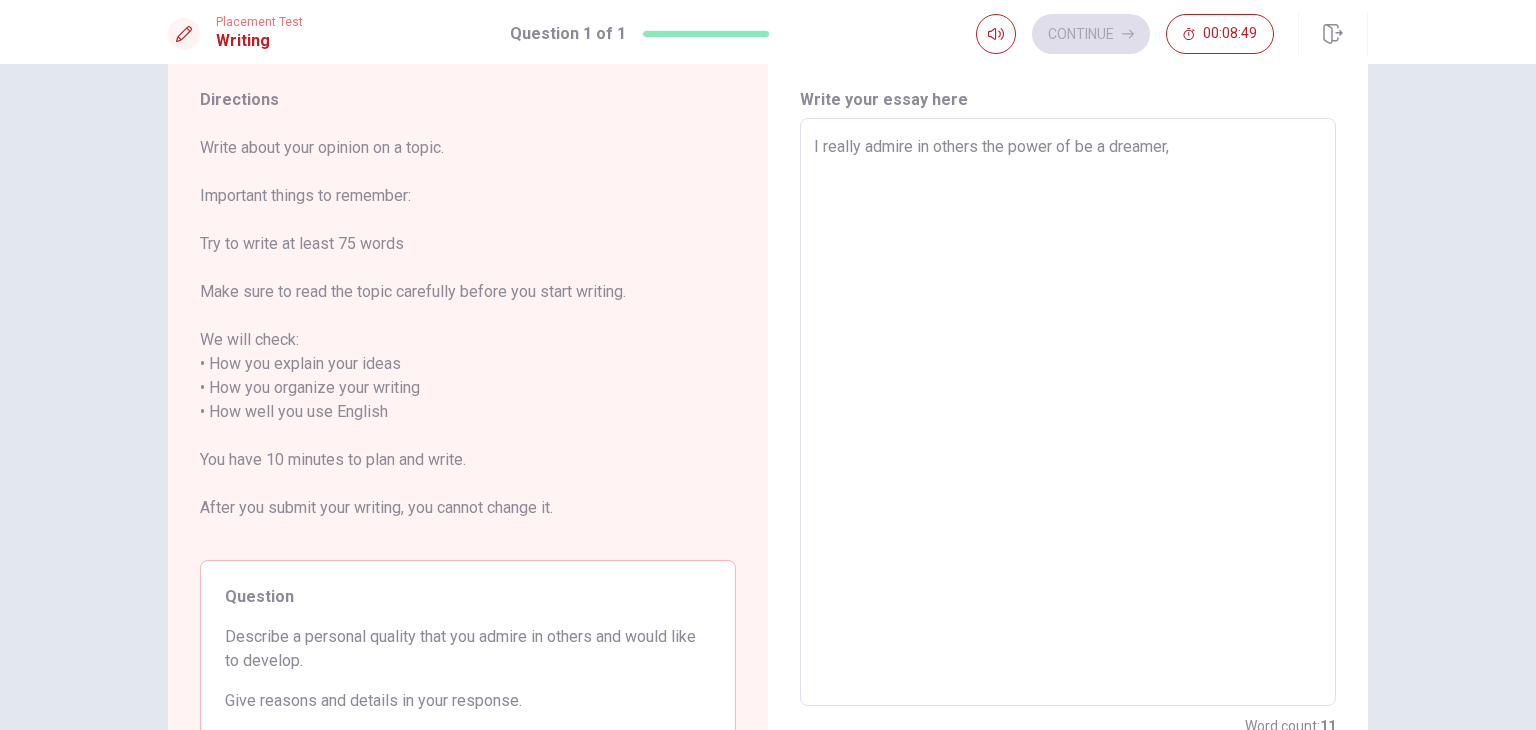 type on "I really admire in others the power of be a dreamer, b" 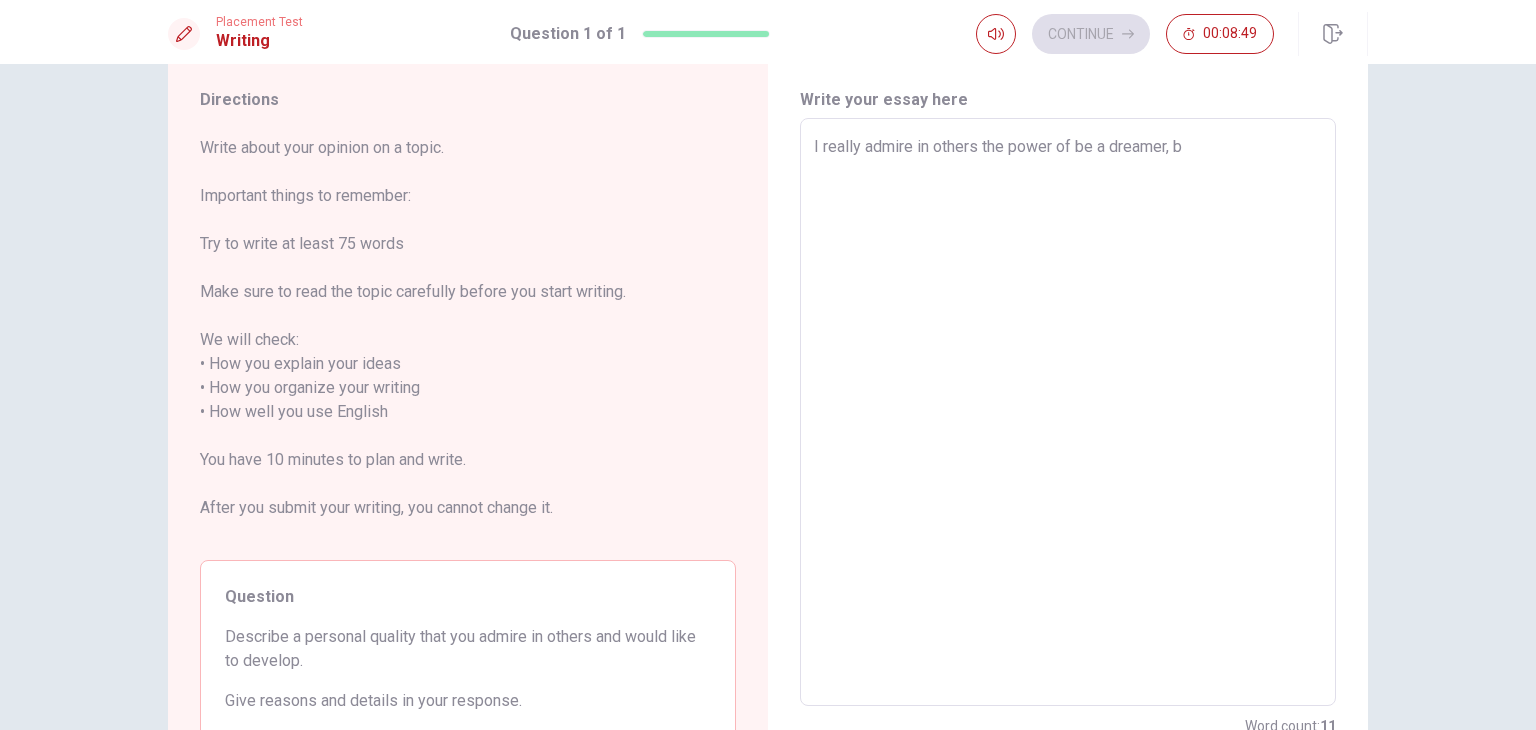type on "x" 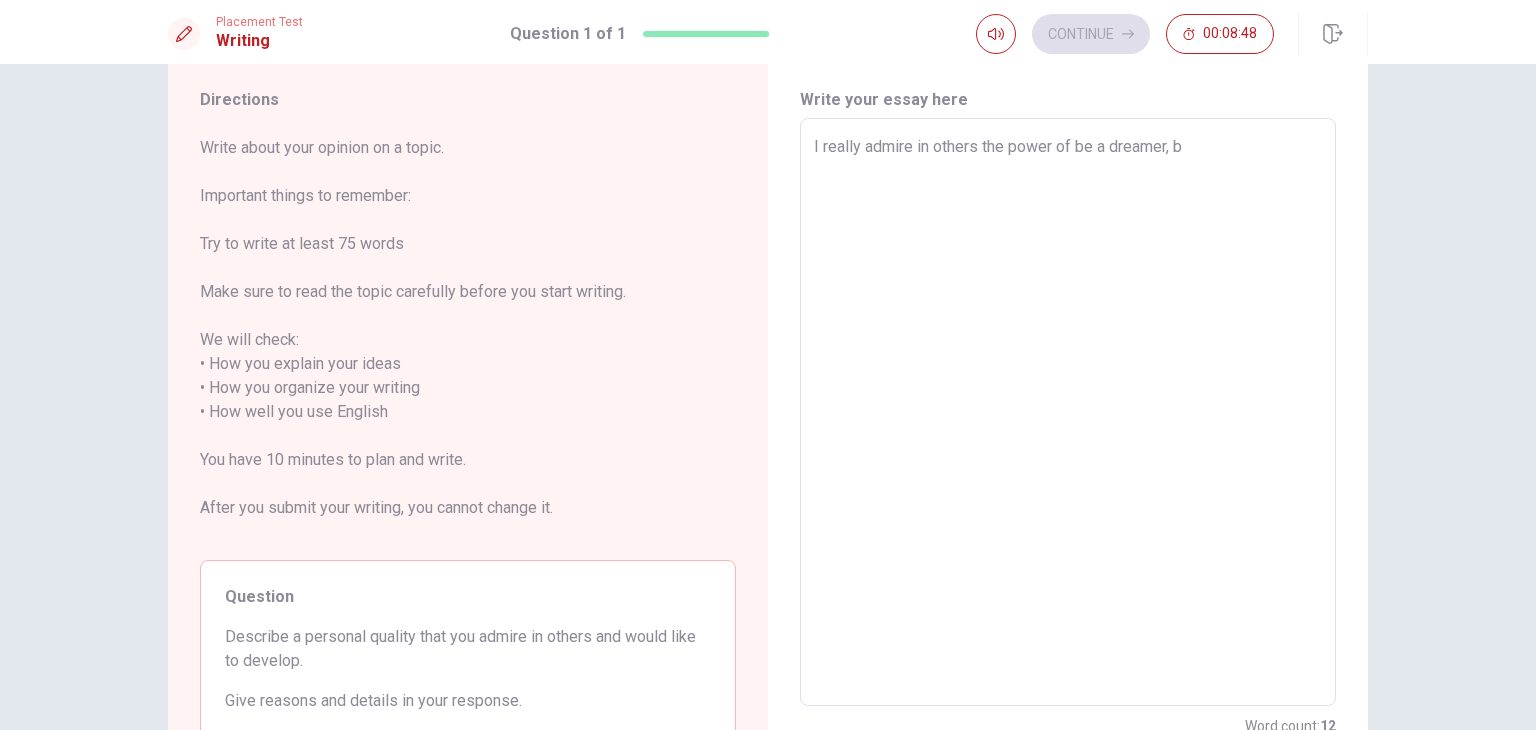 type on "I really admire in others the power of be a dreamer, be" 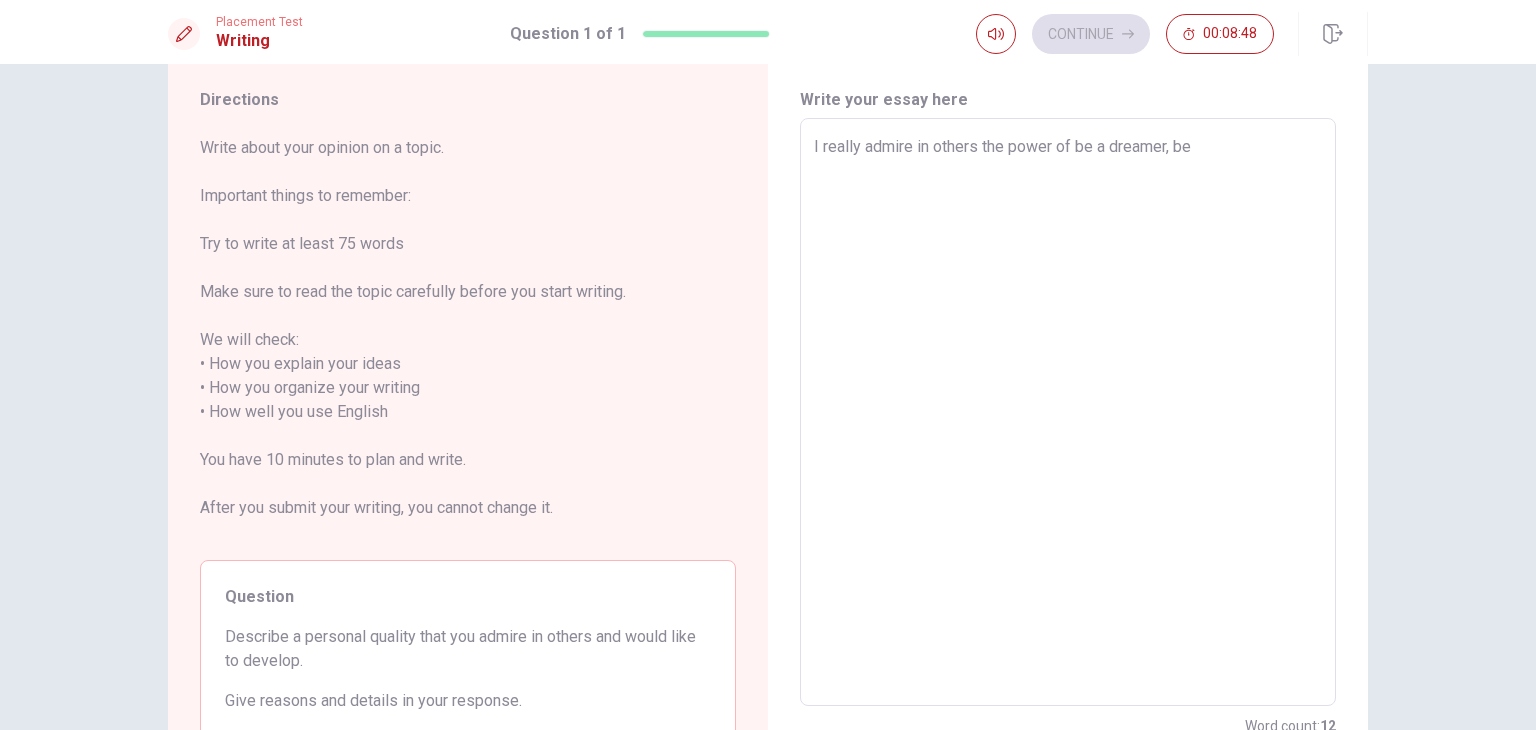 type on "I really admire in others the power of be a dreamer, bec" 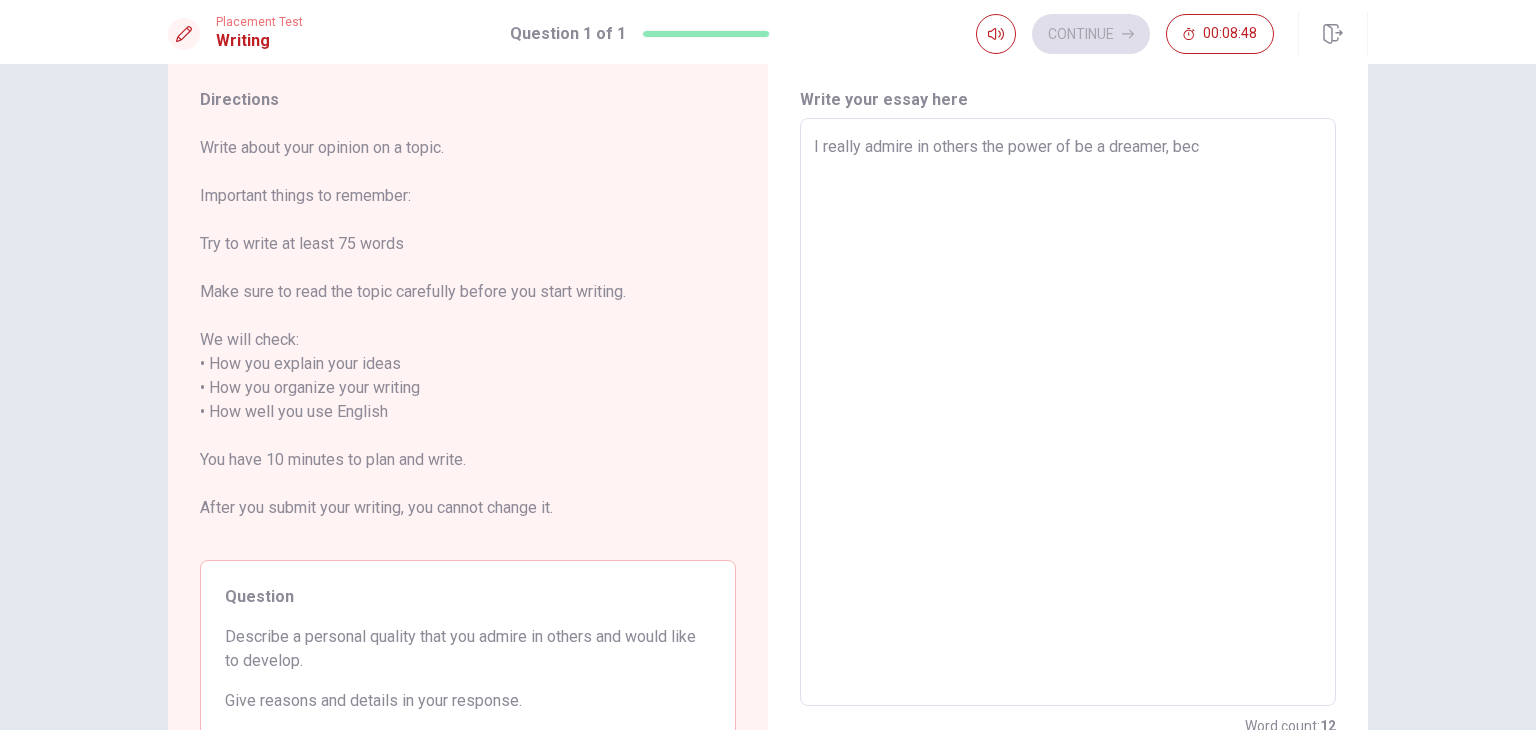 type on "x" 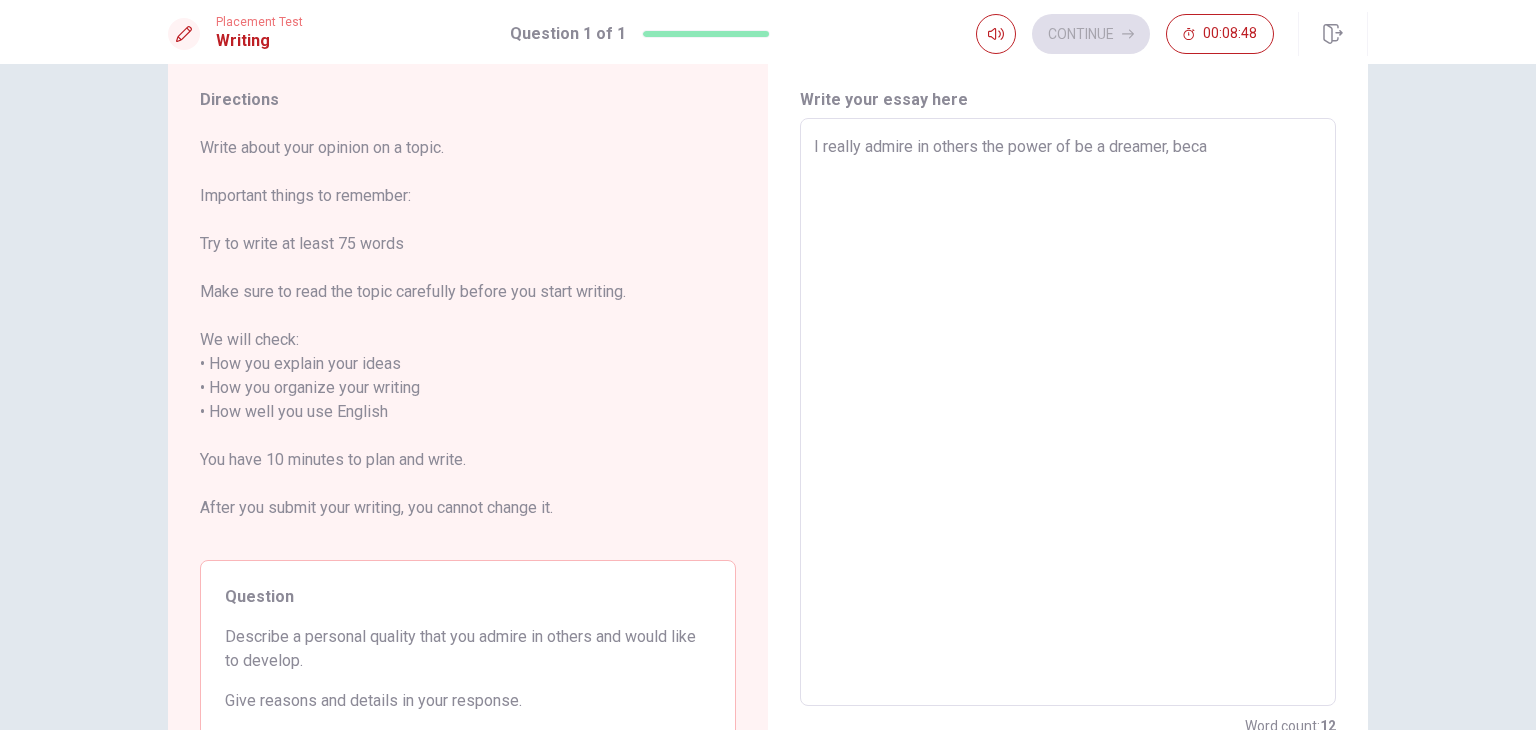 type on "x" 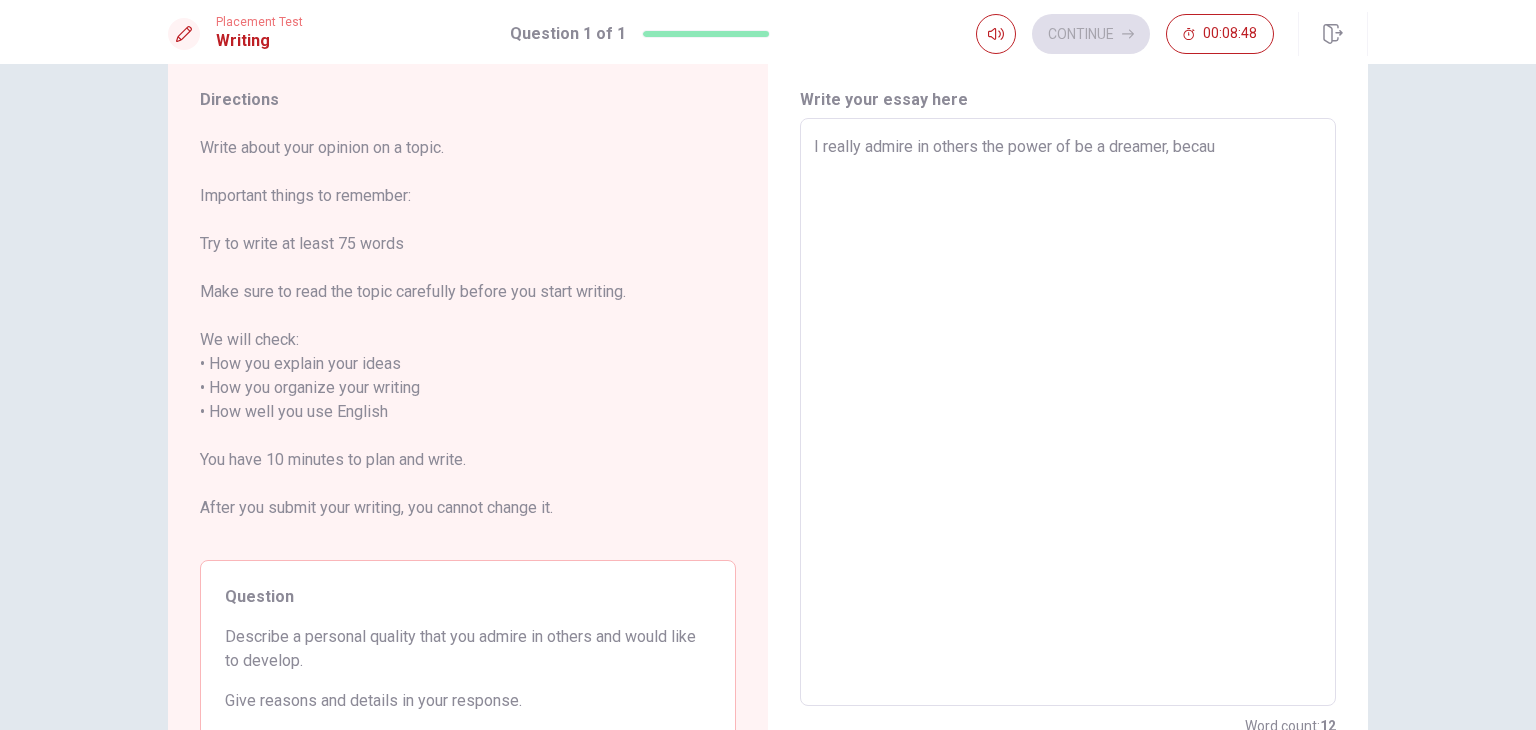 type on "x" 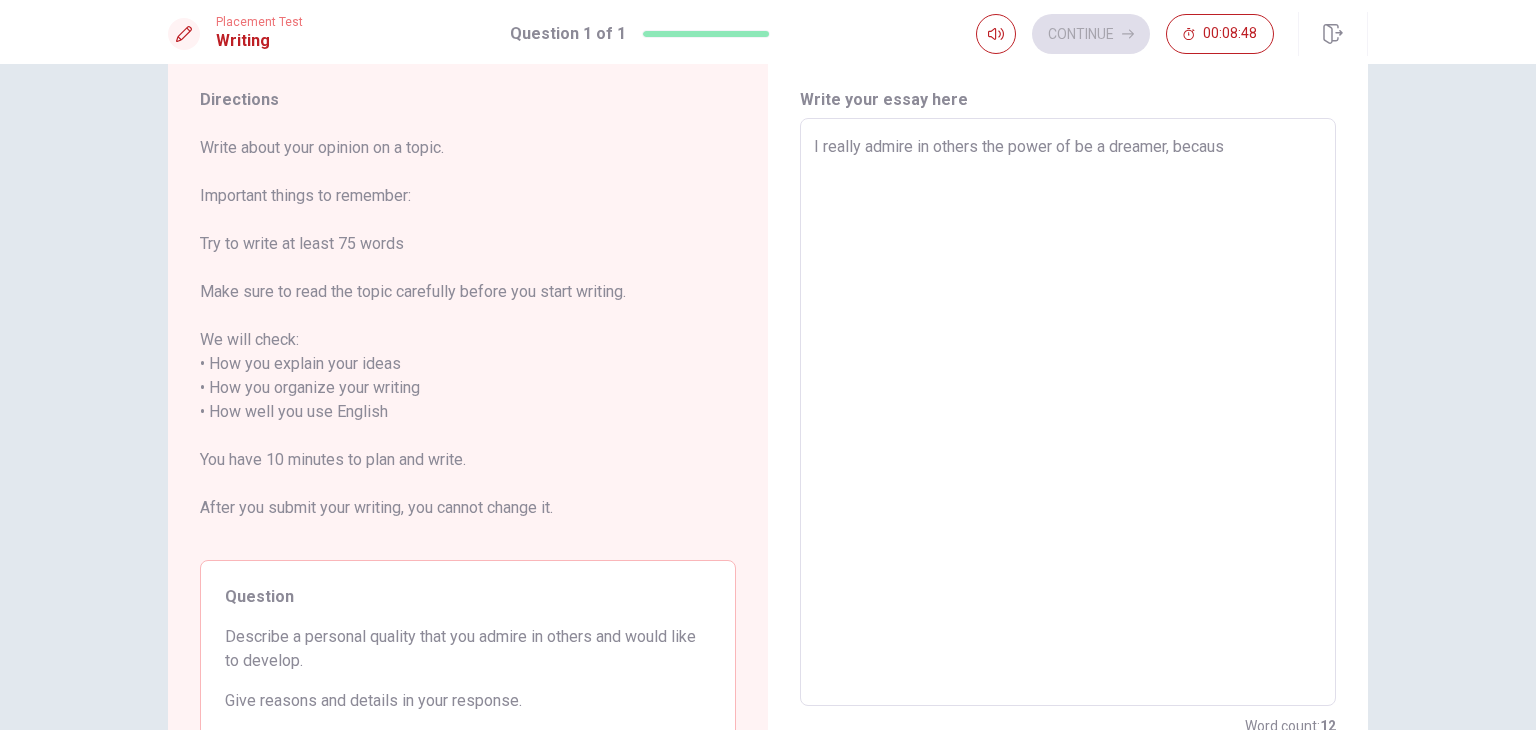 type on "x" 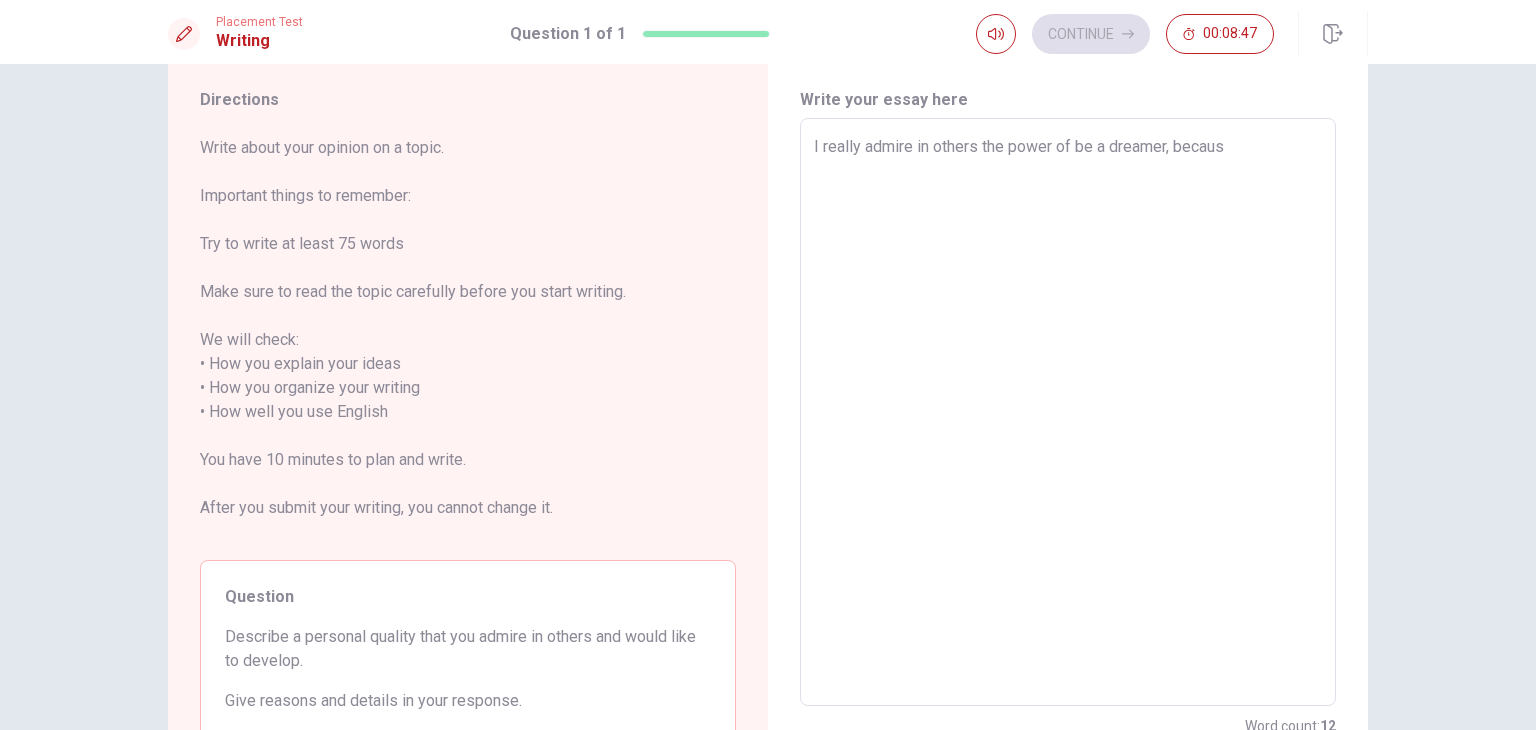 type on "I really admire in others the power of be a dreamer, [PERSON_NAME]" 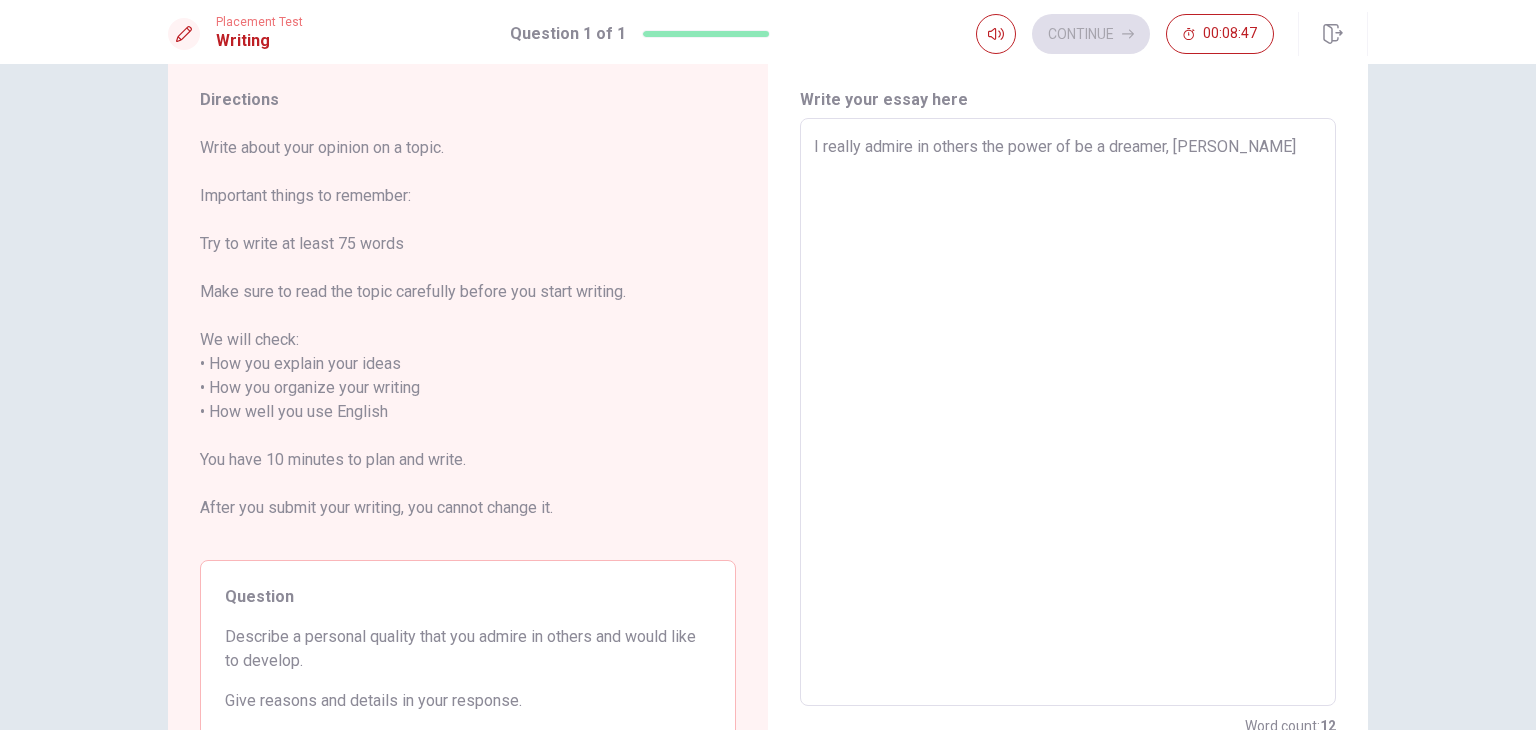 type on "x" 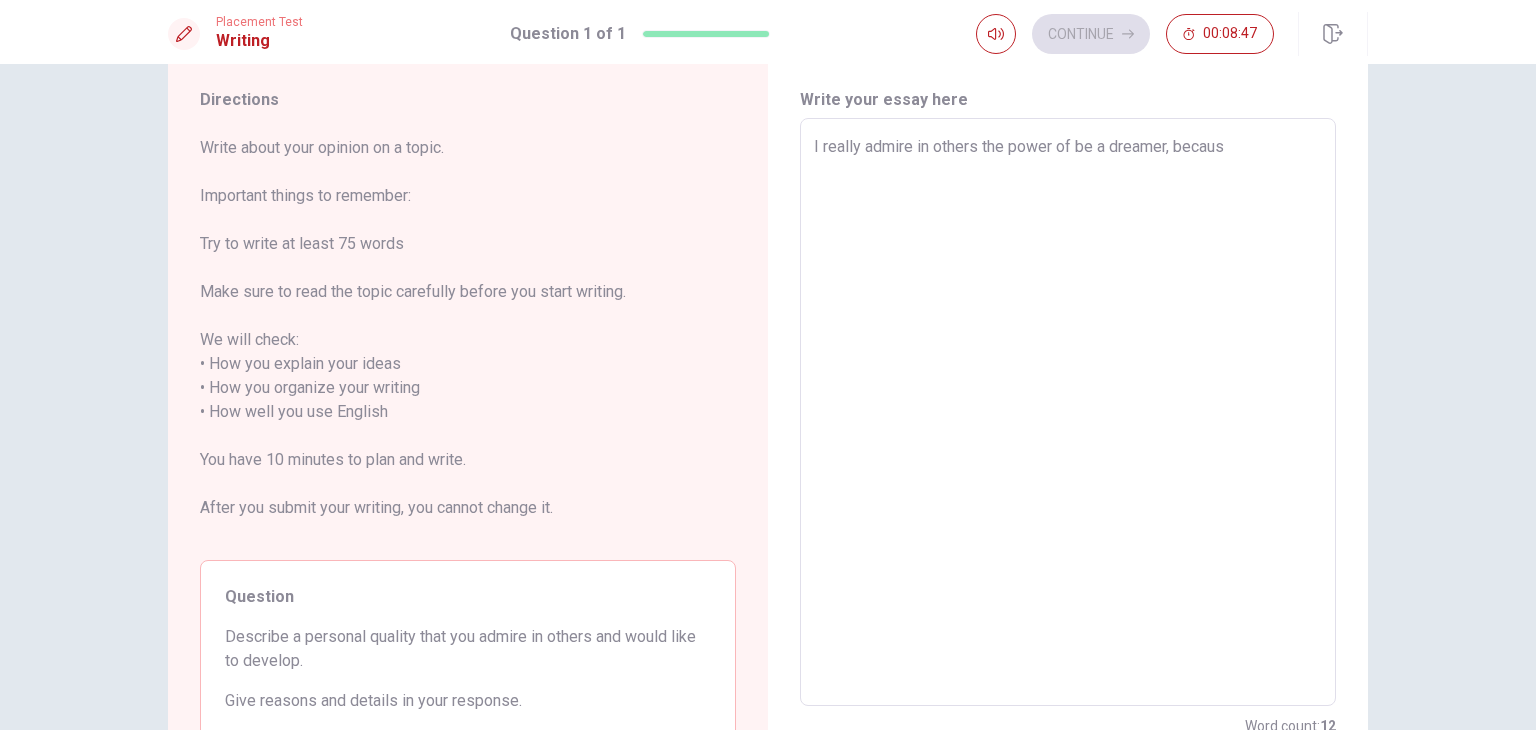 type on "x" 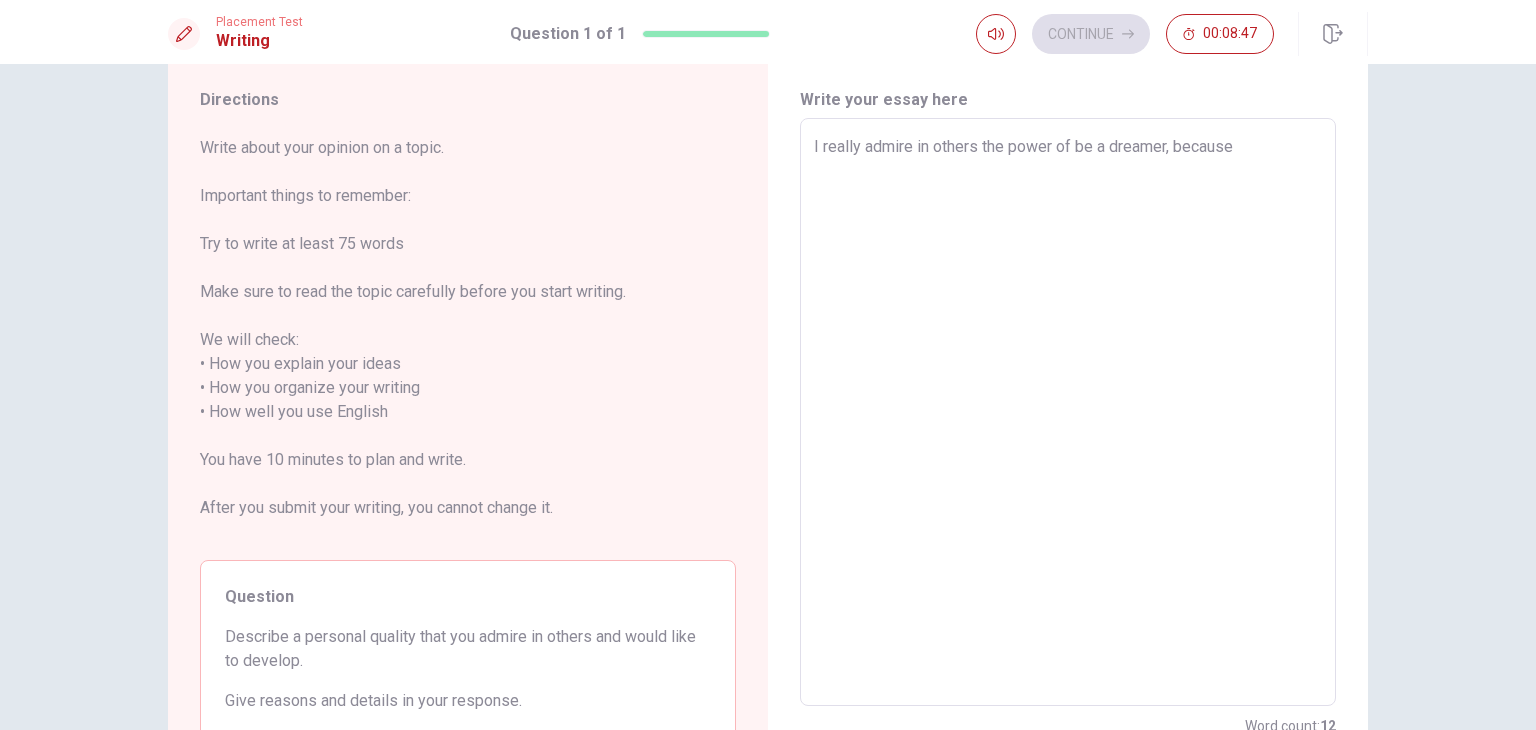 type on "x" 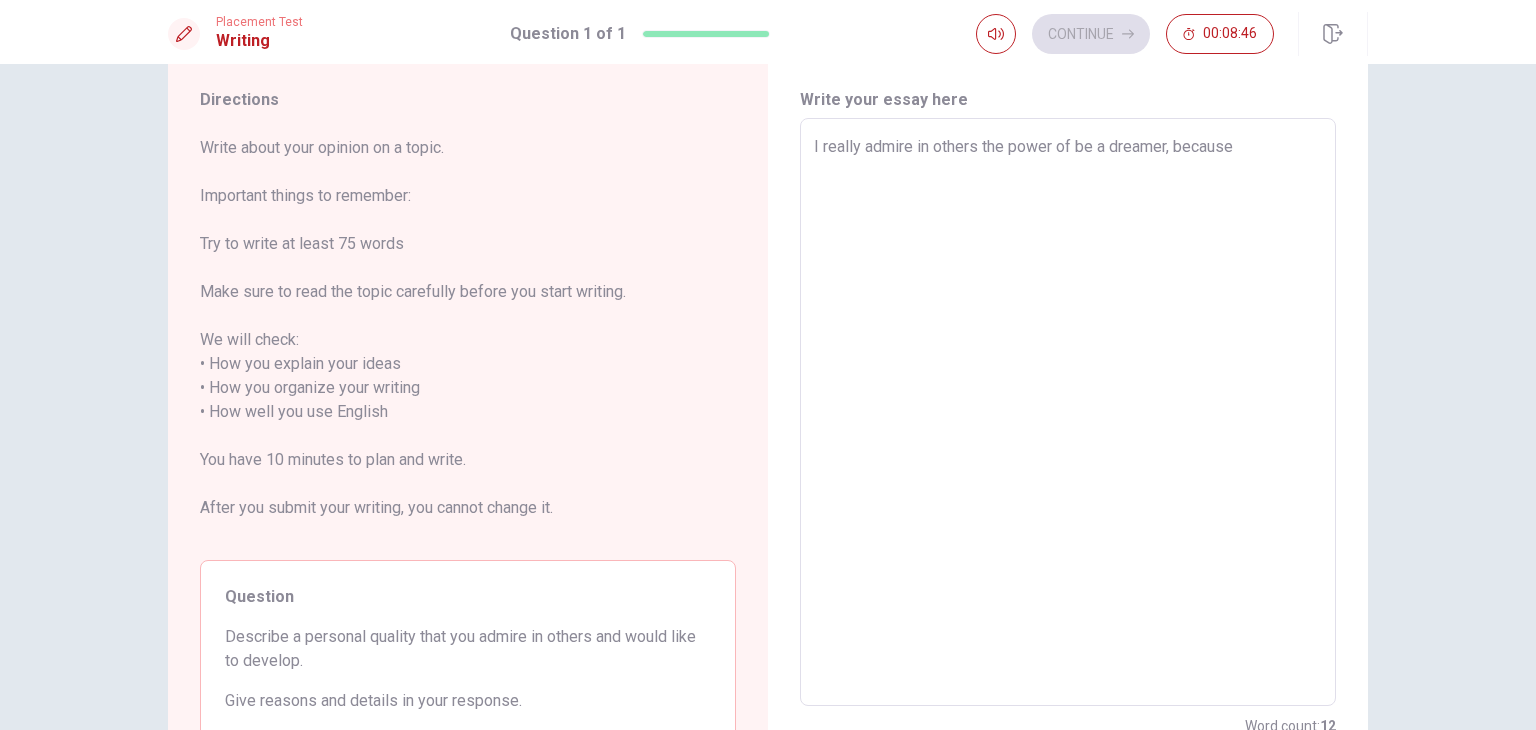 type on "I really admire in others the power of be a dreamer, because I" 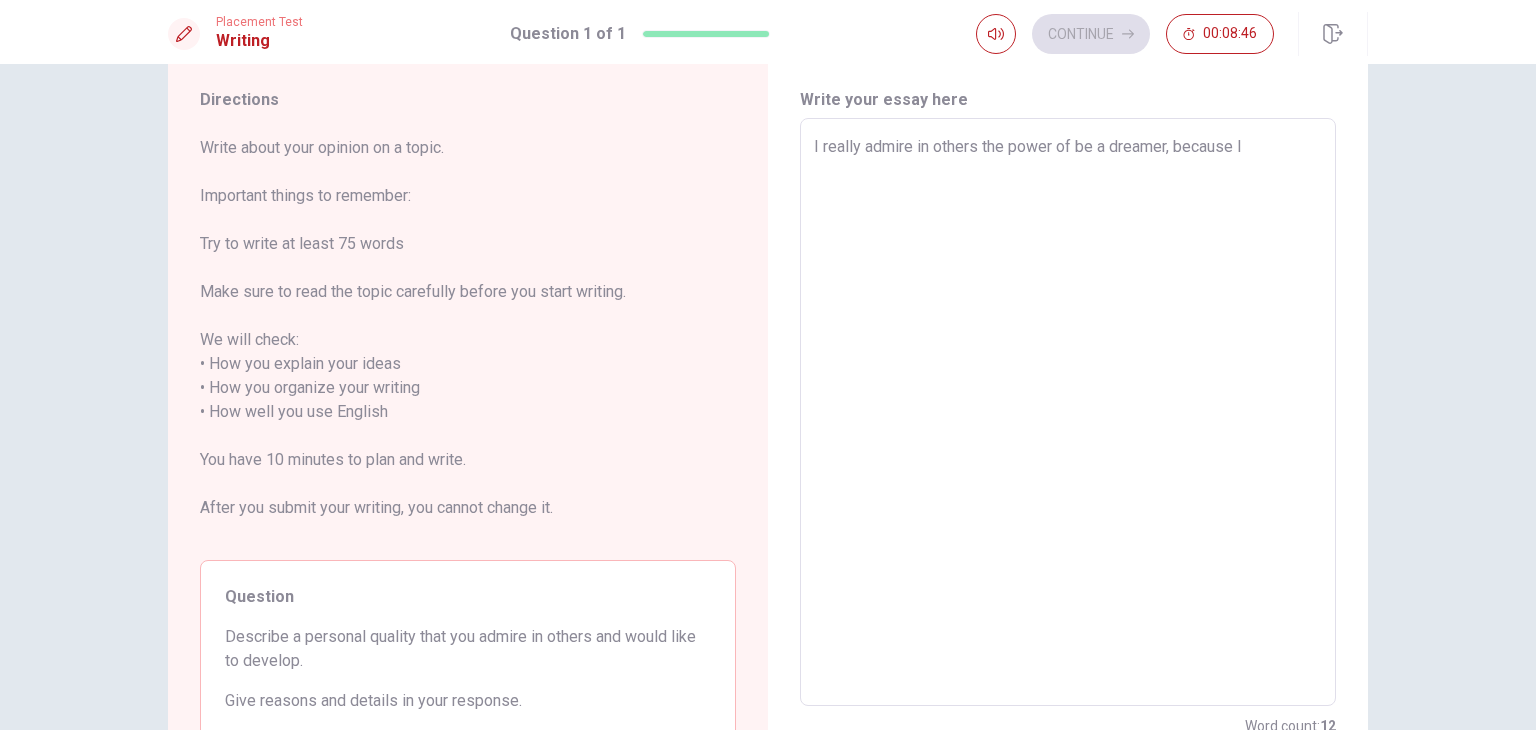type on "x" 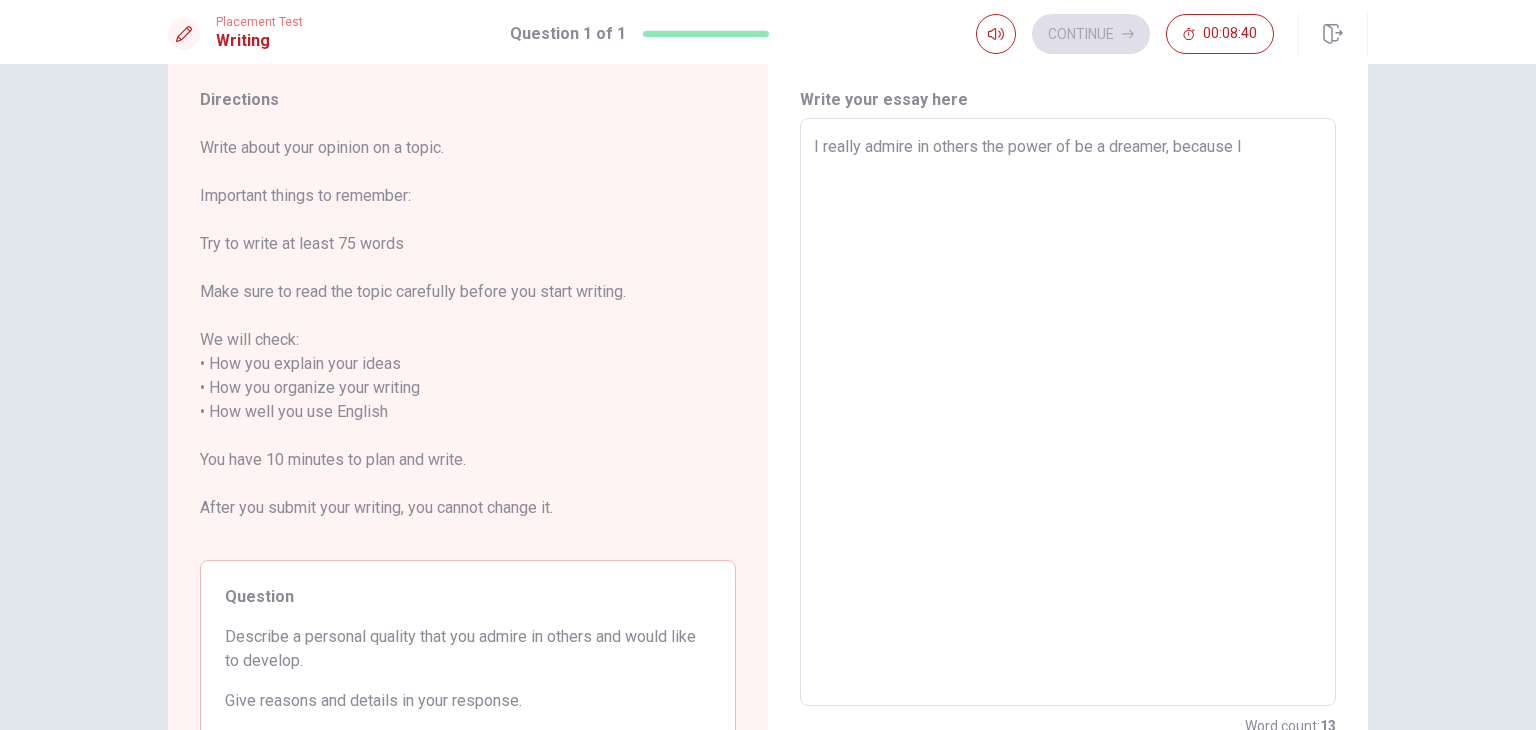 type on "x" 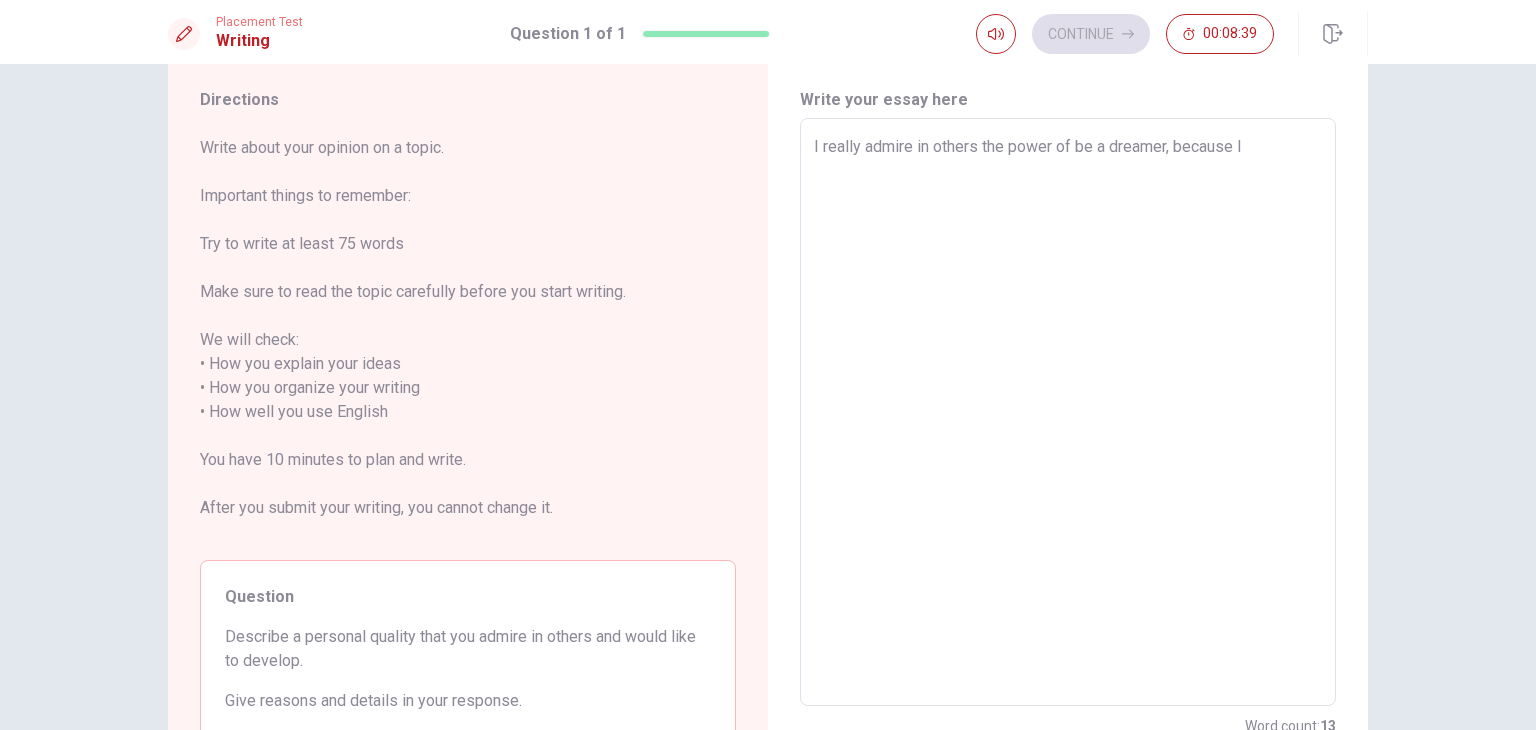 type on "I really admire in others the power of be a dreamer, because I s" 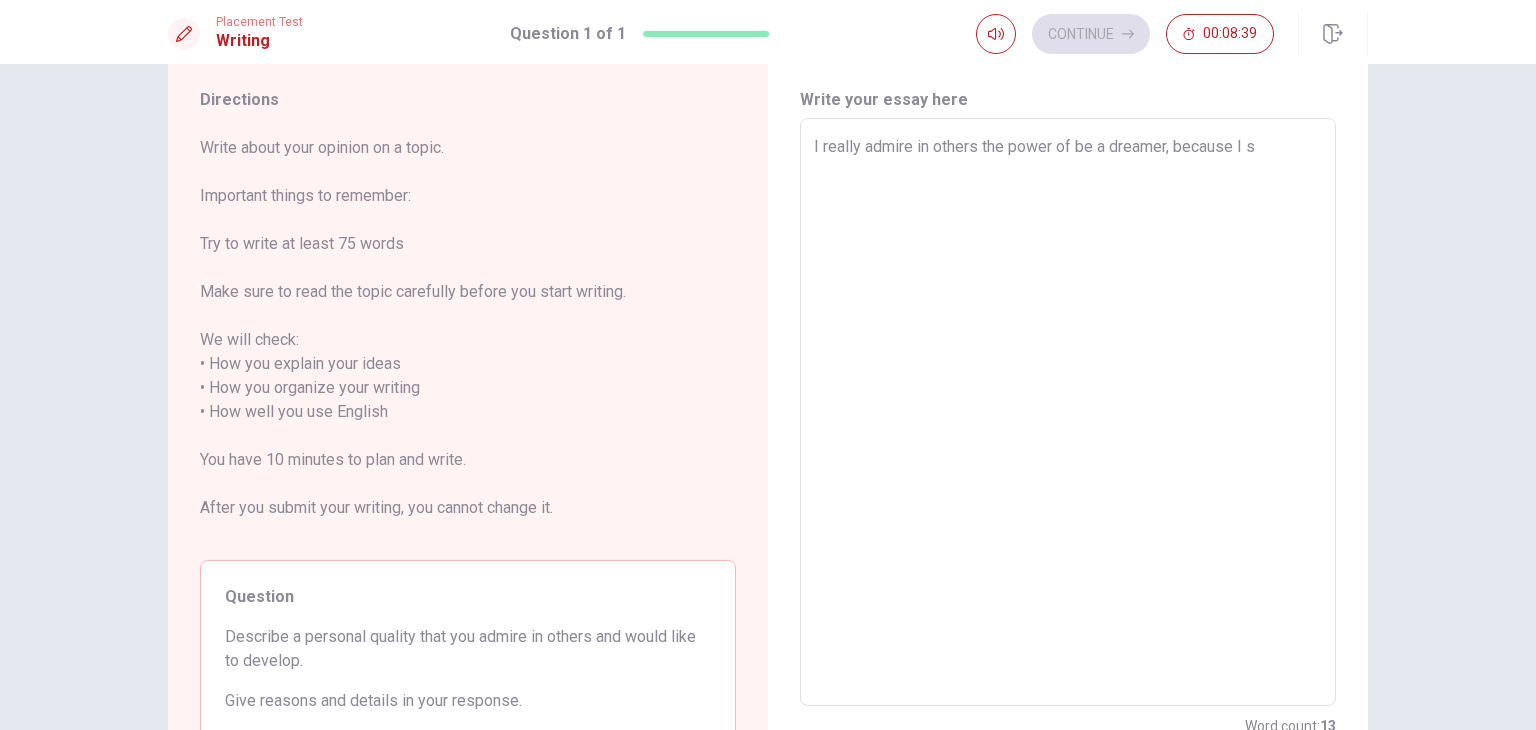 type on "x" 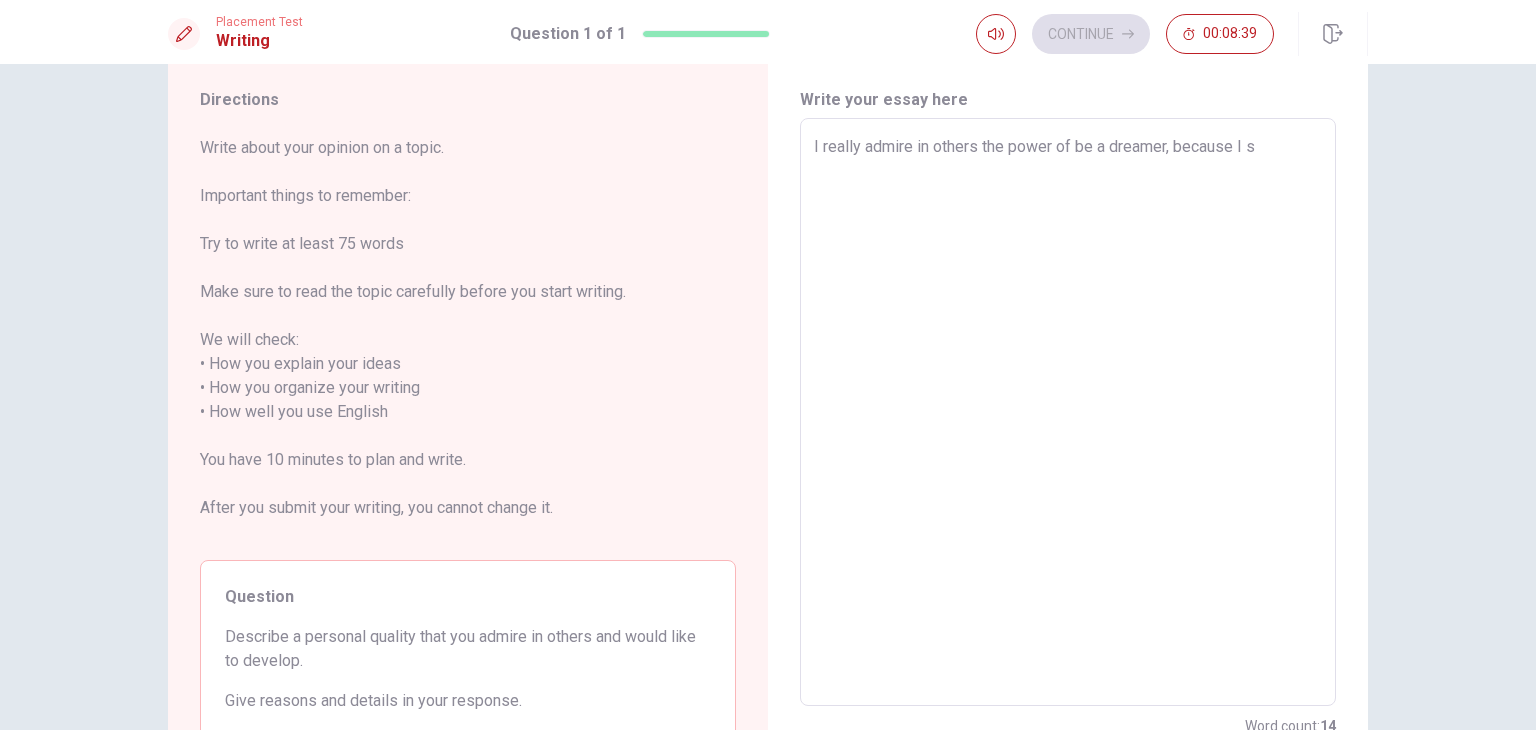 type on "I really admire in others the power of be a dreamer, because I se" 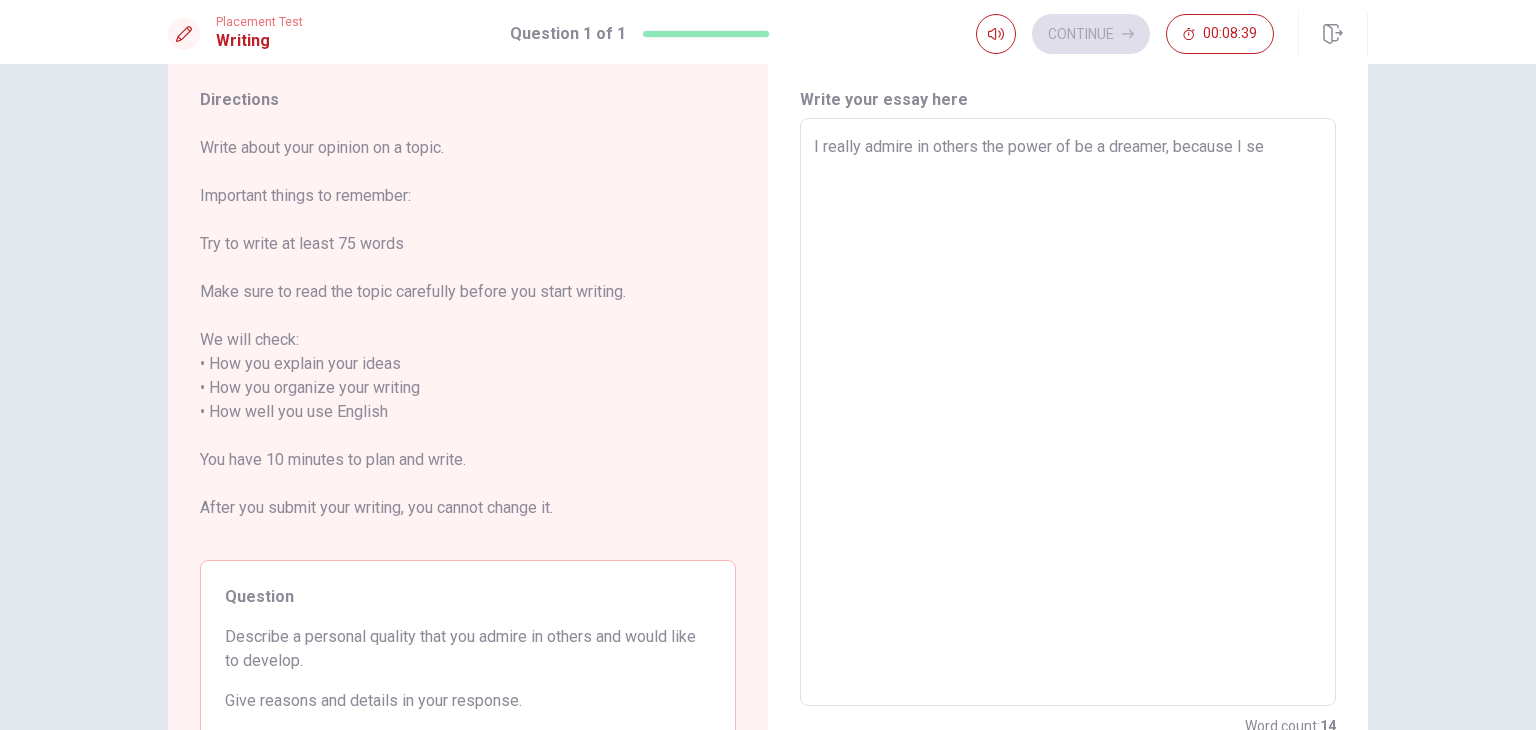 type on "x" 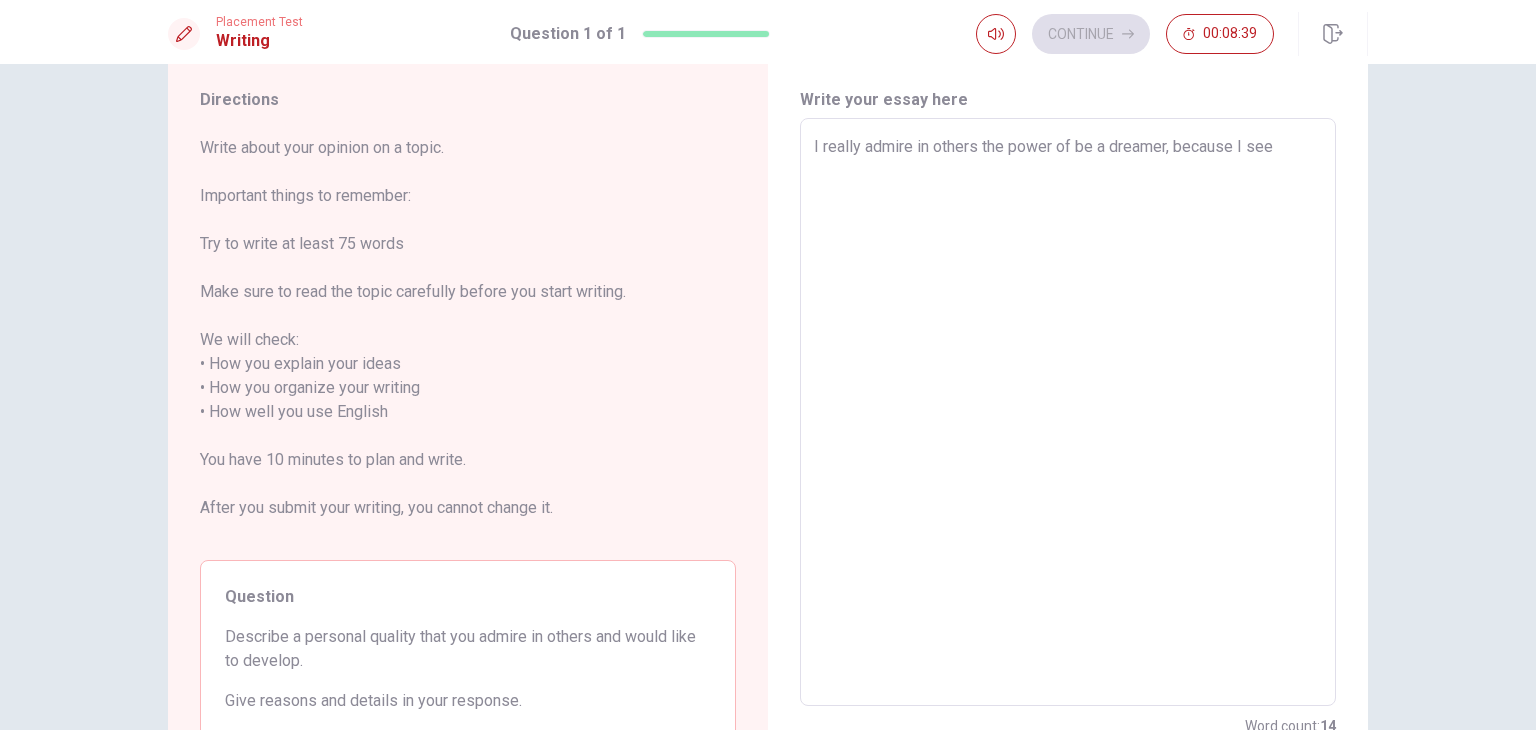 type on "x" 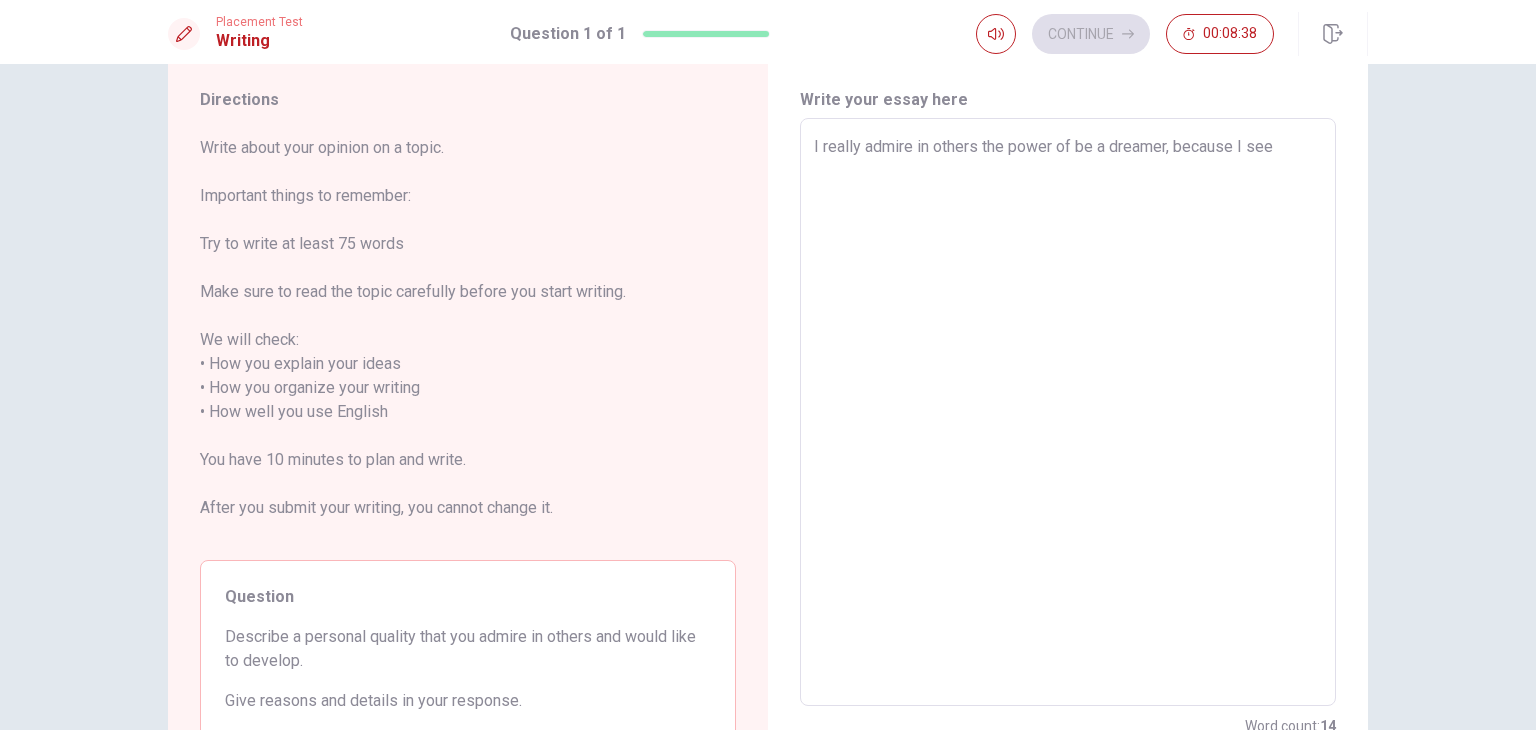 type on "x" 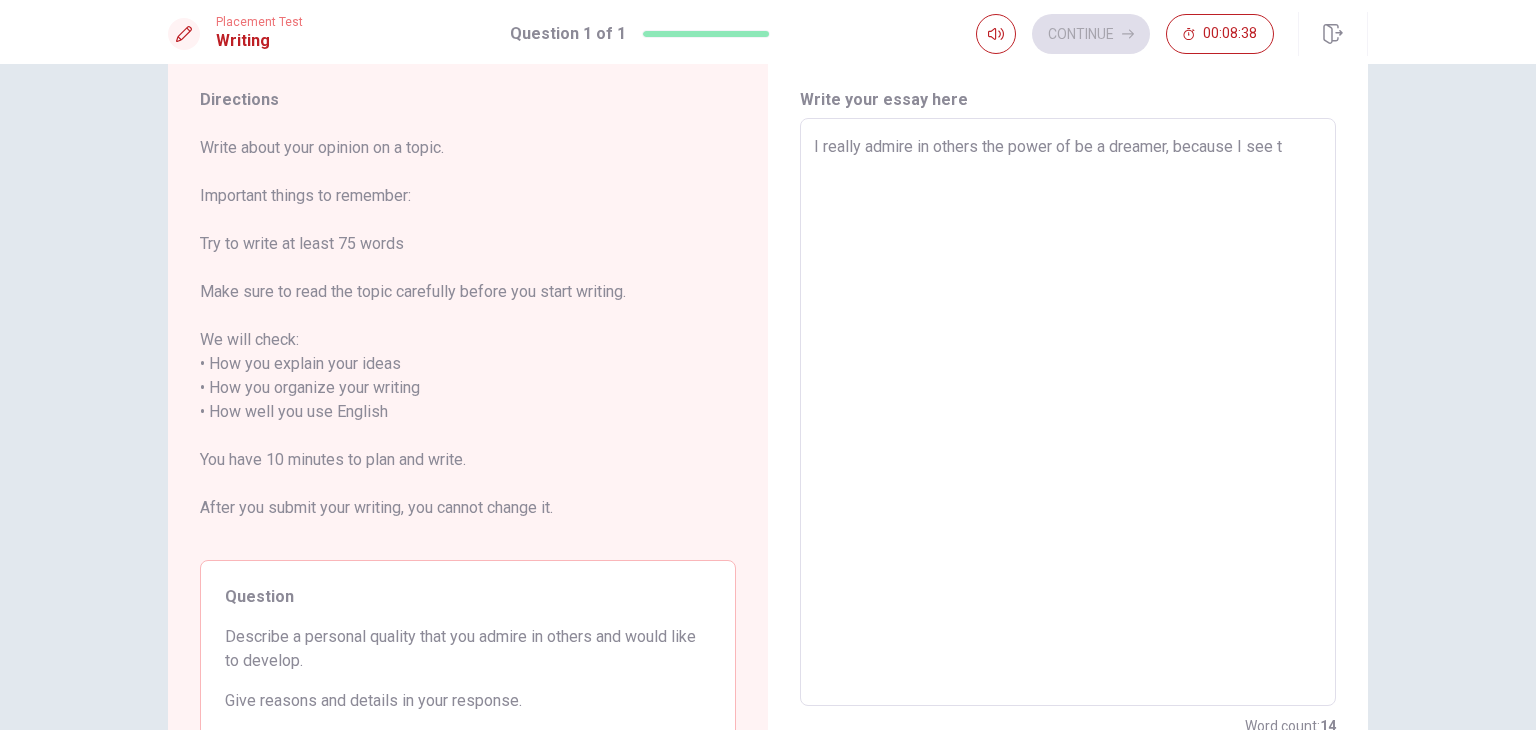 type on "x" 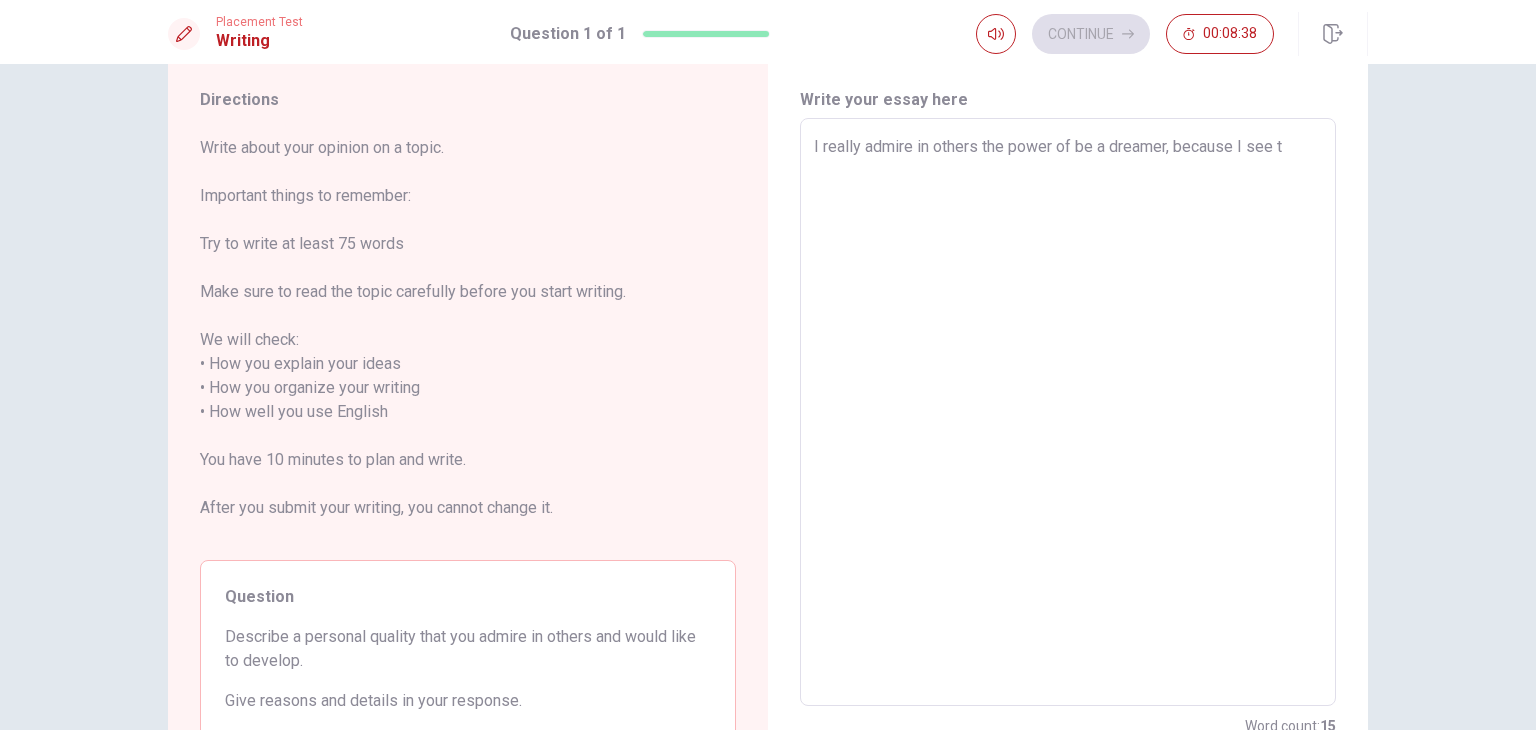 type on "I really admire in others the power of be a dreamer, because I see th" 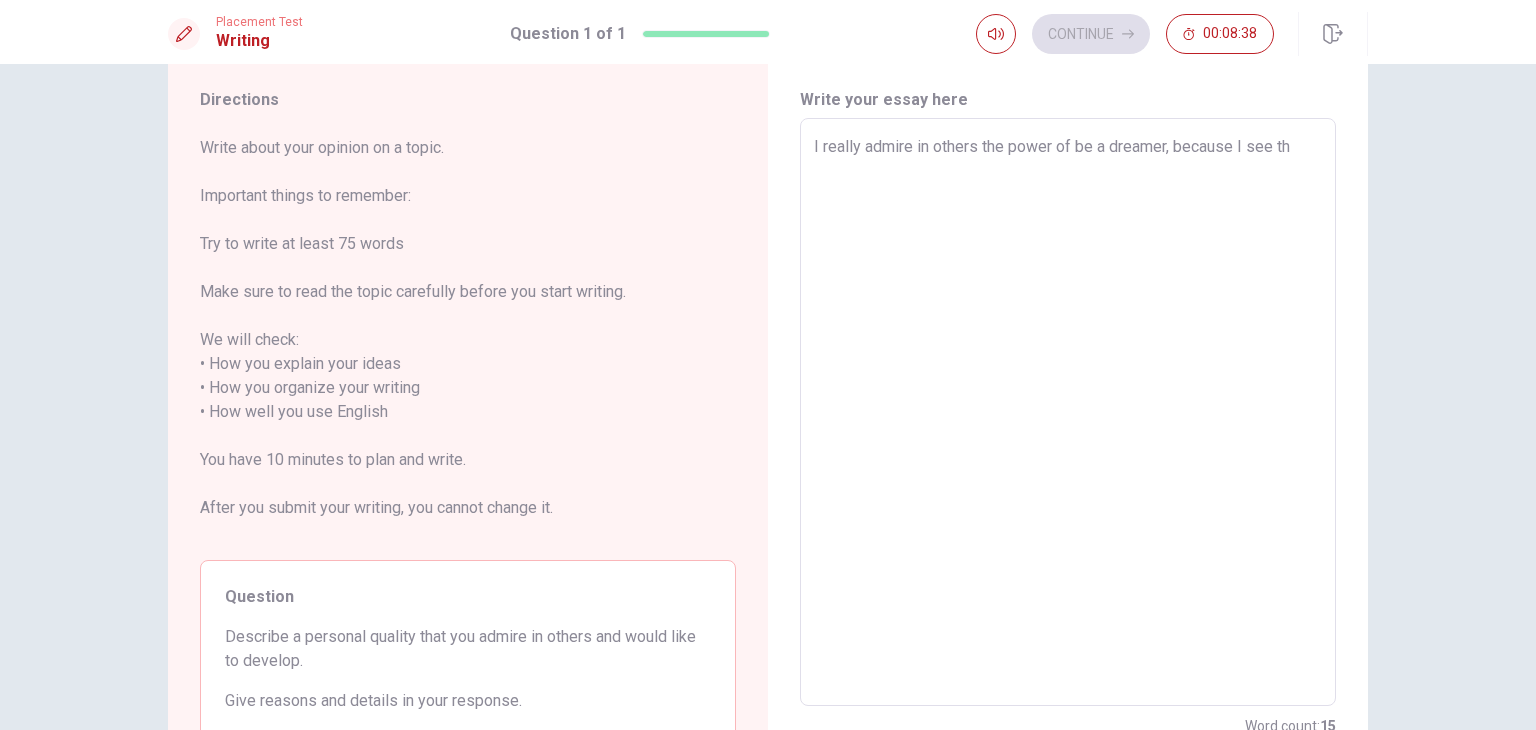 type on "x" 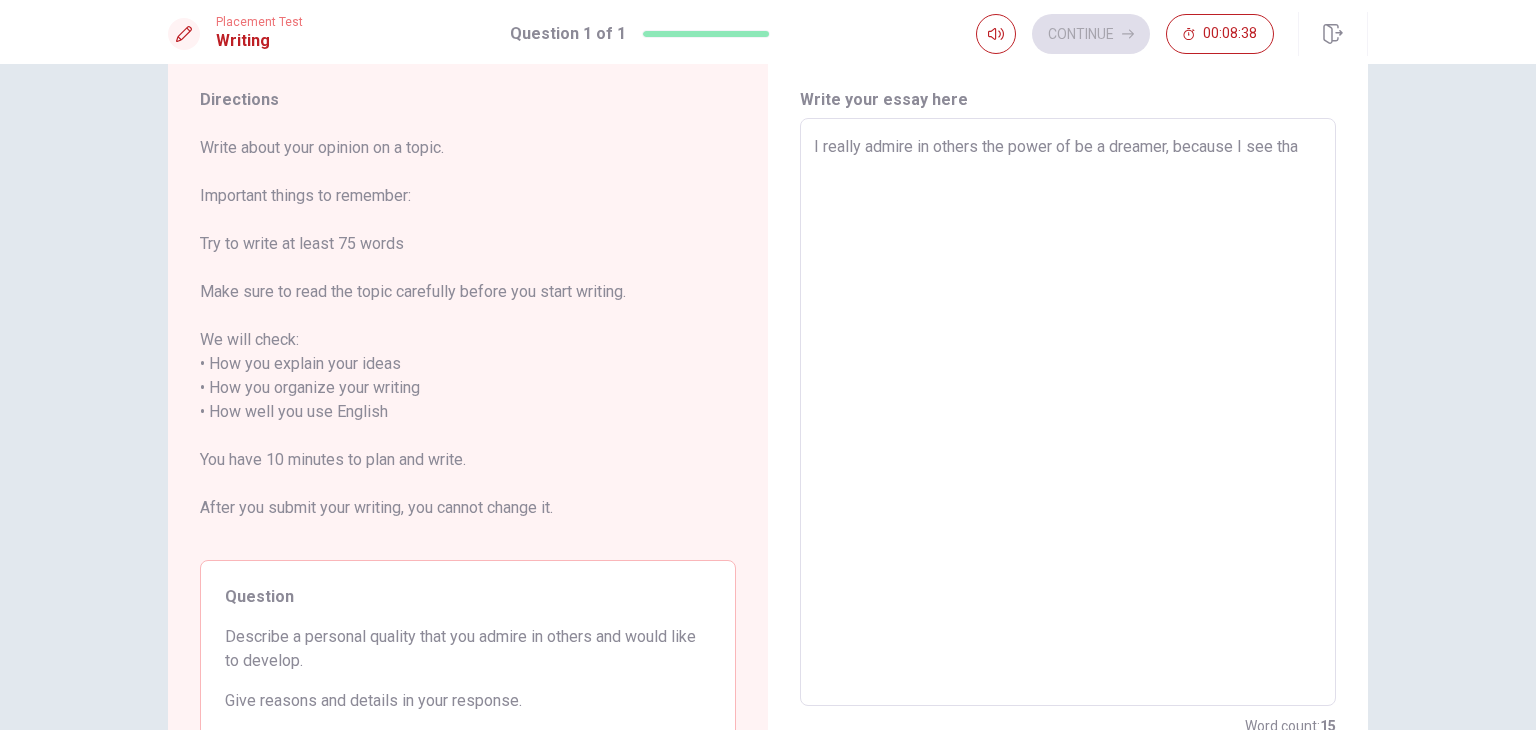 type on "I really admire in others the power of be a dreamer, because I see that" 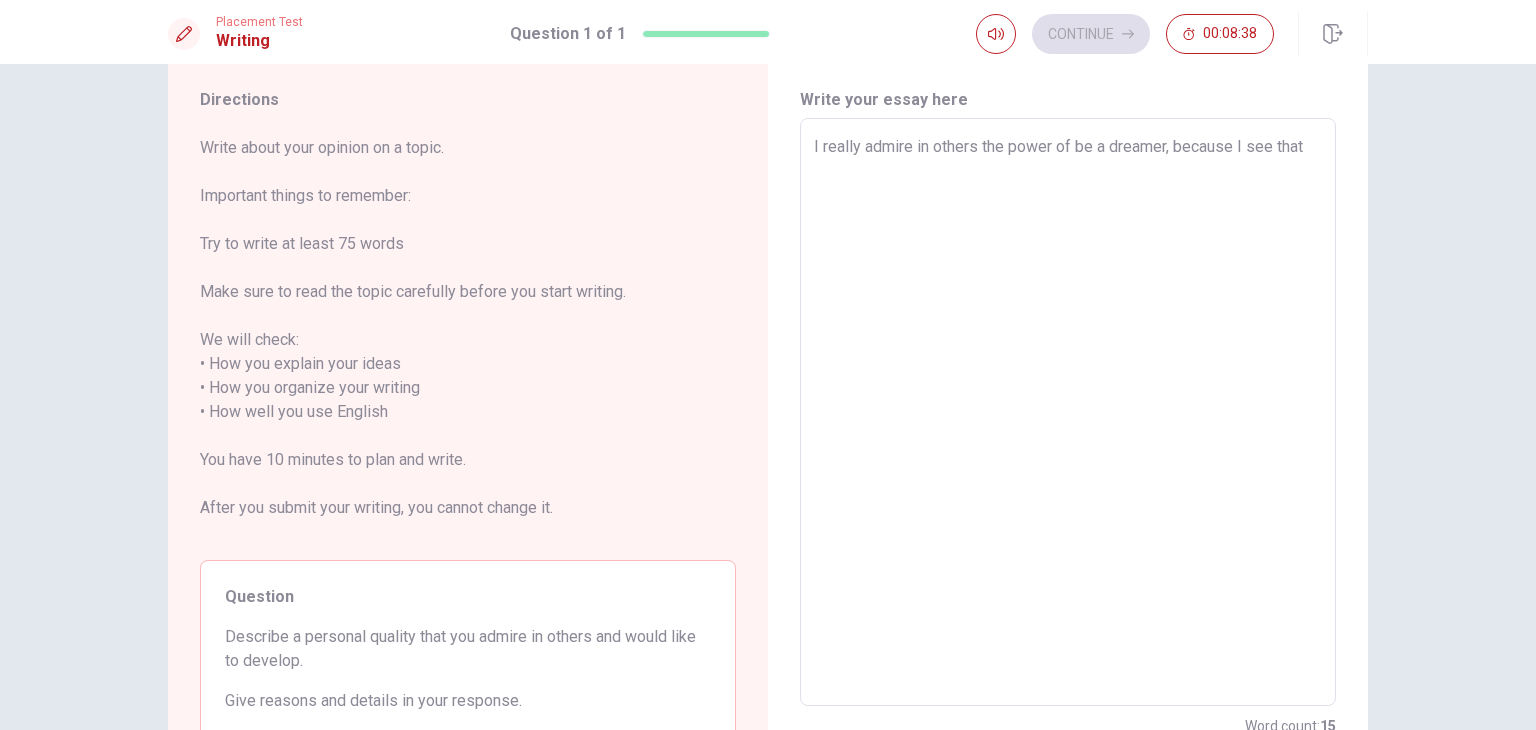 type on "x" 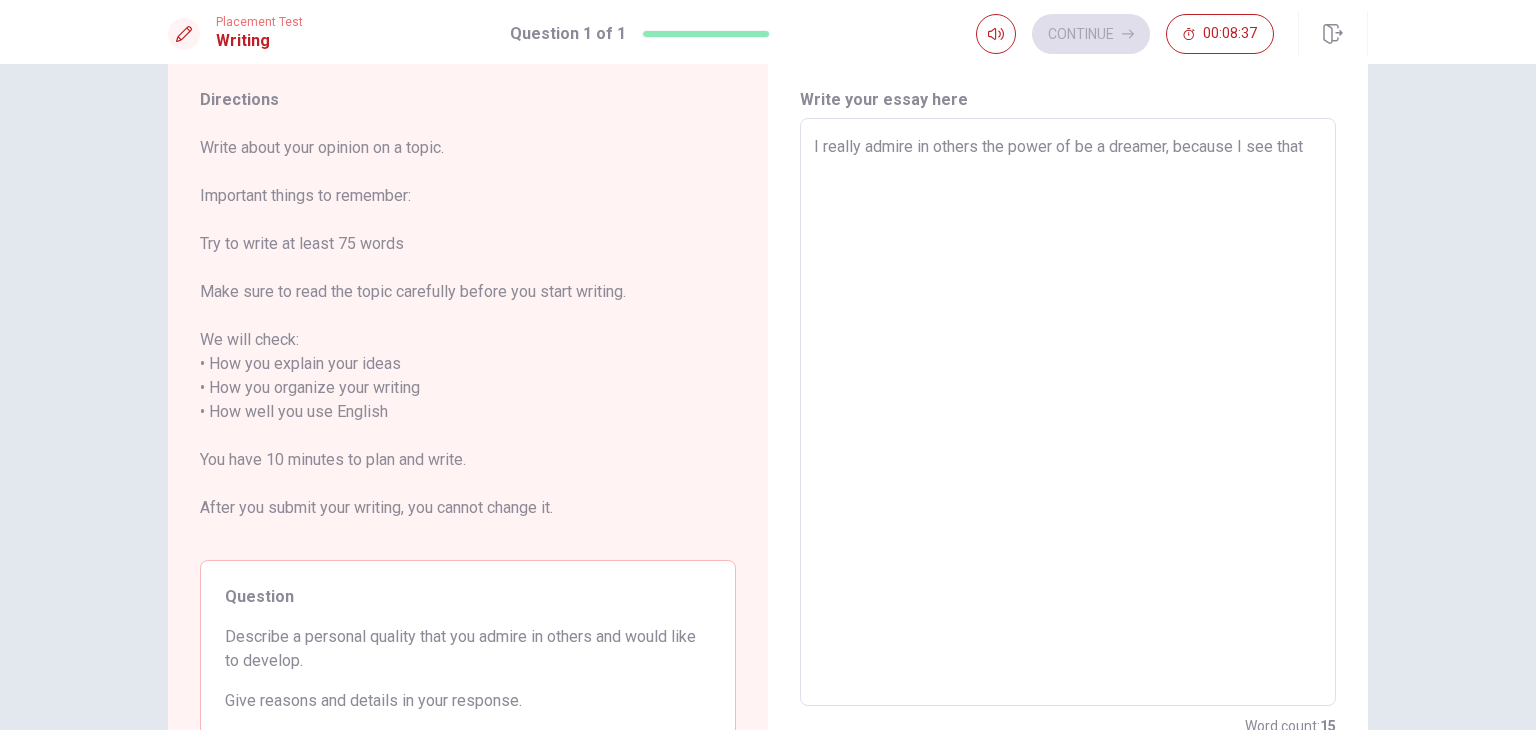 type on "I really admire in others the power of be a dreamer, because I see that" 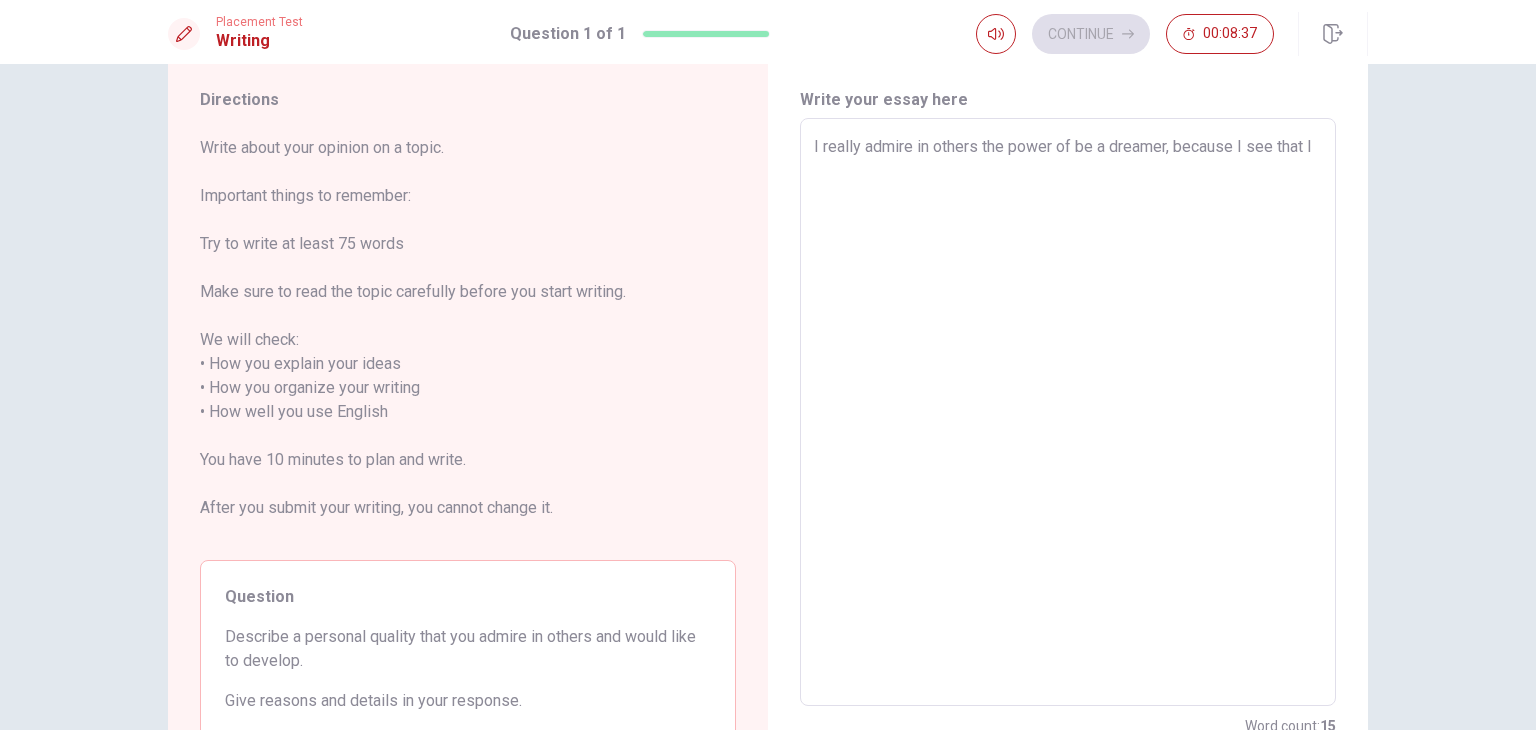 type on "x" 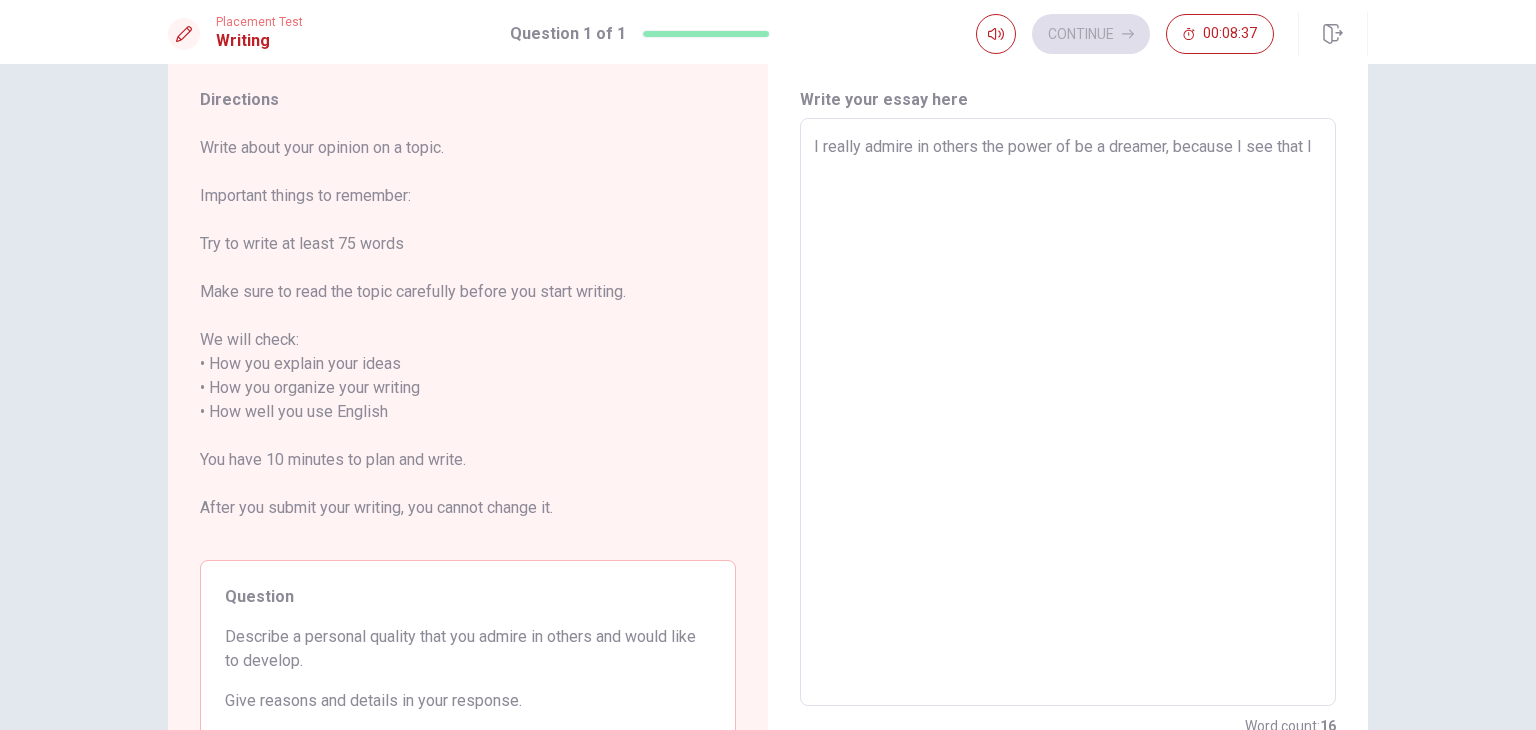 type on "I really admire in others the power of be a dreamer, because I see that I" 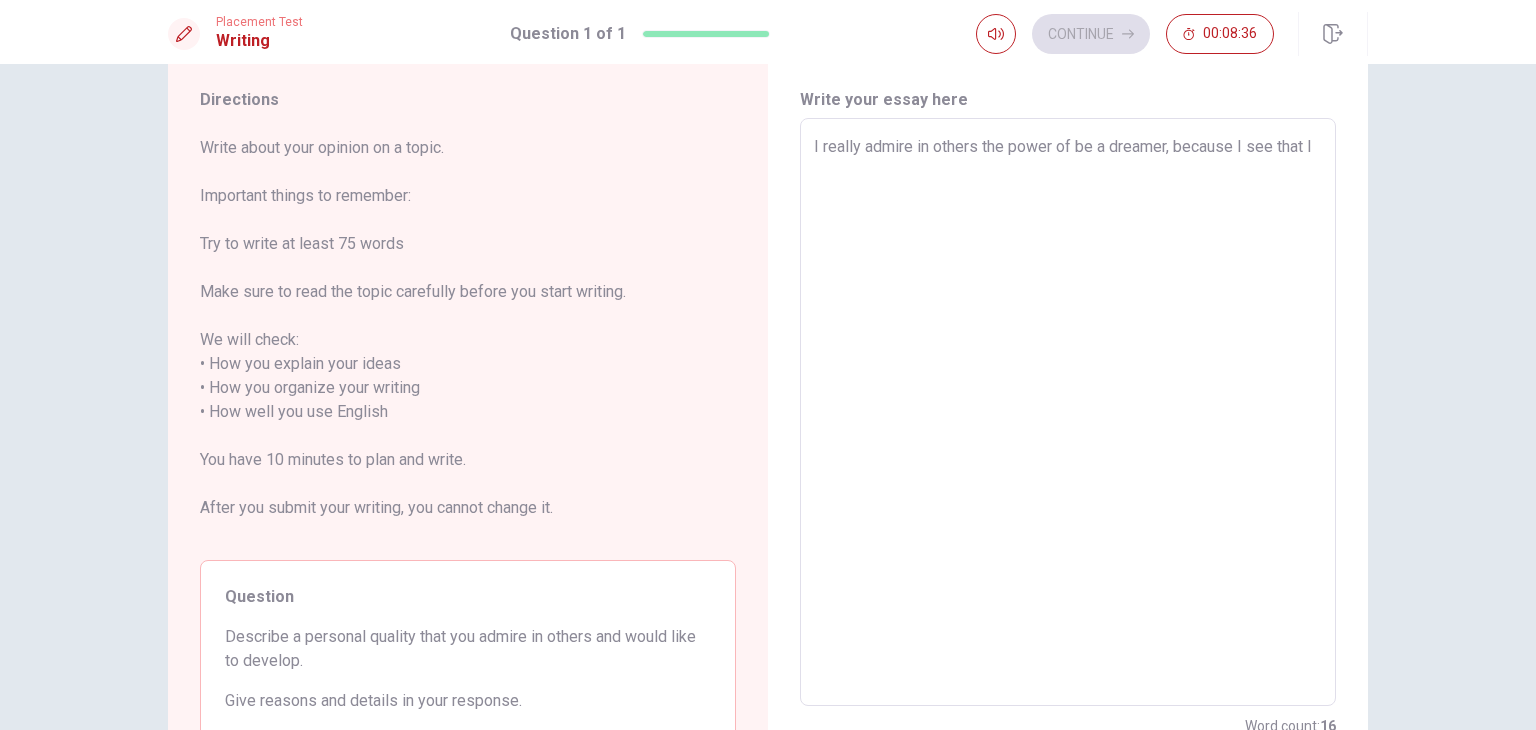 type on "I really admire in others the power of be a dreamer, because I see that I a" 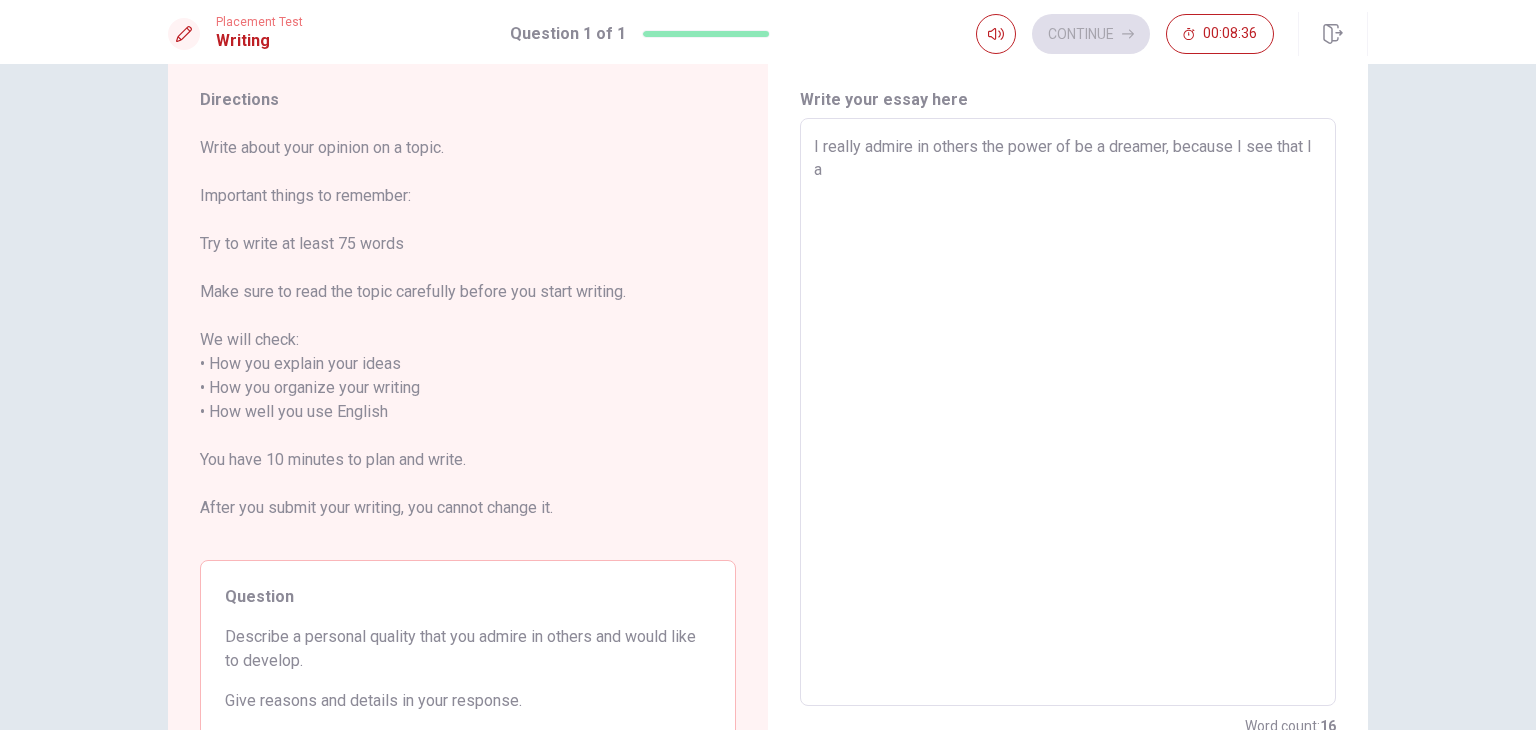 type on "x" 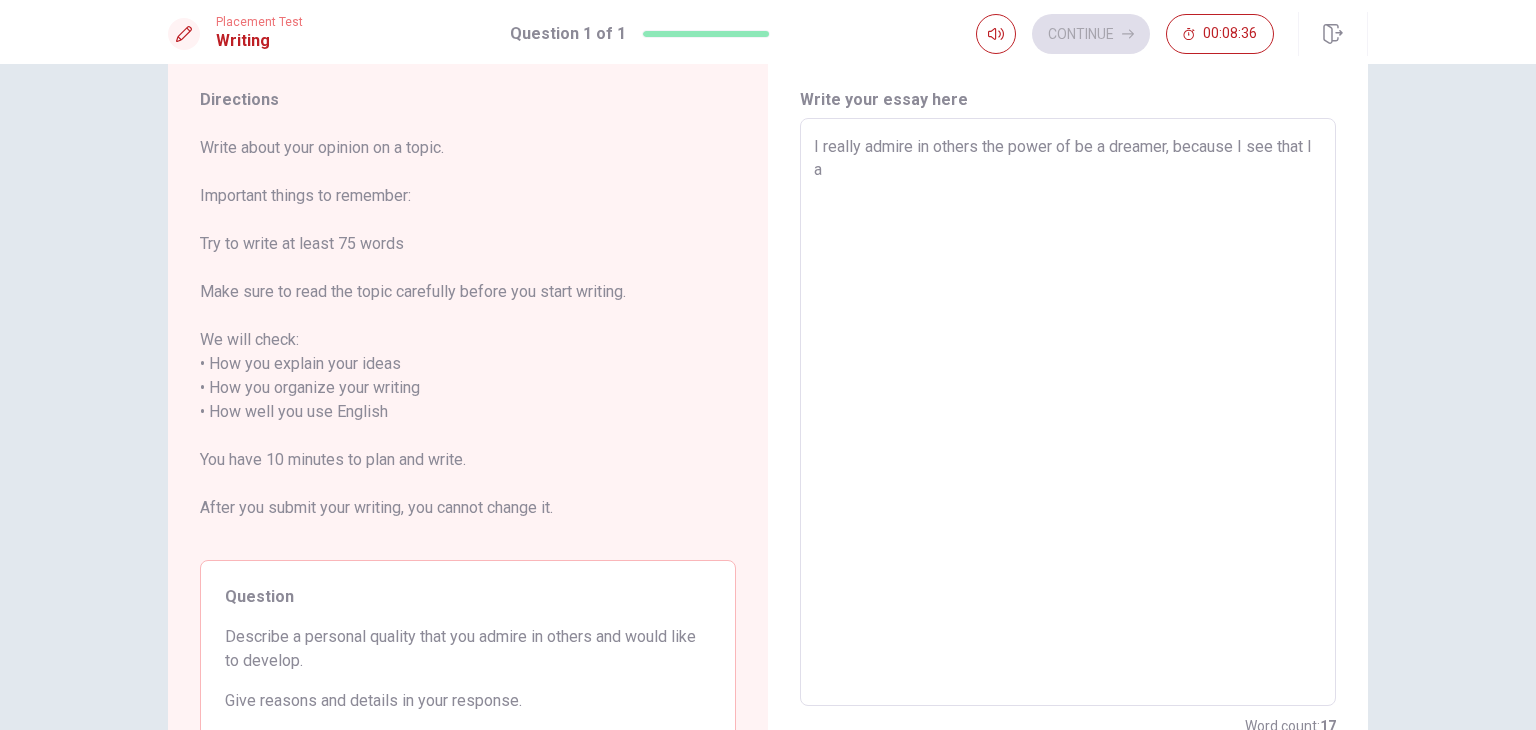 type on "I really admire in others the power of be a dreamer, because I see that I am" 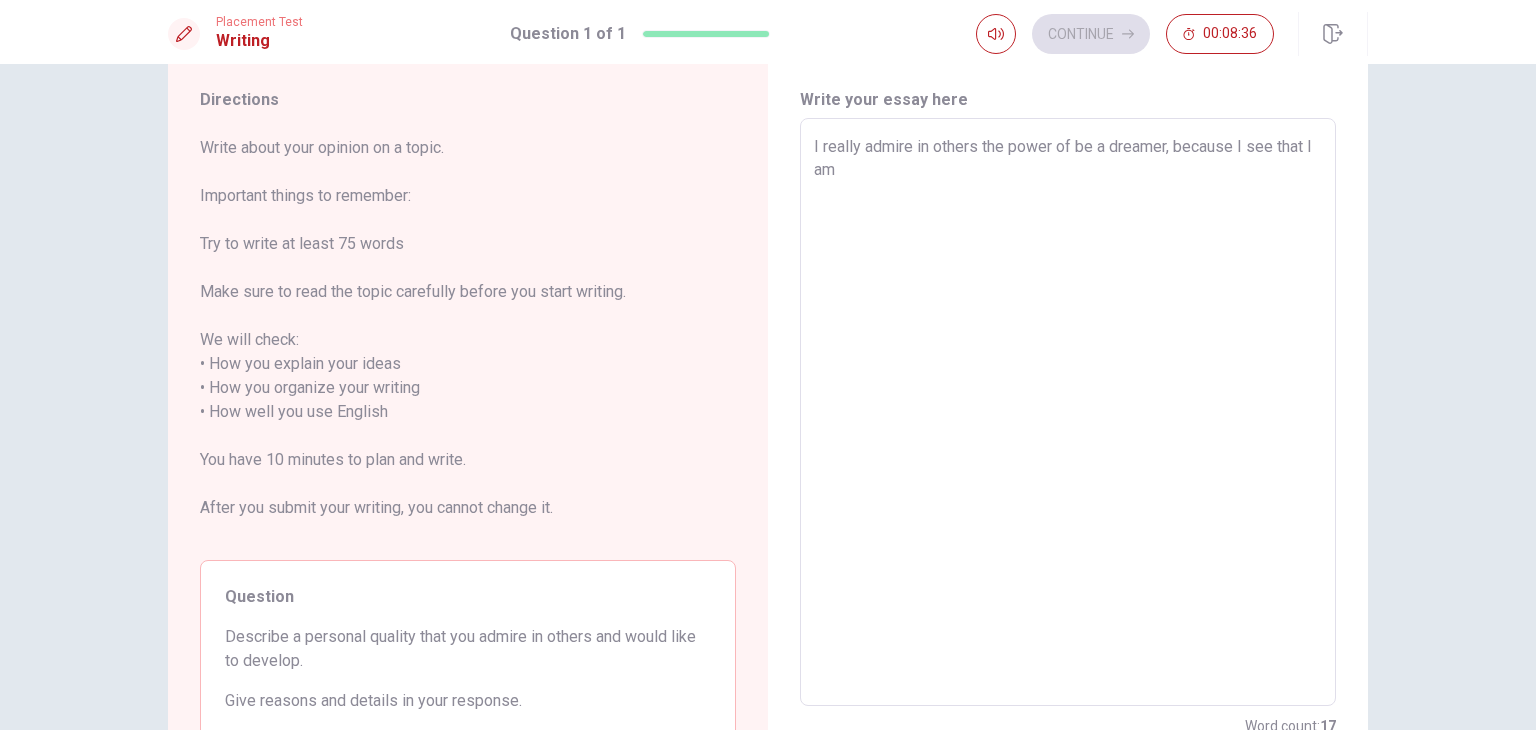 type on "I really admire in others the power of be a dreamer, because I see that I am" 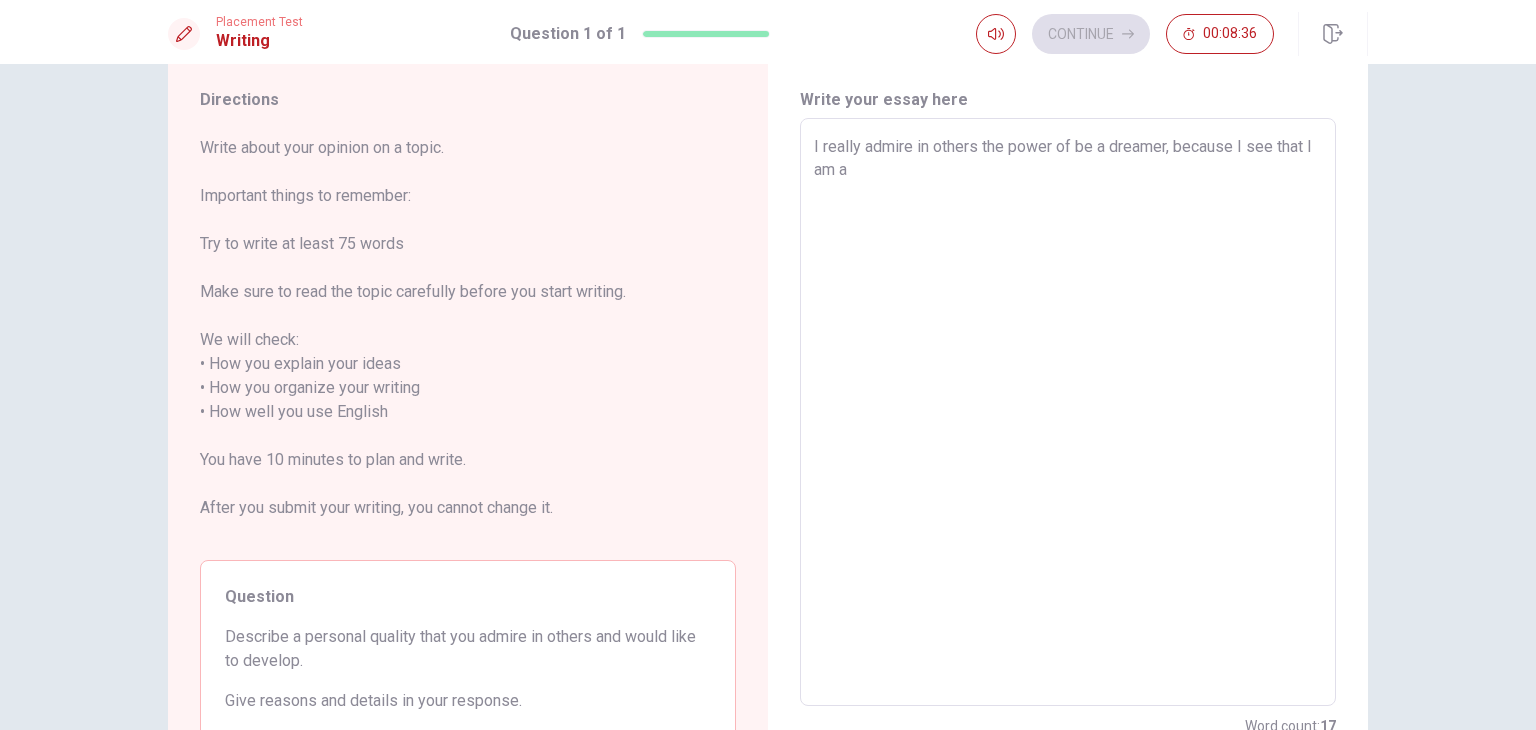 type on "x" 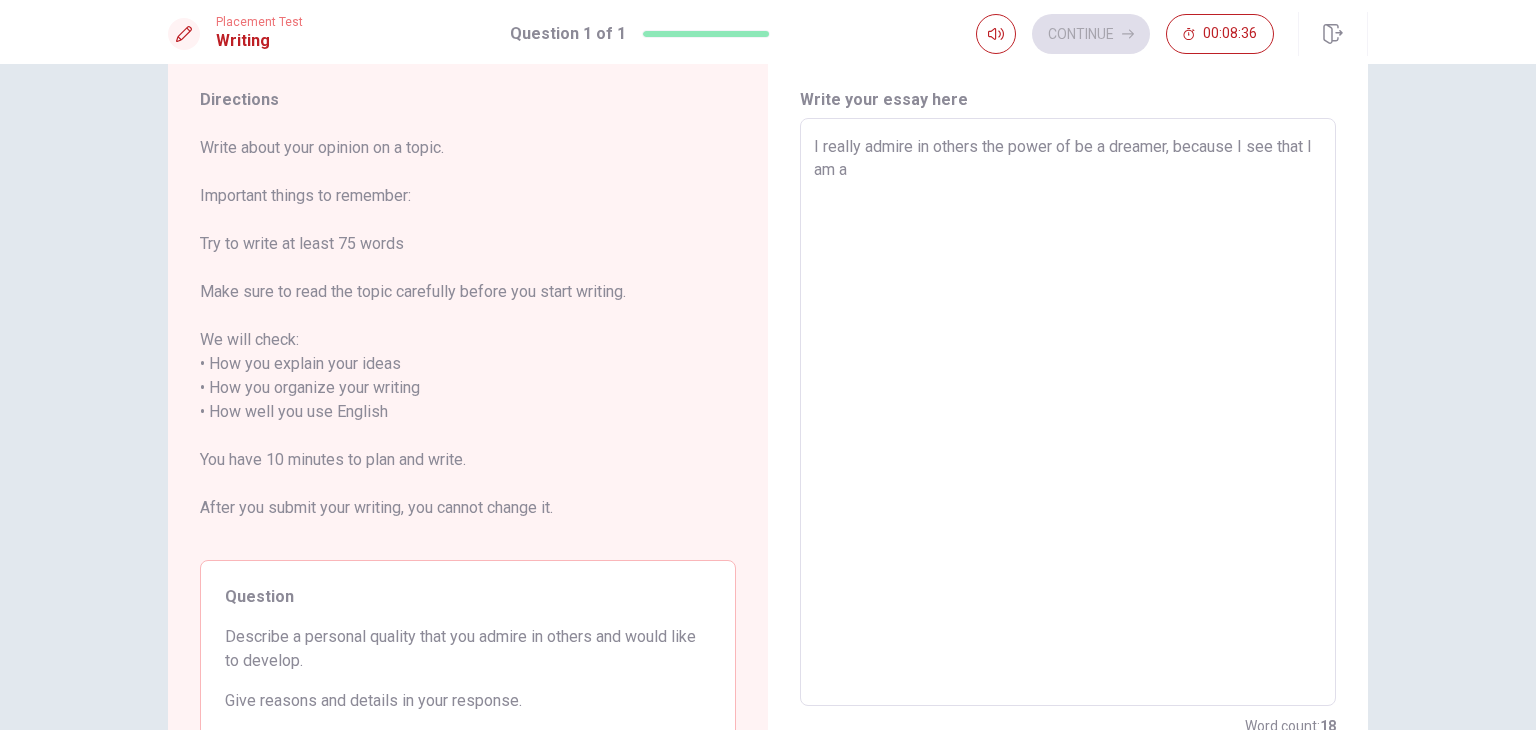 type on "I really admire in others the power of be a dreamer, because I see that I am a" 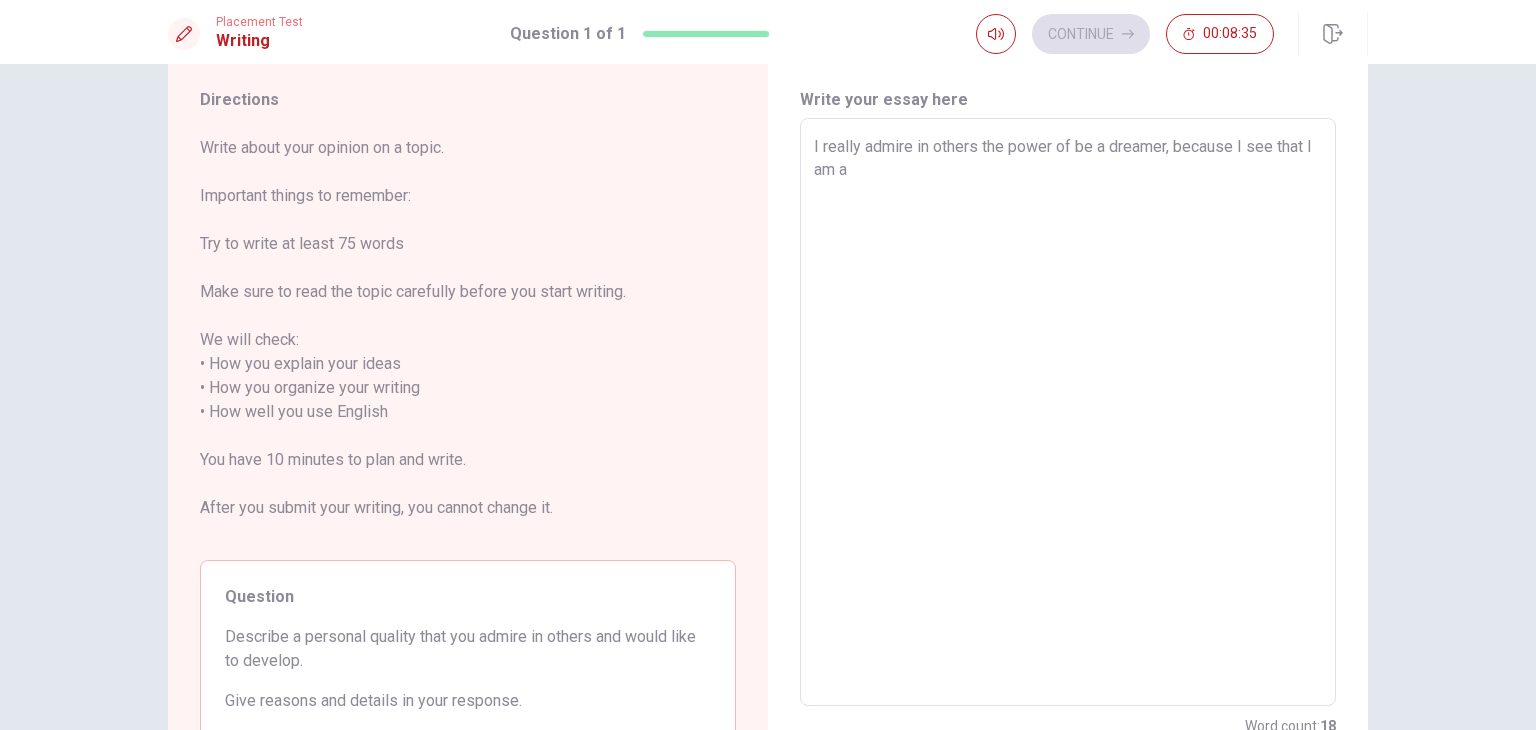 type on "I really admire in others the power of be a dreamer, because I see that I am a p" 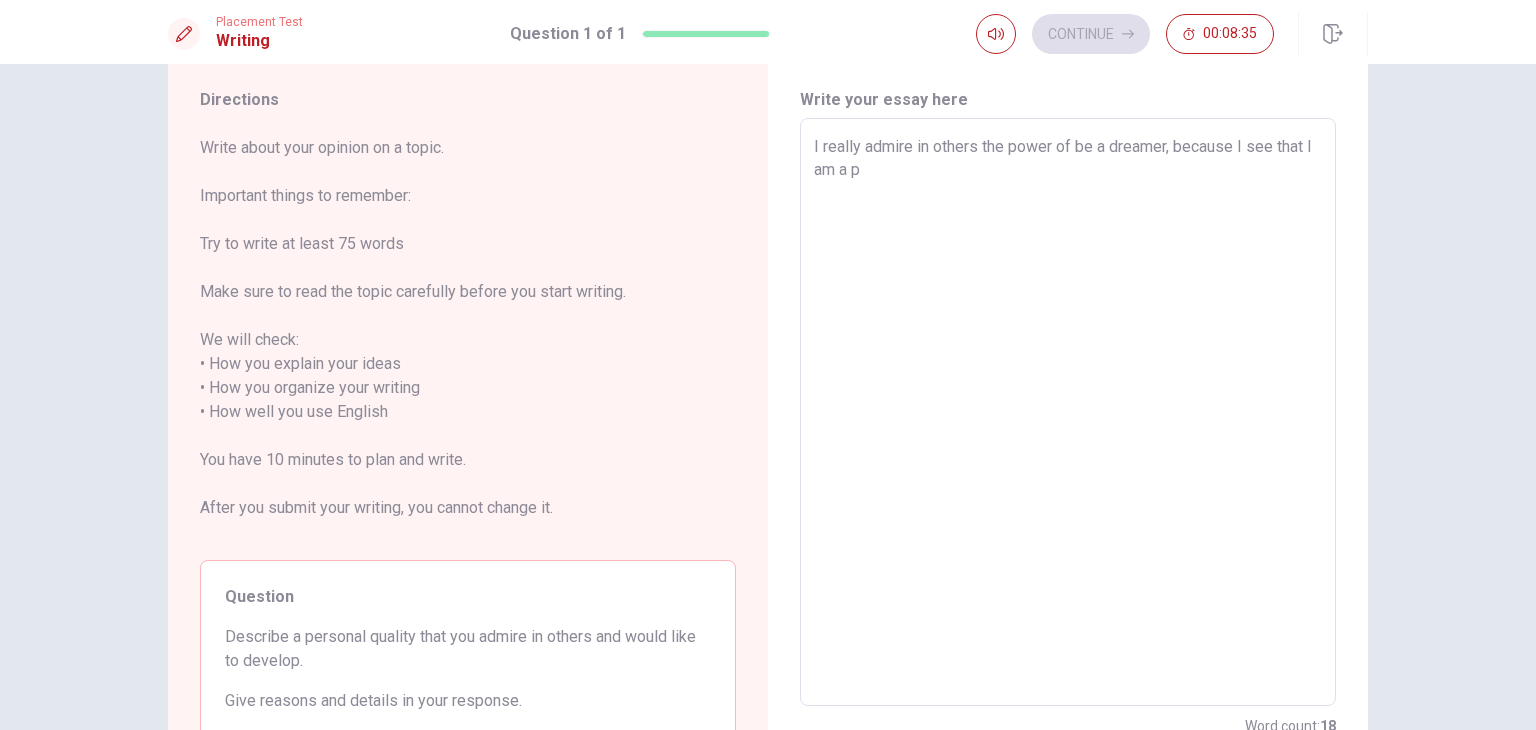 type on "x" 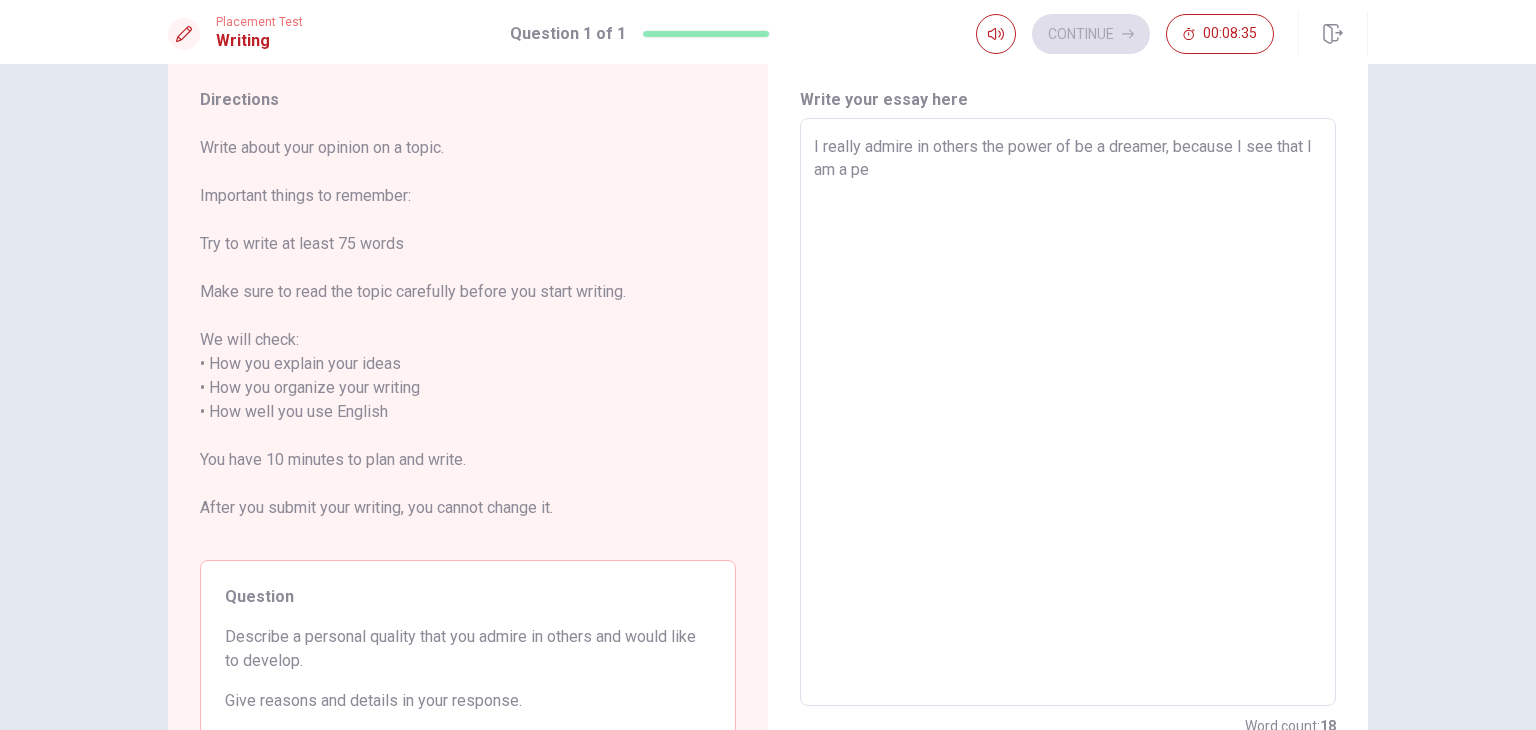 type 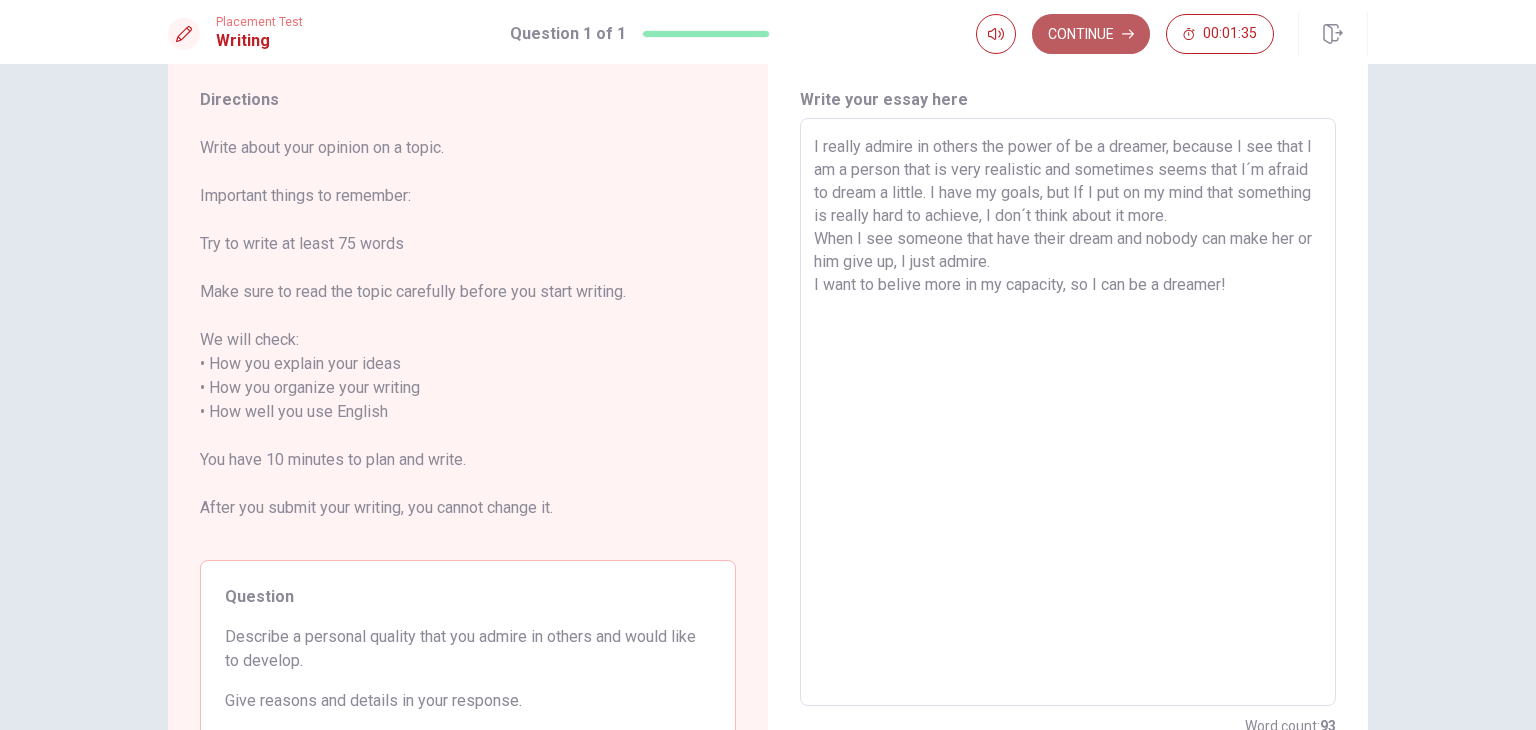 click on "Continue" at bounding box center [1091, 34] 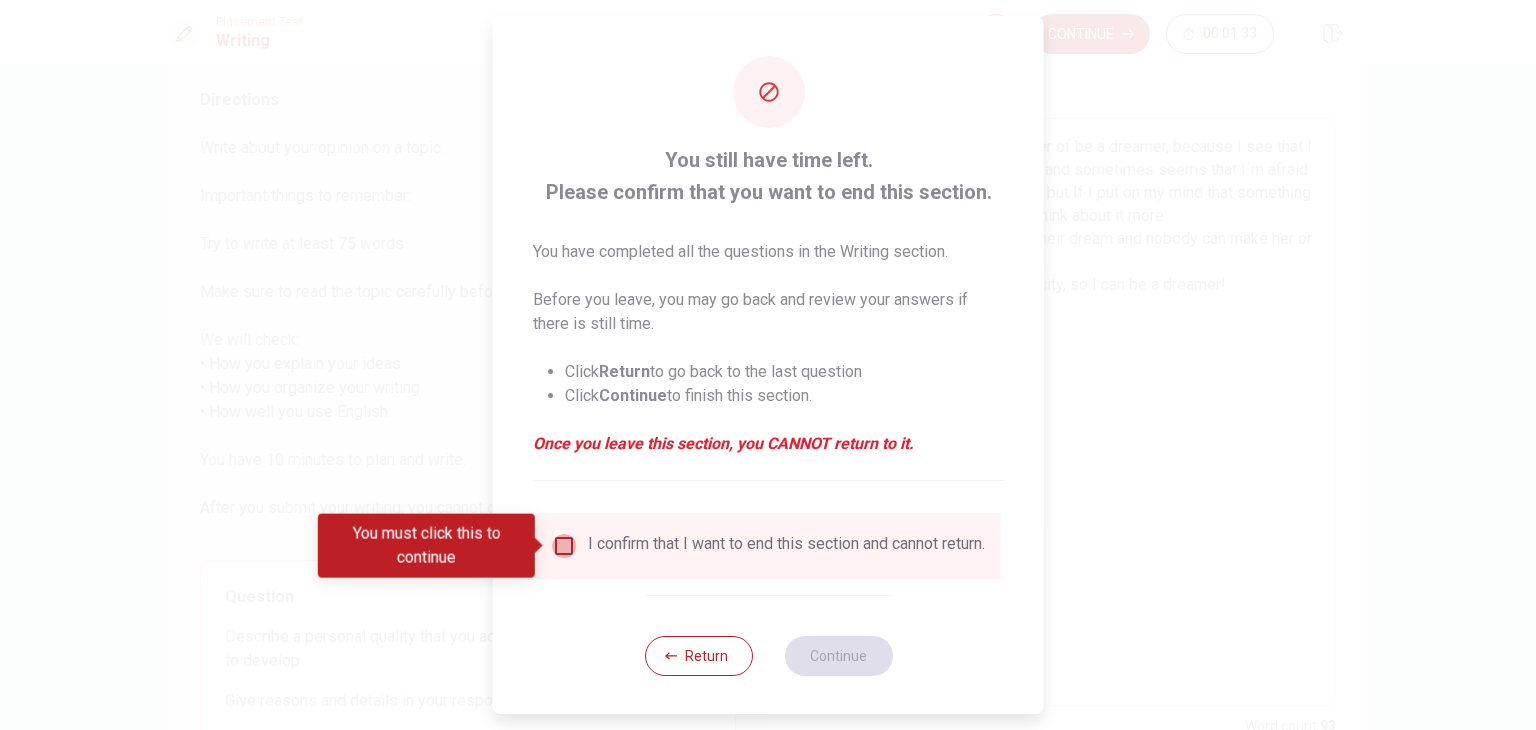 click at bounding box center [564, 546] 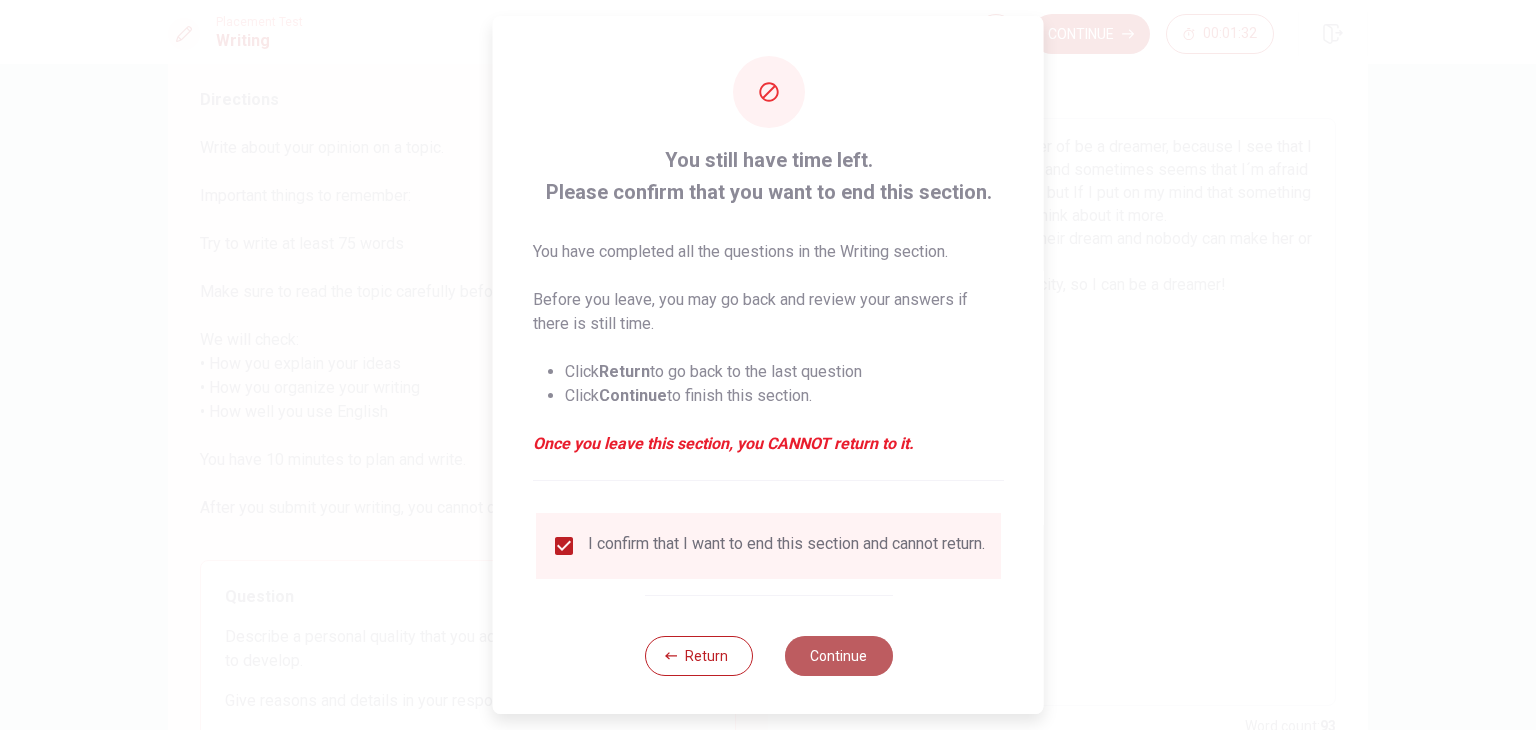 click on "Continue" at bounding box center [838, 656] 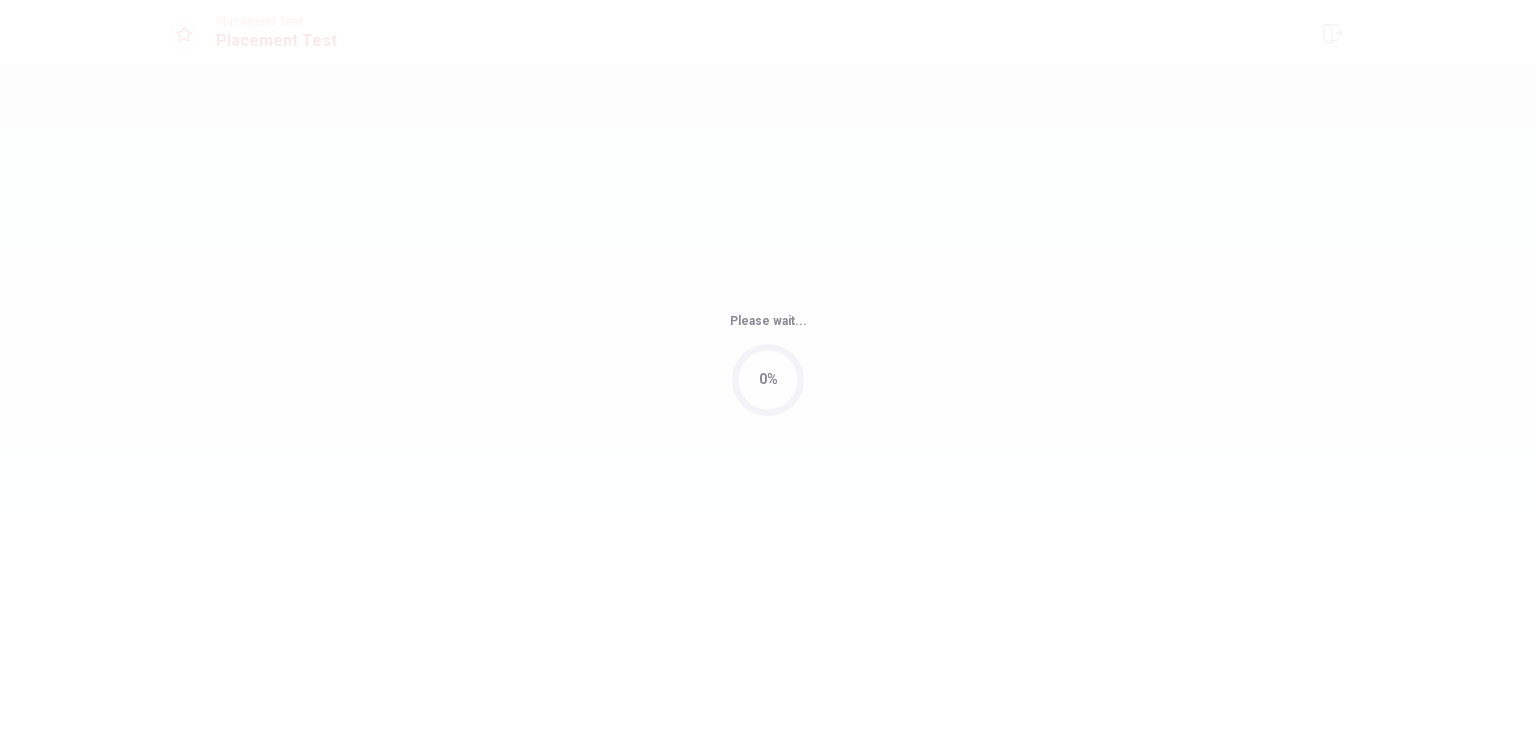 scroll, scrollTop: 0, scrollLeft: 0, axis: both 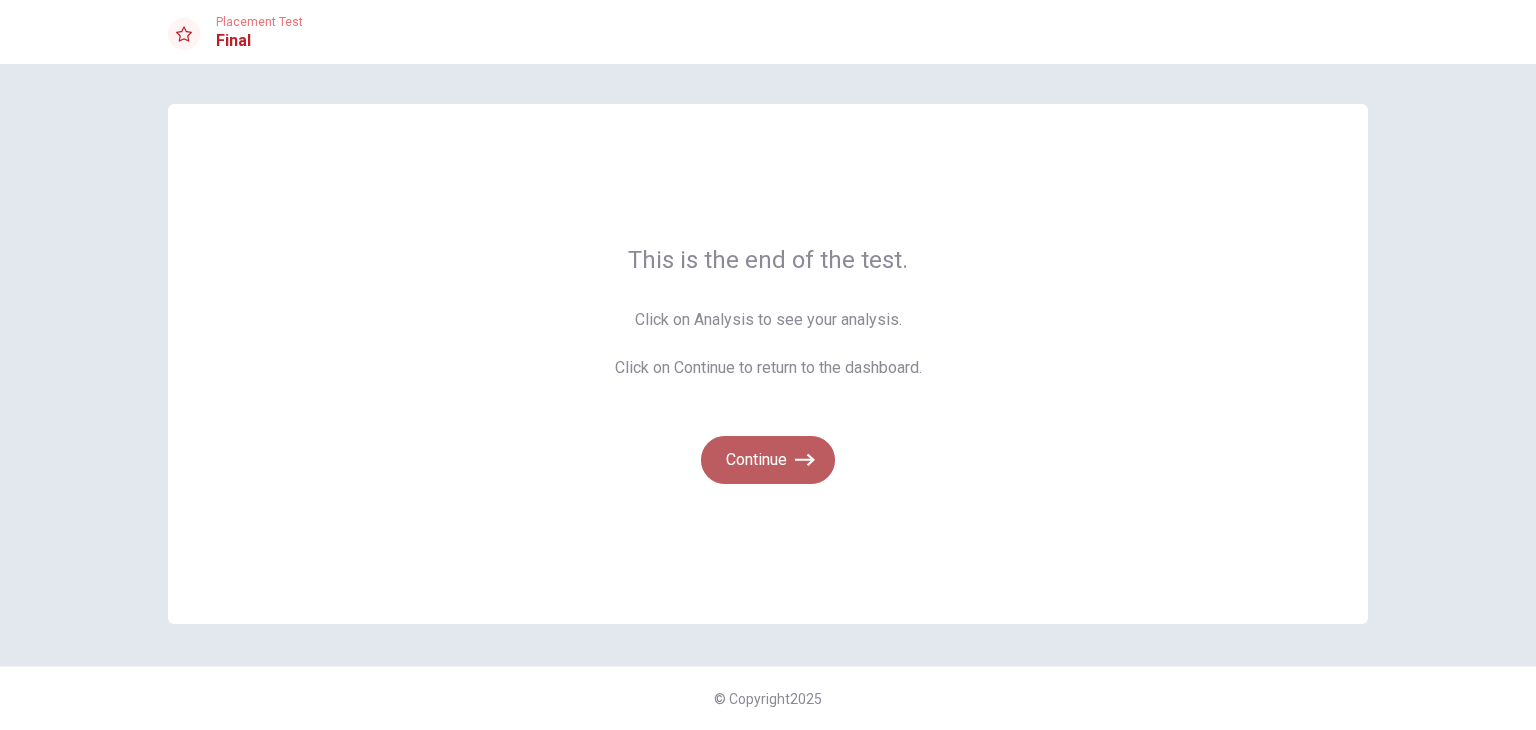 click on "Continue" at bounding box center (768, 460) 